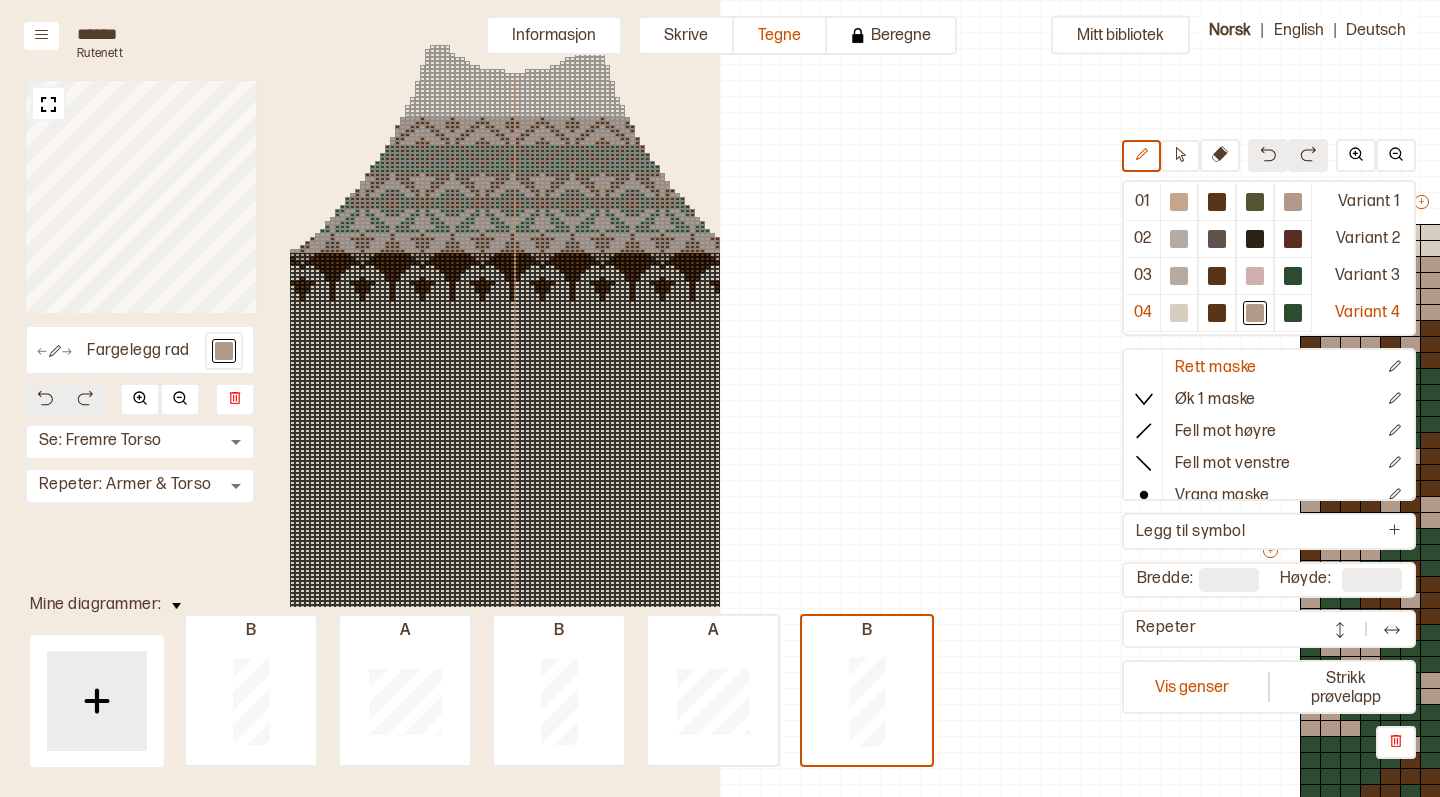 scroll, scrollTop: 0, scrollLeft: 0, axis: both 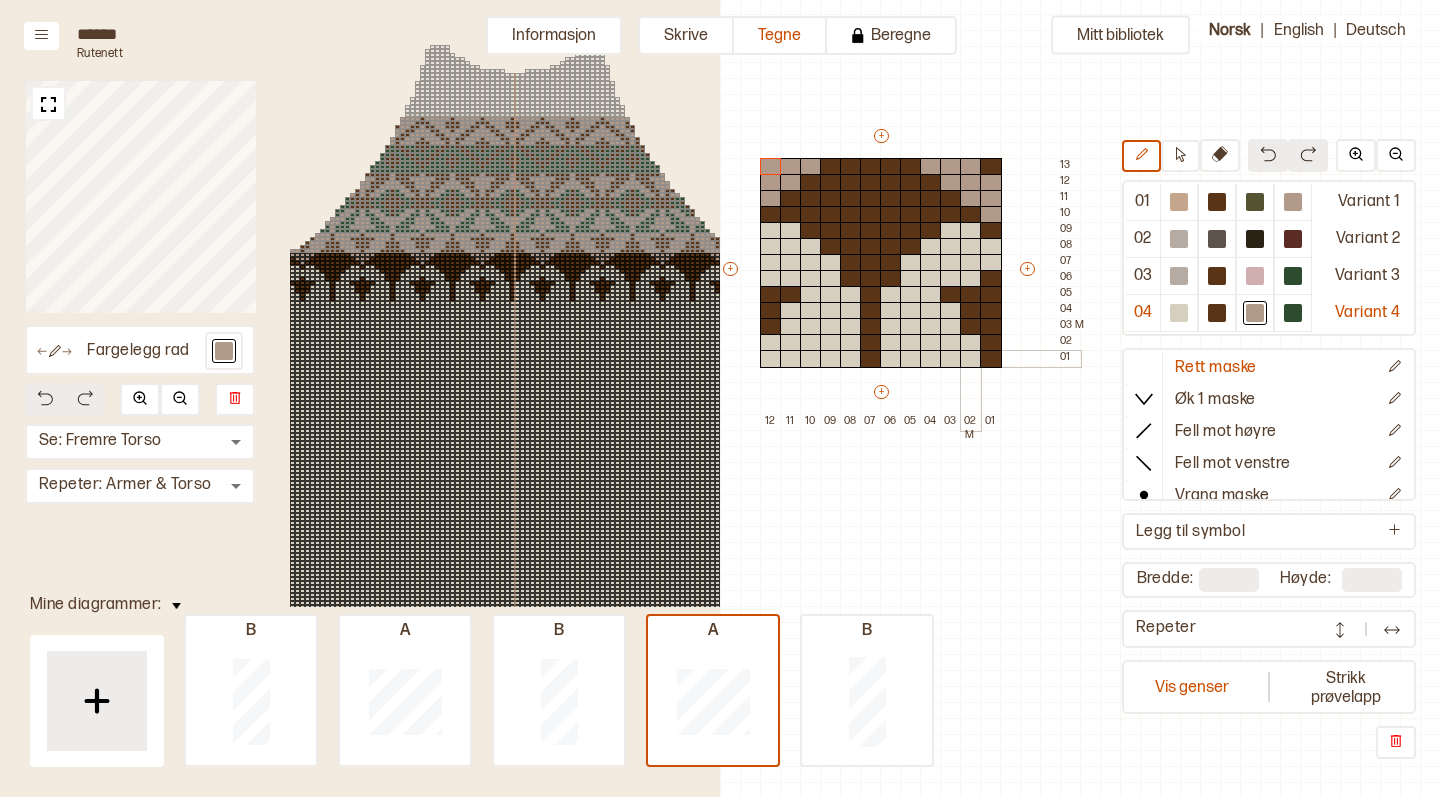 click at bounding box center [971, 359] 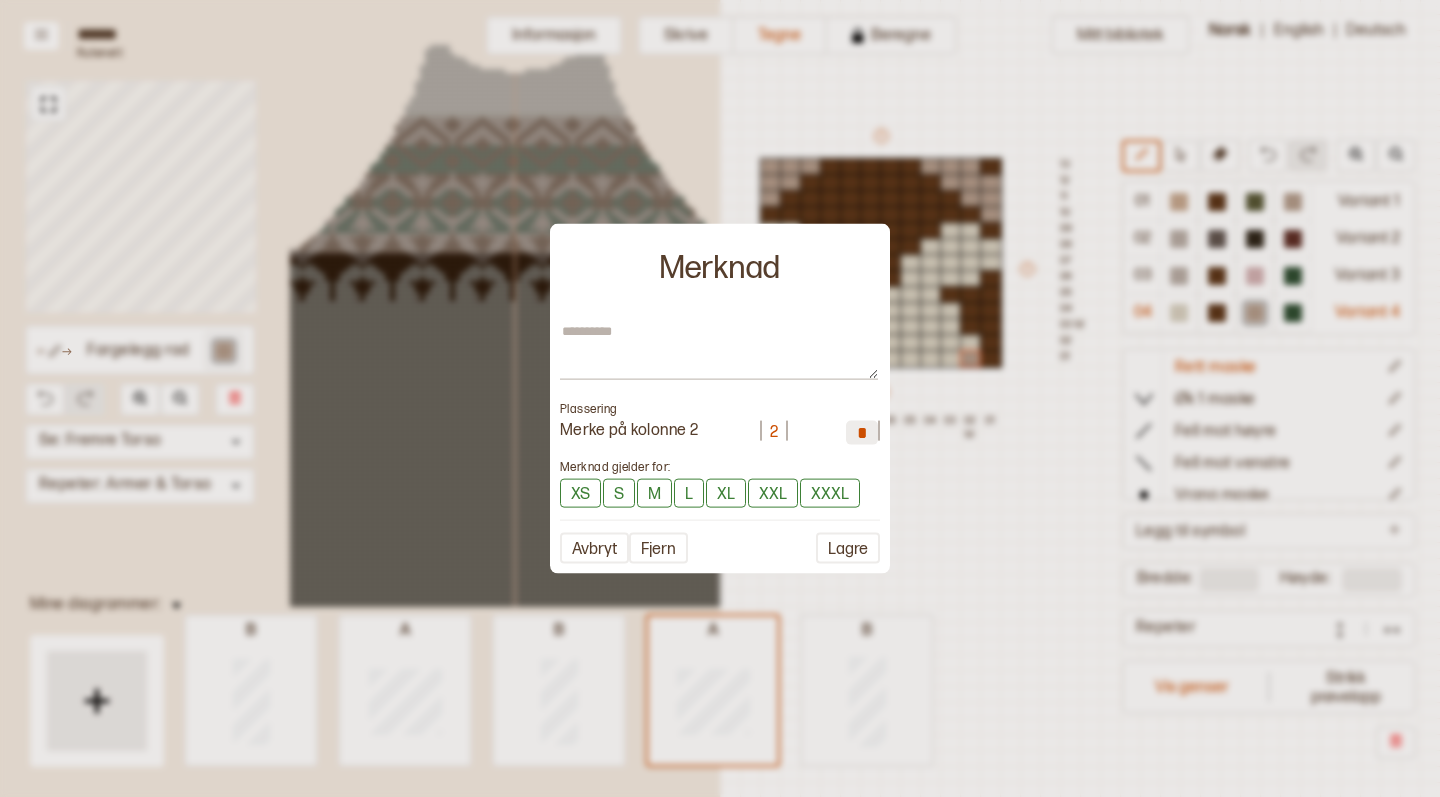 click at bounding box center (720, 398) 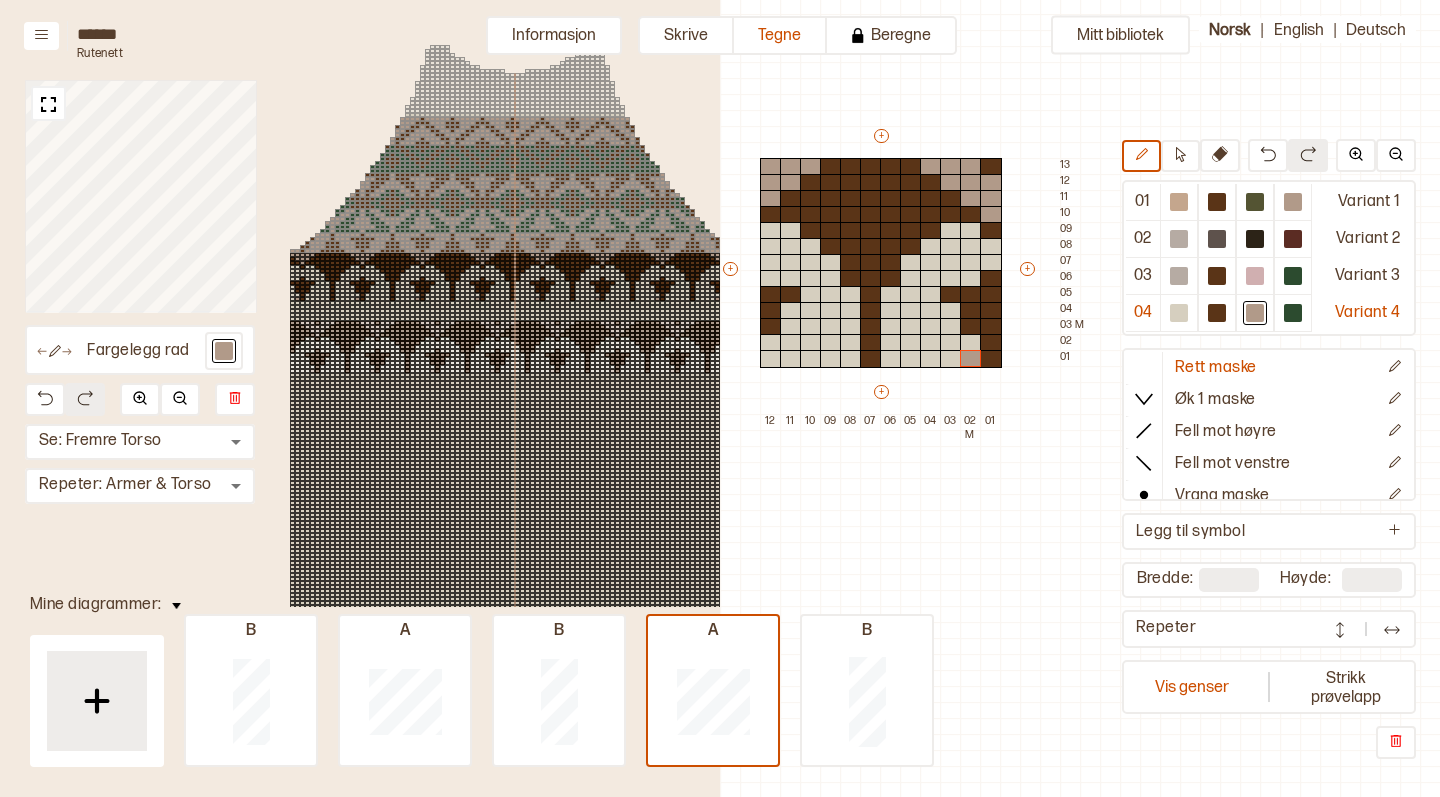 click at bounding box center [707, 47] 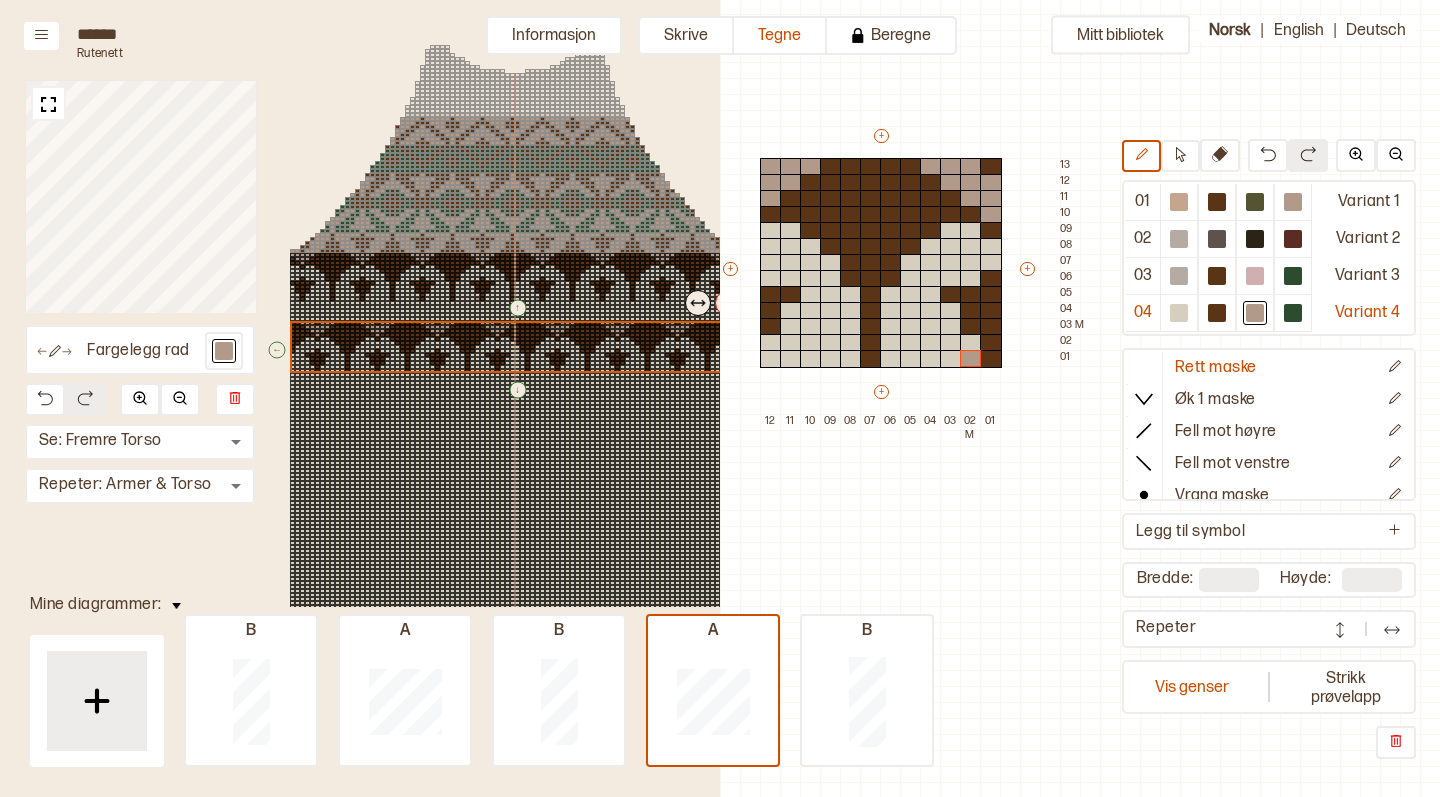 click at bounding box center (515, 347) 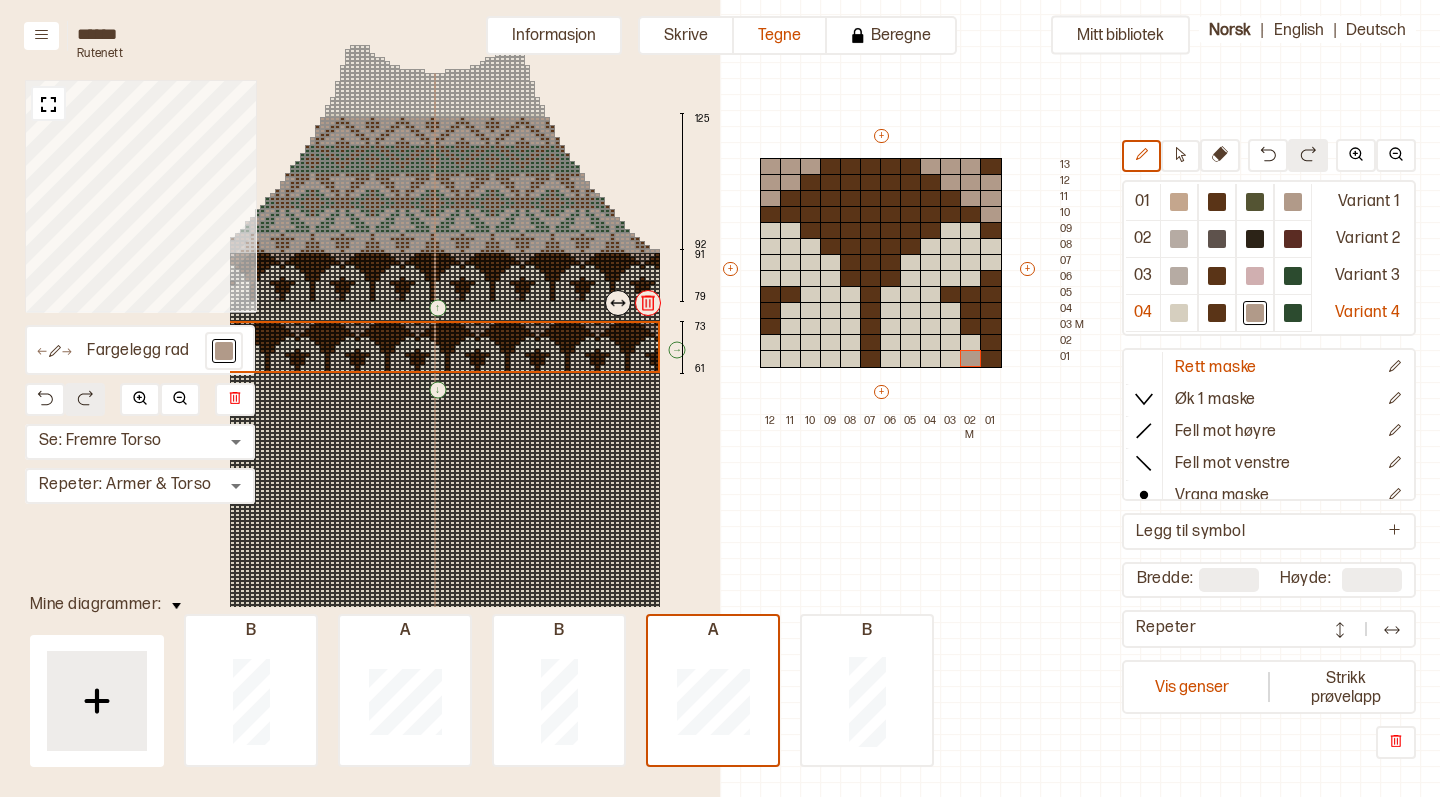 click at bounding box center [435, 347] 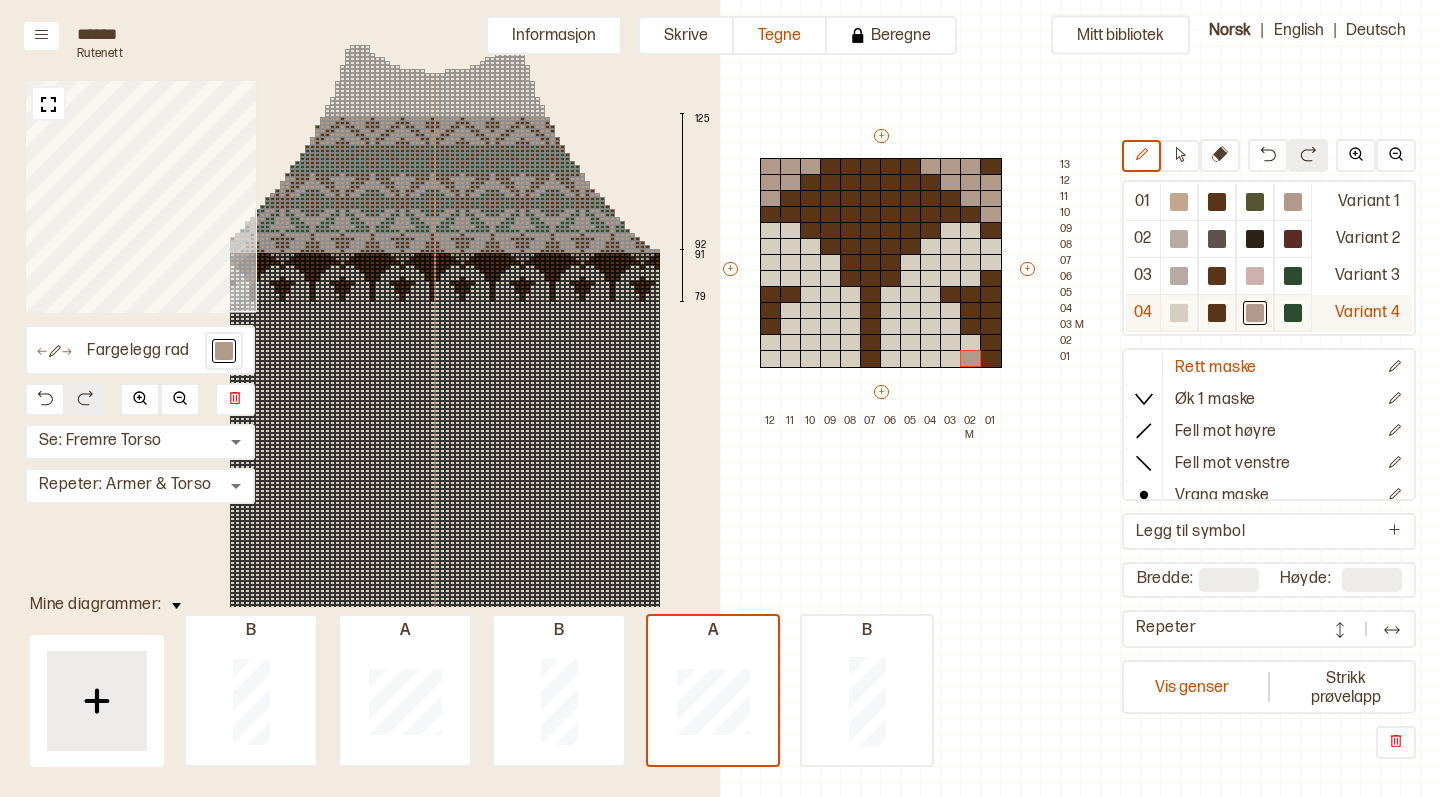 click at bounding box center [1179, 202] 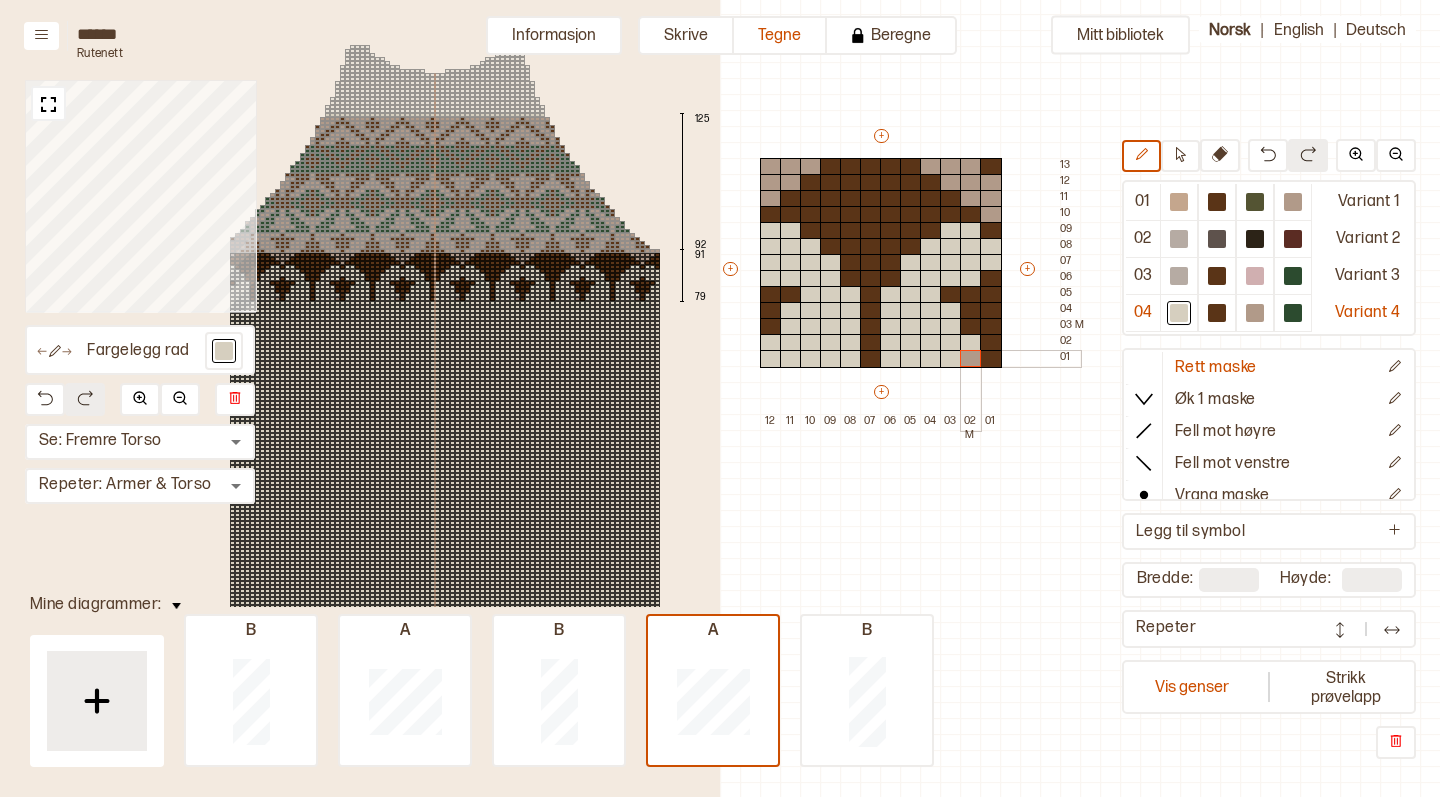 click at bounding box center (971, 359) 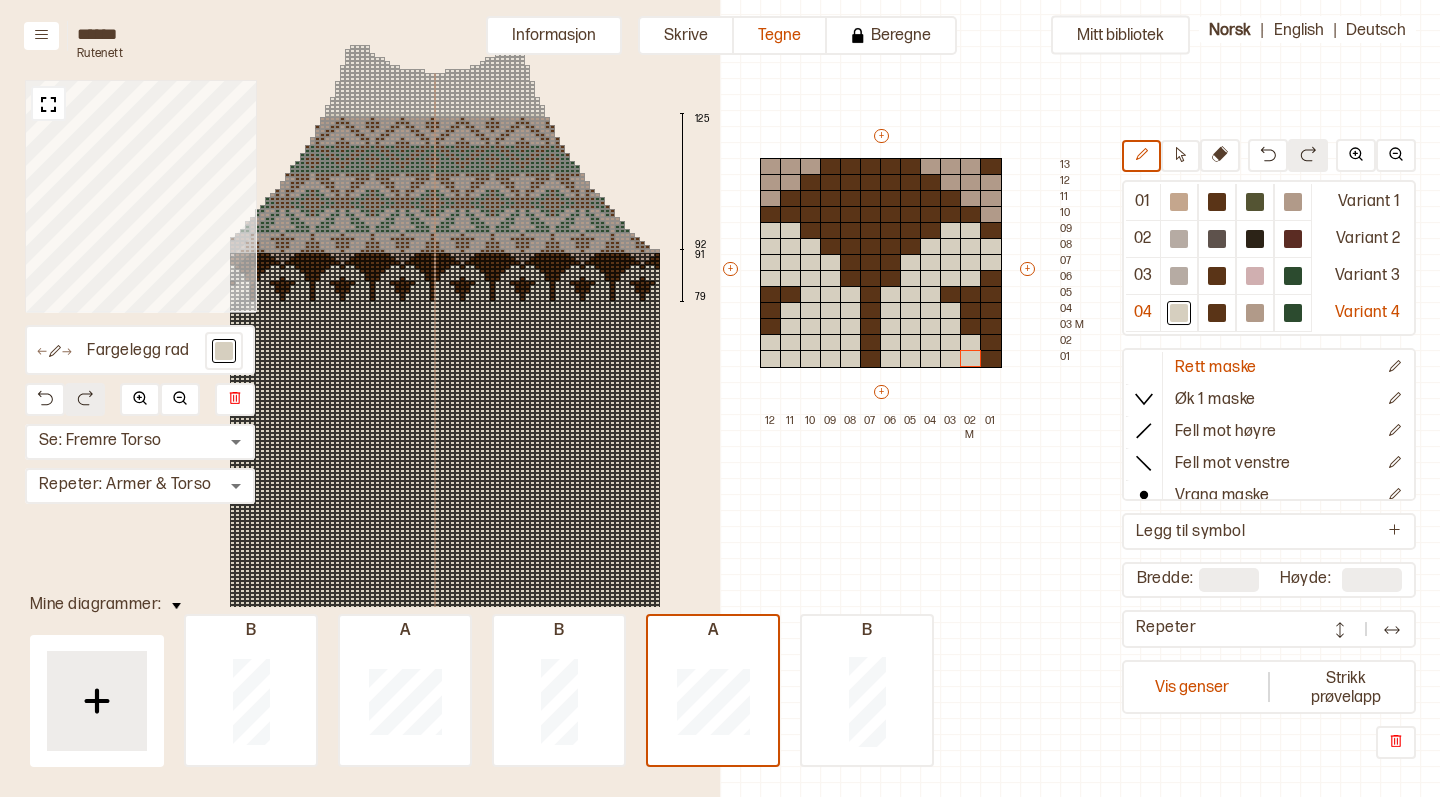 click at bounding box center (1181, 154) 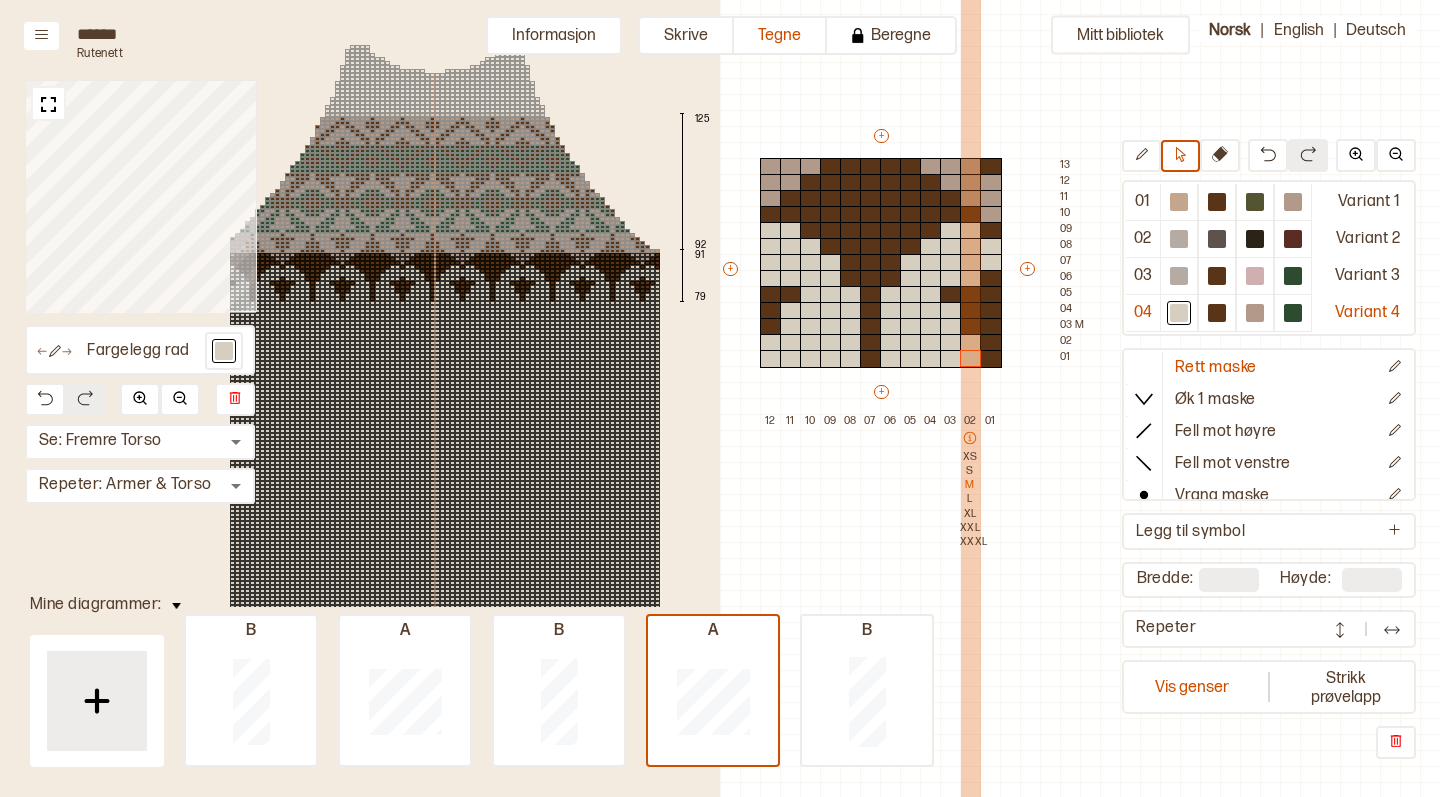 click at bounding box center [970, 438] 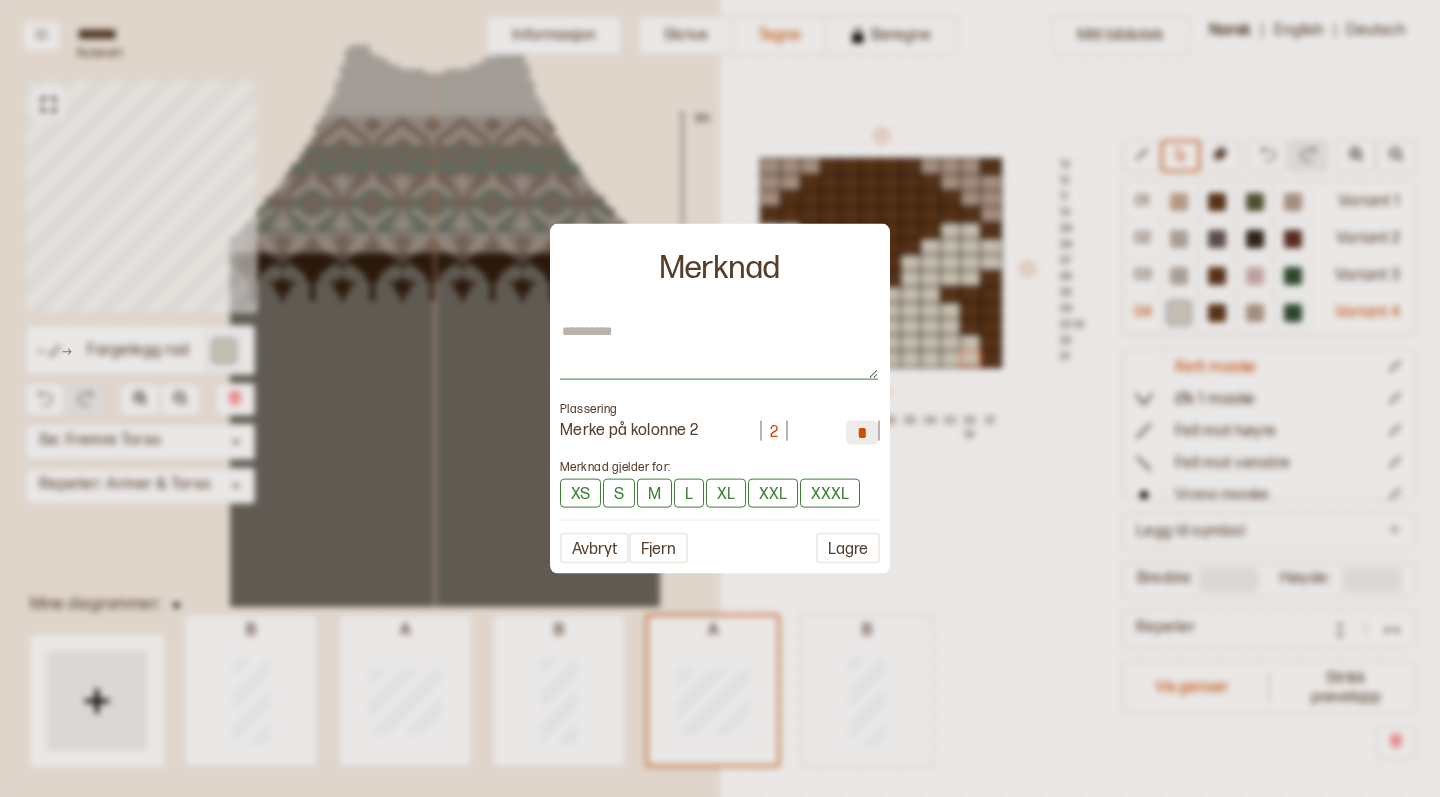 click at bounding box center (719, 351) 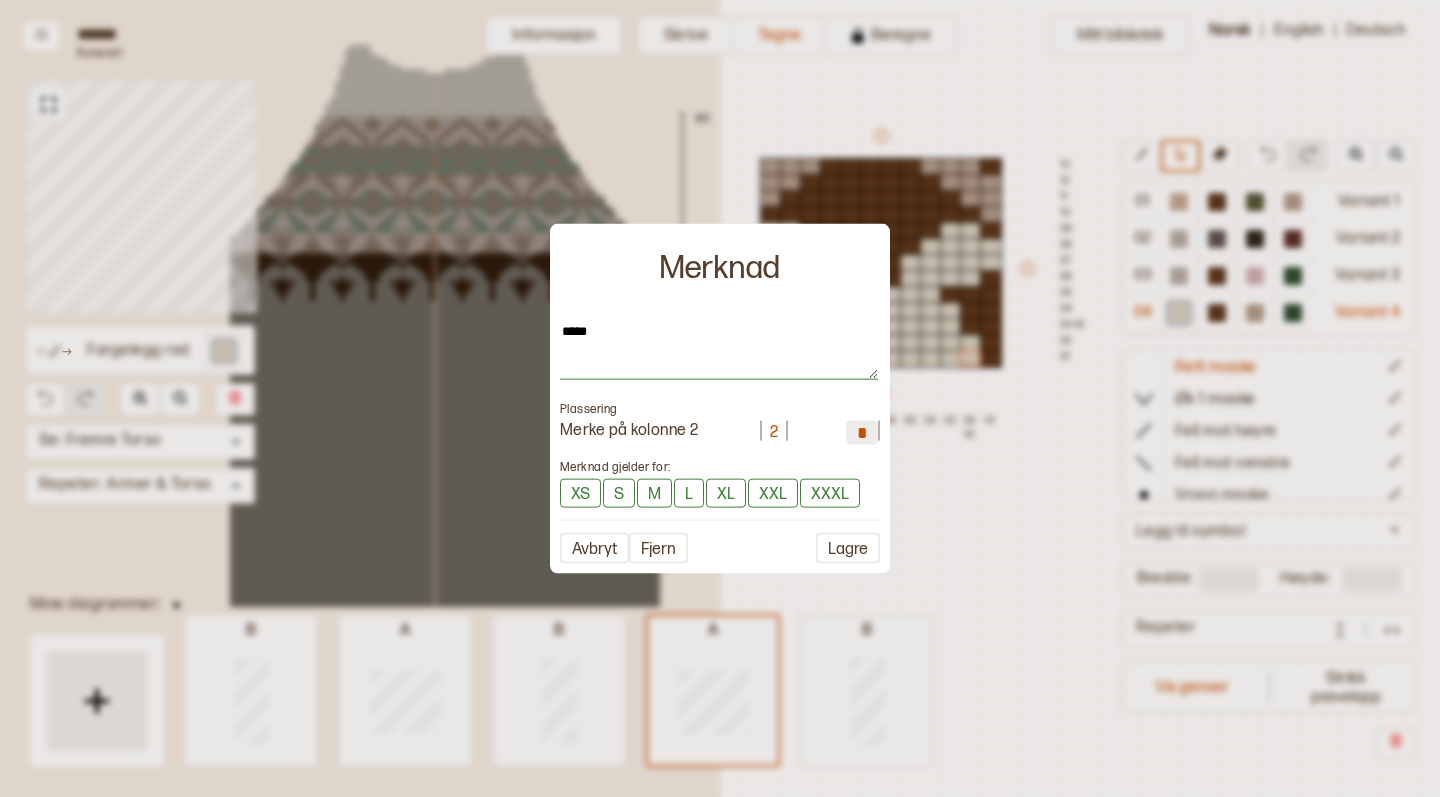 type on "****" 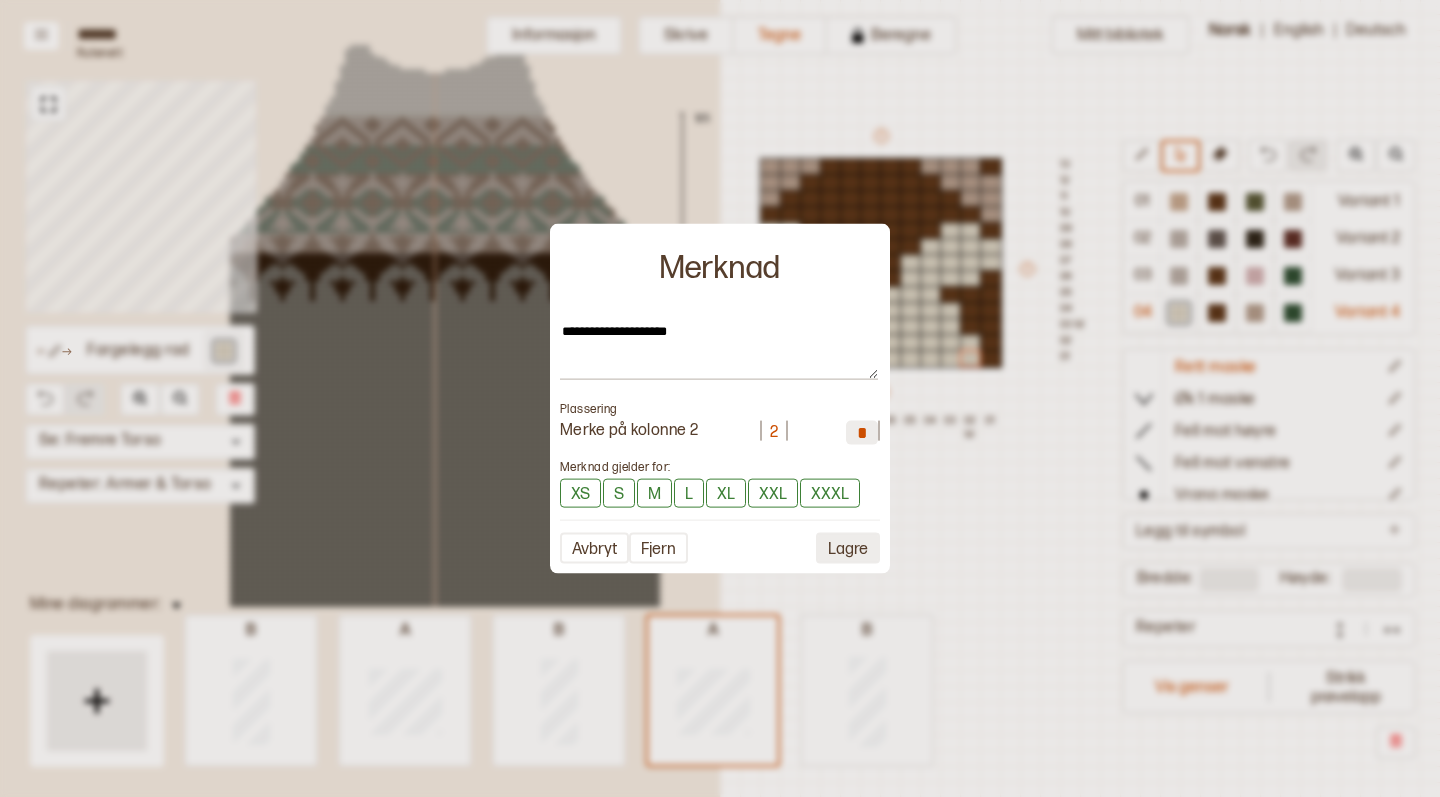 click on "Lagre" at bounding box center [658, 548] 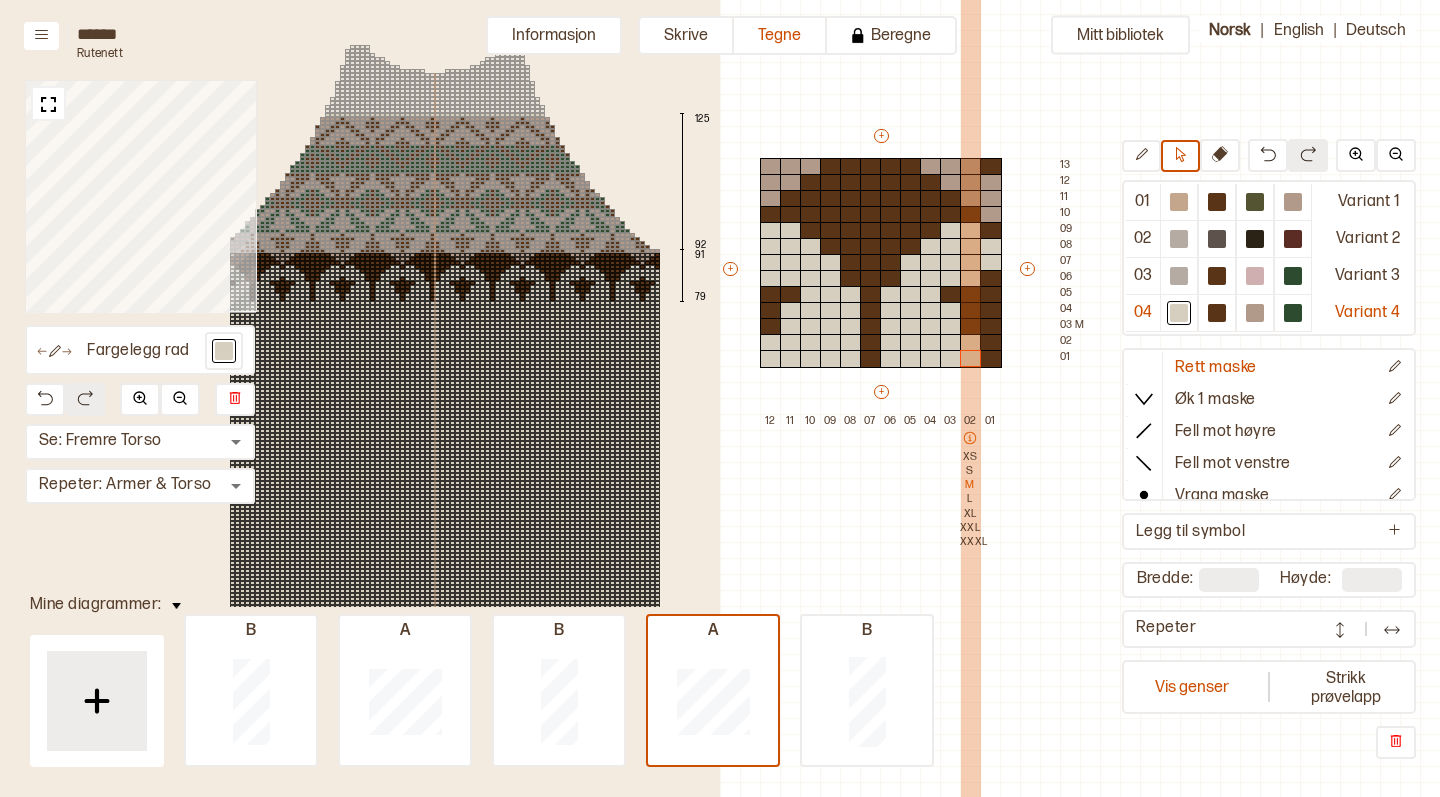 click on "XS" at bounding box center [970, 457] 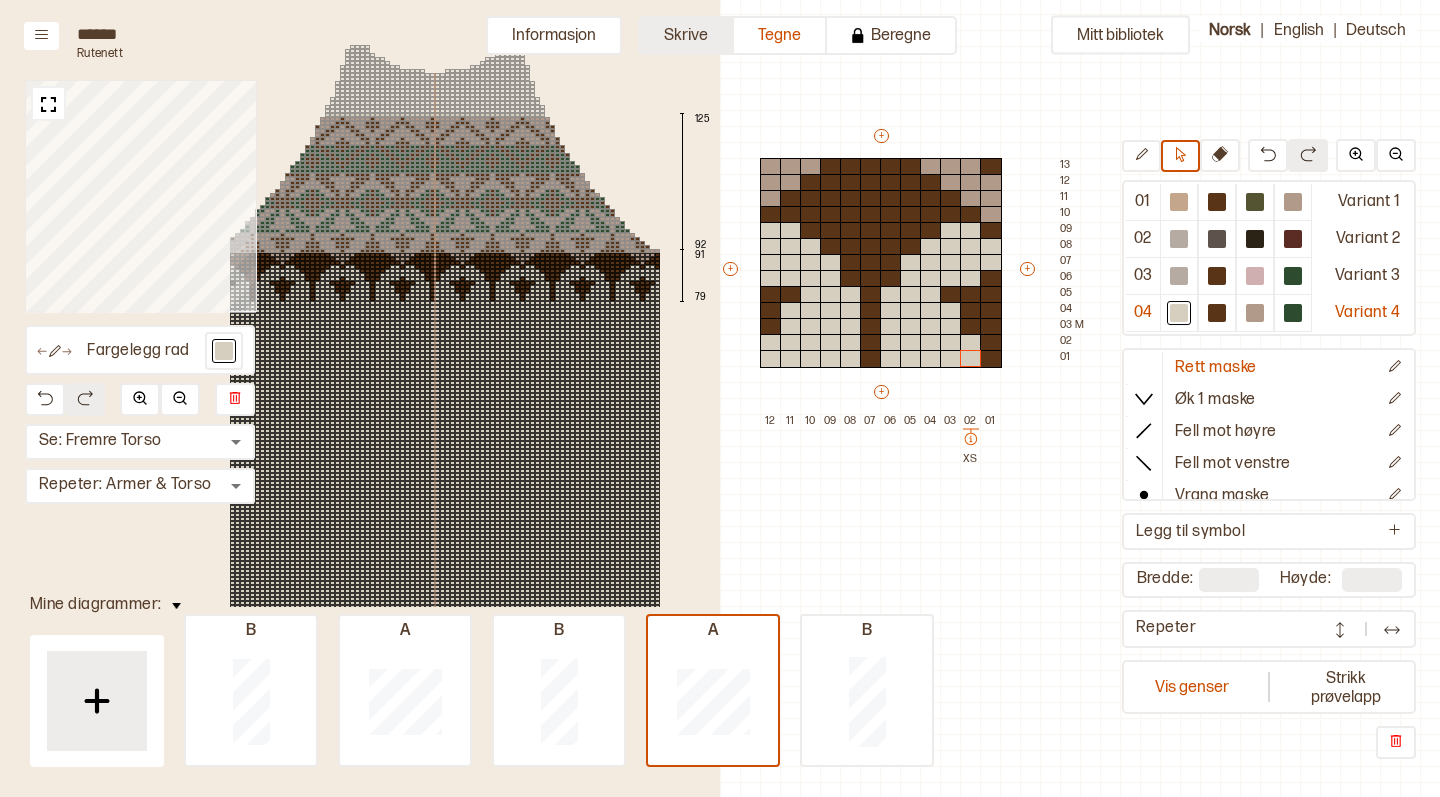 click on "Skrive" at bounding box center (686, 35) 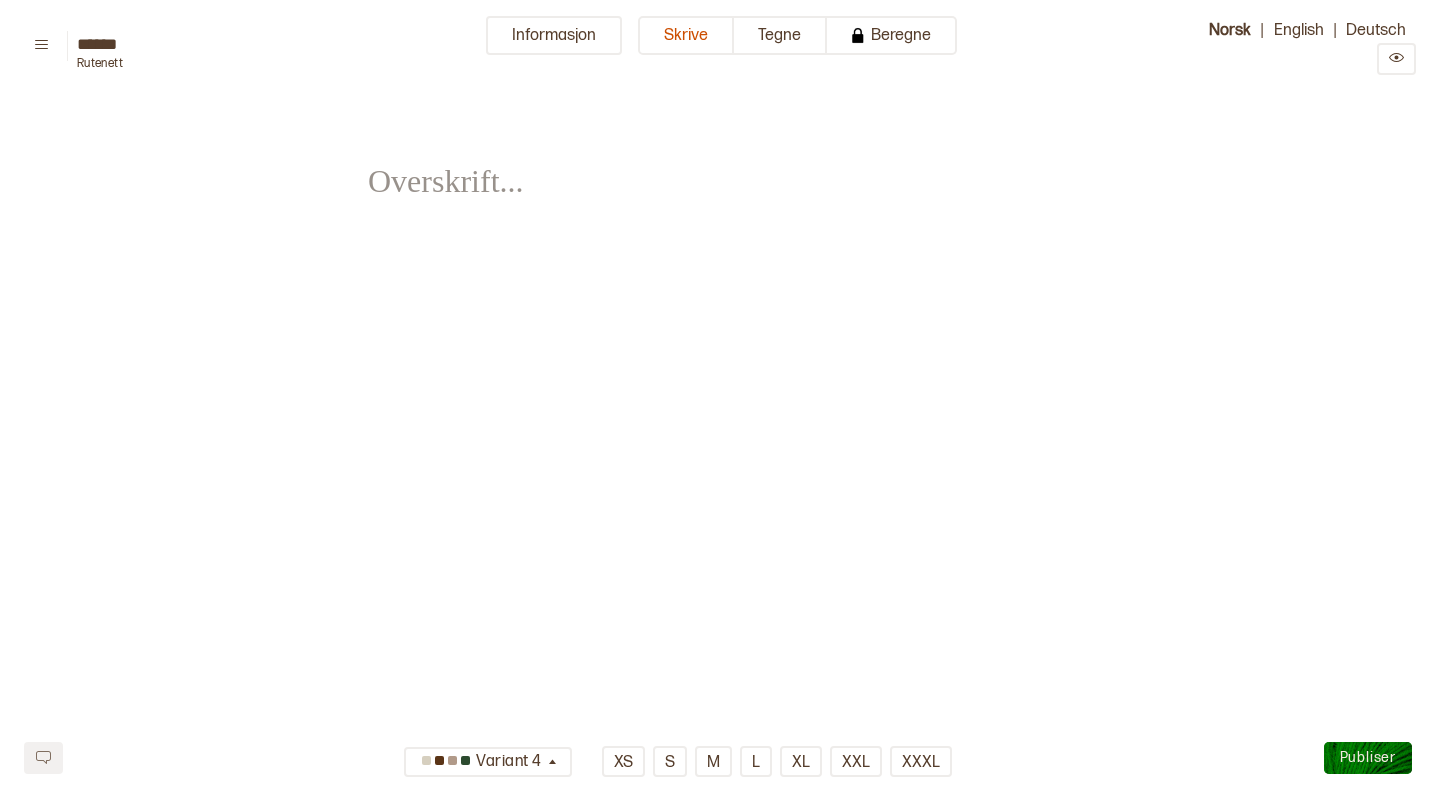 click on "﻿" at bounding box center (720, 167) 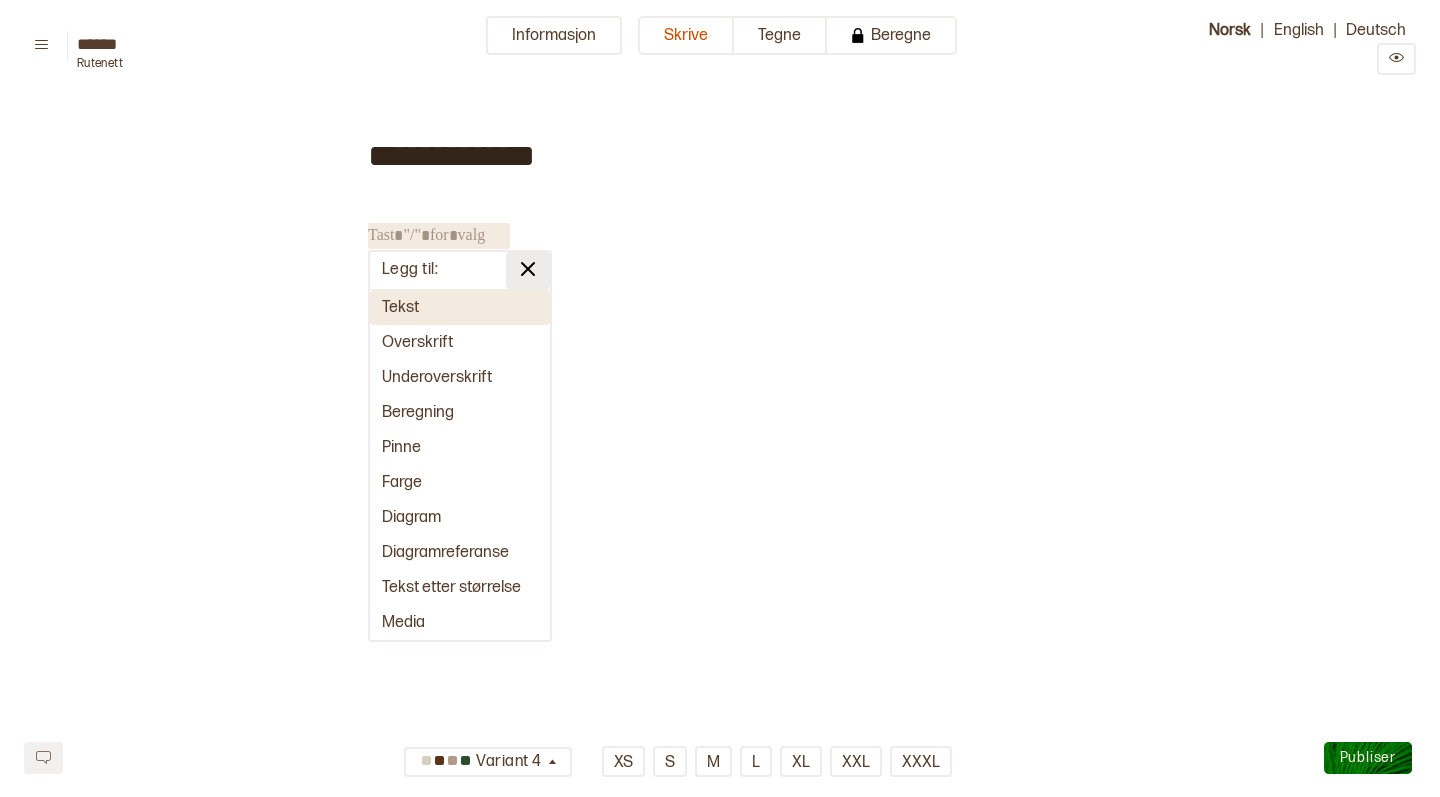click at bounding box center (528, 269) 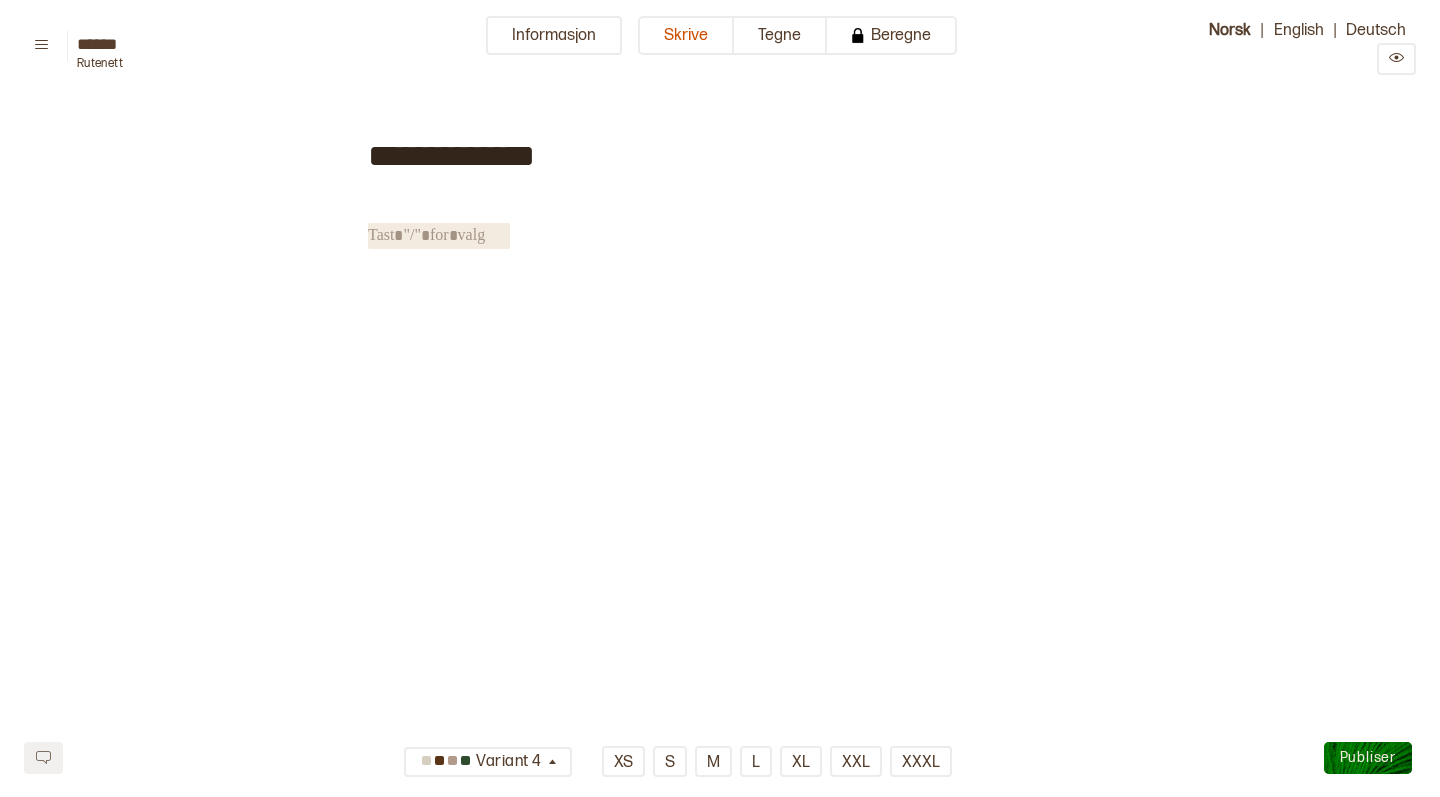 click on "**********" at bounding box center [720, 374] 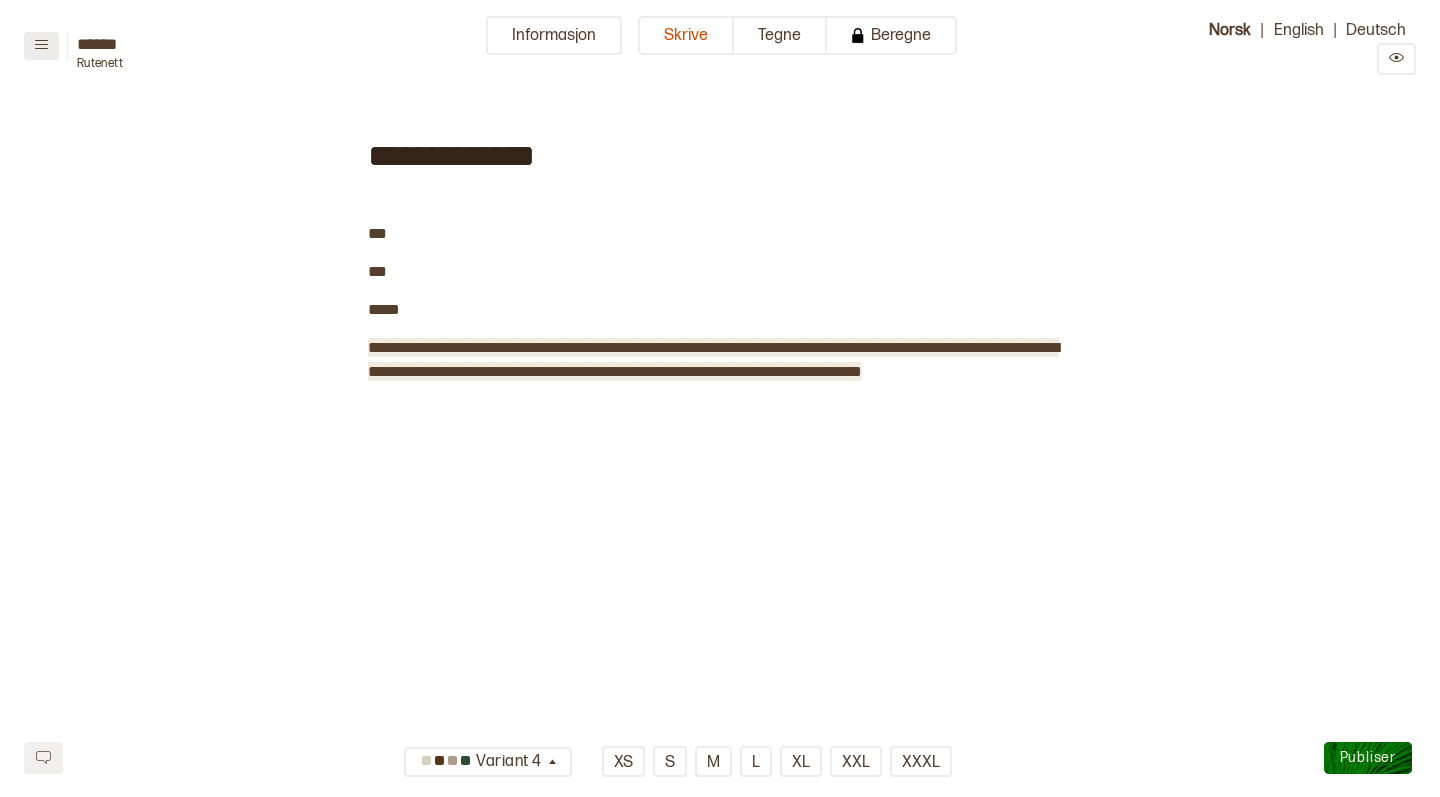 click at bounding box center [41, 44] 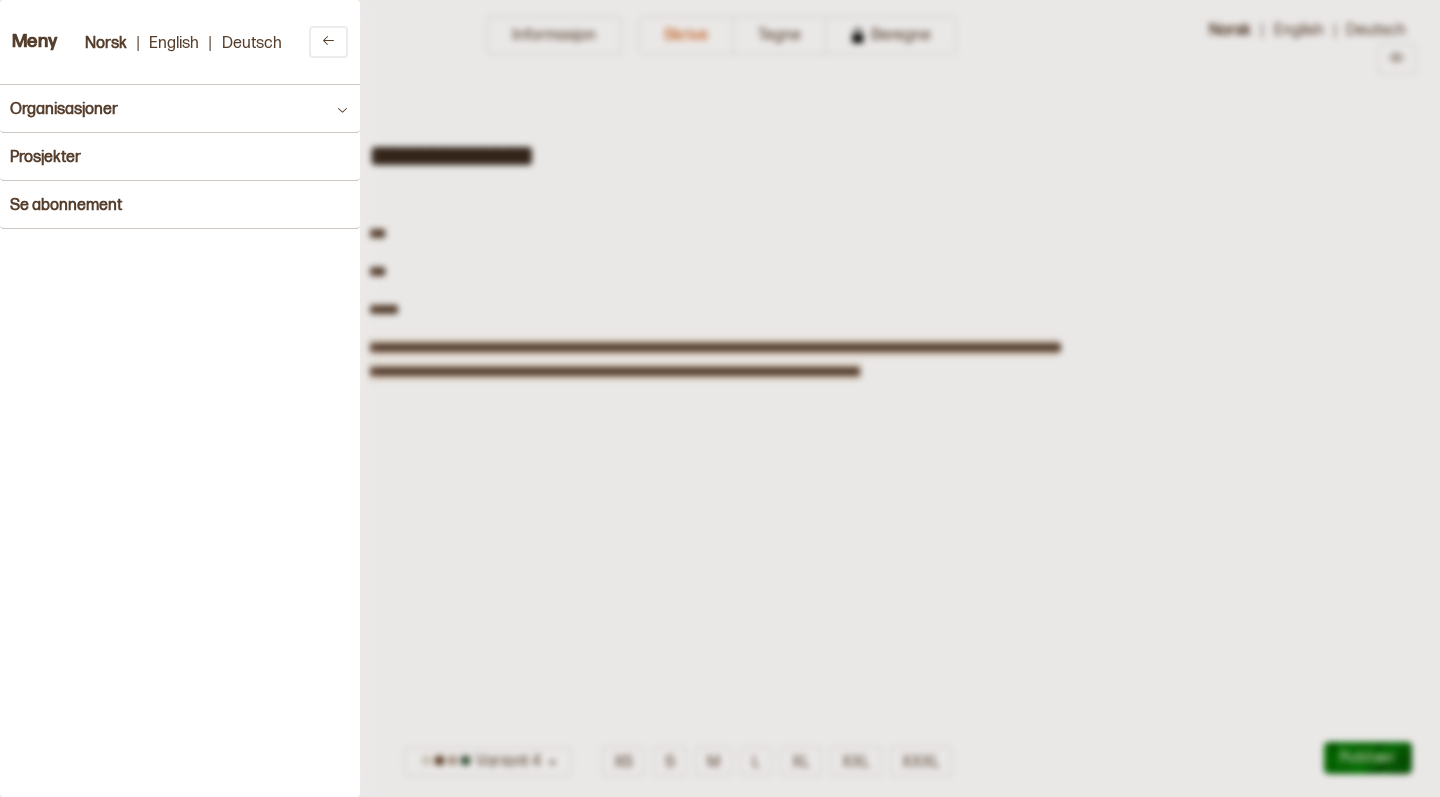 click at bounding box center (720, 398) 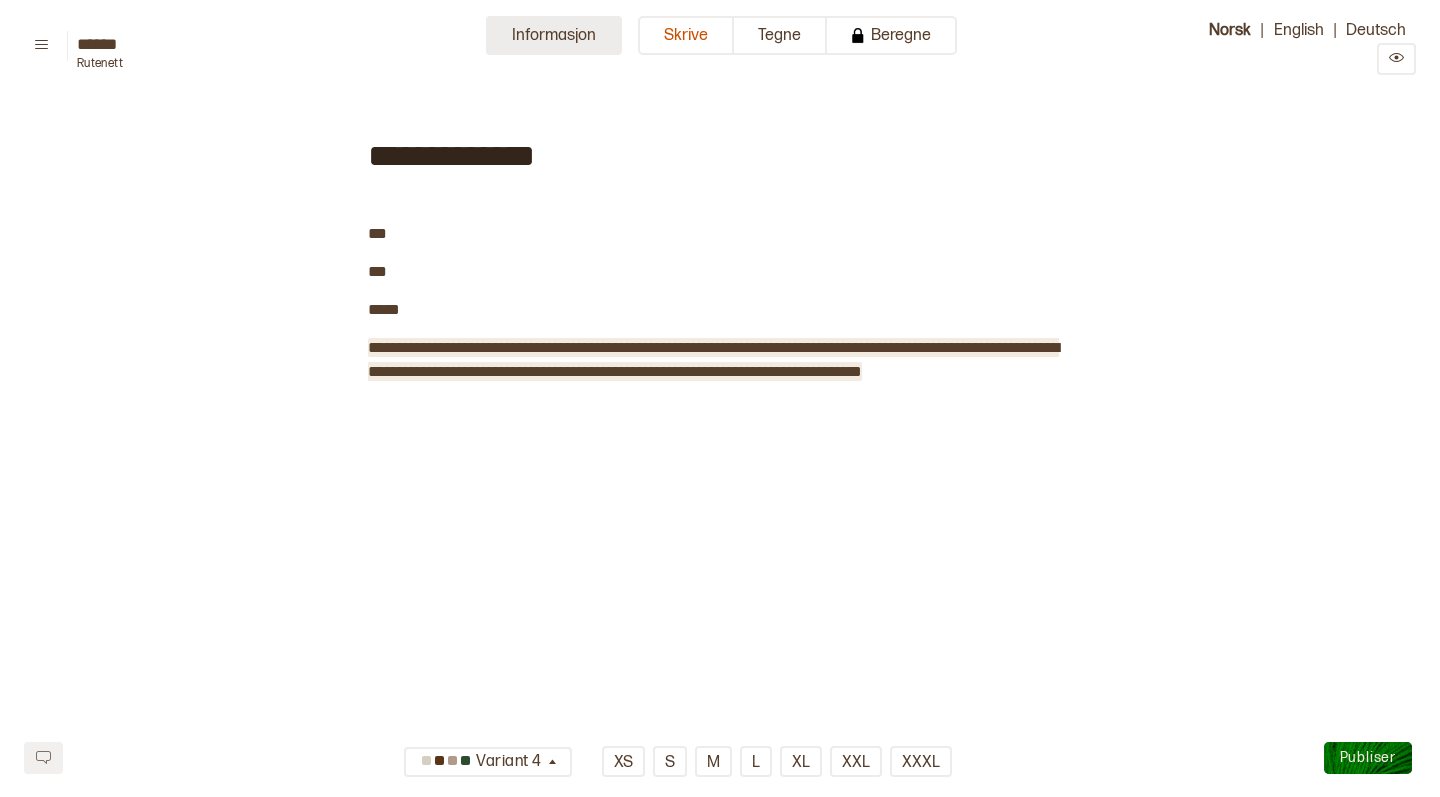 click on "Informasjon" at bounding box center (554, 35) 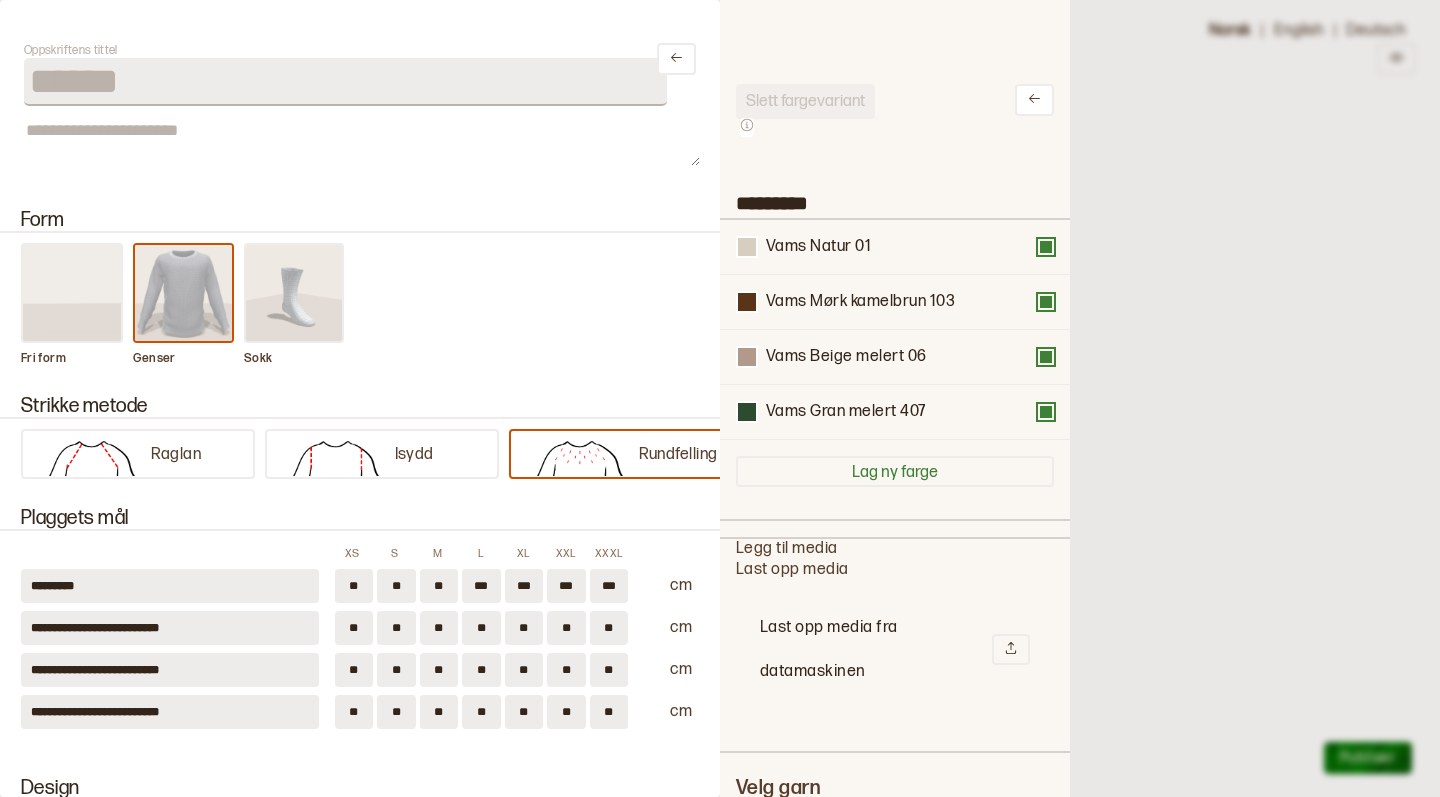 scroll, scrollTop: 600, scrollLeft: 350, axis: both 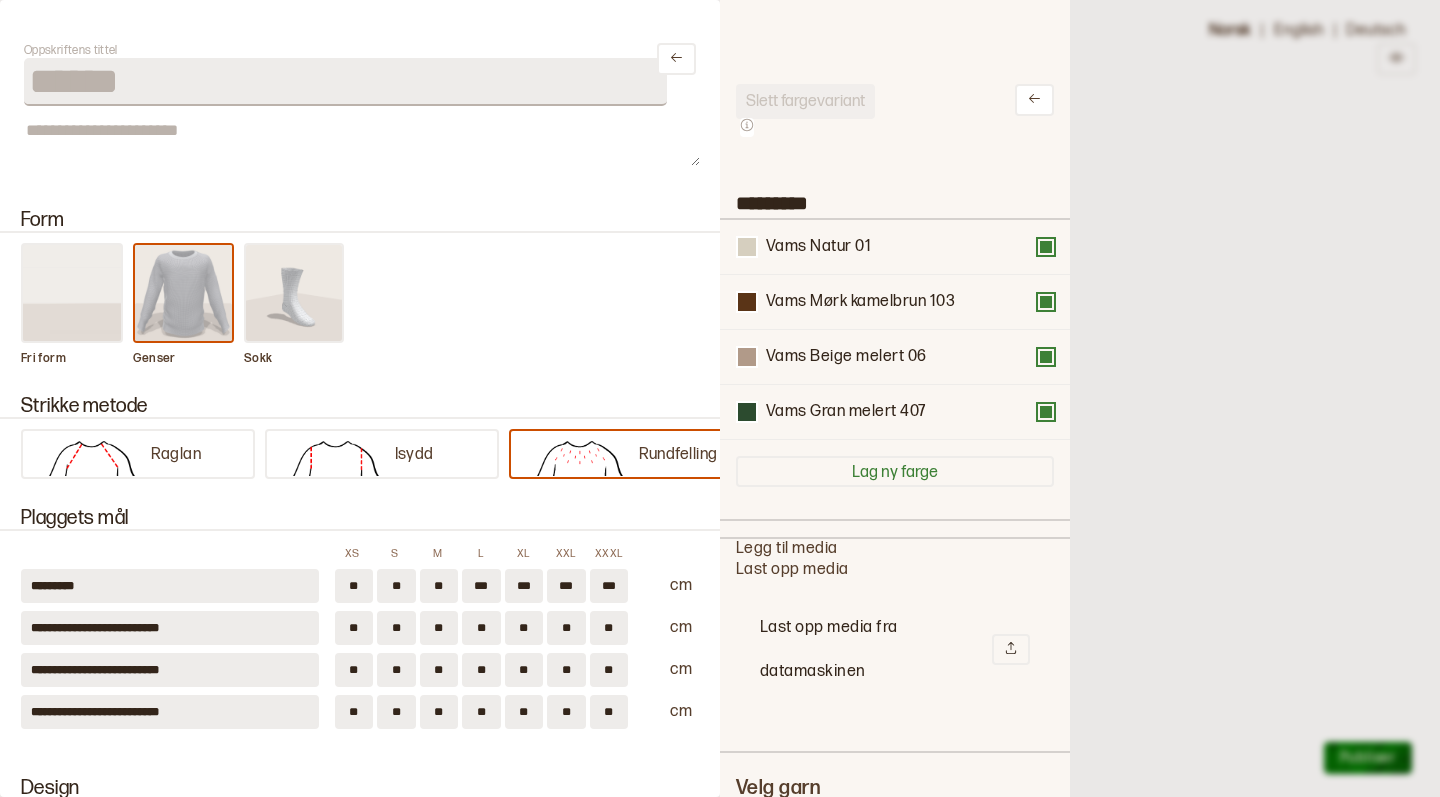 click at bounding box center [72, 293] 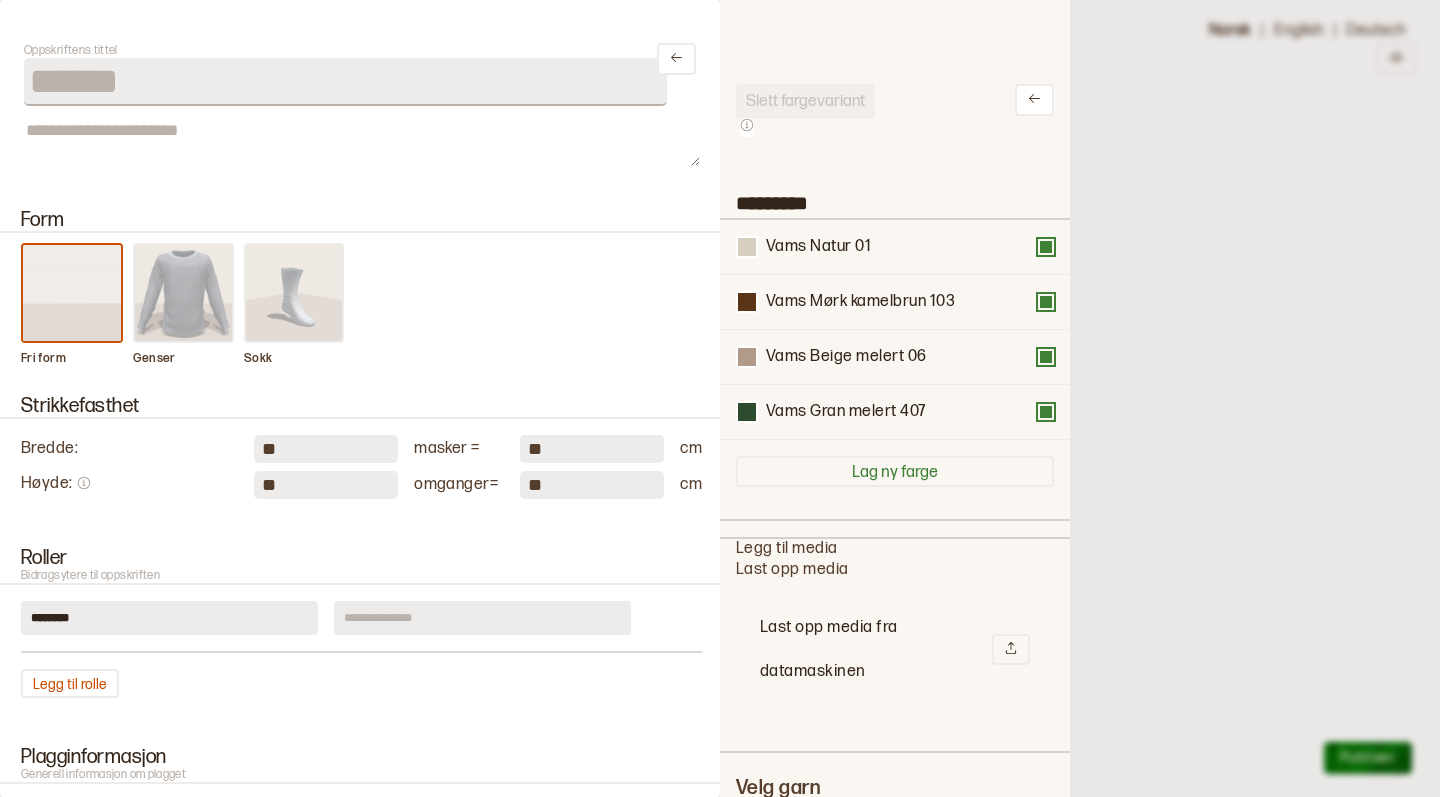click at bounding box center [720, 398] 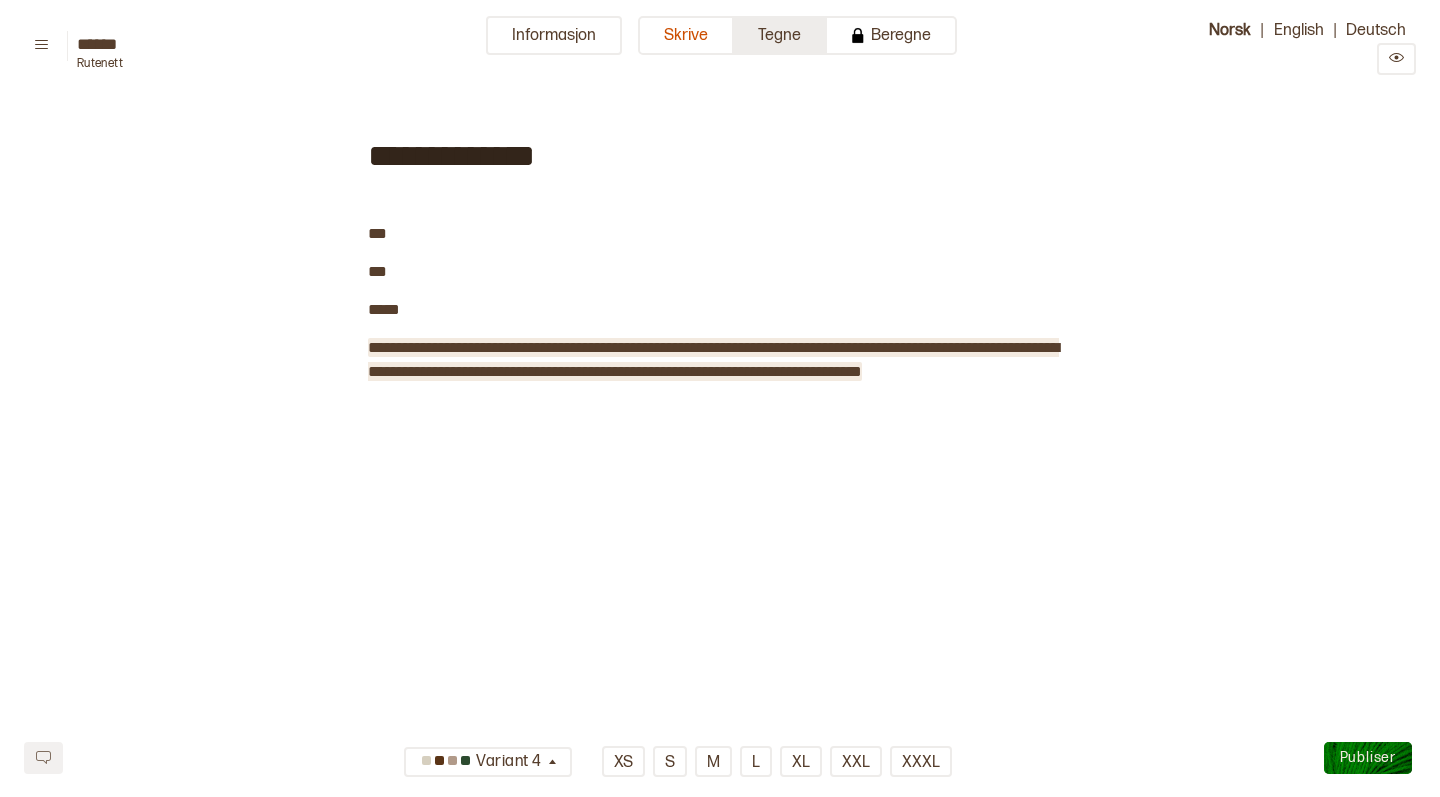 click on "Tegne" at bounding box center (780, 35) 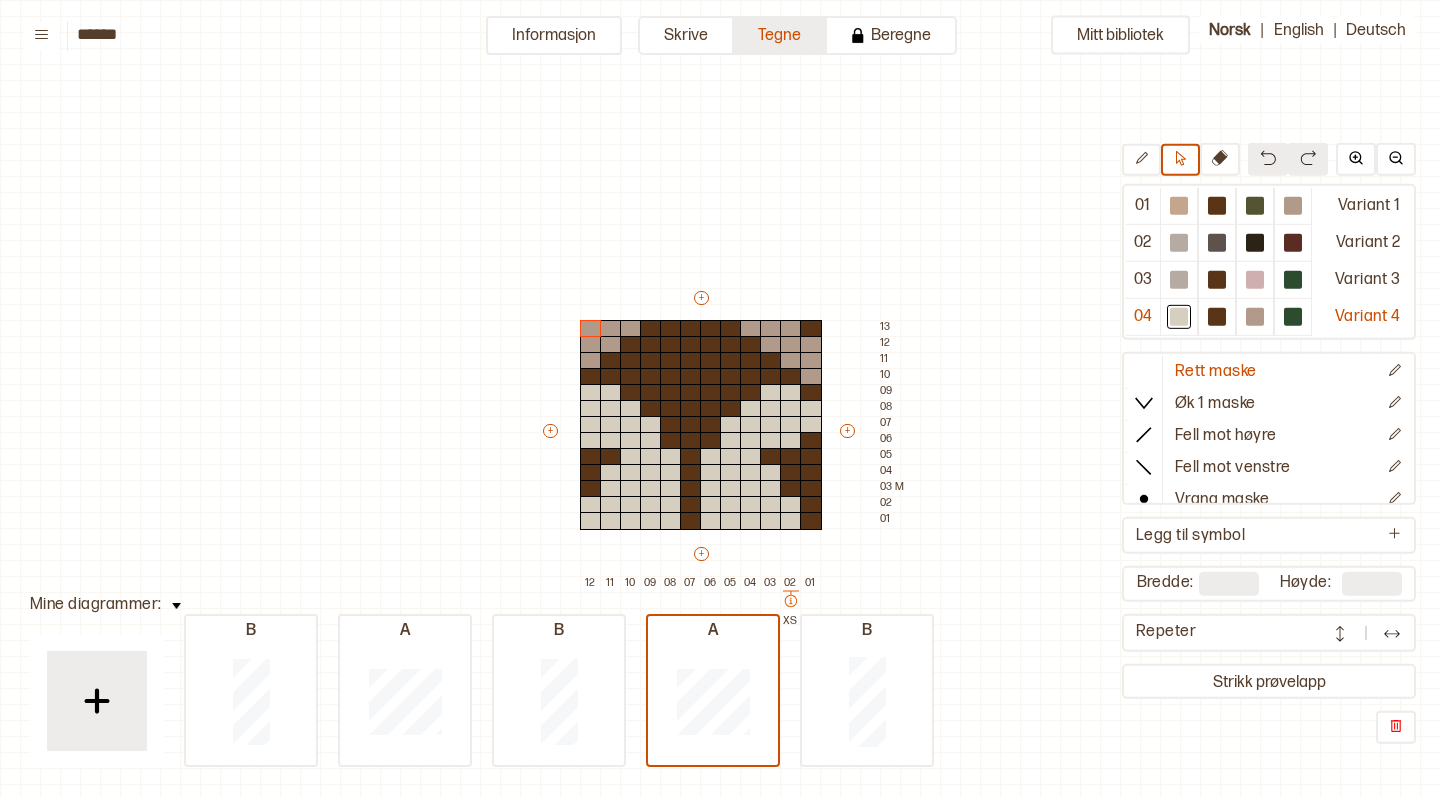 scroll, scrollTop: 42, scrollLeft: 0, axis: vertical 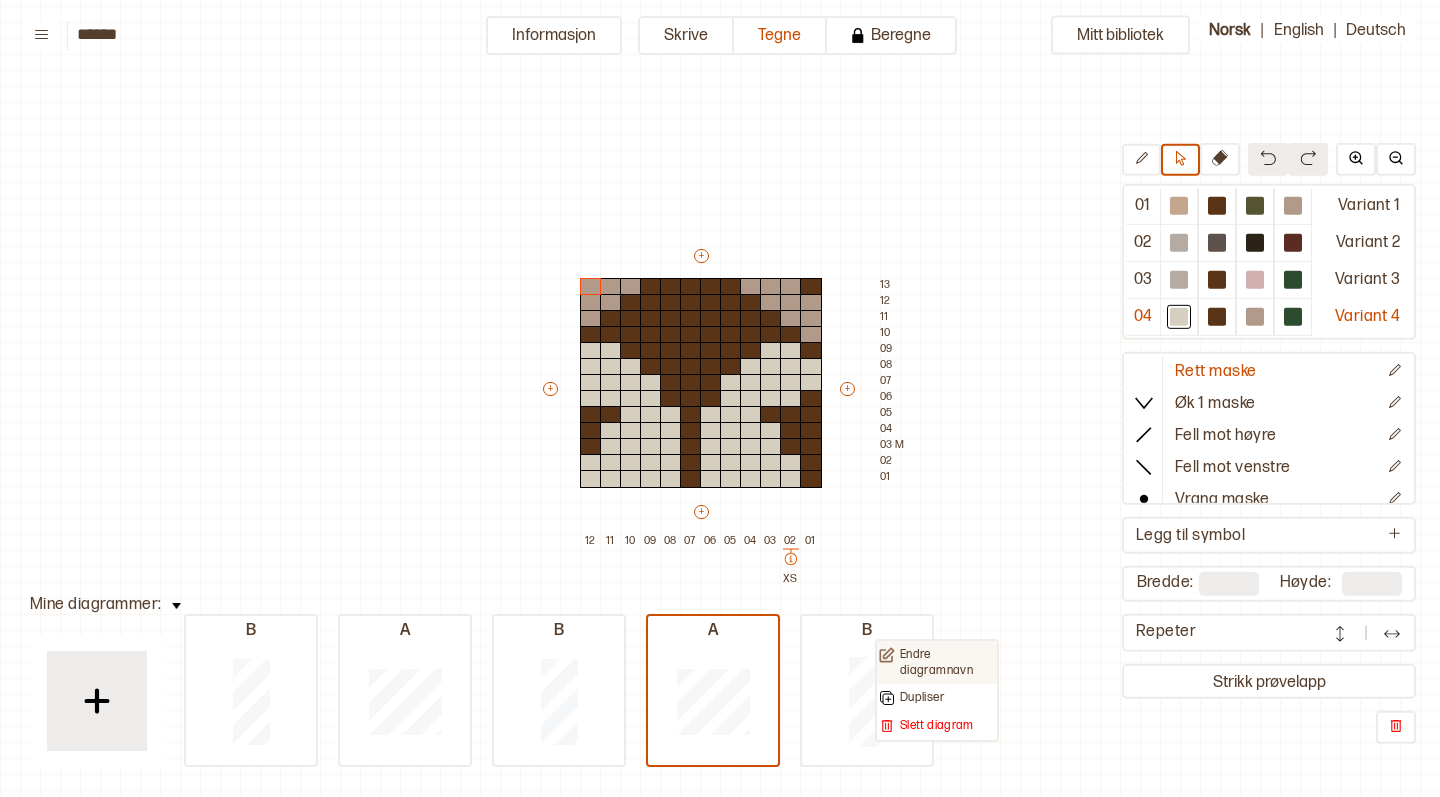 click on "Endre diagramnavn" at bounding box center [947, 662] 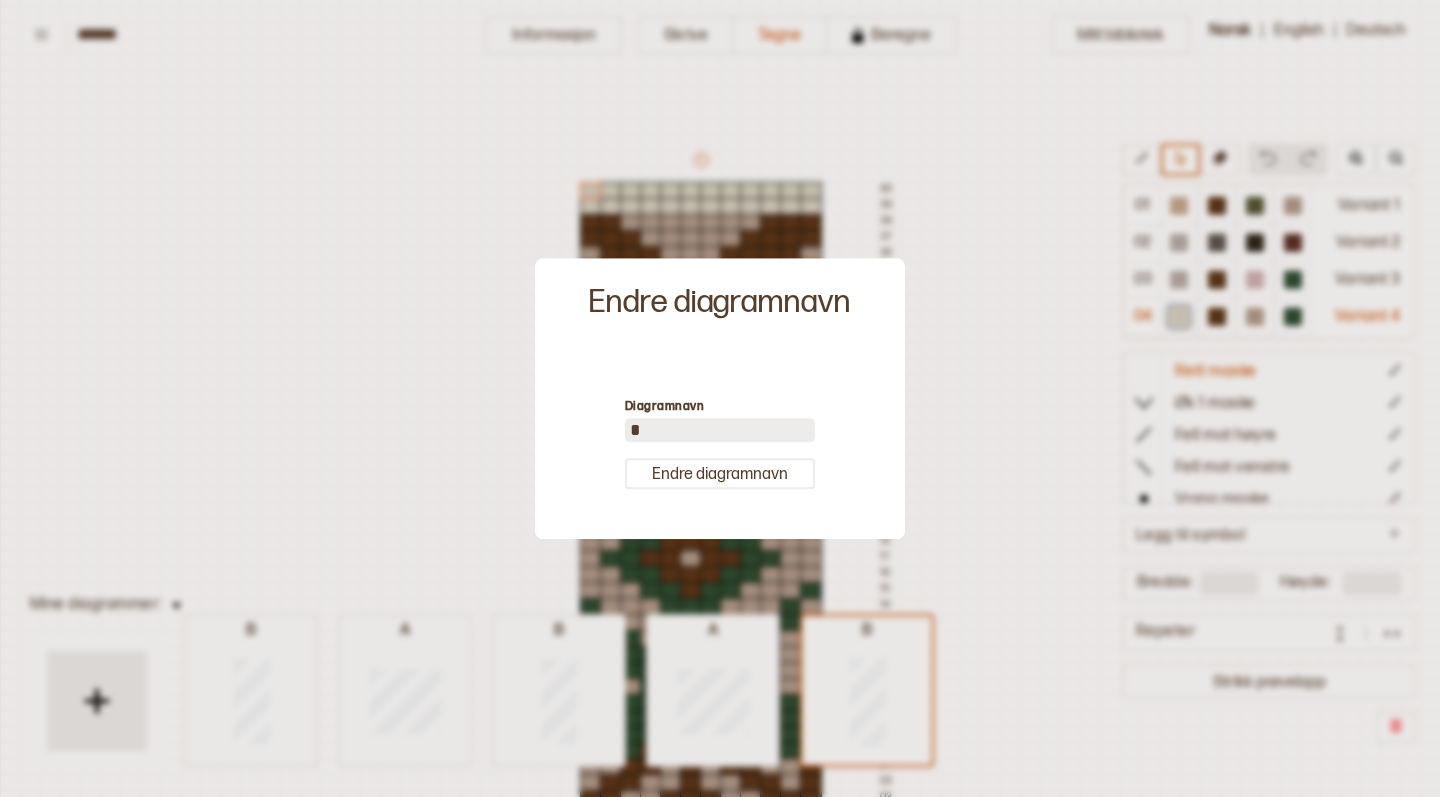 click at bounding box center [720, 398] 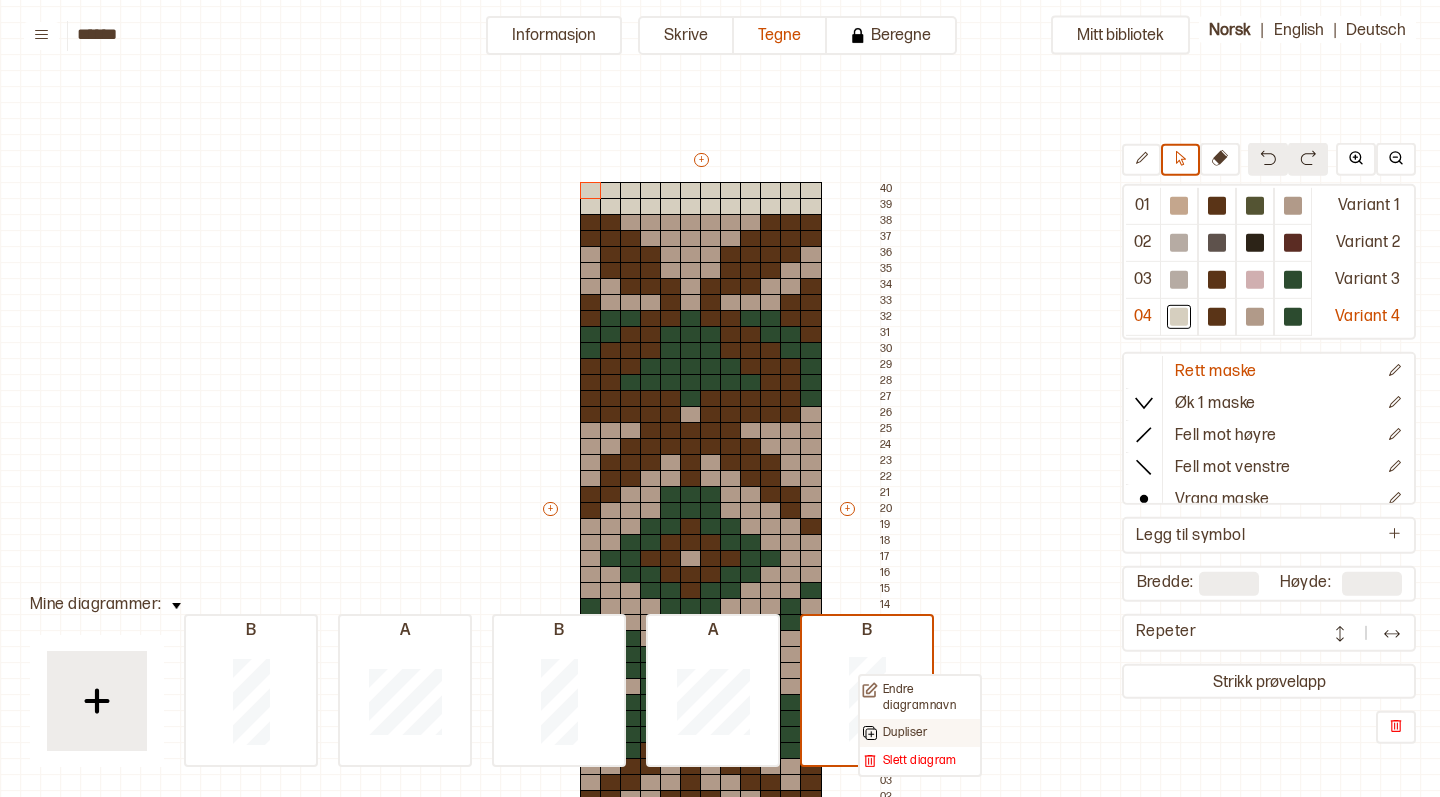 click on "Dupliser" at bounding box center (930, 697) 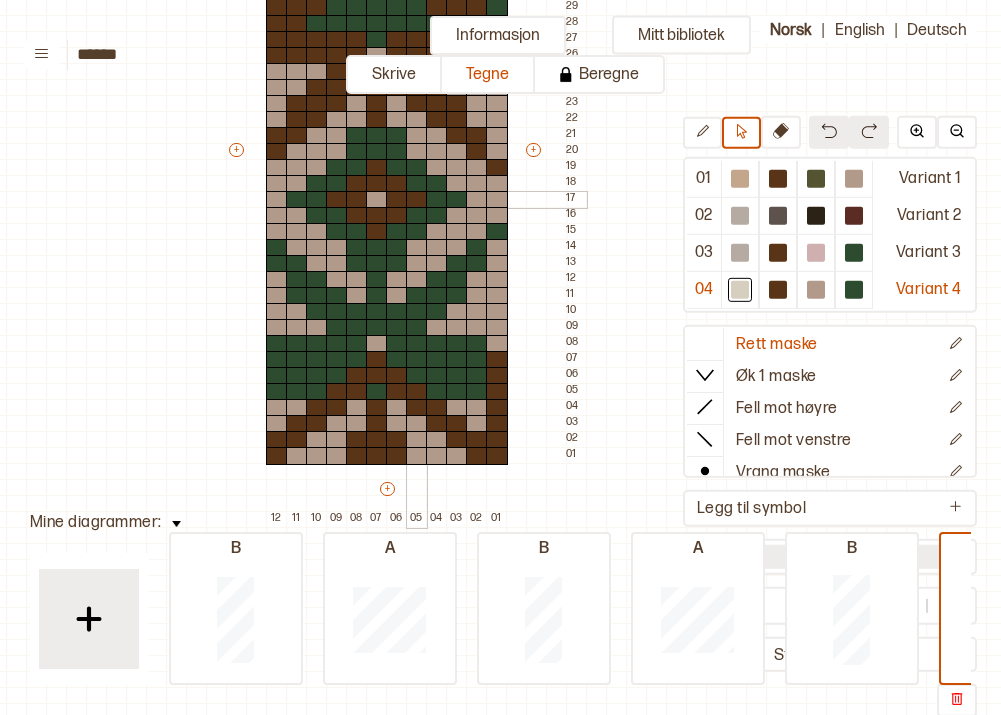 scroll, scrollTop: 401, scrollLeft: 120, axis: both 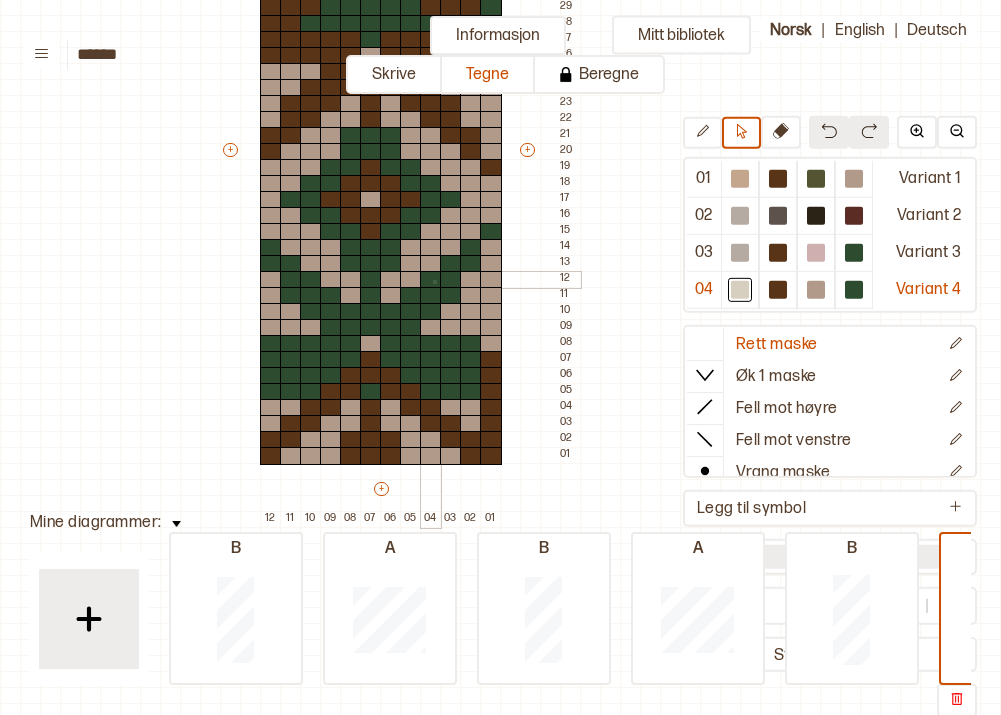 click at bounding box center [431, 280] 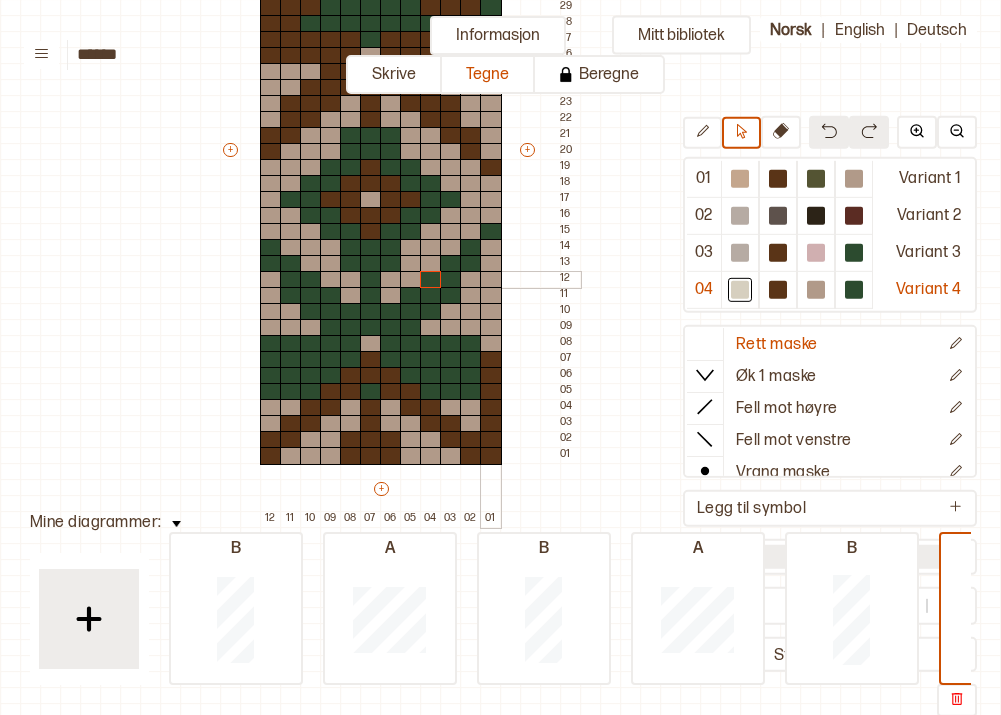 click at bounding box center (491, 280) 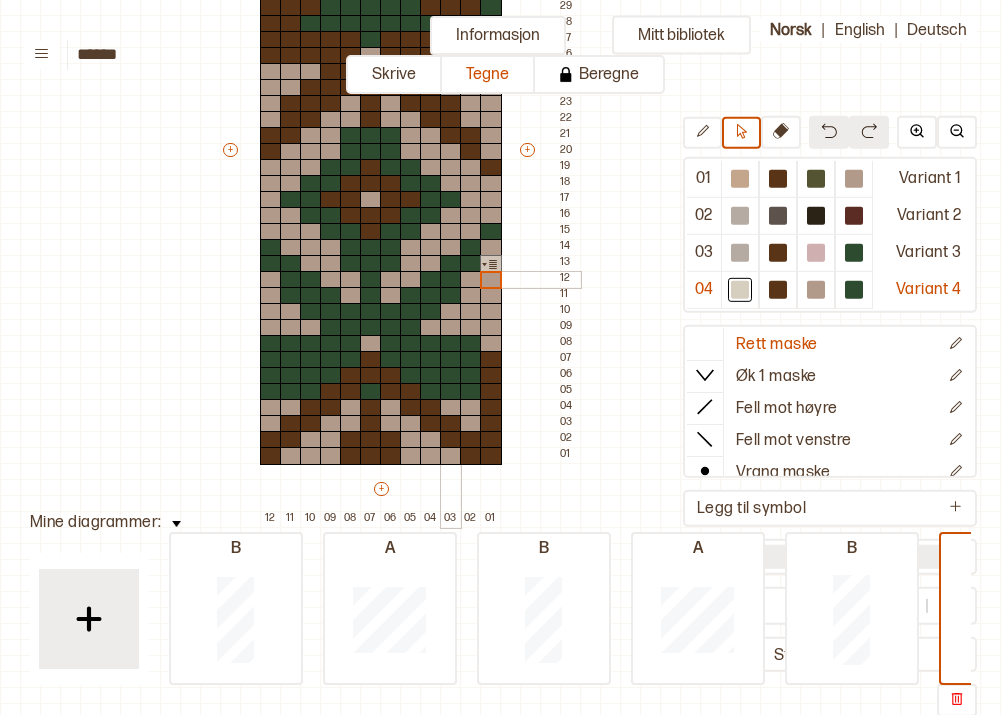 click at bounding box center (451, 280) 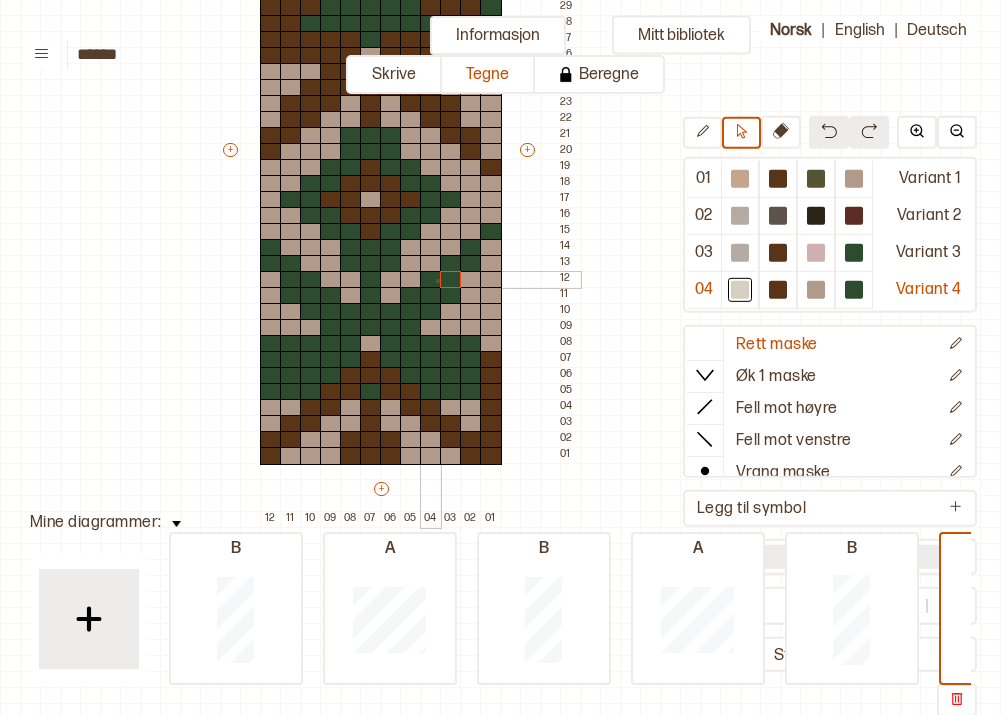 click at bounding box center (431, 280) 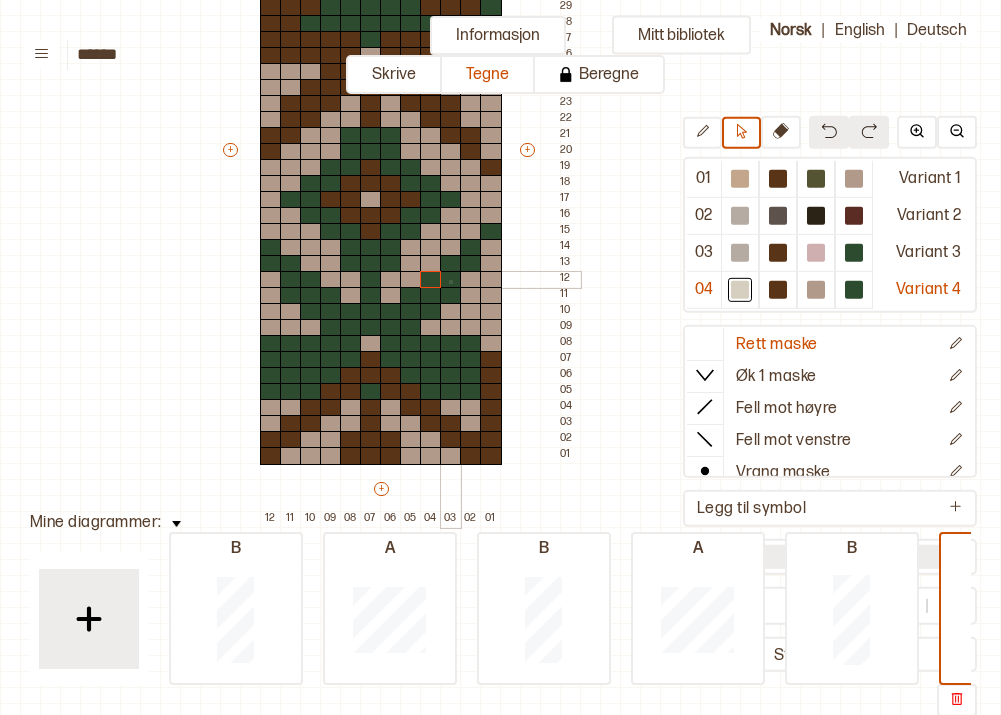 click at bounding box center (451, 280) 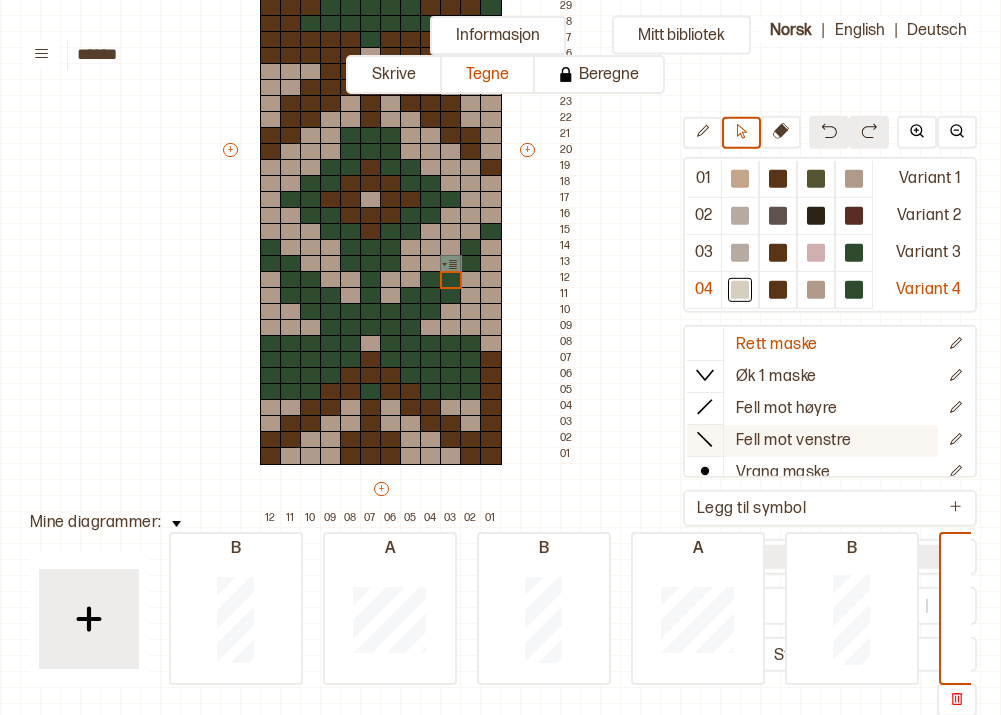 scroll, scrollTop: 0, scrollLeft: 0, axis: both 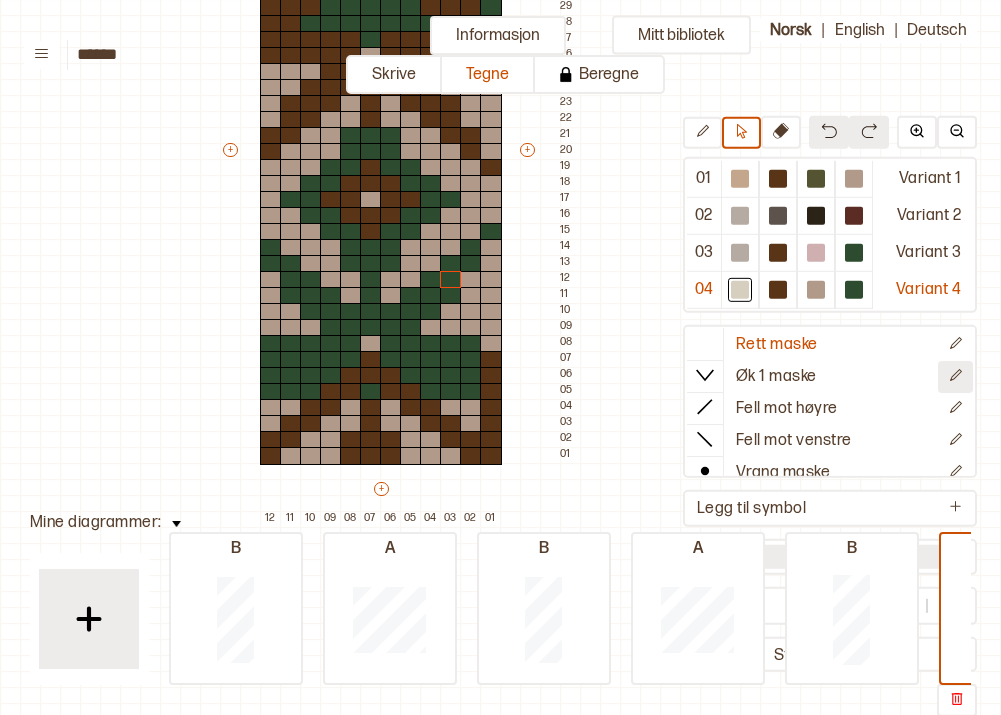 click at bounding box center [955, 343] 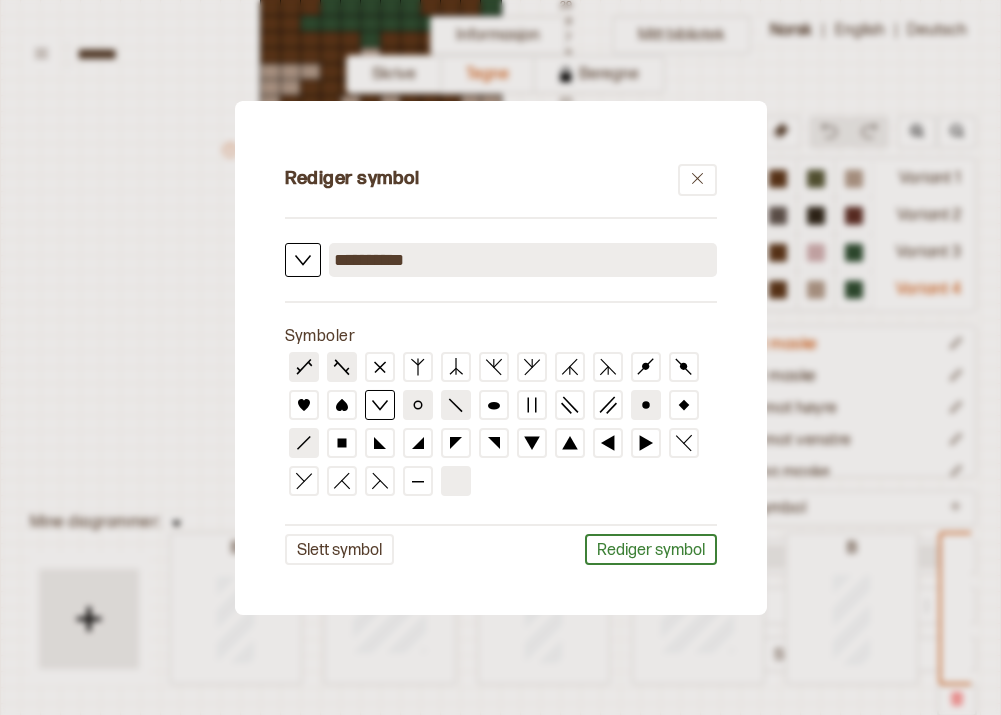 click on "**********" at bounding box center [523, 260] 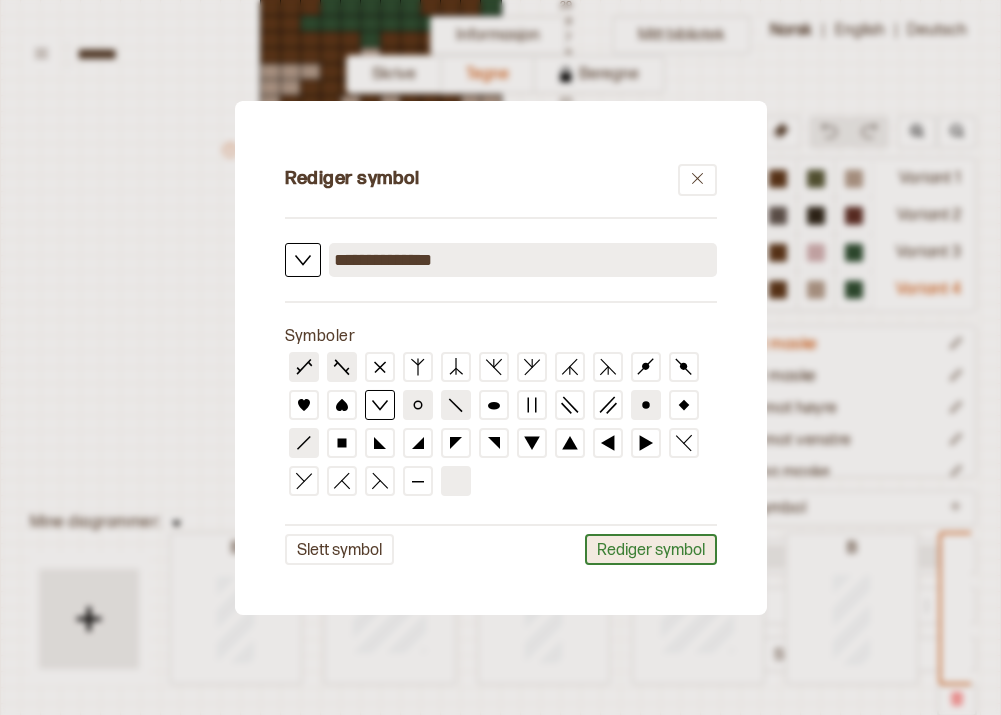 click on "Rediger symbol" at bounding box center (651, 549) 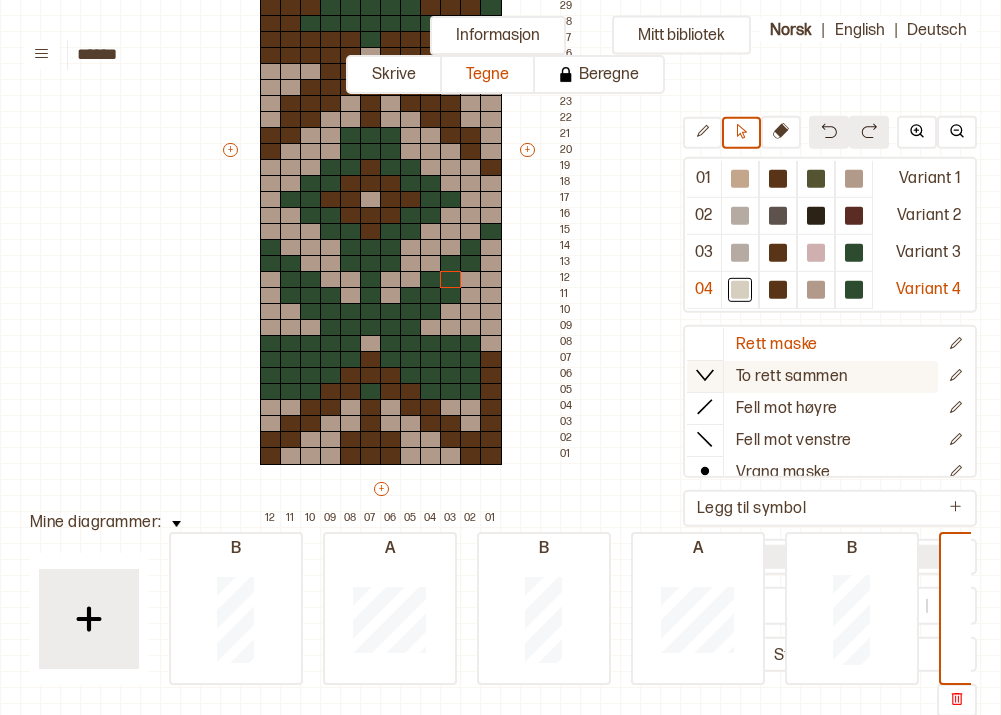 click on "To rett sammen" at bounding box center (812, 345) 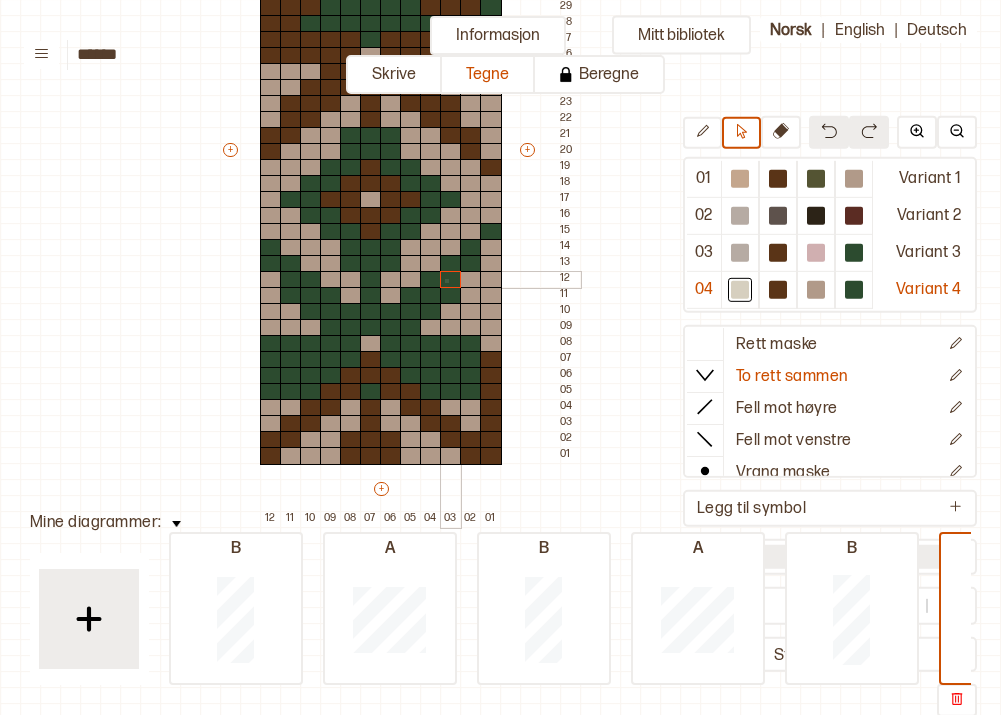 click at bounding box center (451, 280) 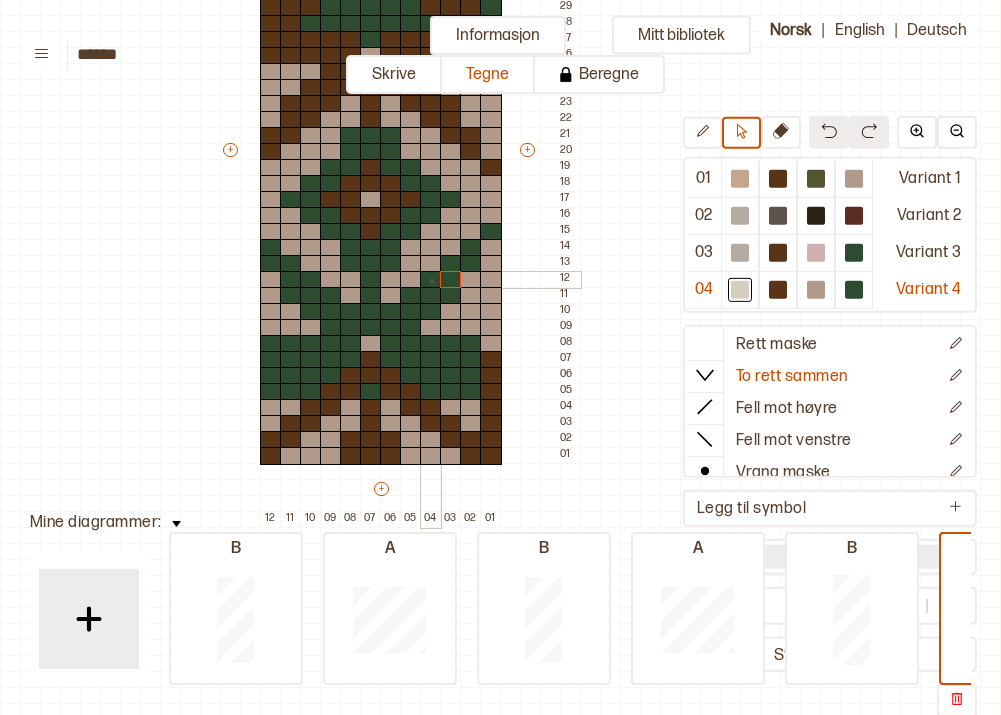 click at bounding box center [431, 280] 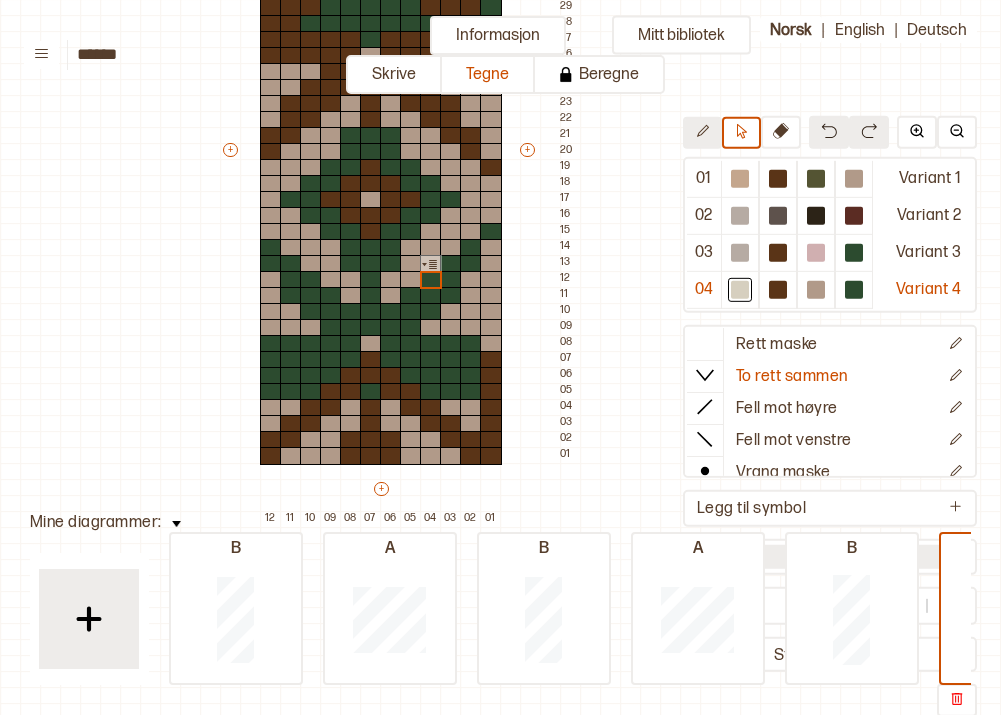click at bounding box center [702, 131] 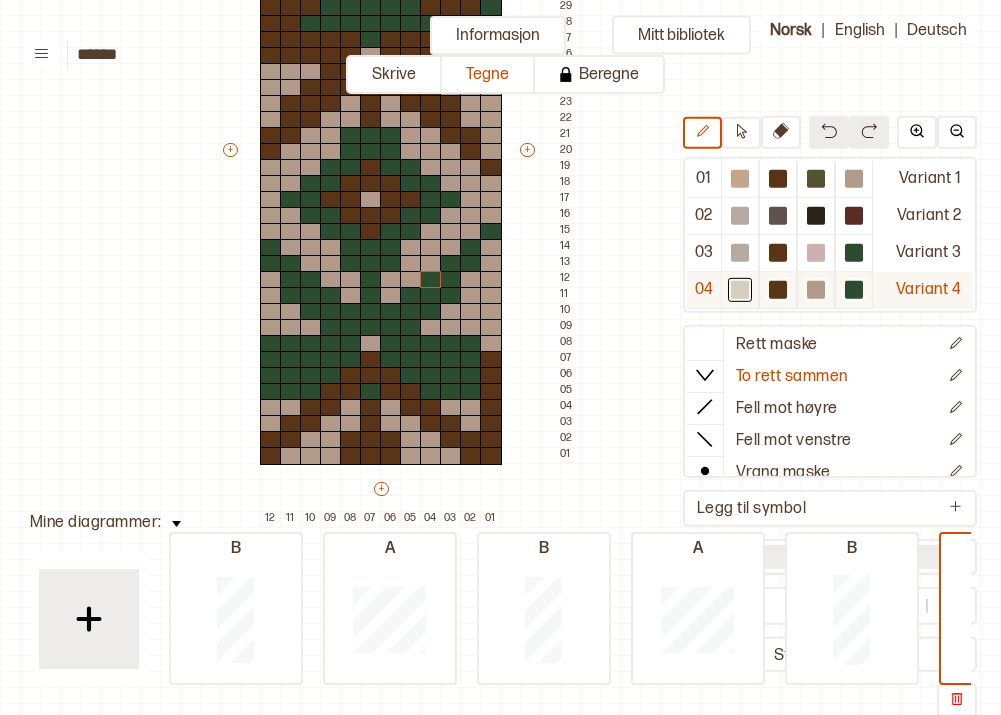 click at bounding box center [740, 179] 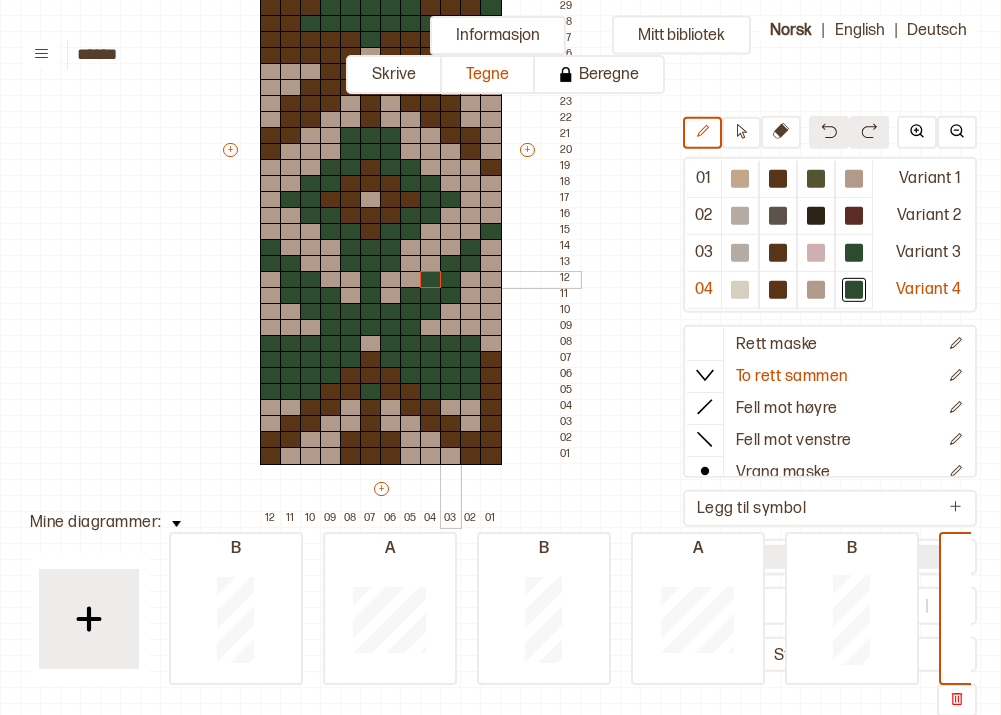 click at bounding box center [451, 280] 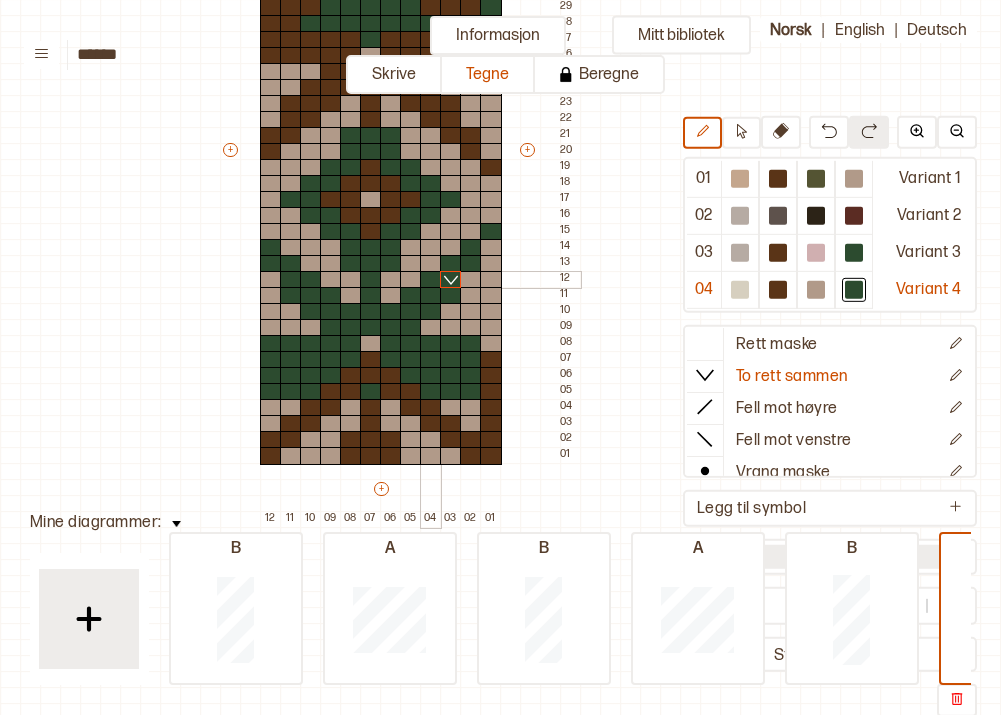 click at bounding box center (431, 280) 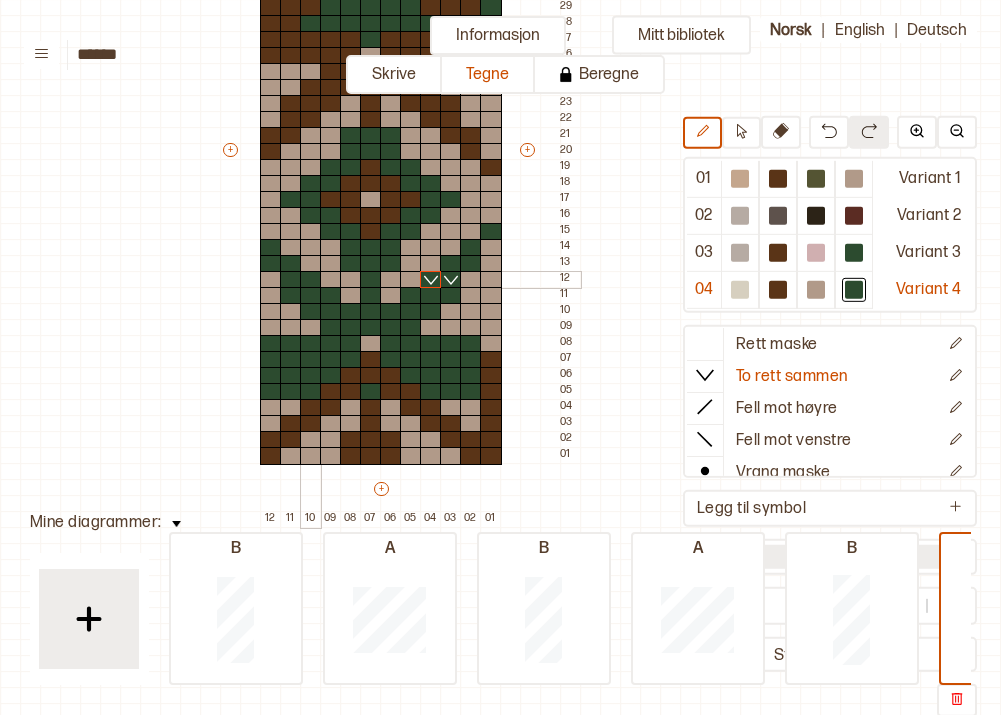 click at bounding box center (311, 280) 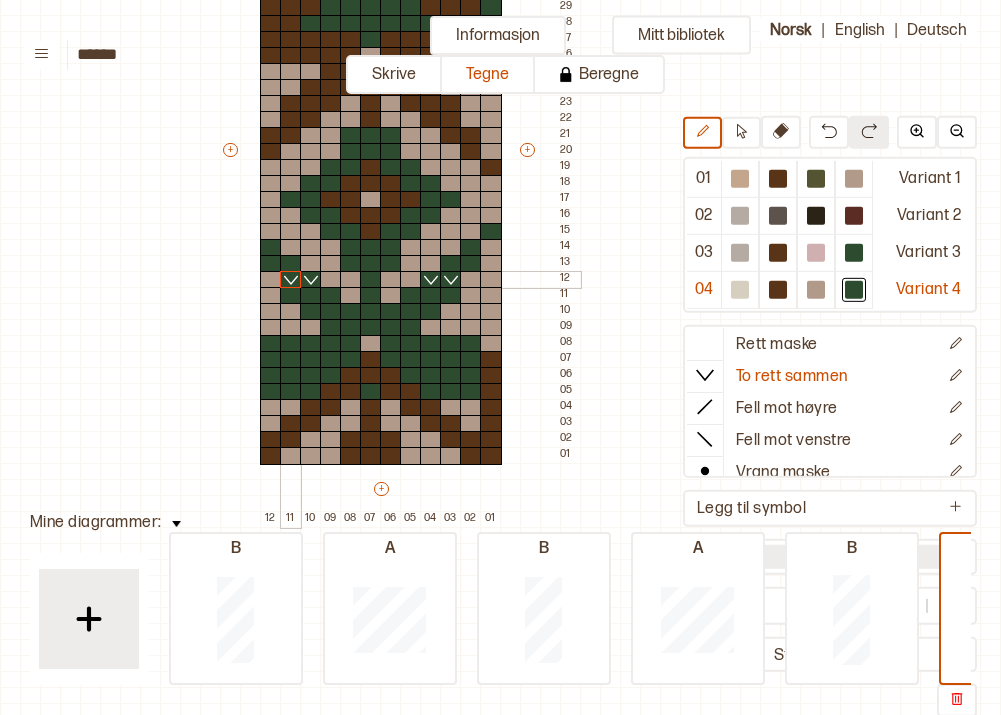 click at bounding box center (291, 280) 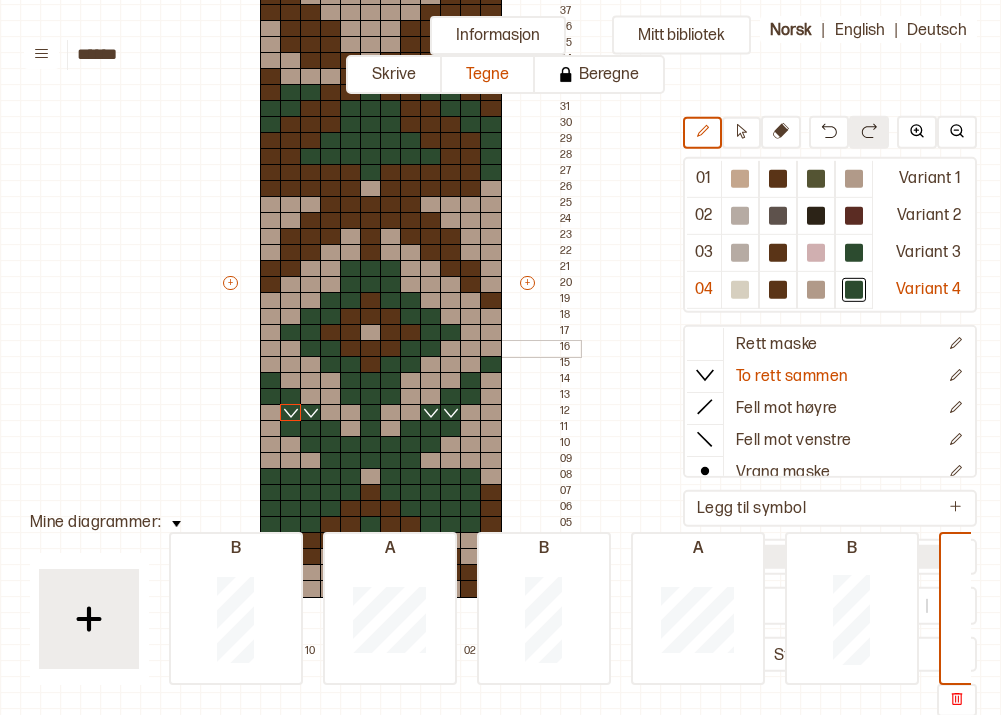 scroll, scrollTop: 261, scrollLeft: 120, axis: both 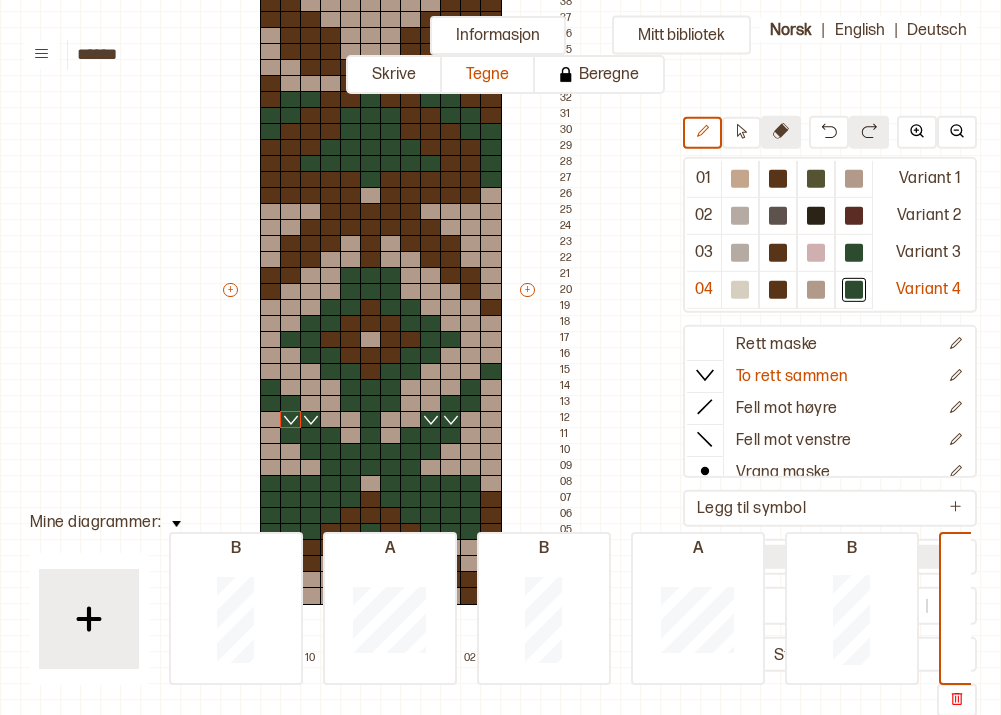 click at bounding box center (781, 131) 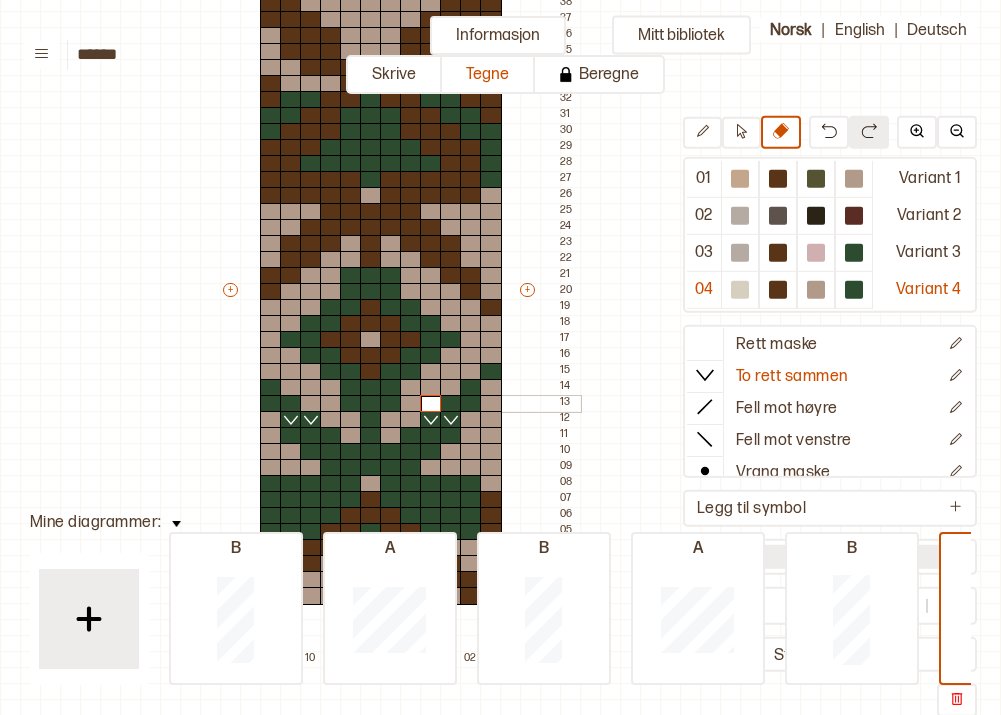 click at bounding box center [431, 404] 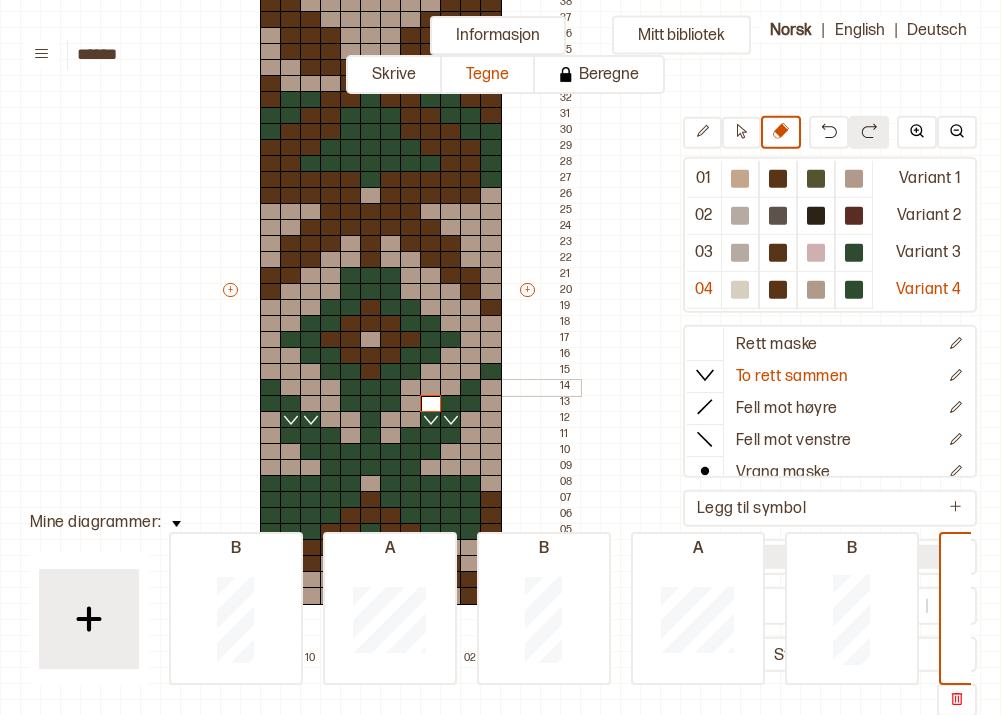 click at bounding box center (431, 388) 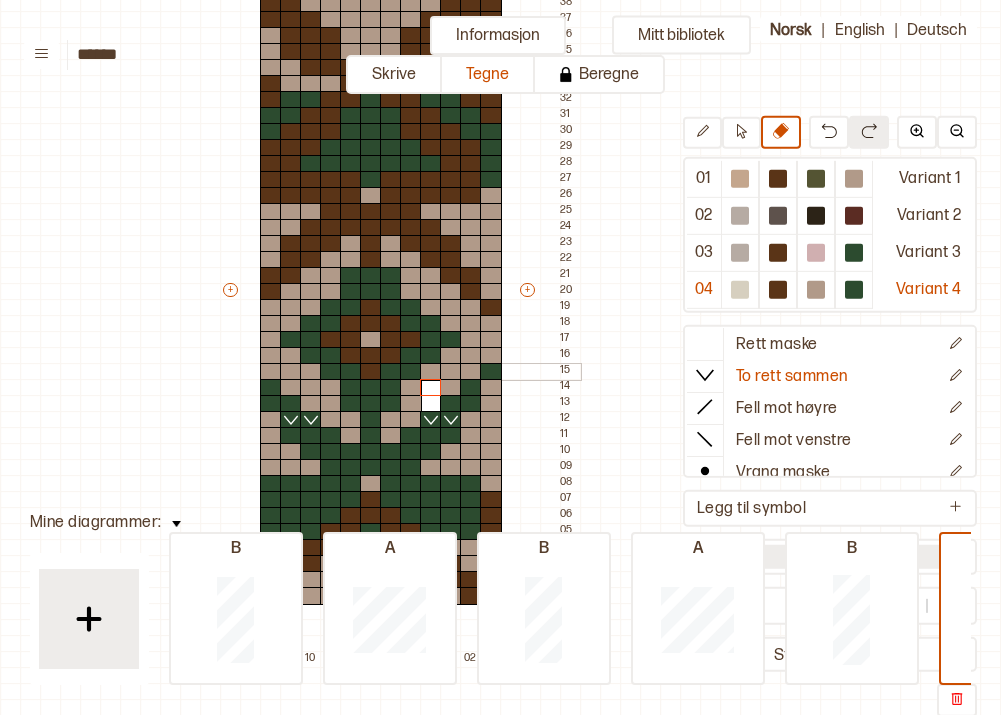 click at bounding box center (431, 372) 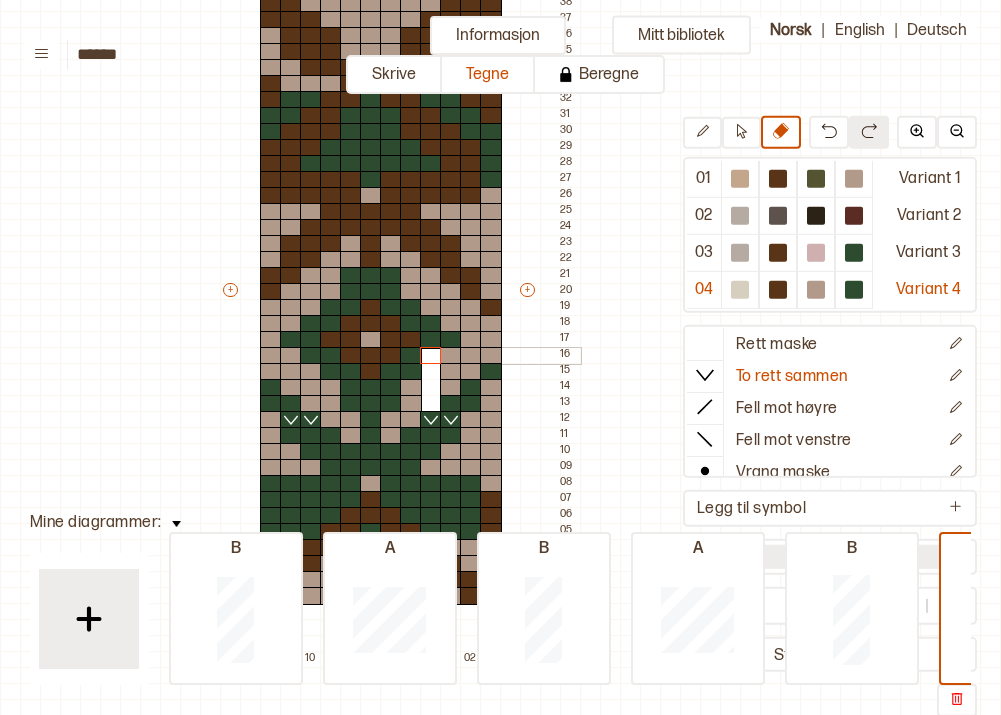 click at bounding box center (431, 356) 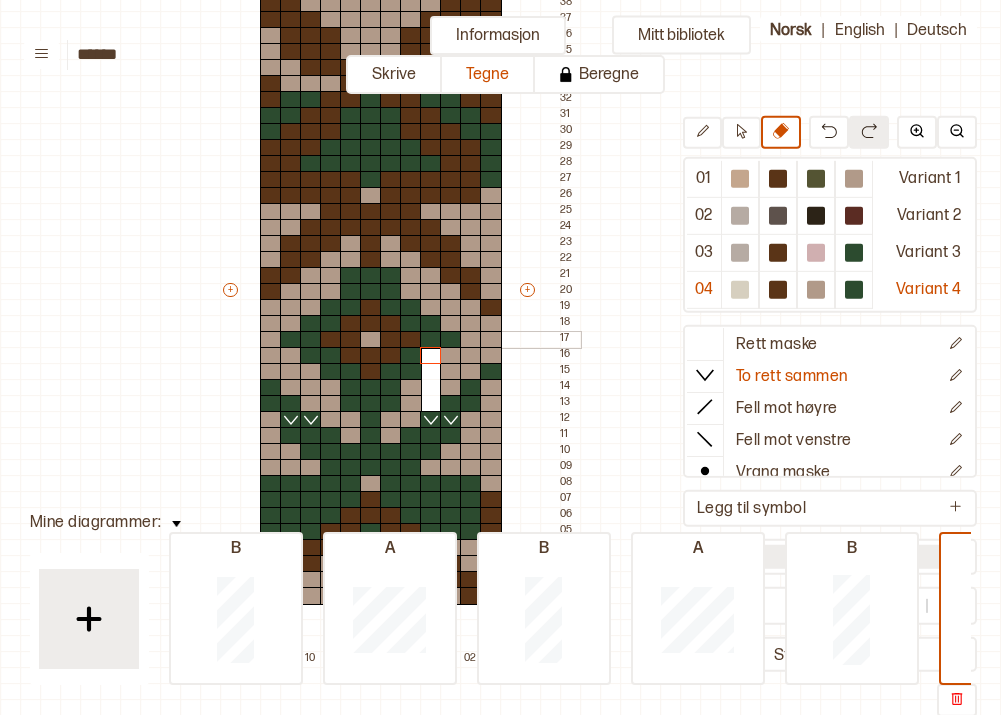 click at bounding box center (431, 340) 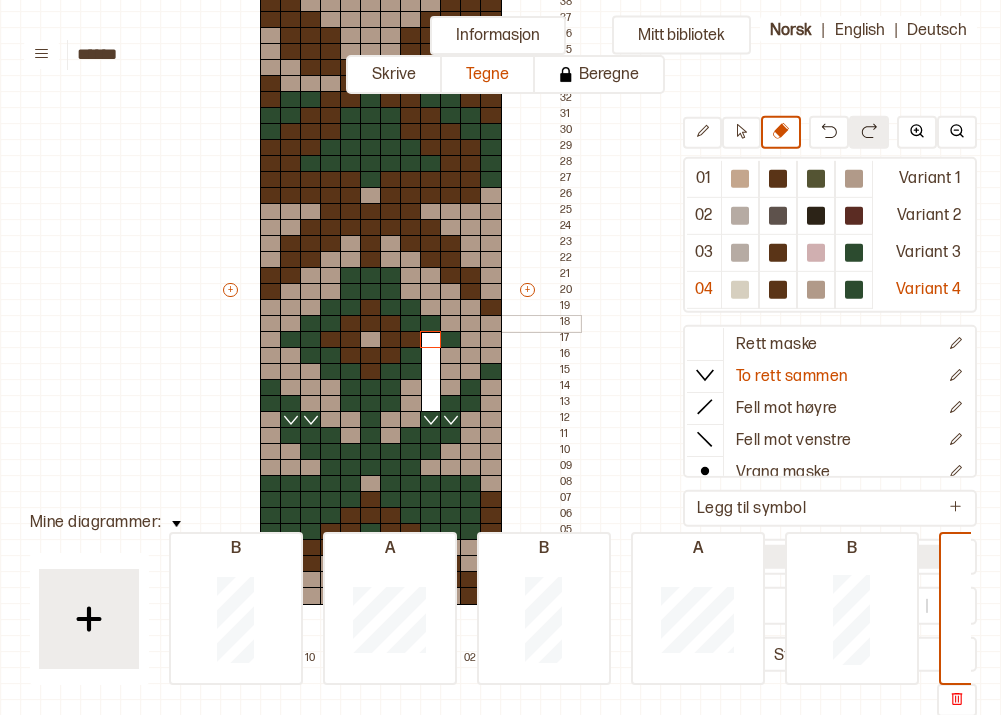 click at bounding box center [431, 324] 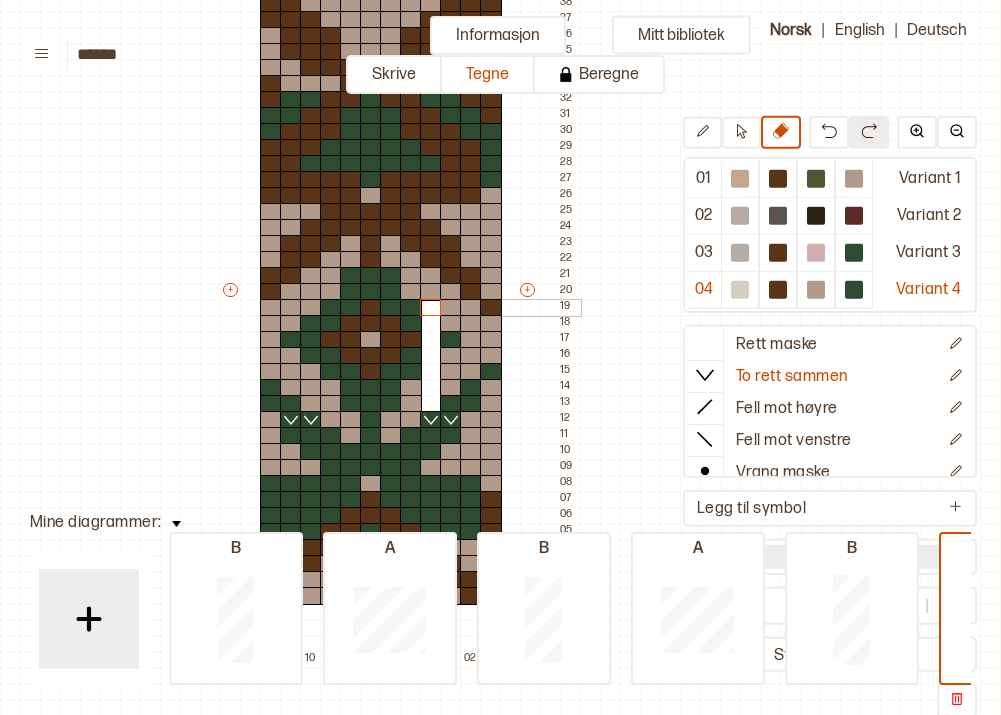 click on "+ + + + 12 11 10 09 08 07 06 05 04 03 02 01 40 39 38 37 36 35 34 33 32 31 30 29 28 27 26 25 24 23 22 21 20 19 18 17 16 15 14 13 12 11 10 09 08 07 06 05 04 03 02 01" at bounding box center (400, 299) 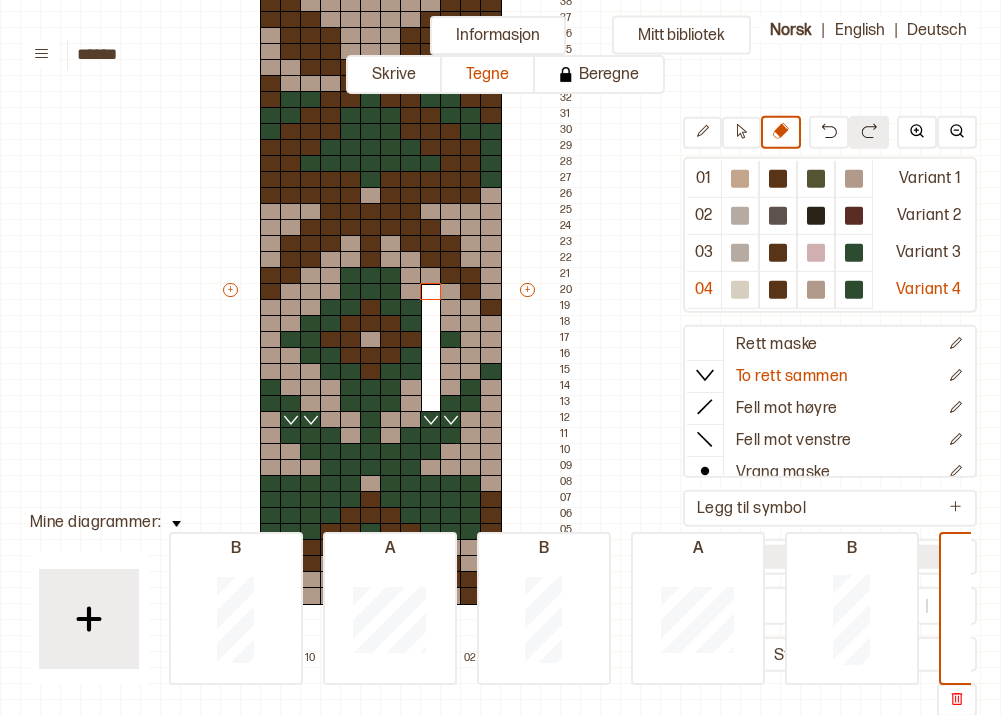 click at bounding box center (431, 292) 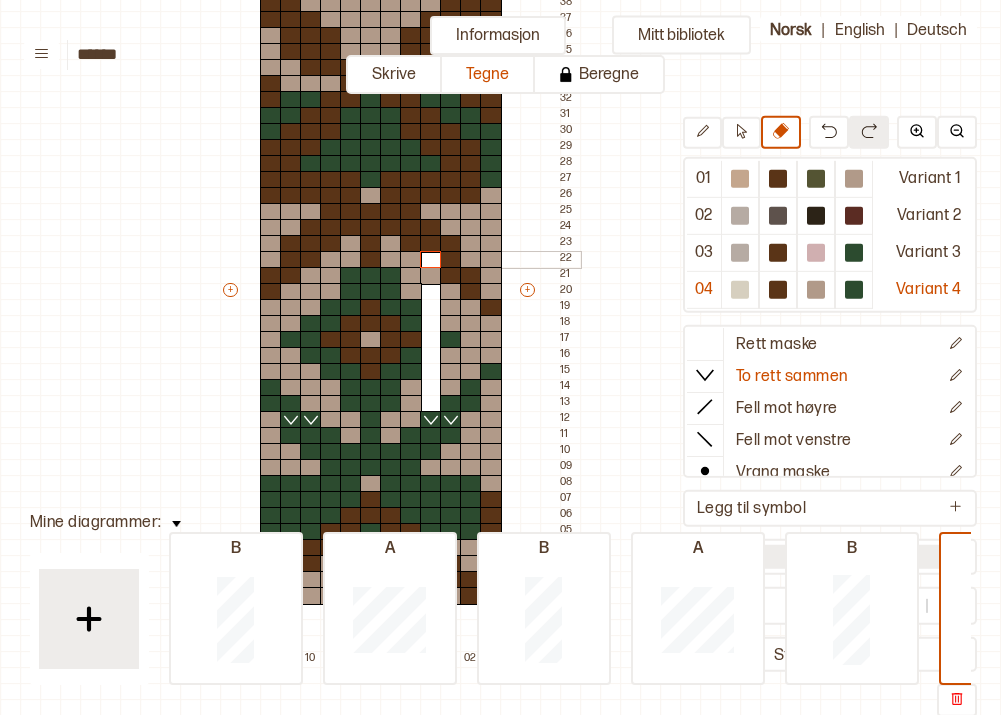 click at bounding box center [431, 260] 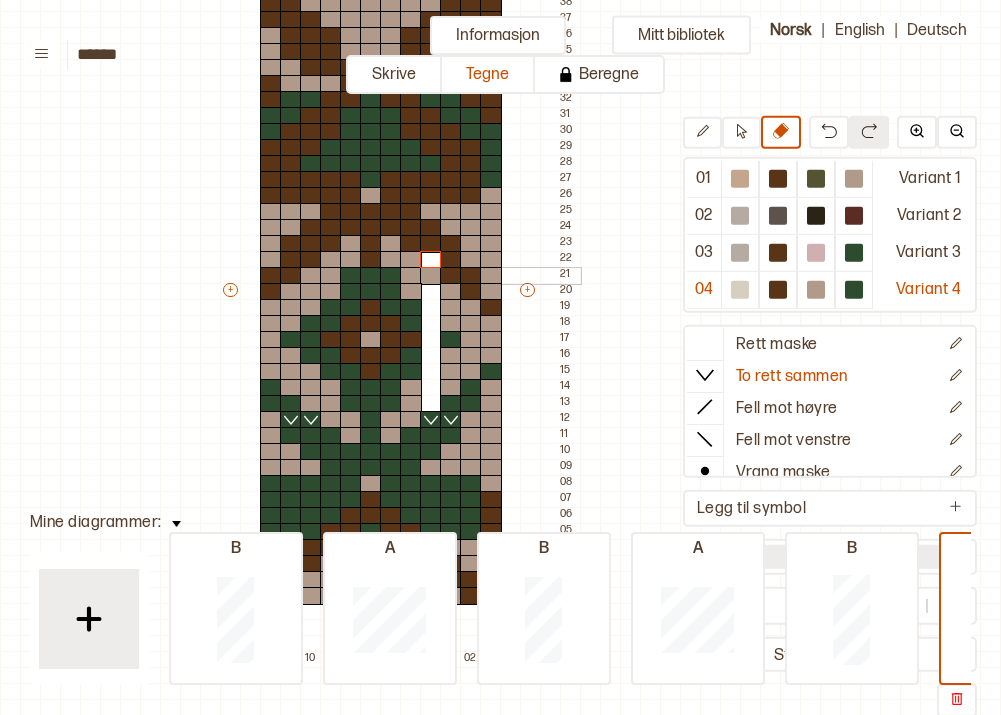 click at bounding box center (431, 276) 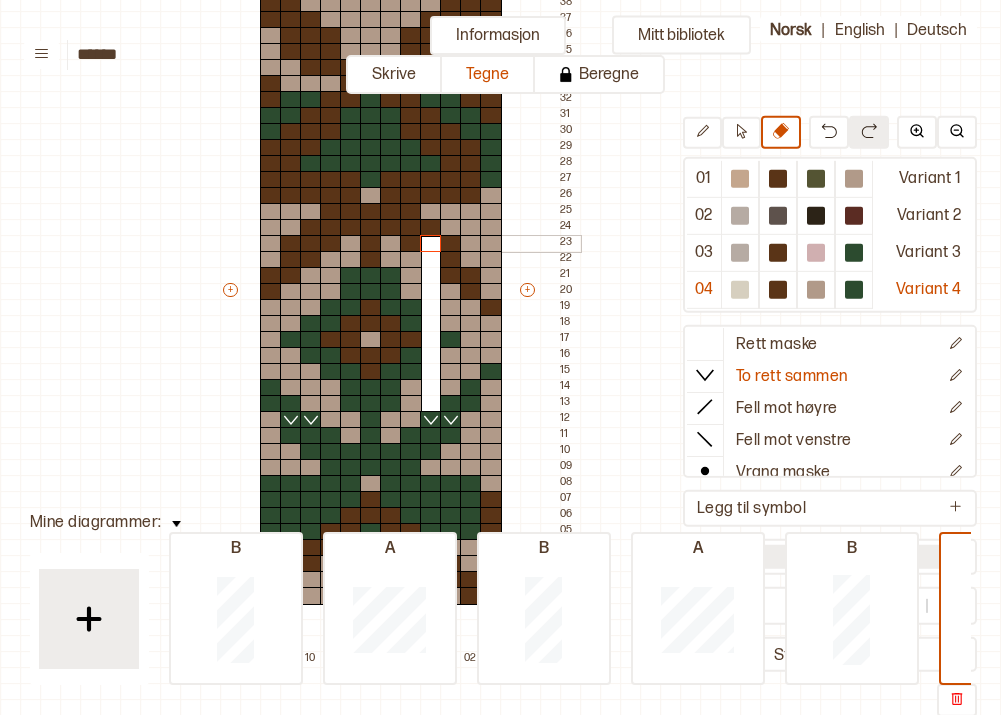 click at bounding box center (431, 244) 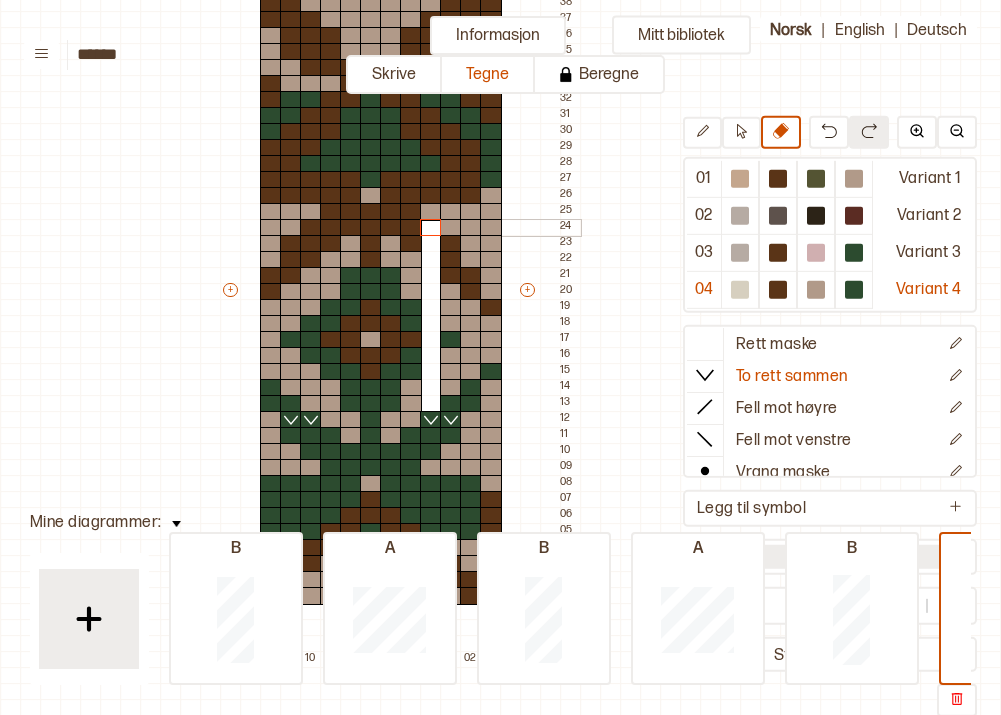 click at bounding box center (431, 228) 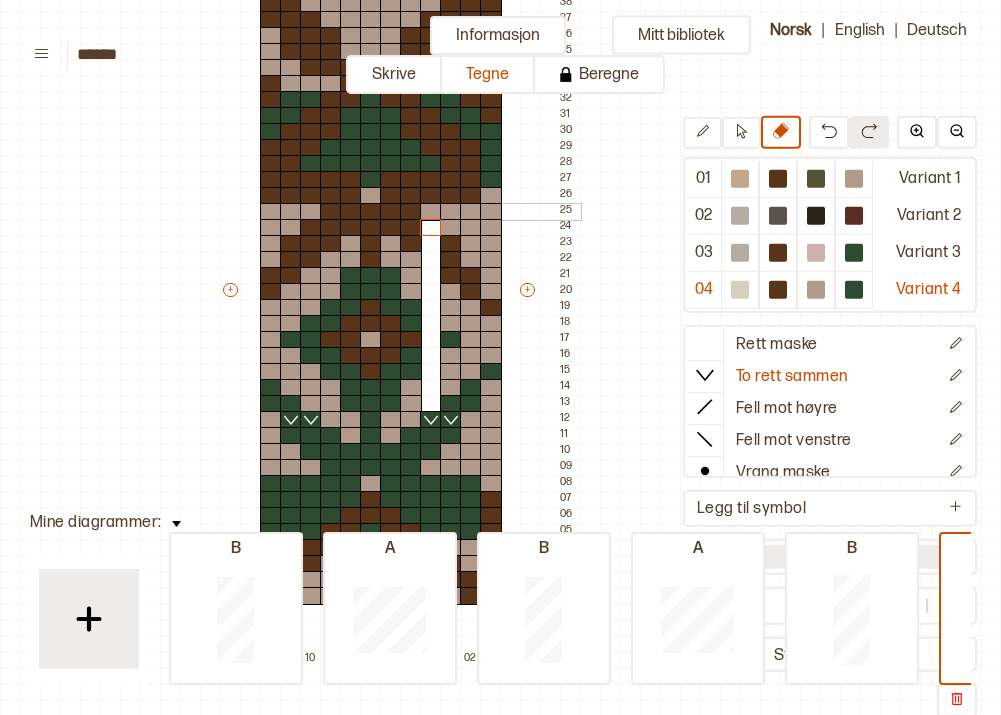 click at bounding box center (431, 212) 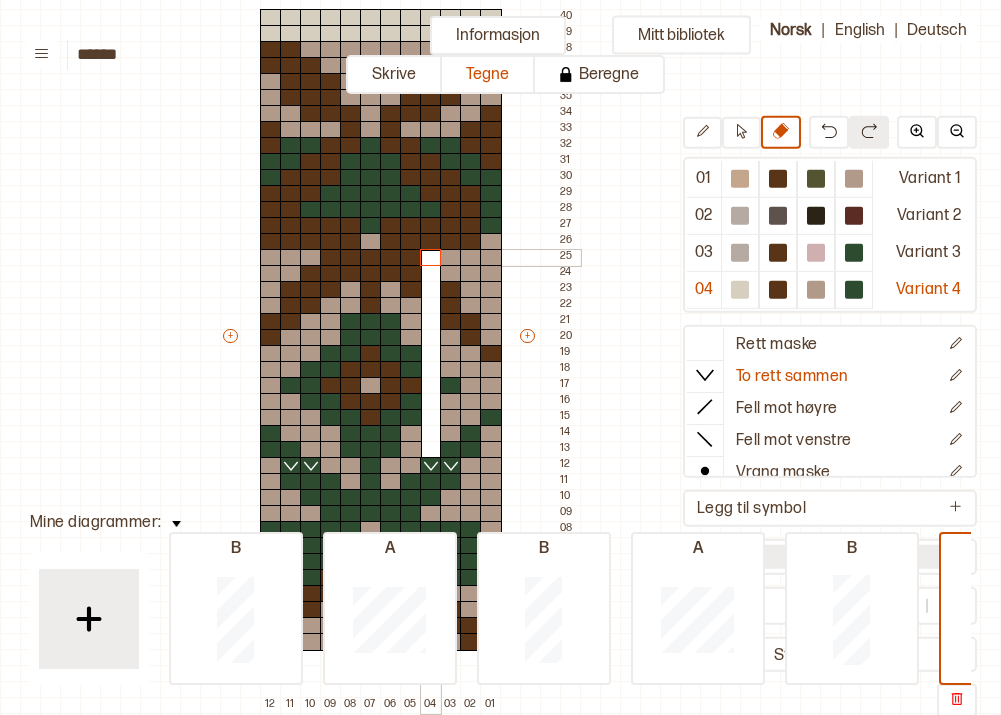 scroll, scrollTop: 200, scrollLeft: 120, axis: both 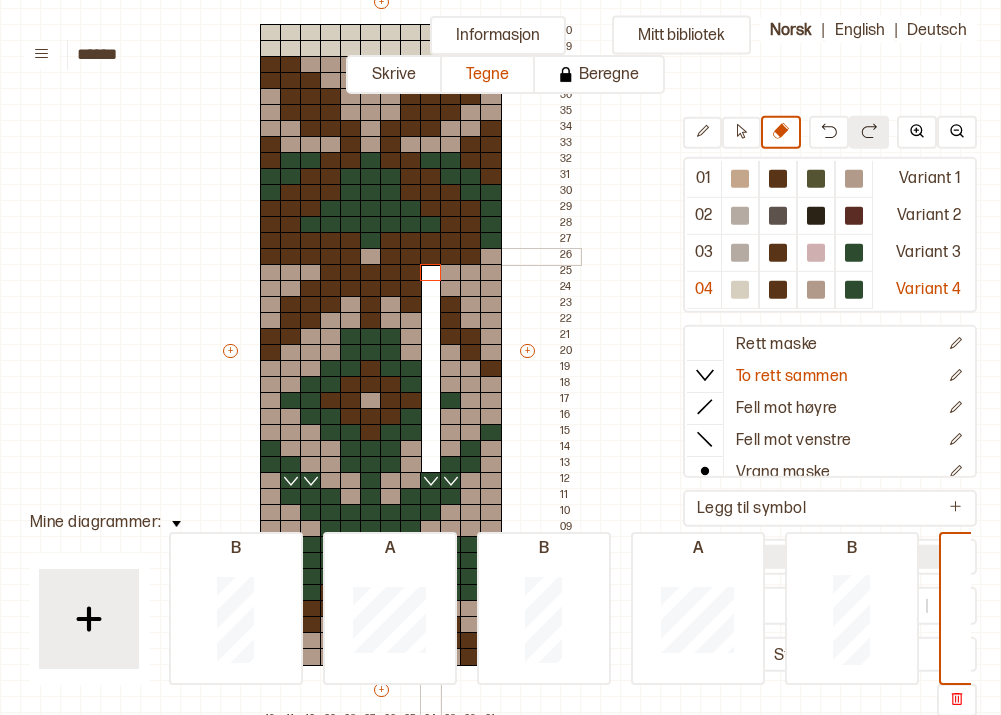 click at bounding box center (431, 257) 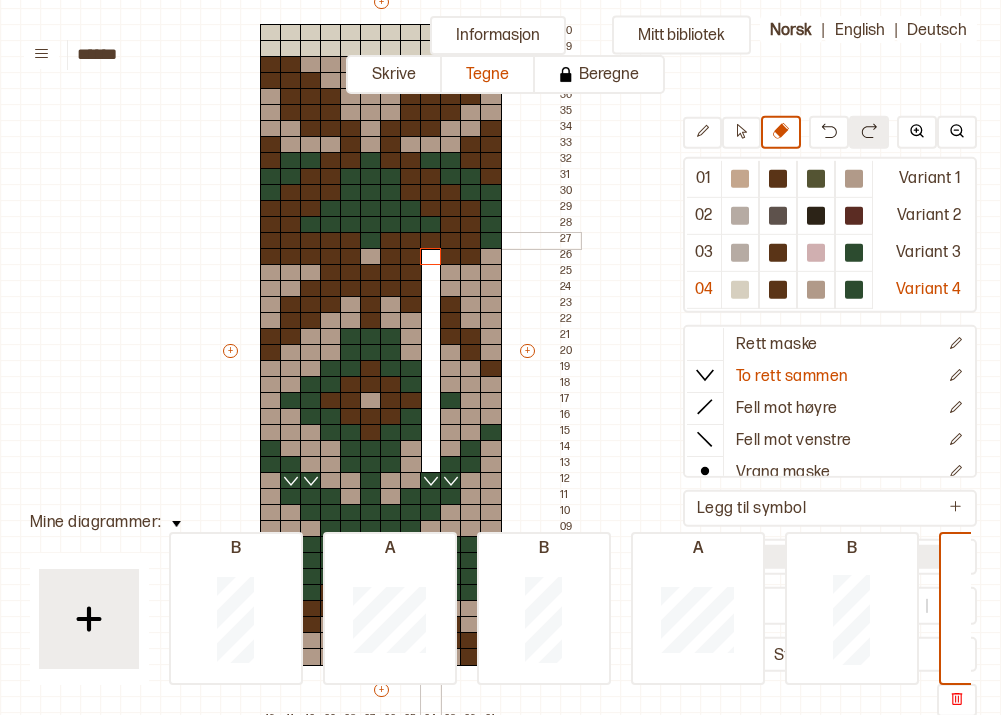 click at bounding box center (431, 241) 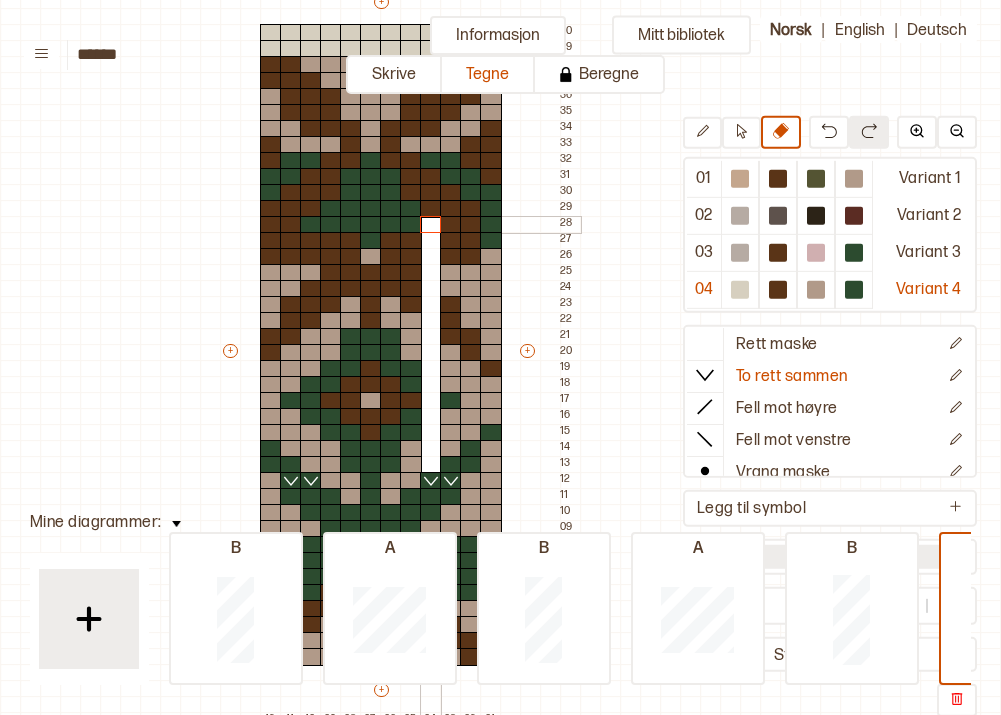 click at bounding box center (431, 225) 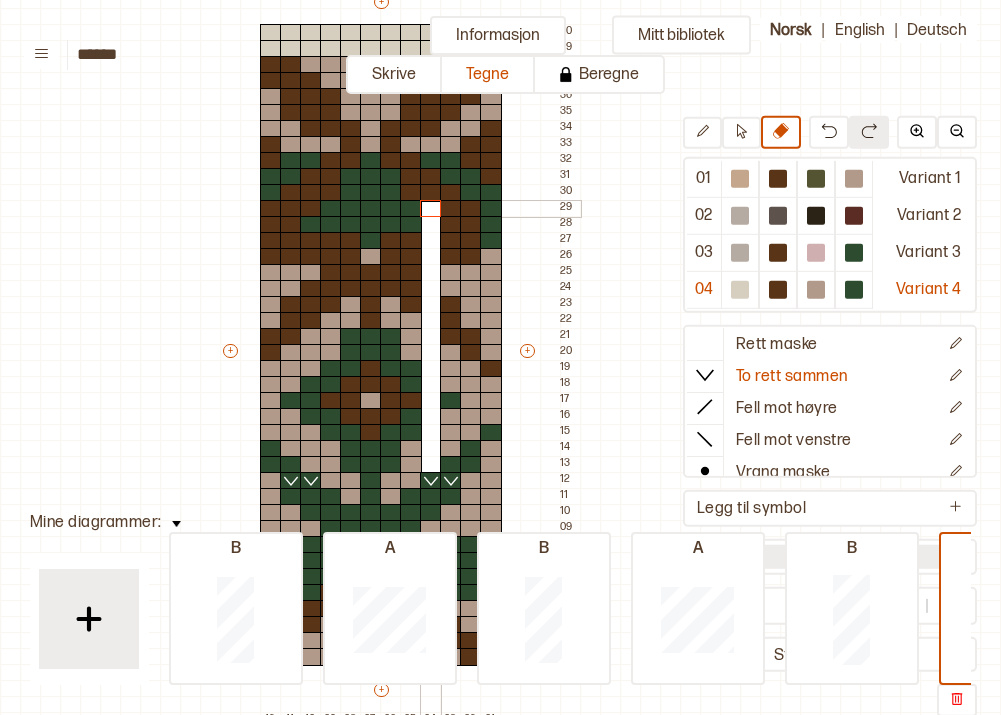 click at bounding box center [431, 209] 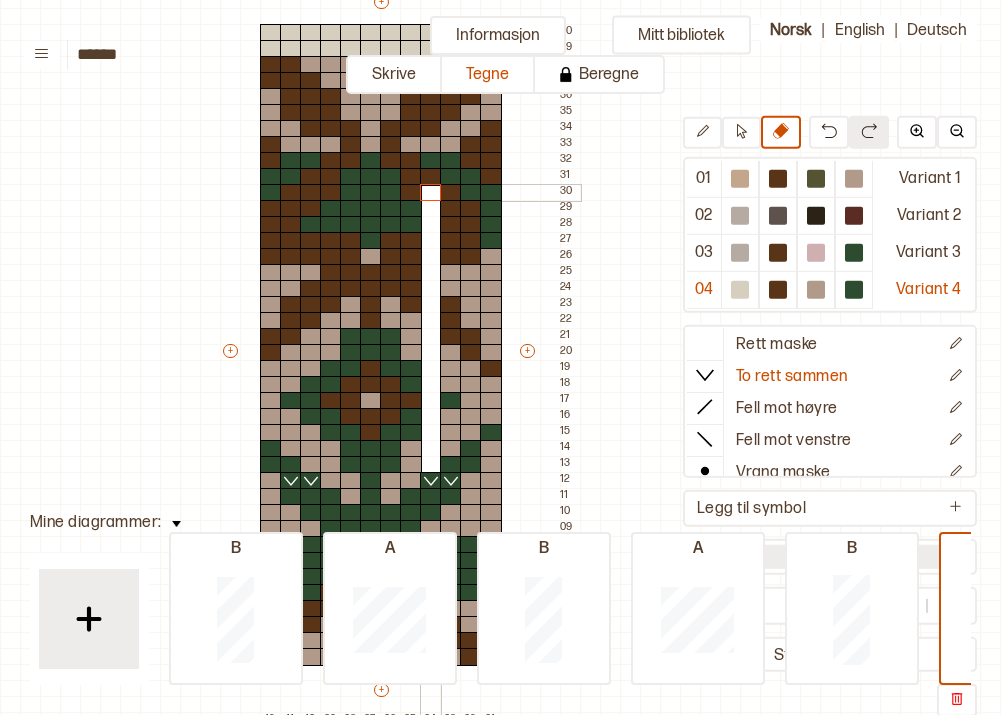 click at bounding box center (431, 193) 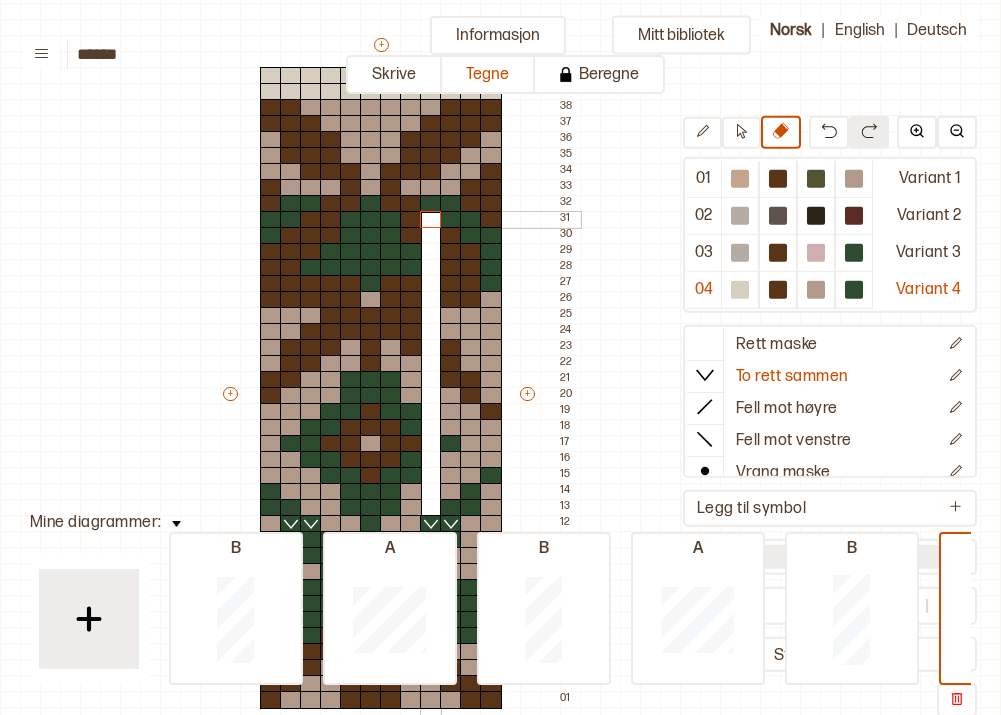 scroll, scrollTop: 116, scrollLeft: 120, axis: both 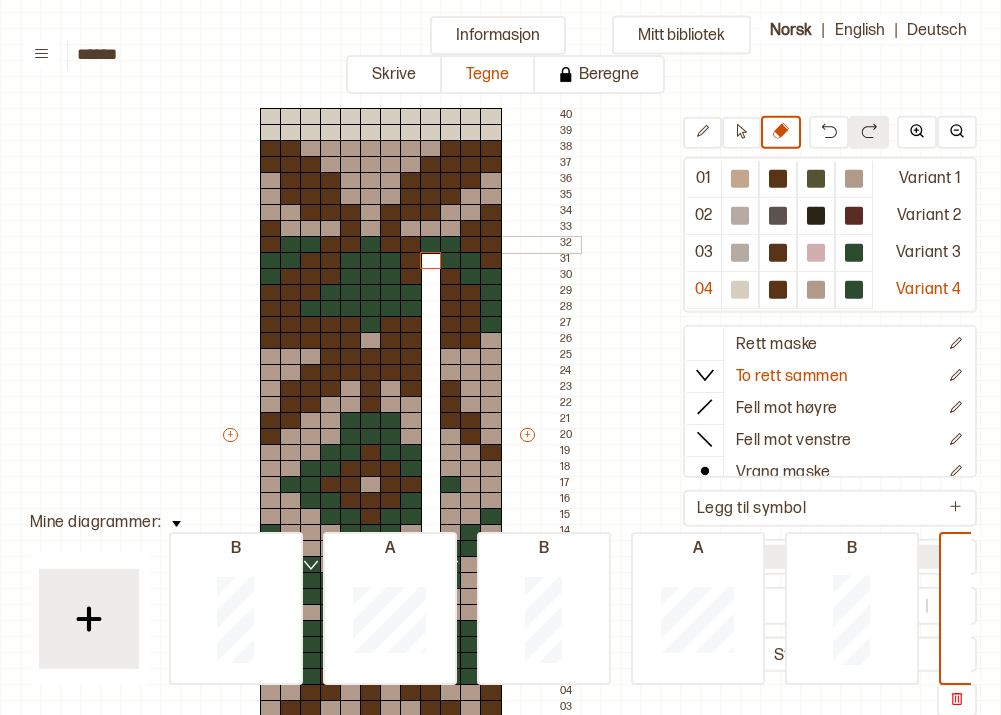 click at bounding box center (431, 245) 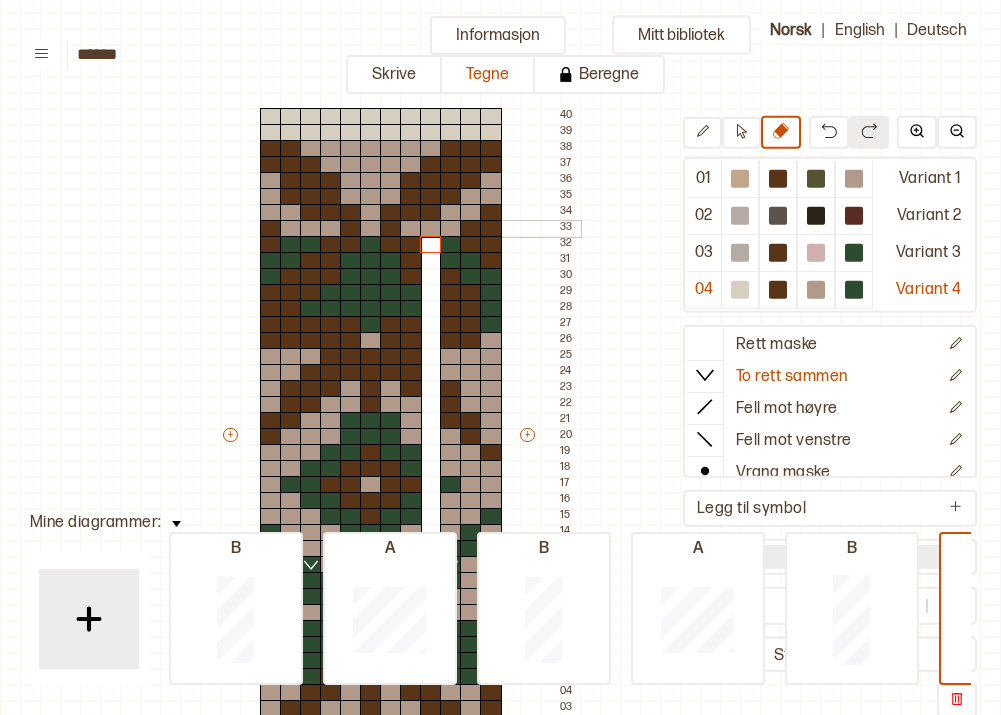 click at bounding box center [431, 229] 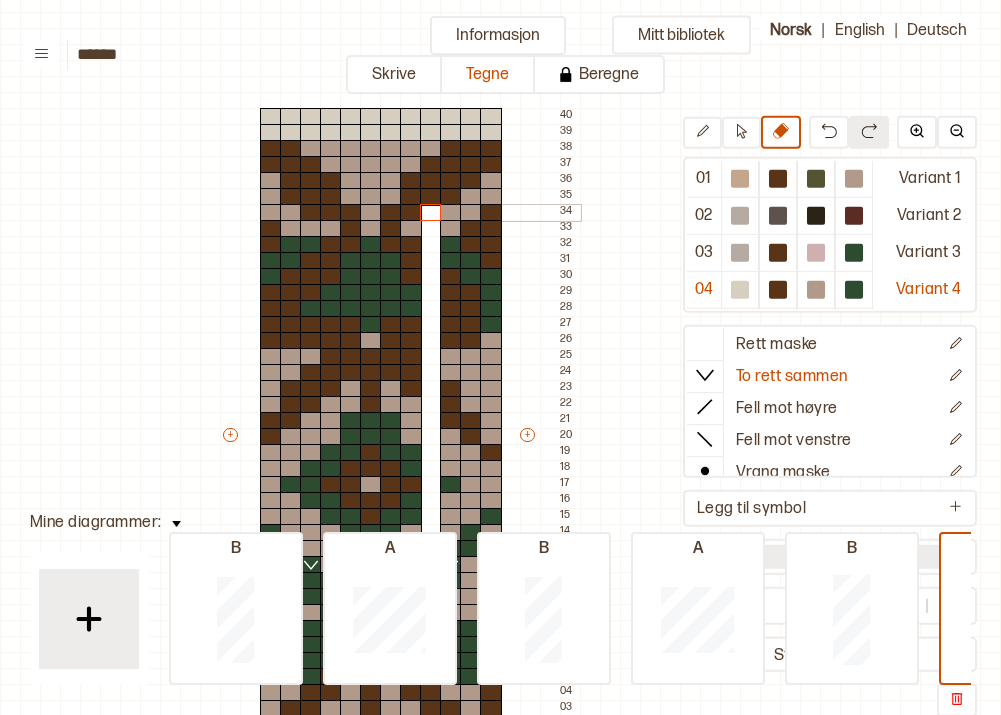 click at bounding box center (431, 213) 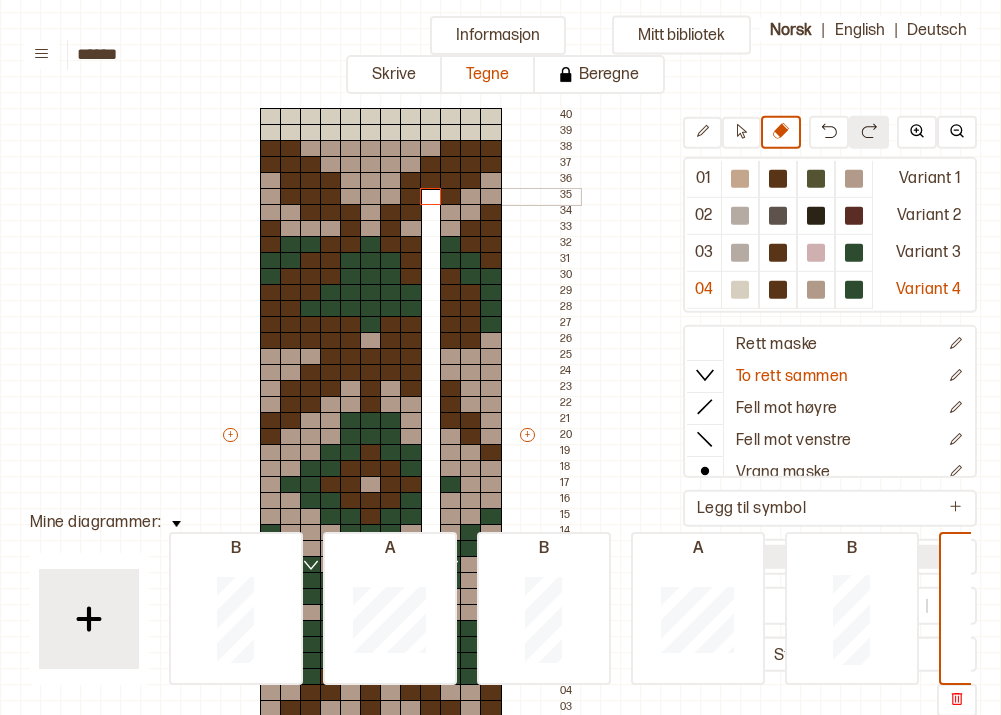 click at bounding box center [431, 197] 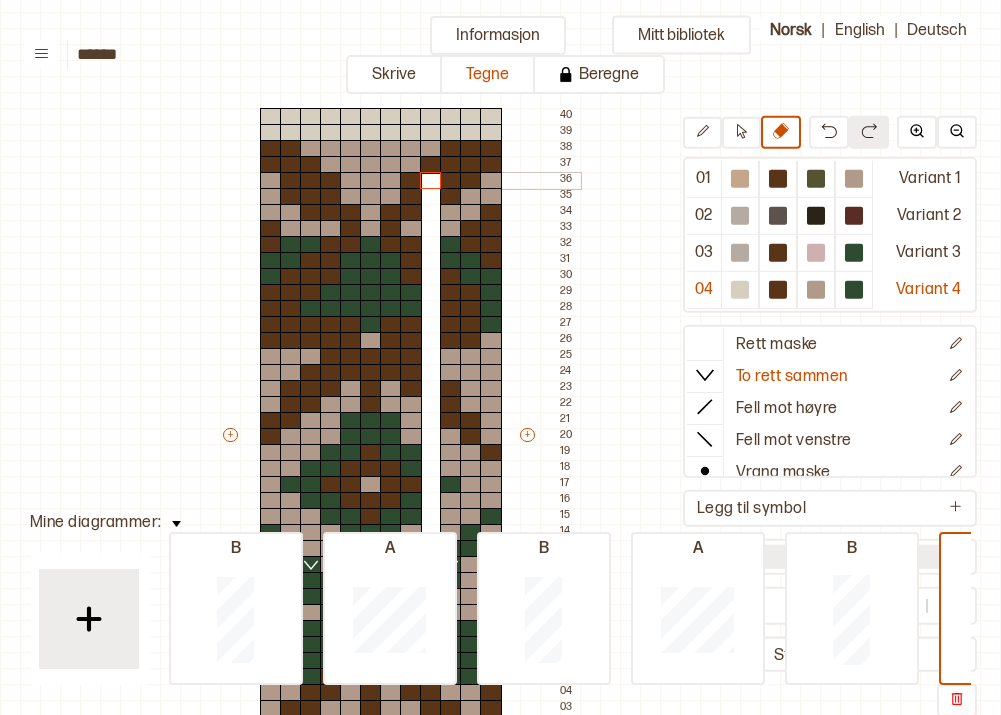 click at bounding box center (431, 181) 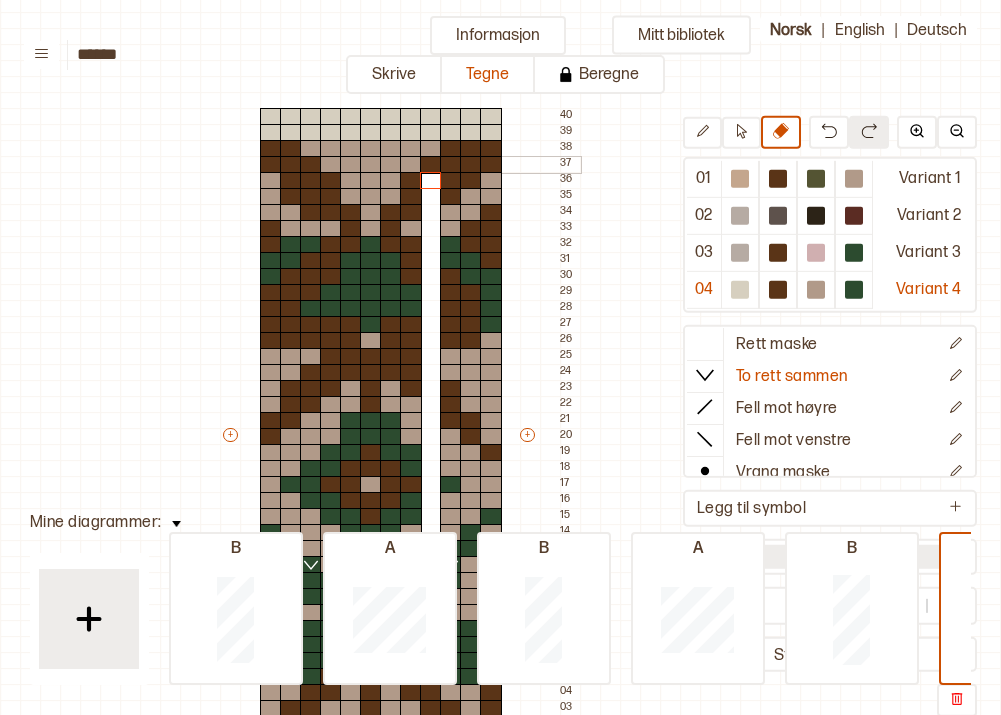 click at bounding box center (431, 165) 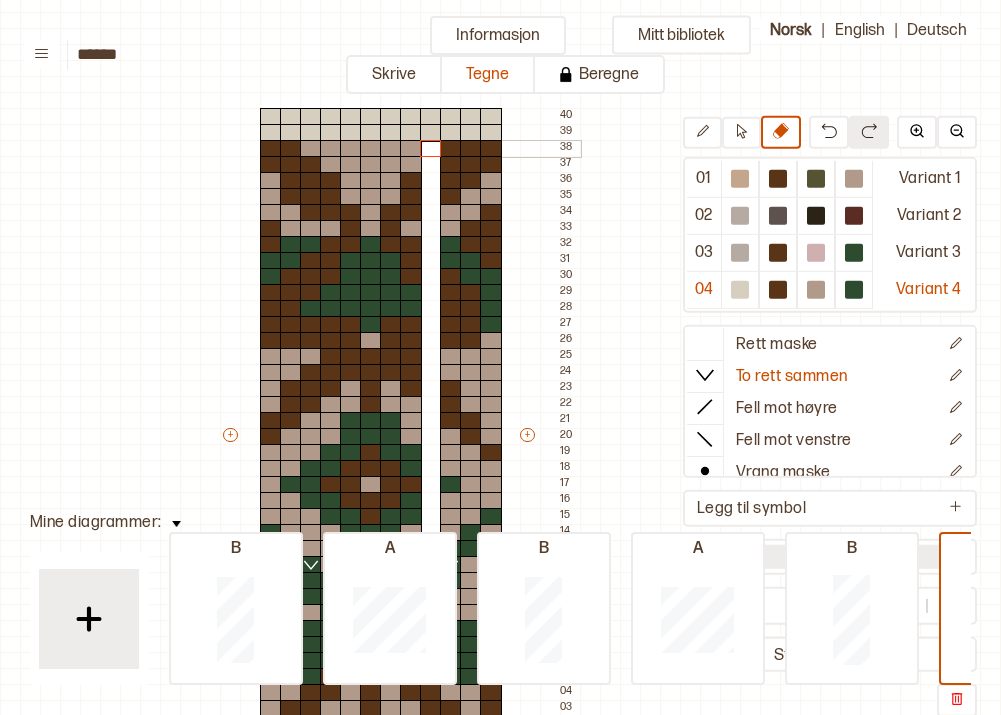click at bounding box center [431, 149] 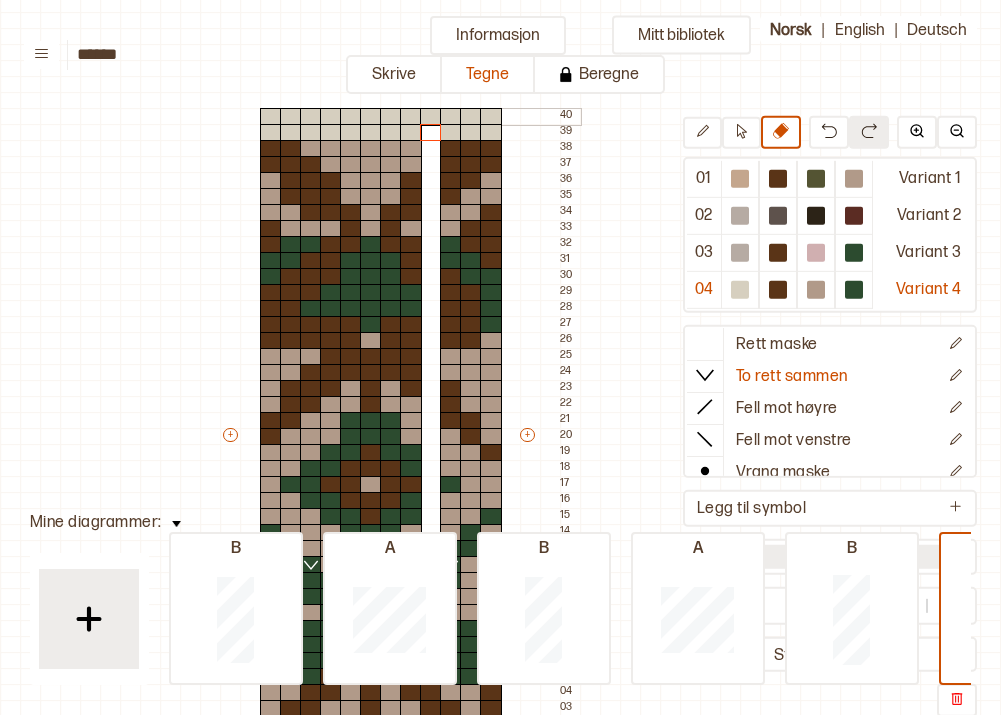 click at bounding box center [431, 117] 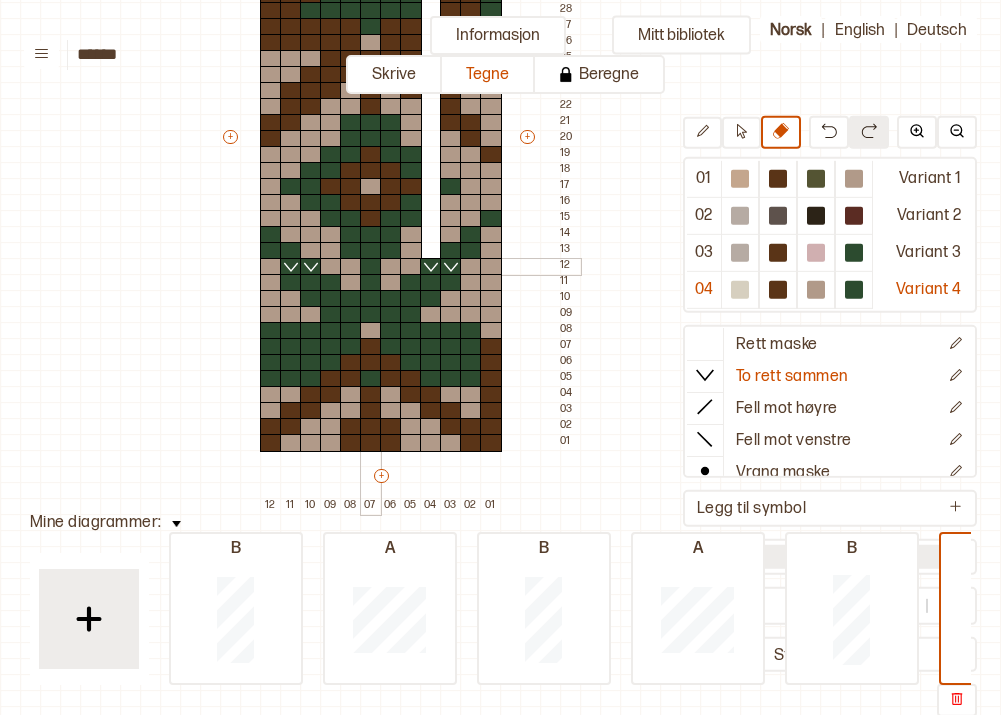 scroll, scrollTop: 377, scrollLeft: 120, axis: both 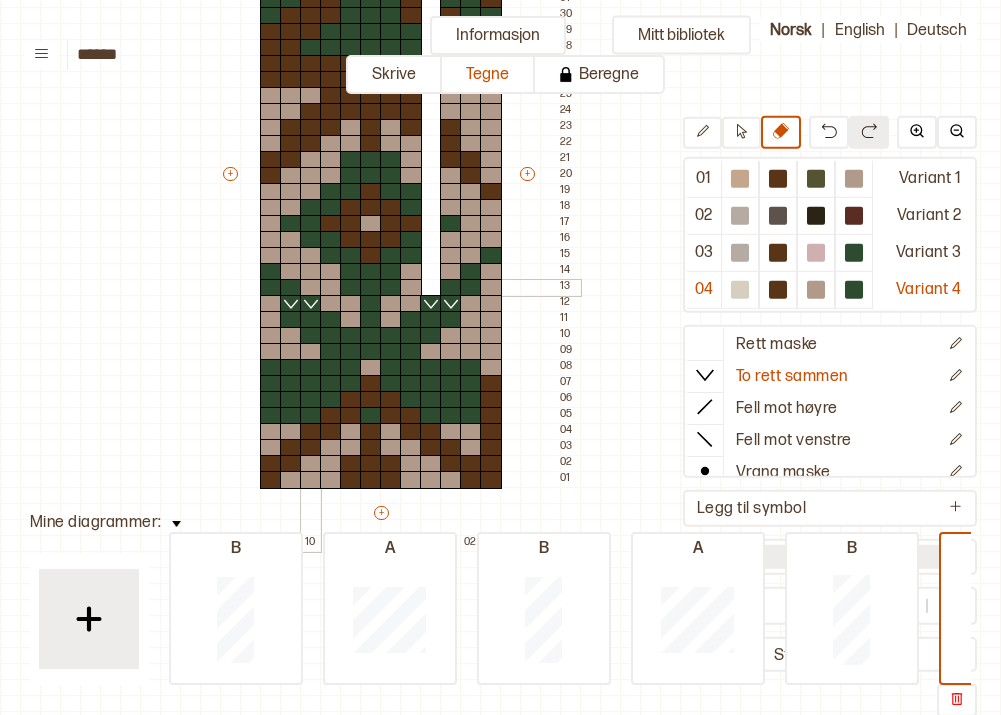 click at bounding box center (311, 288) 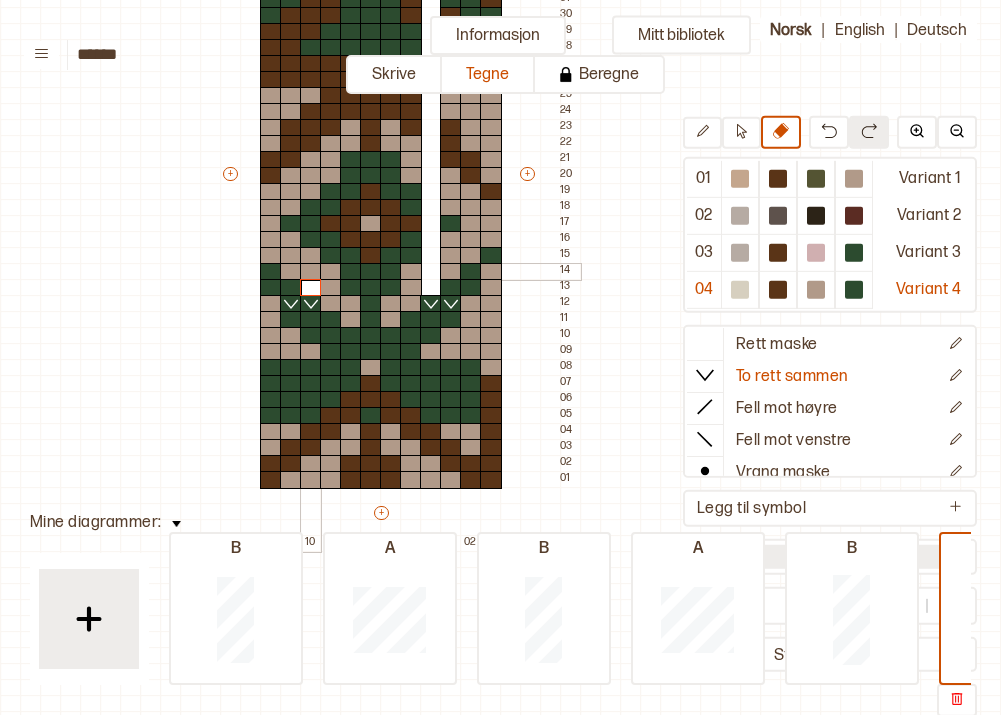 click at bounding box center [311, 272] 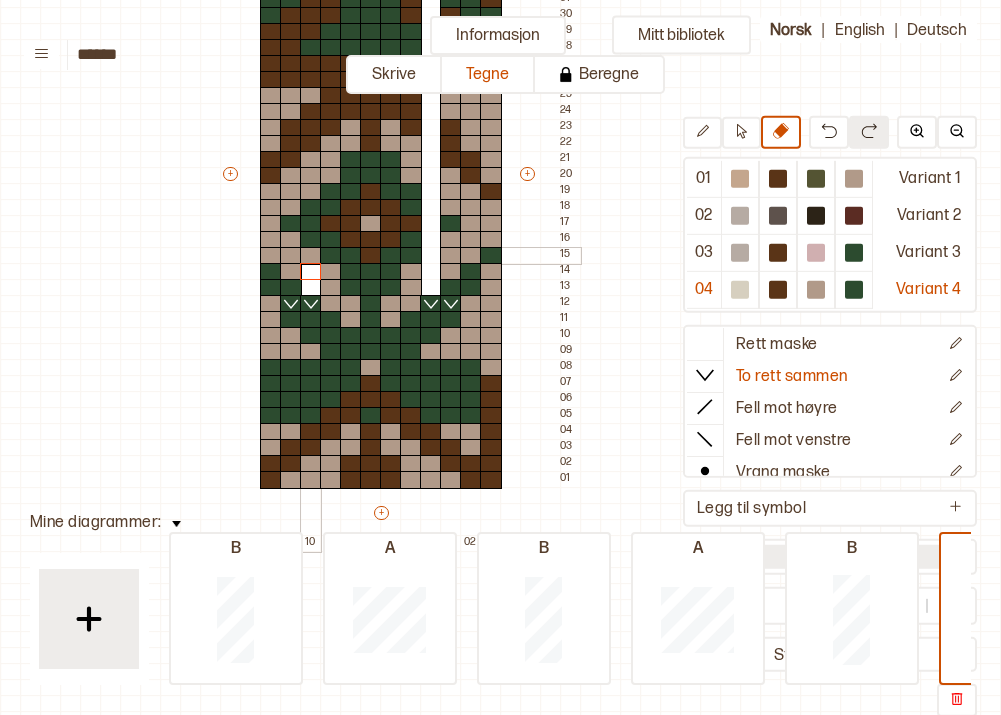 click at bounding box center [311, 256] 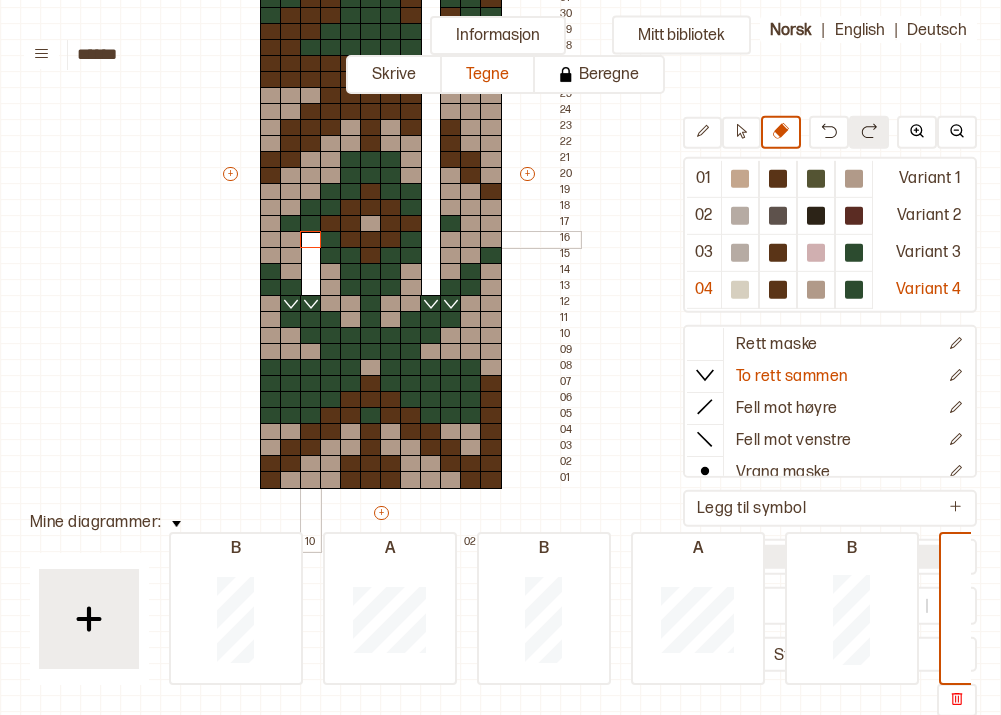 click at bounding box center (311, 240) 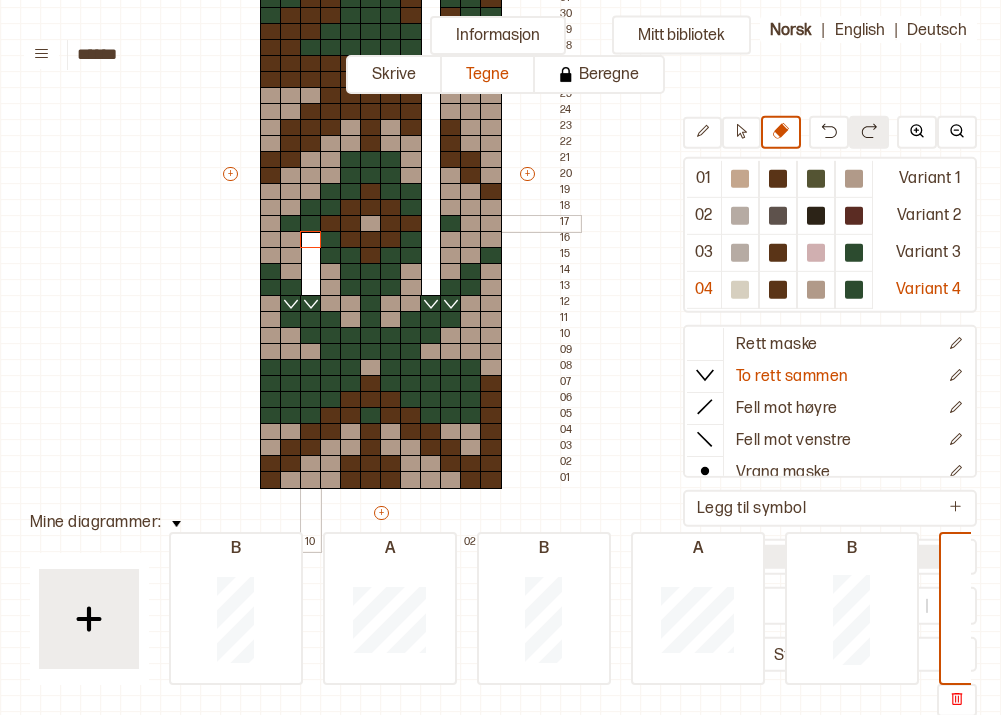 click at bounding box center [311, 224] 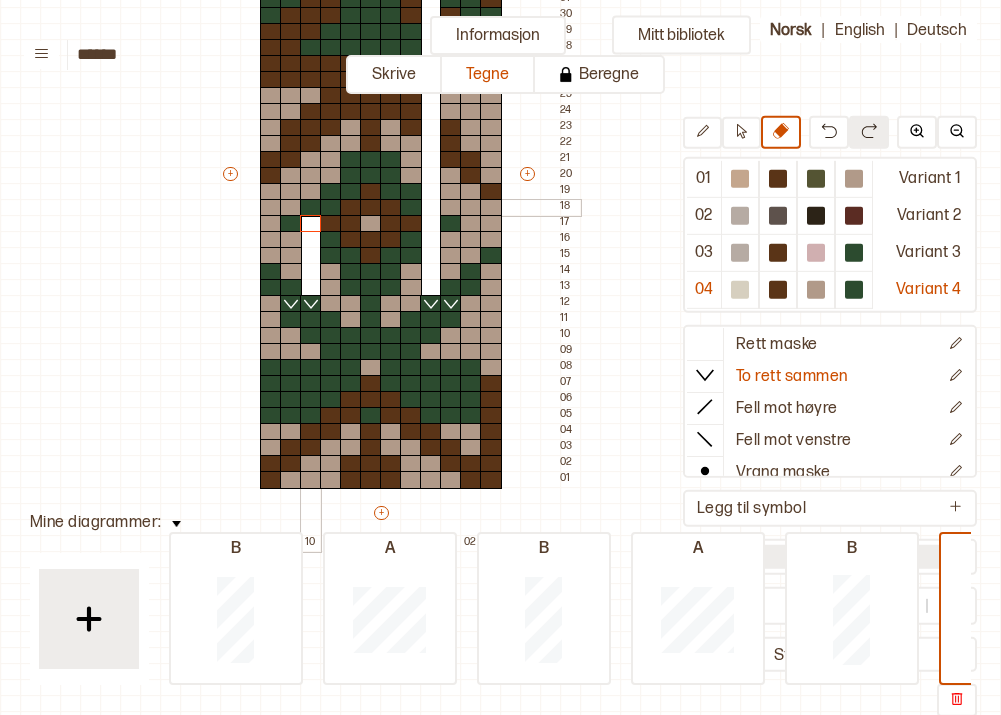 click at bounding box center [311, 208] 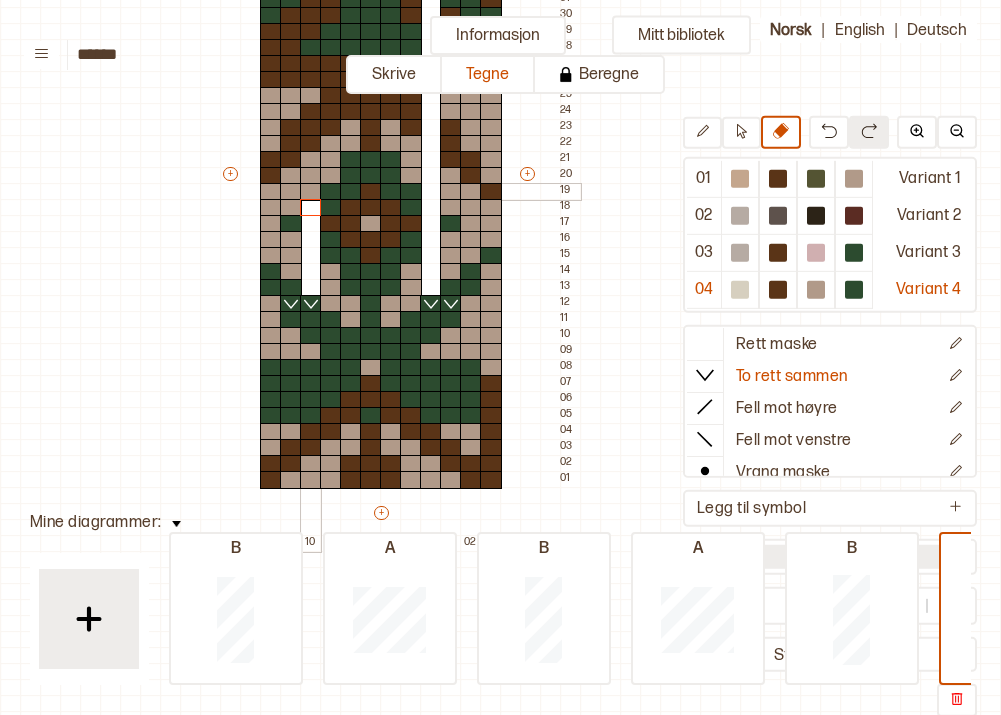 click at bounding box center [311, 192] 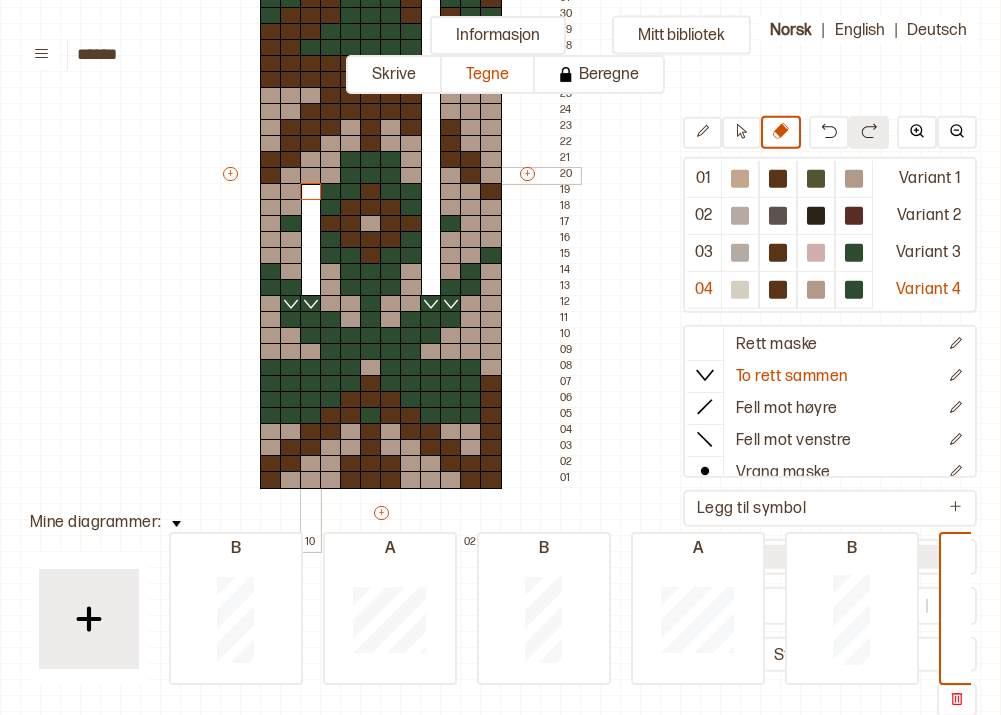 click at bounding box center [311, 176] 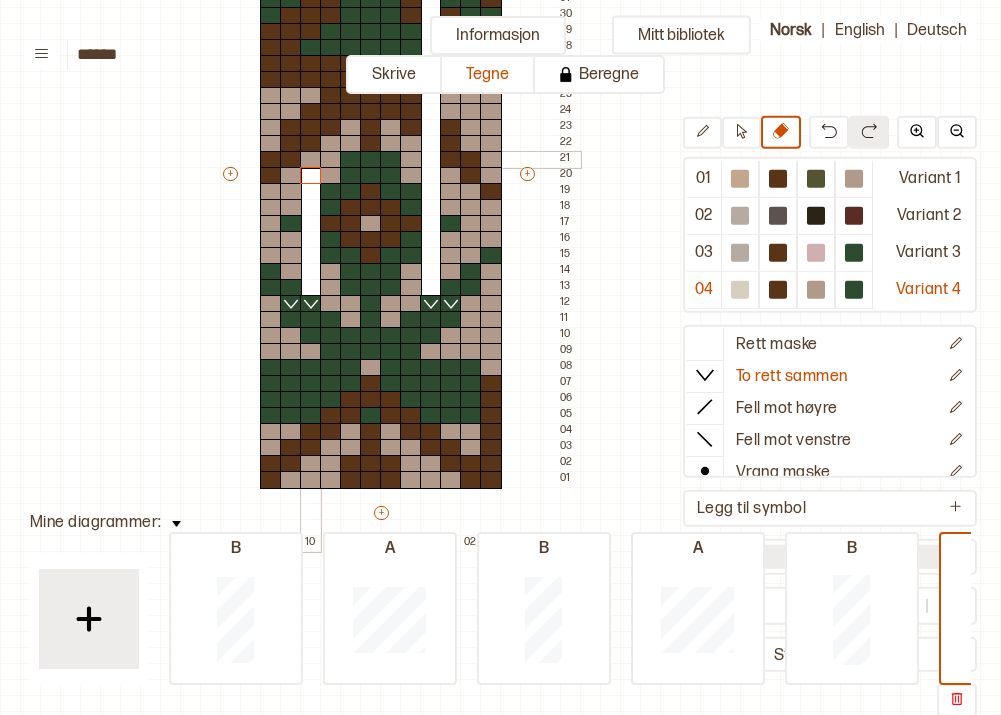 click on "+ + + + 12 11 10 09 08 07 06 05 04 03 02 01 40 39 38 37 36 35 34 33 32 31 30 29 28 27 26 25 24 23 22 21 20 19 18 17 16 15 14 13 12 11 10 09 08 07 06 05 04 03 02 01" at bounding box center [400, 183] 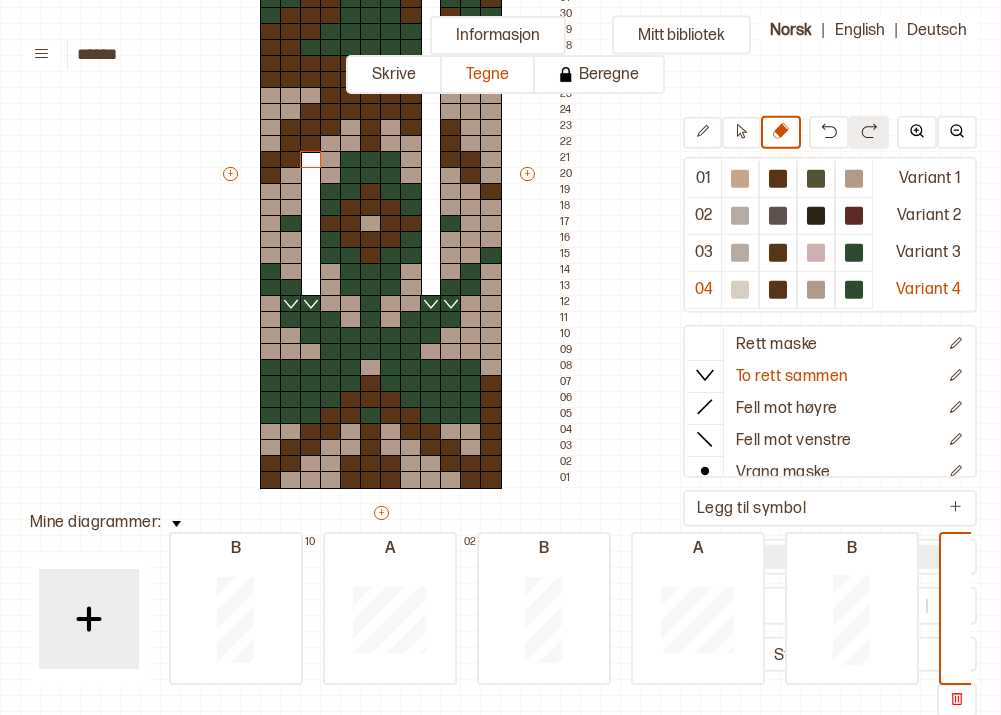 click at bounding box center (311, 144) 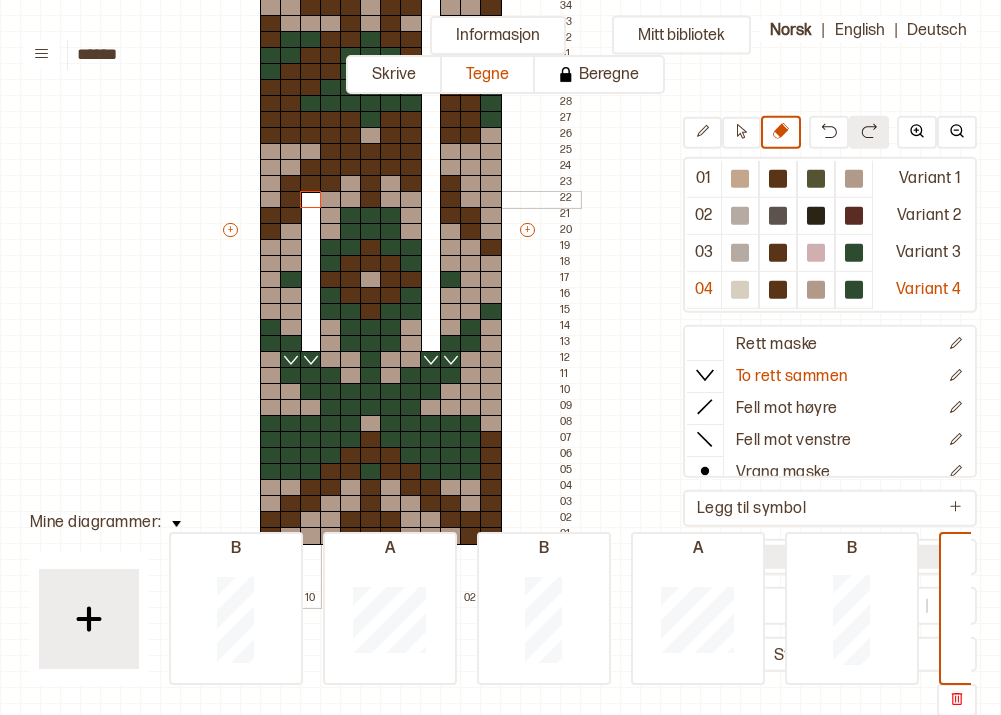 scroll, scrollTop: 286, scrollLeft: 120, axis: both 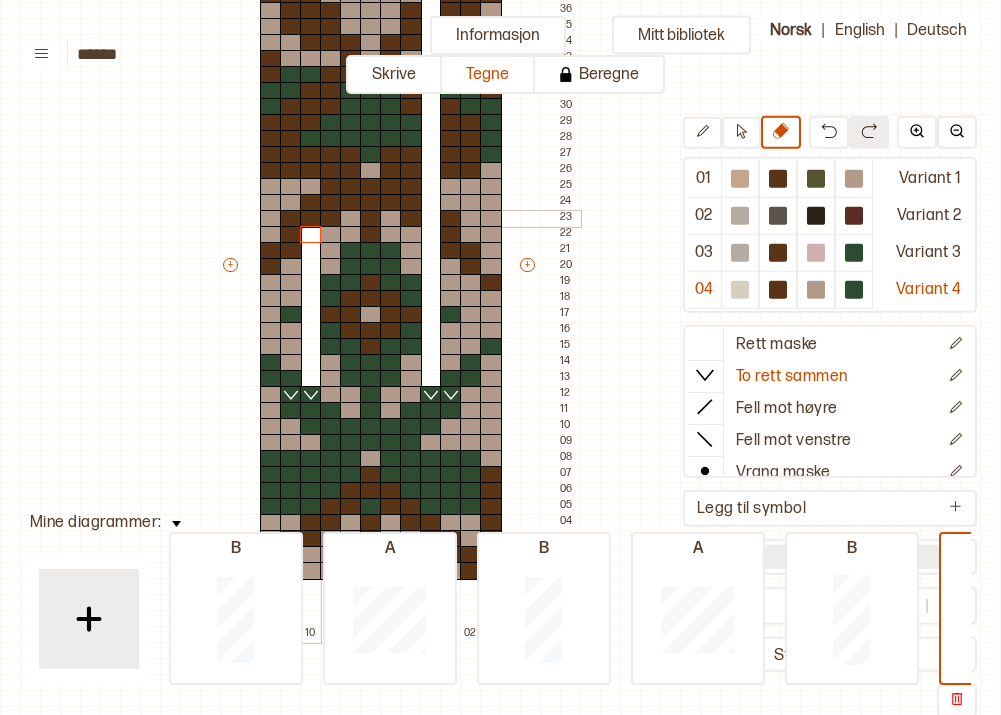 click at bounding box center (311, 219) 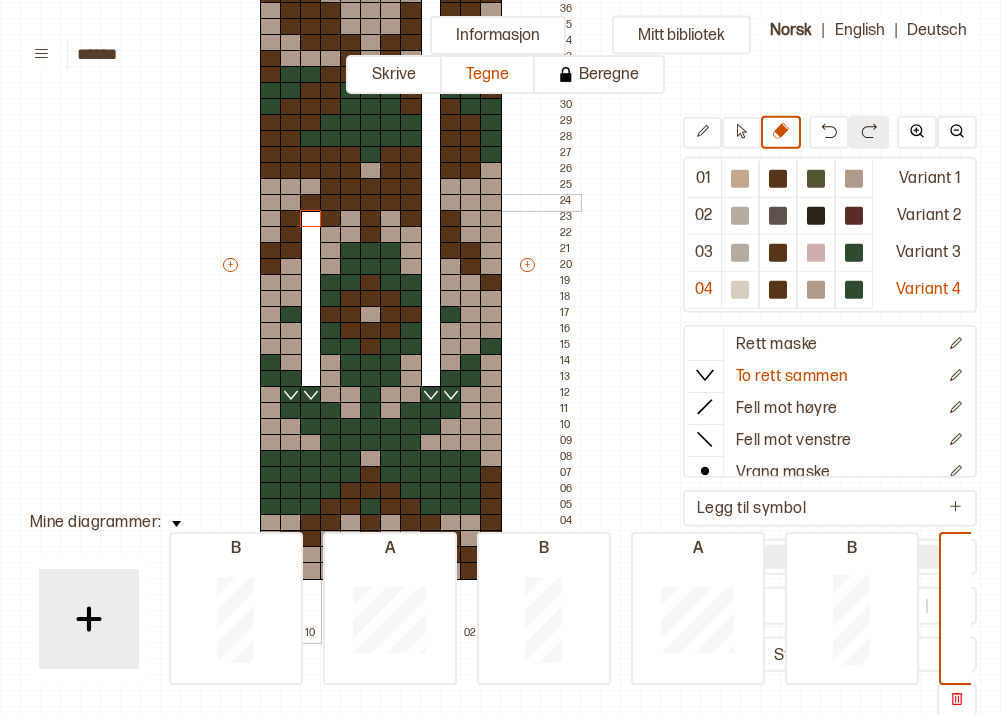 click at bounding box center (311, 203) 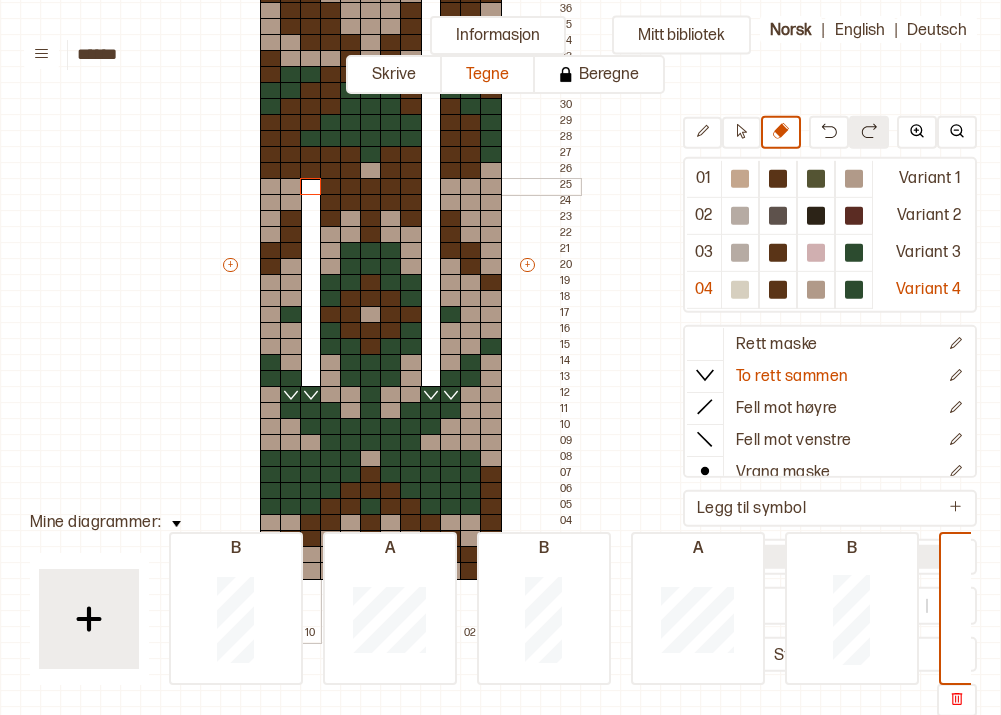 click at bounding box center (311, 187) 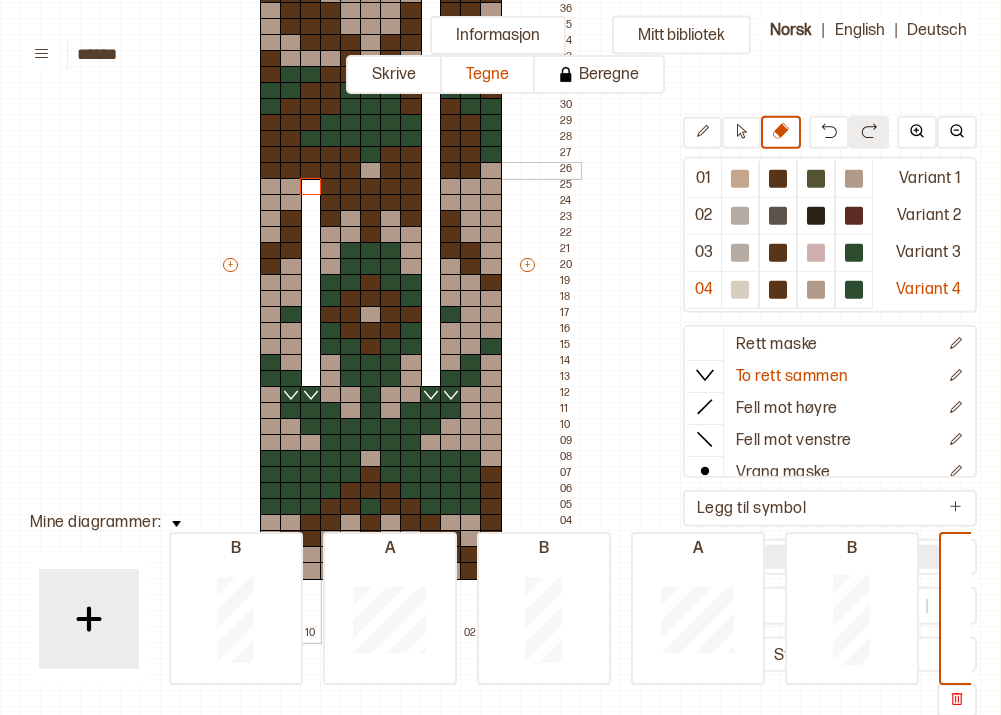 click at bounding box center (311, 171) 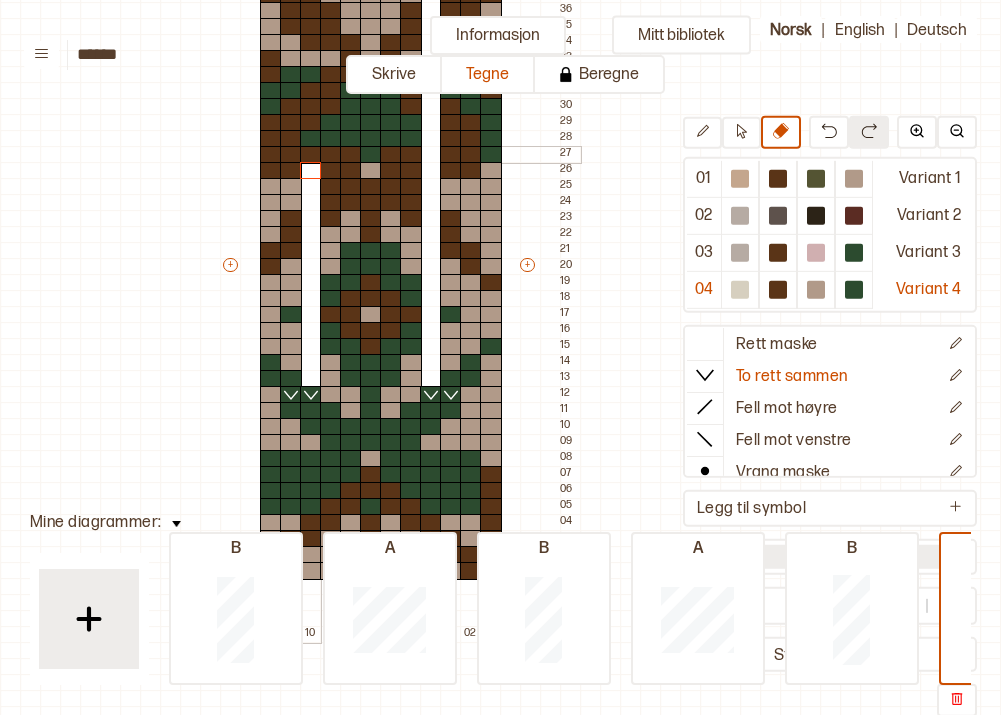 click at bounding box center (311, 155) 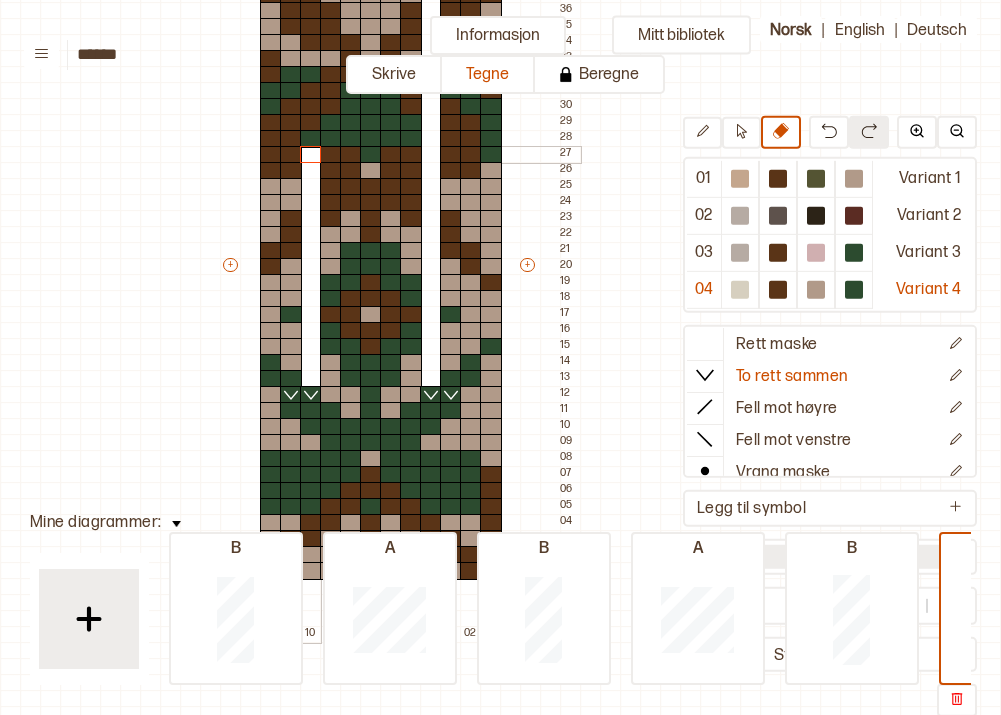click at bounding box center [311, 155] 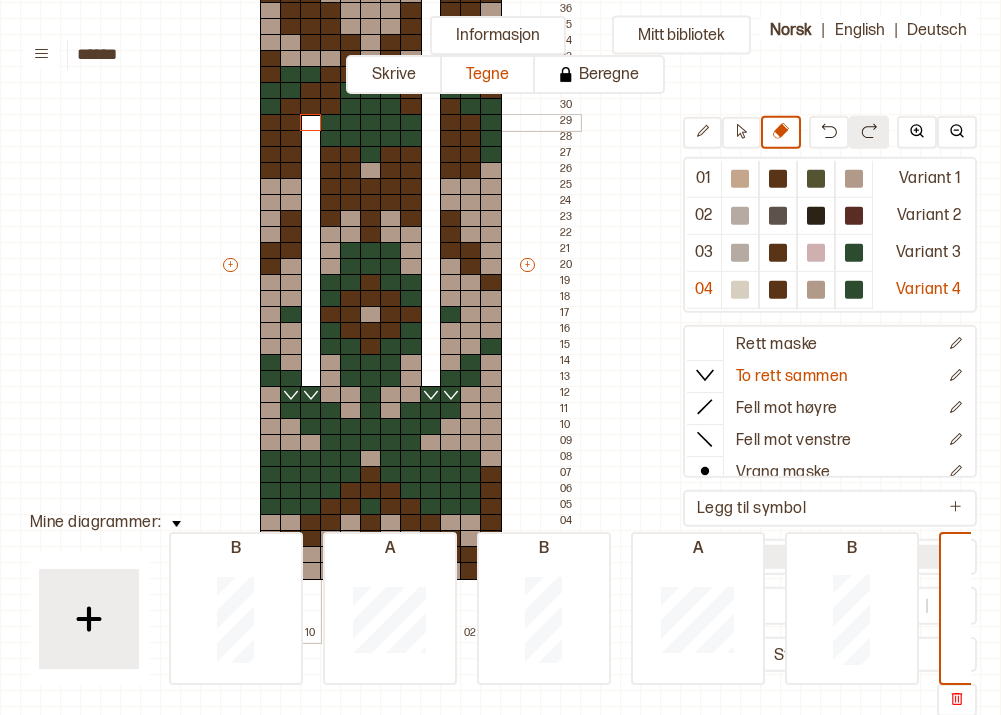 click on "+ + + + 12 11 10 09 08 07 06 05 04 03 02 01 40 39 38 37 36 35 34 33 32 31 30 29 28 27 26 25 24 23 22 21 20 19 18 17 16 15 14 13 12 11 10 09 08 07 06 05 04 03 02 01" at bounding box center [400, 274] 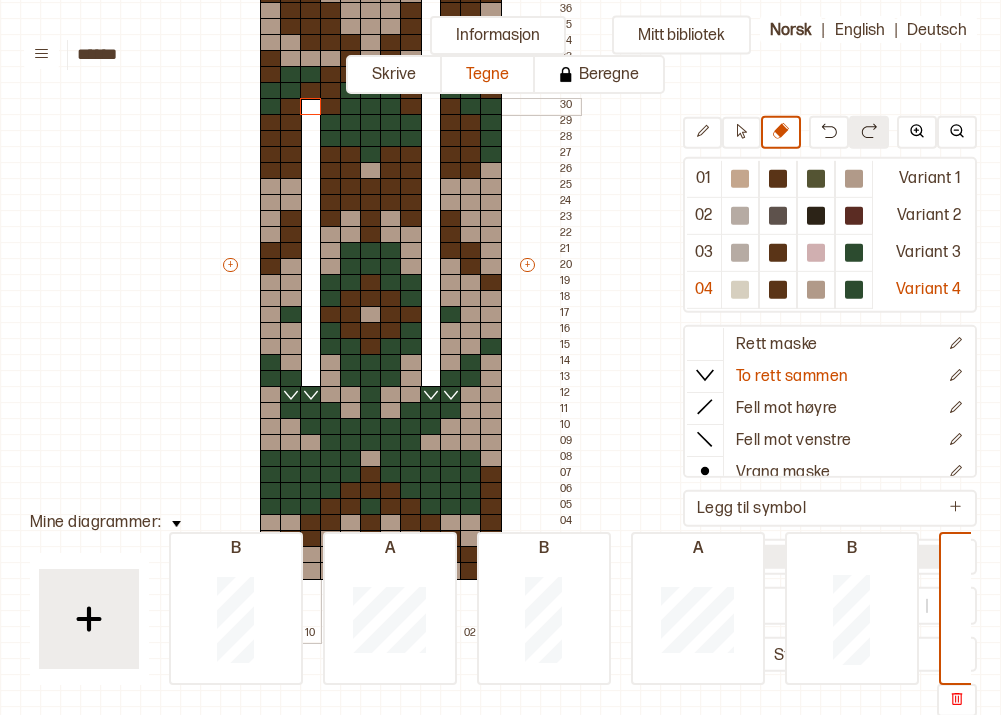 click at bounding box center [311, 107] 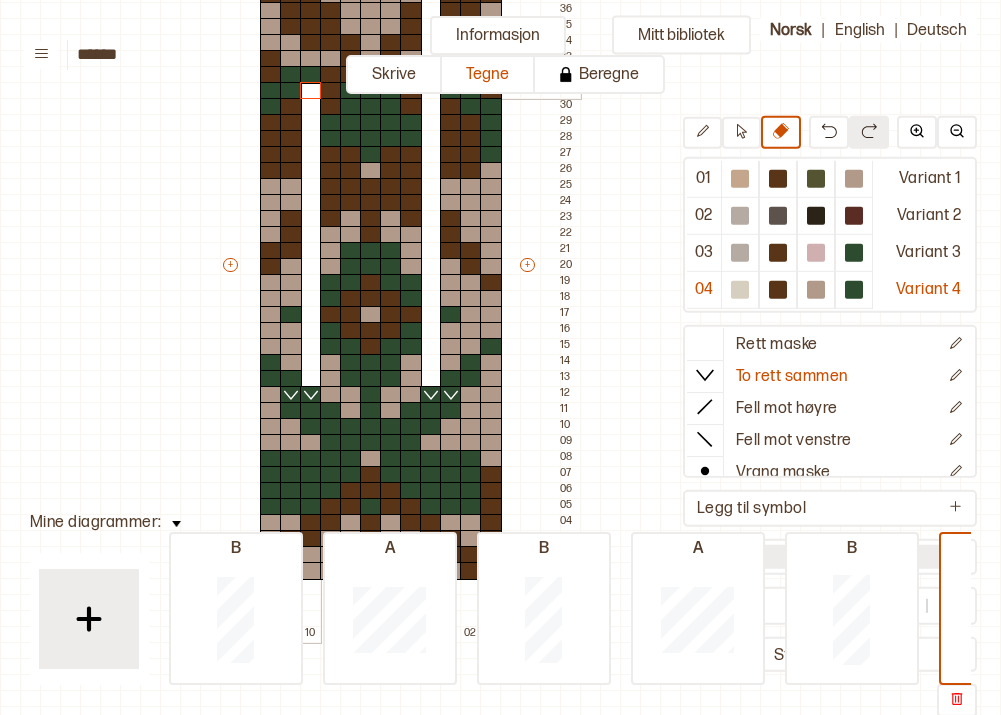 click at bounding box center (311, 91) 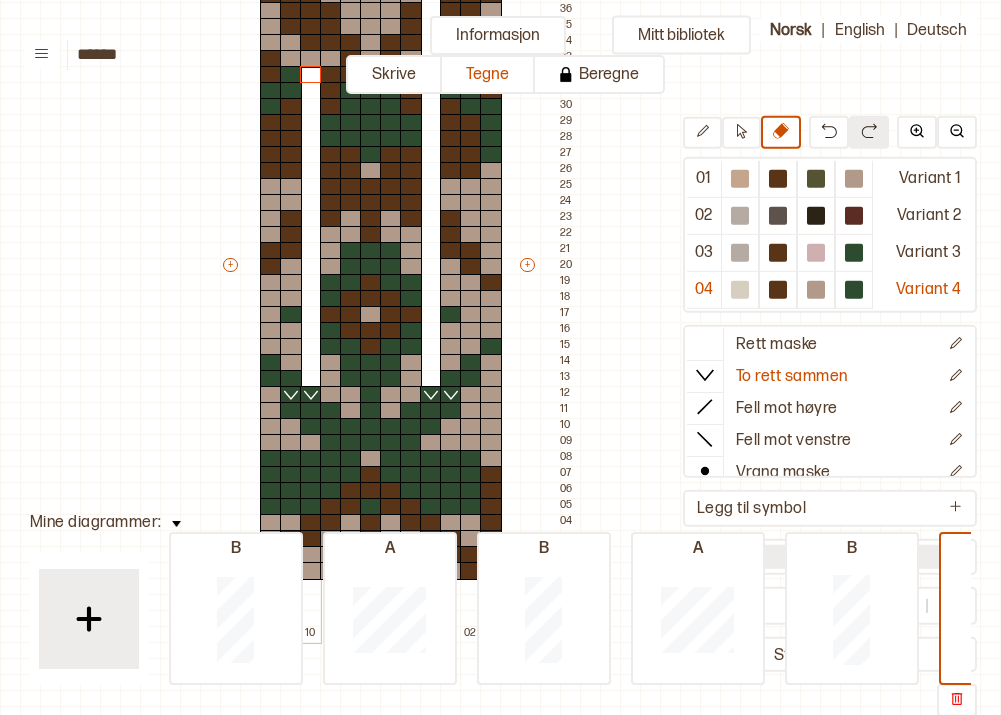 scroll, scrollTop: 254, scrollLeft: 120, axis: both 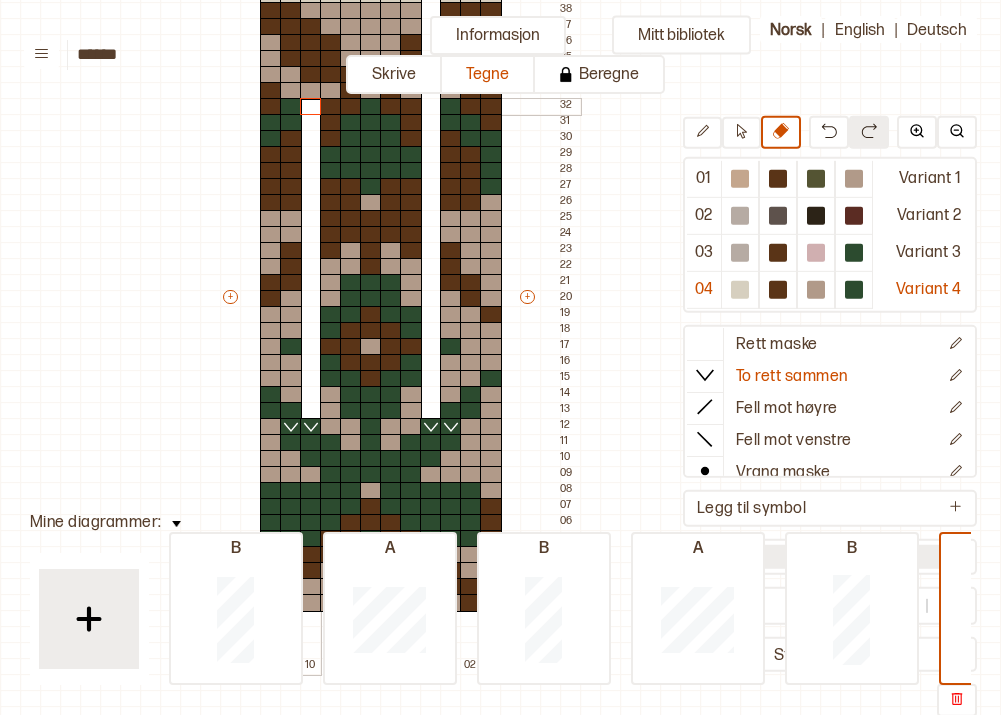 click on "+ + + + 12 11 10 09 08 07 06 05 04 03 02 01 40 39 38 37 36 35 34 33 32 31 30 29 28 27 26 25 24 23 22 21 20 19 18 17 16 15 14 13 12 11 10 09 08 07 06 05 04 03 02 01" at bounding box center [400, 306] 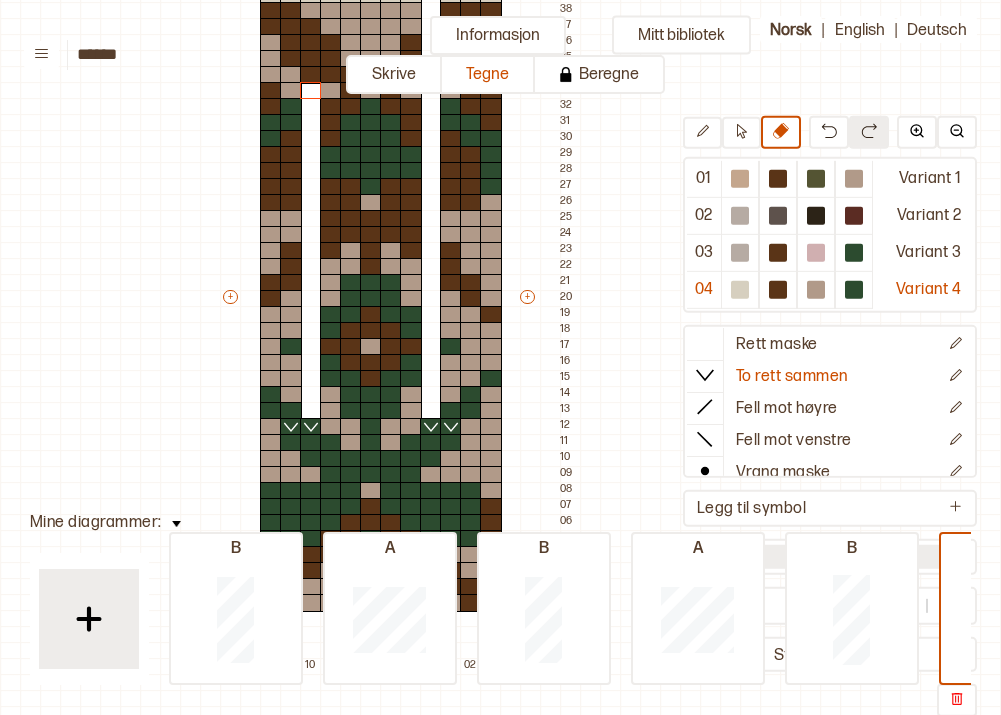 scroll, scrollTop: 168, scrollLeft: 120, axis: both 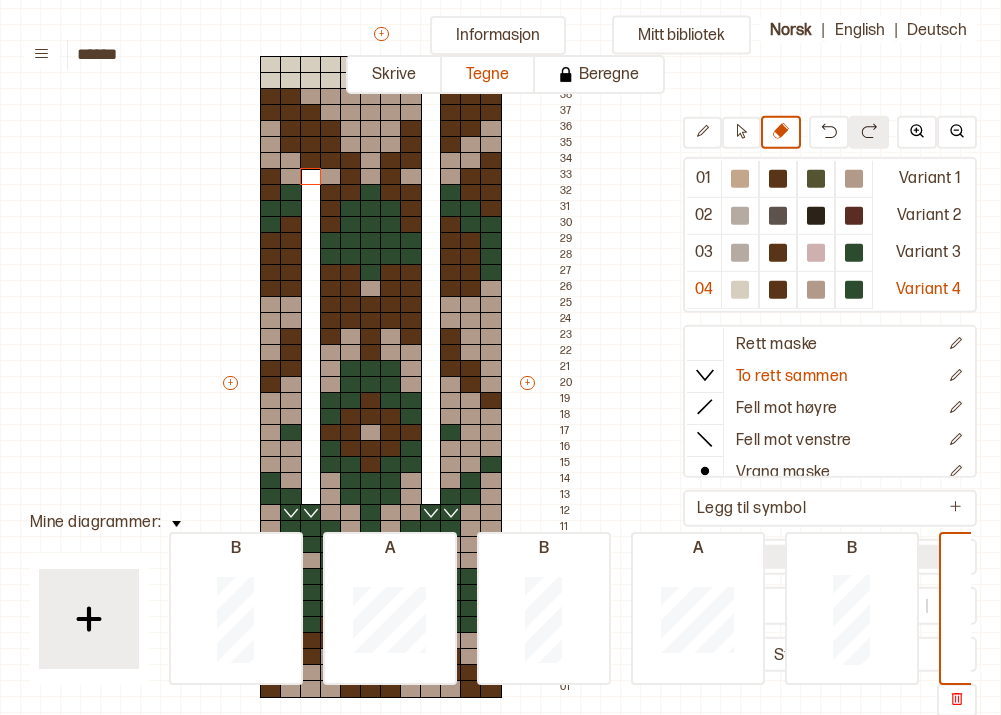 click at bounding box center [311, 177] 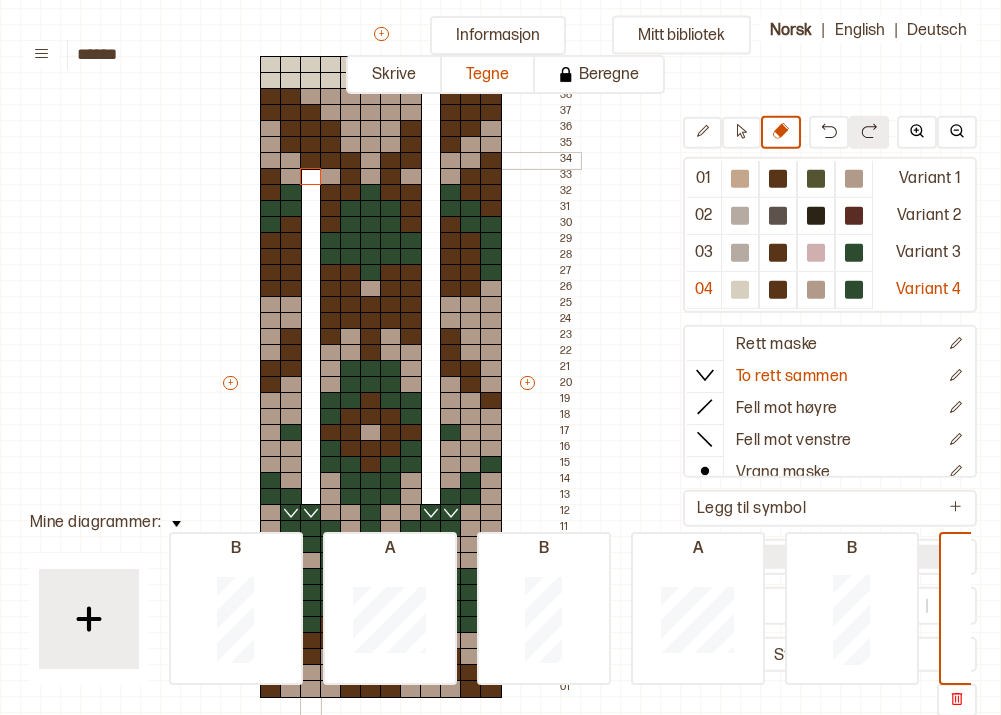 click at bounding box center [311, 161] 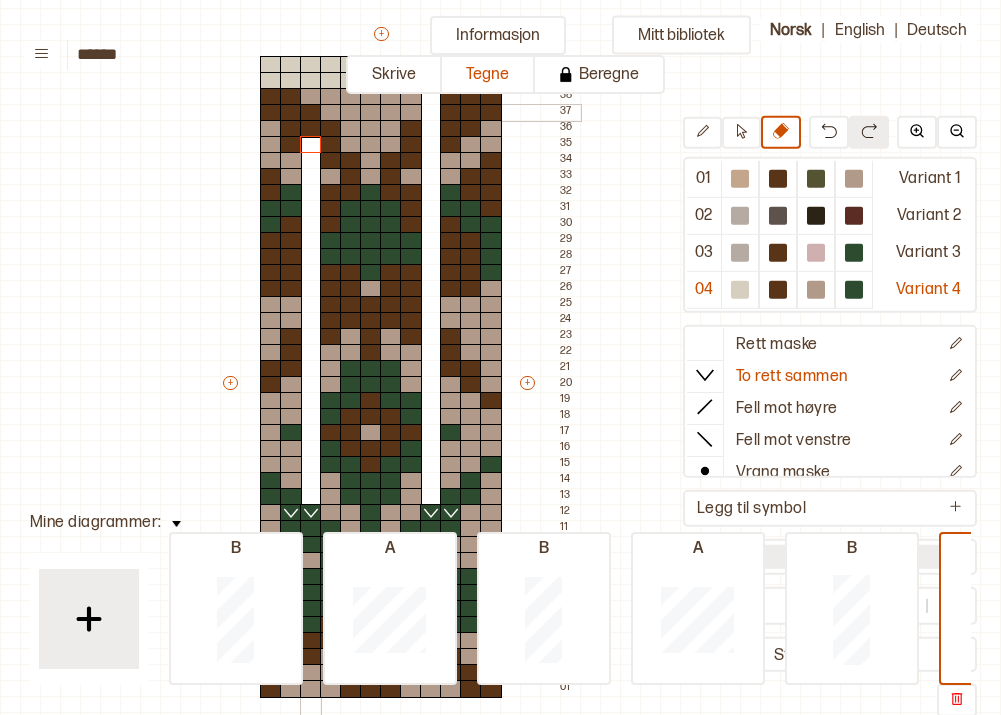click at bounding box center (311, 113) 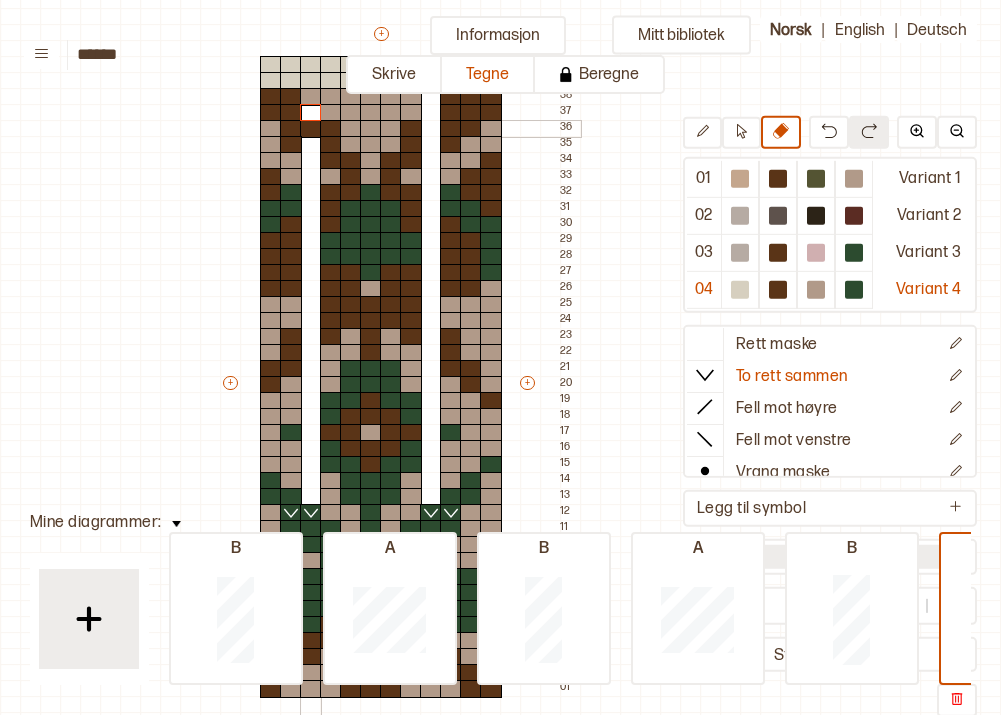click at bounding box center [311, 129] 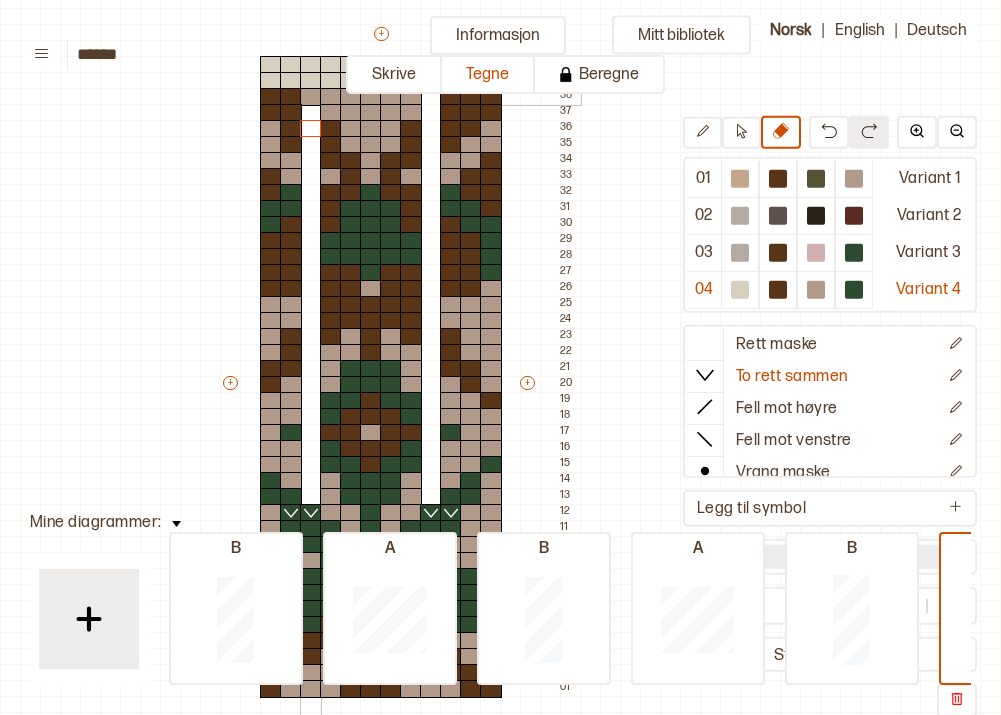 click at bounding box center (311, 97) 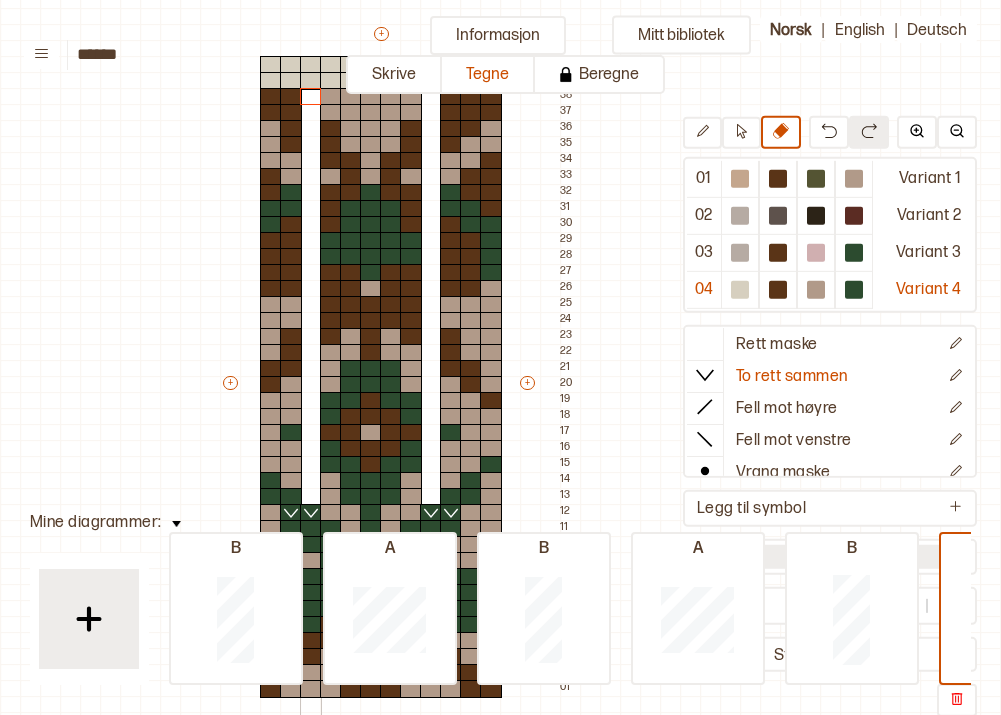 click at bounding box center (311, 81) 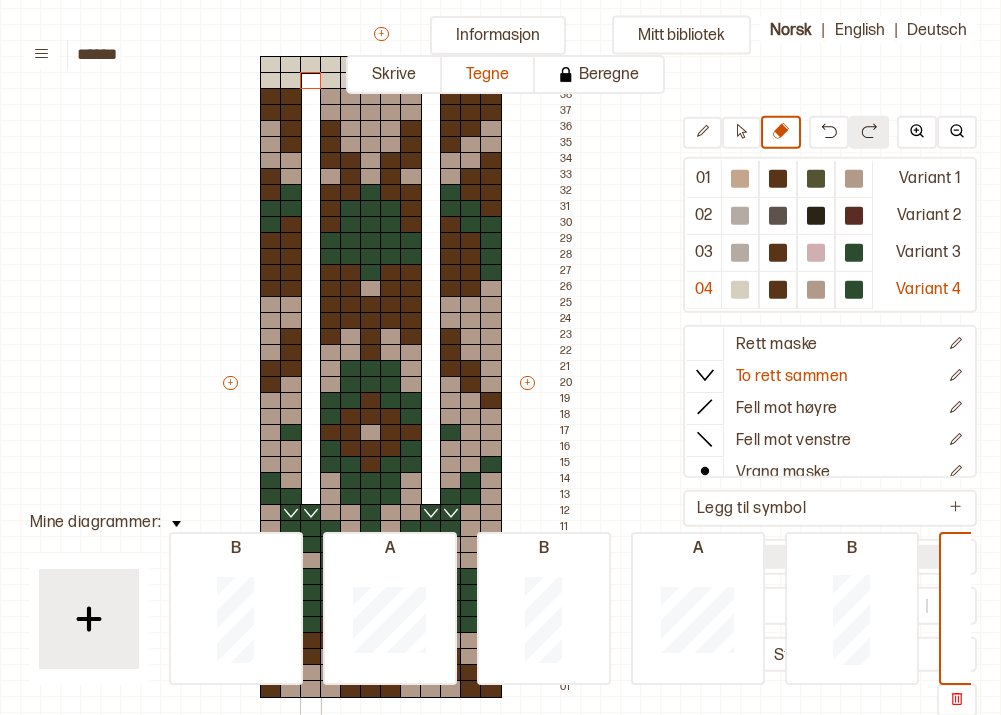 click at bounding box center (311, 65) 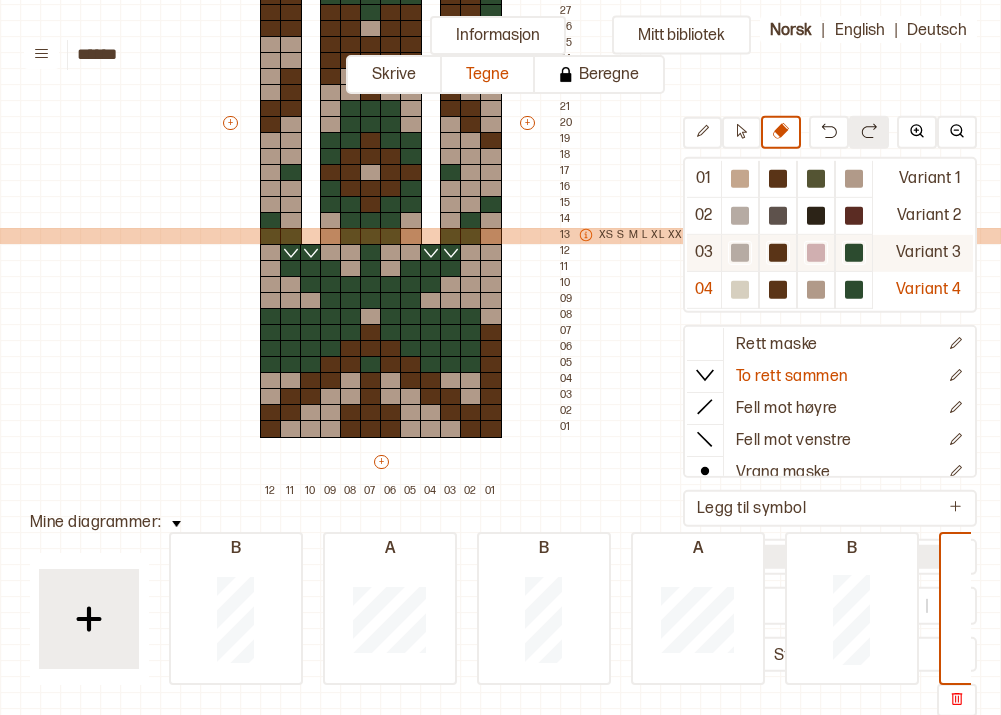 scroll, scrollTop: 431, scrollLeft: 120, axis: both 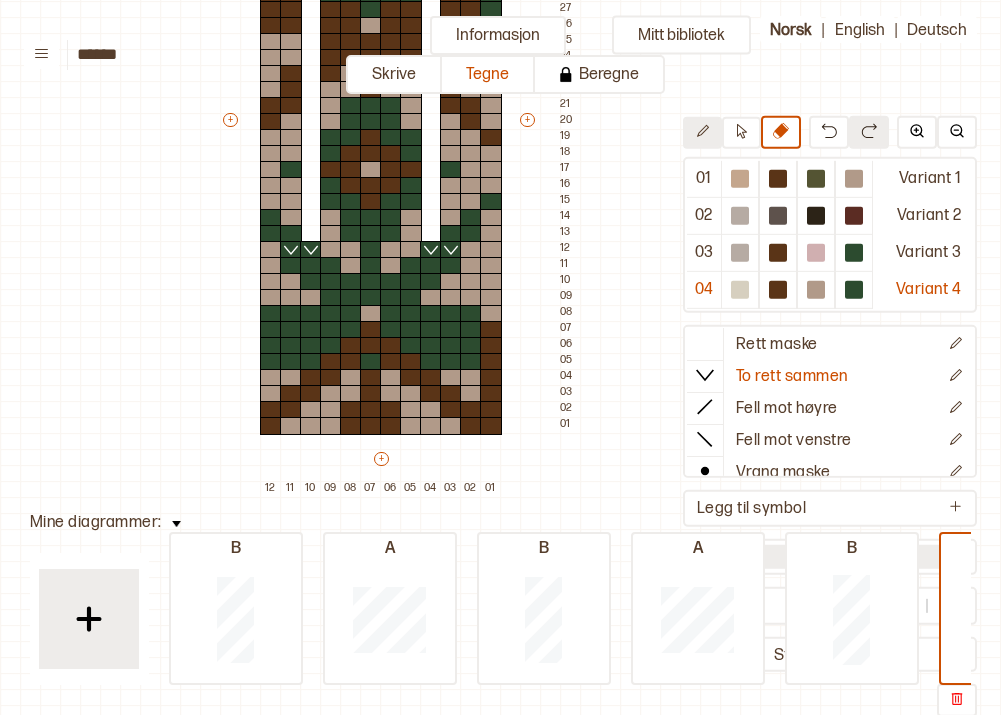 click at bounding box center (702, 133) 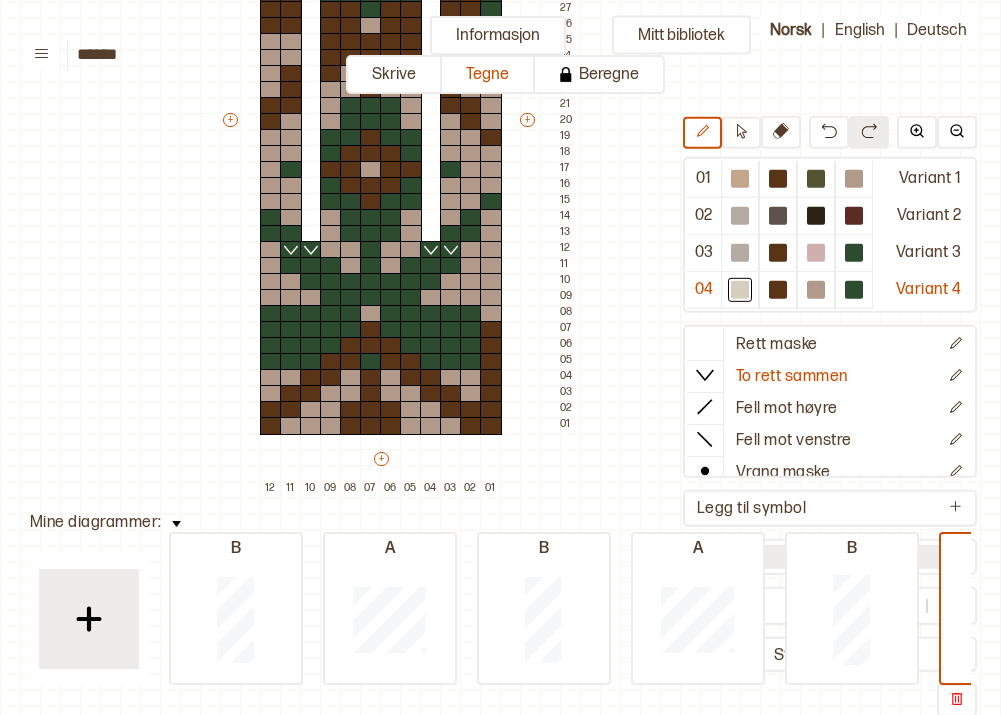 scroll, scrollTop: 0, scrollLeft: 0, axis: both 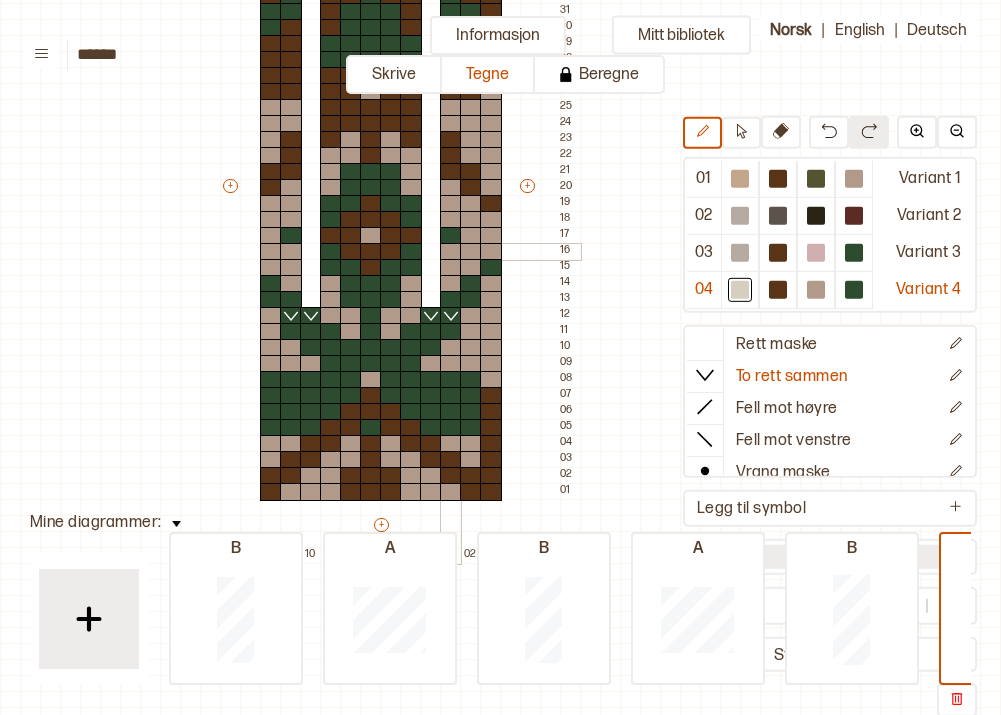 click at bounding box center (451, 252) 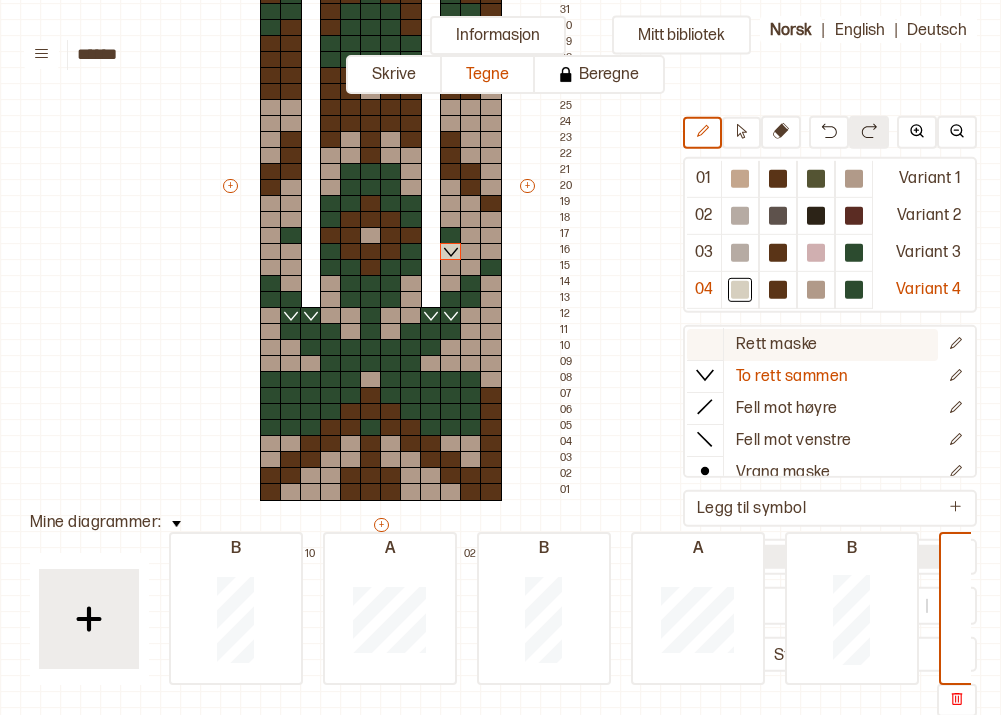 click on "Rett maske" at bounding box center [777, 344] 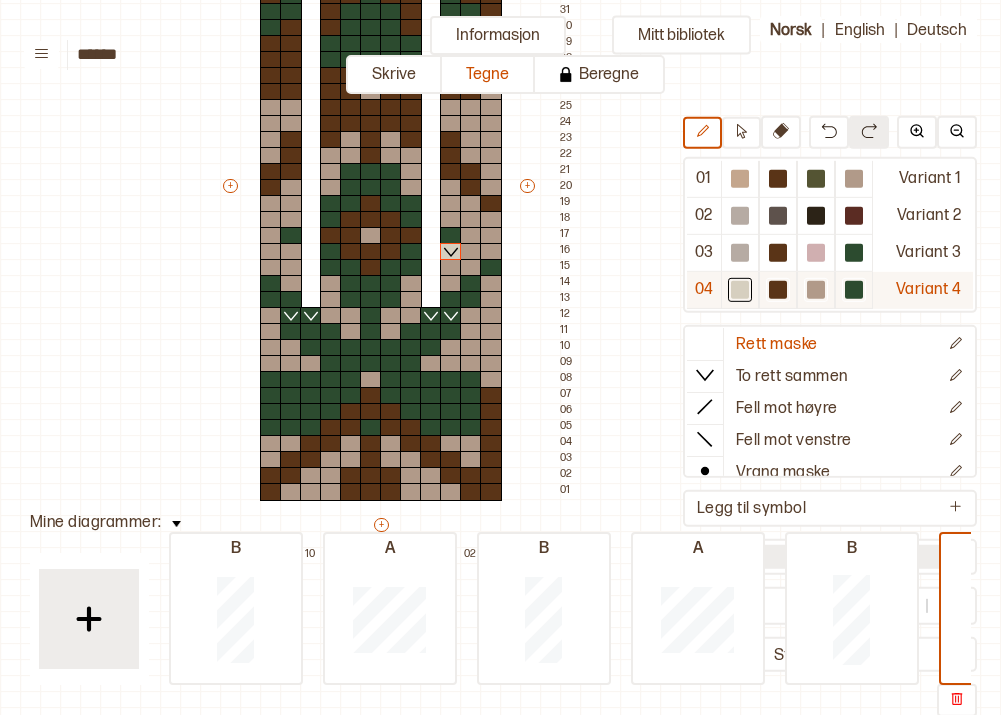 click at bounding box center (740, 179) 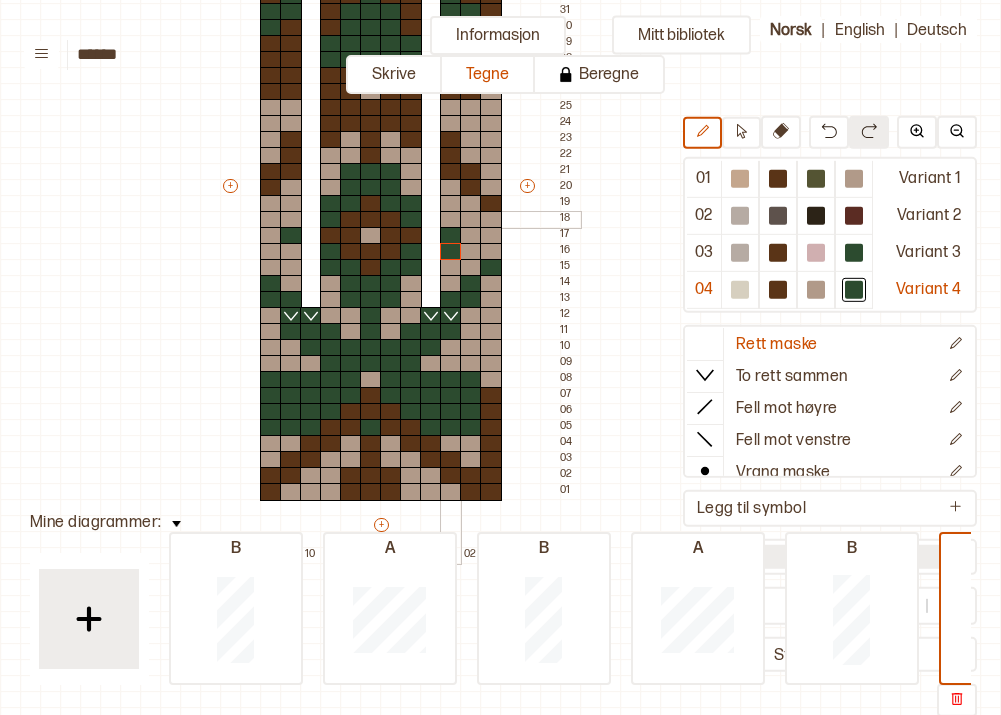 click at bounding box center (451, 220) 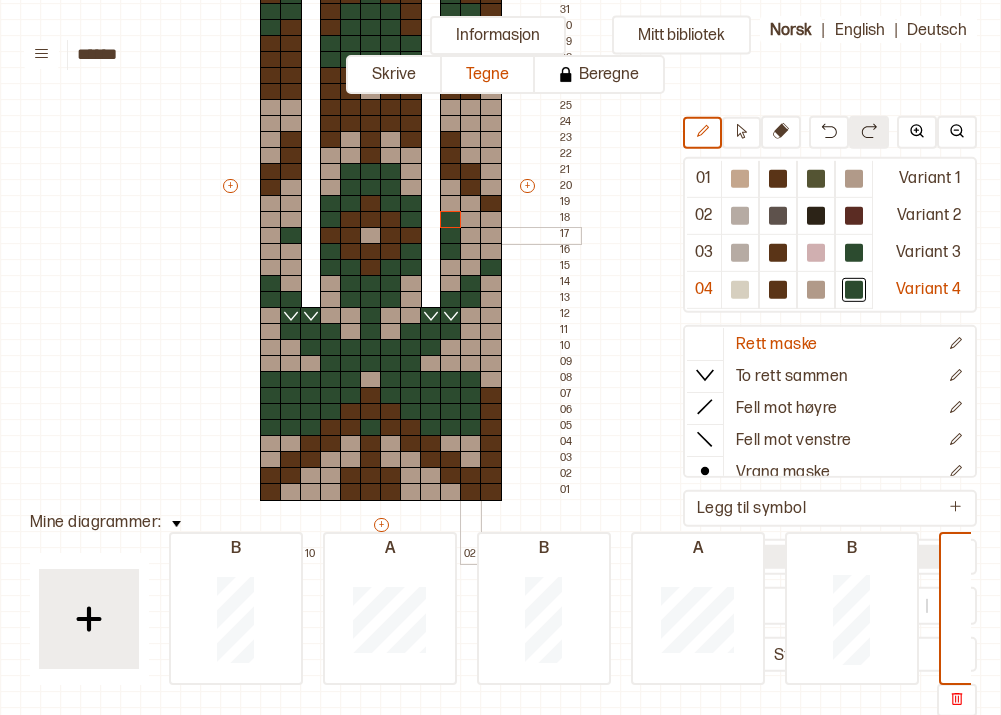 click at bounding box center (471, 236) 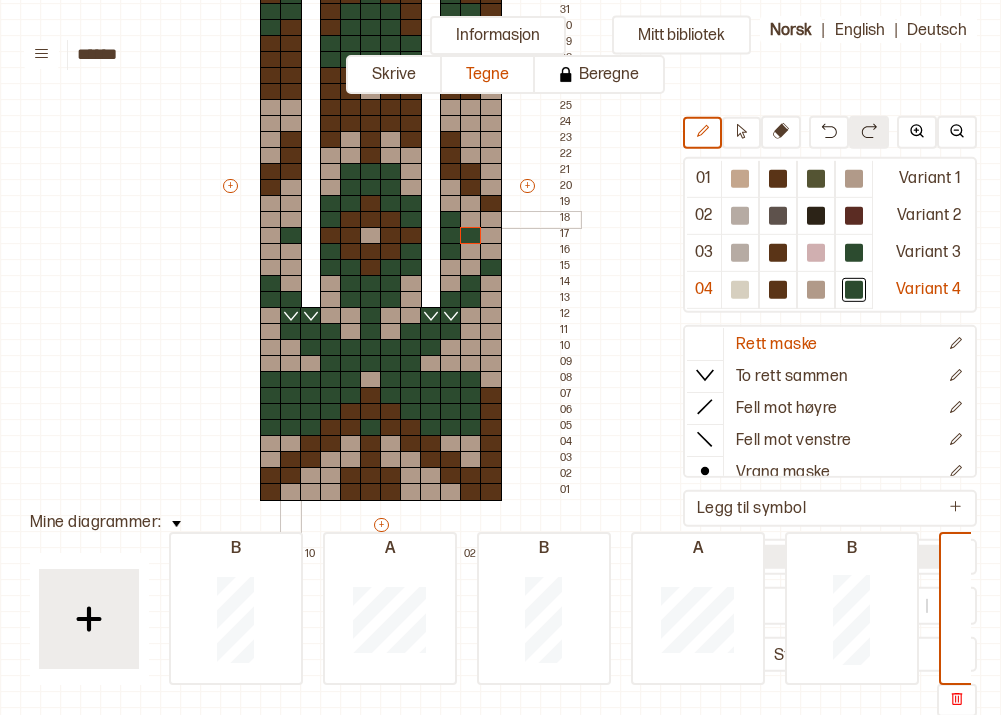 click at bounding box center (291, 220) 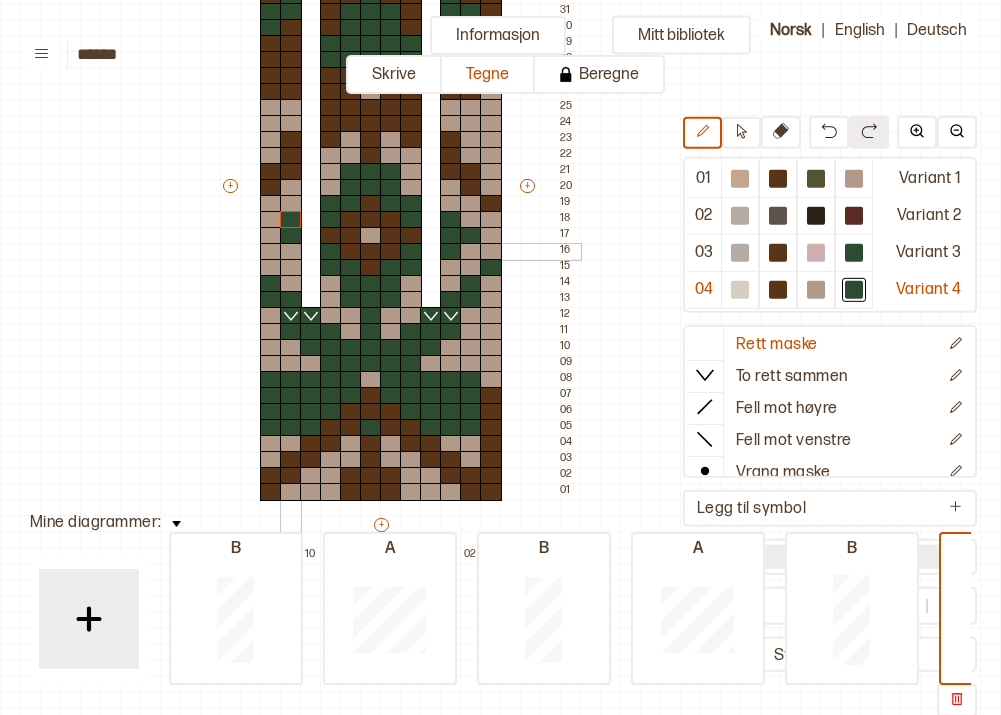 click at bounding box center [291, 252] 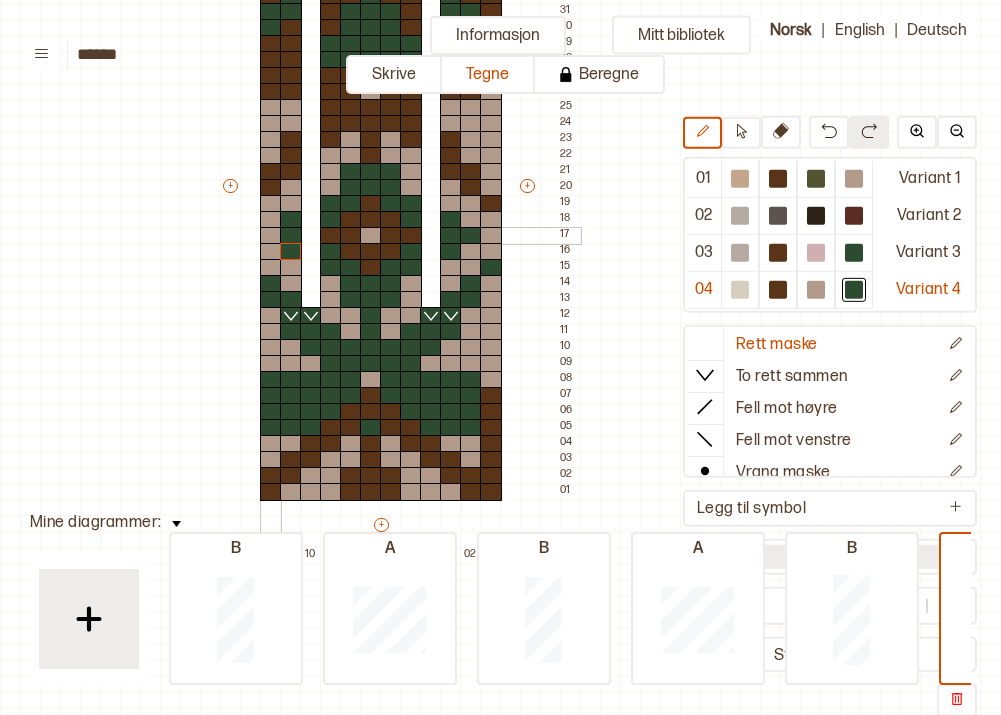 click at bounding box center [271, 236] 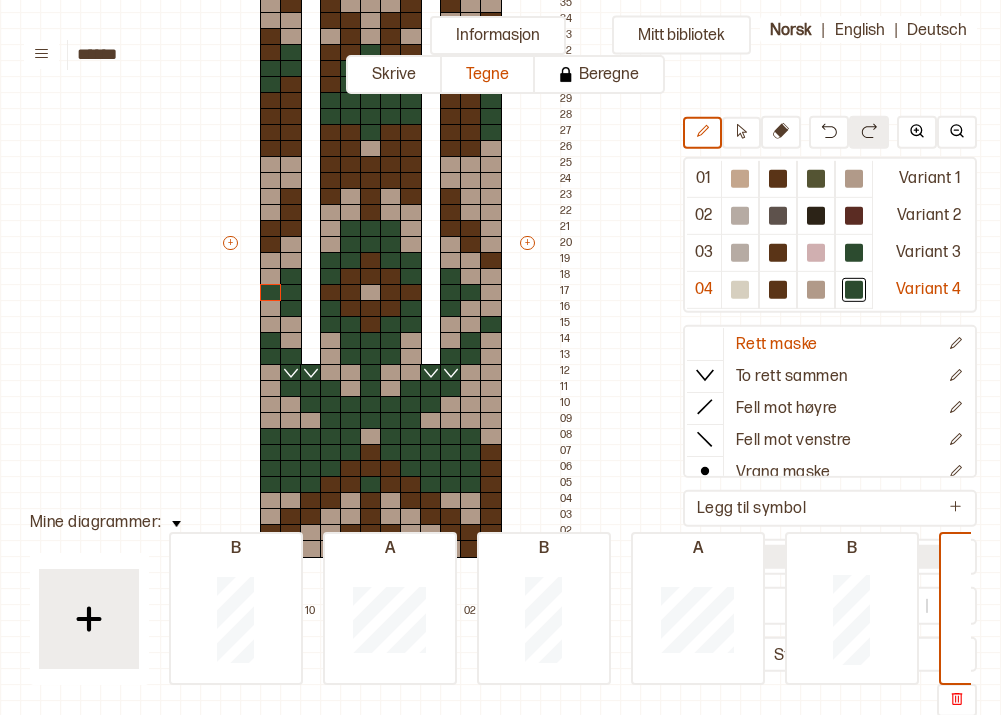 scroll, scrollTop: 314, scrollLeft: 120, axis: both 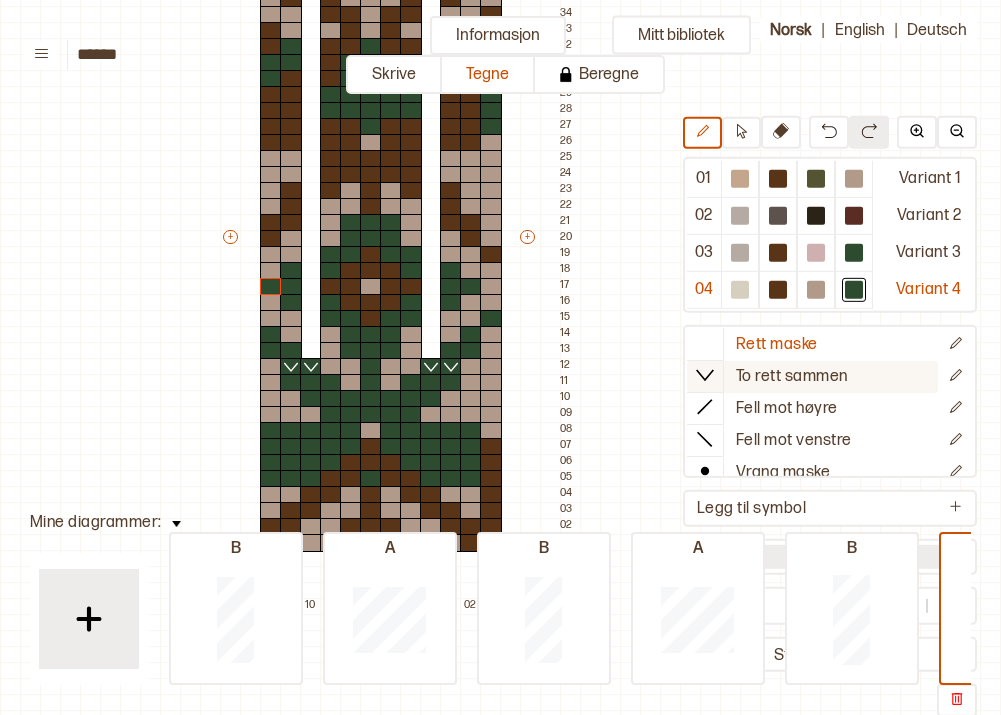 click on "To rett sammen" at bounding box center (777, 344) 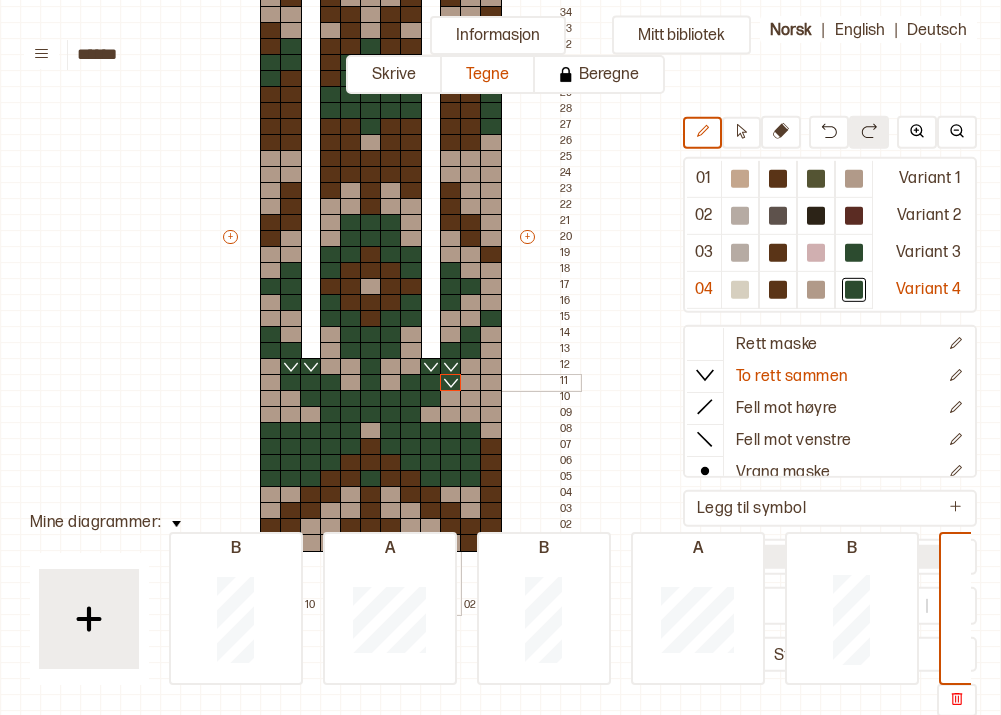 click at bounding box center [451, 383] 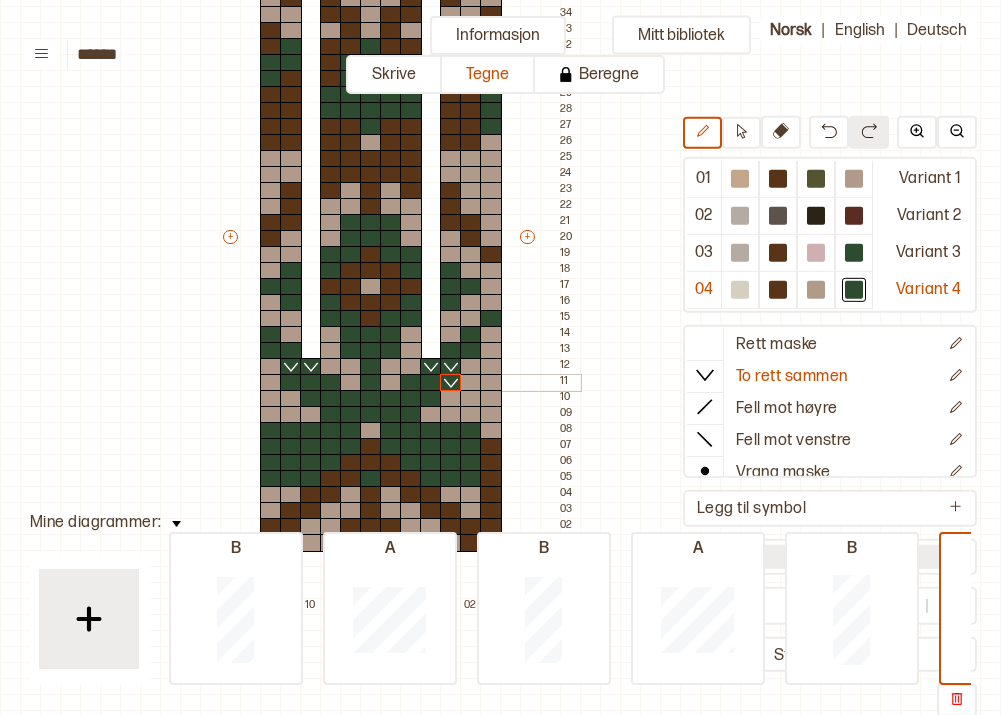 click at bounding box center (431, 383) 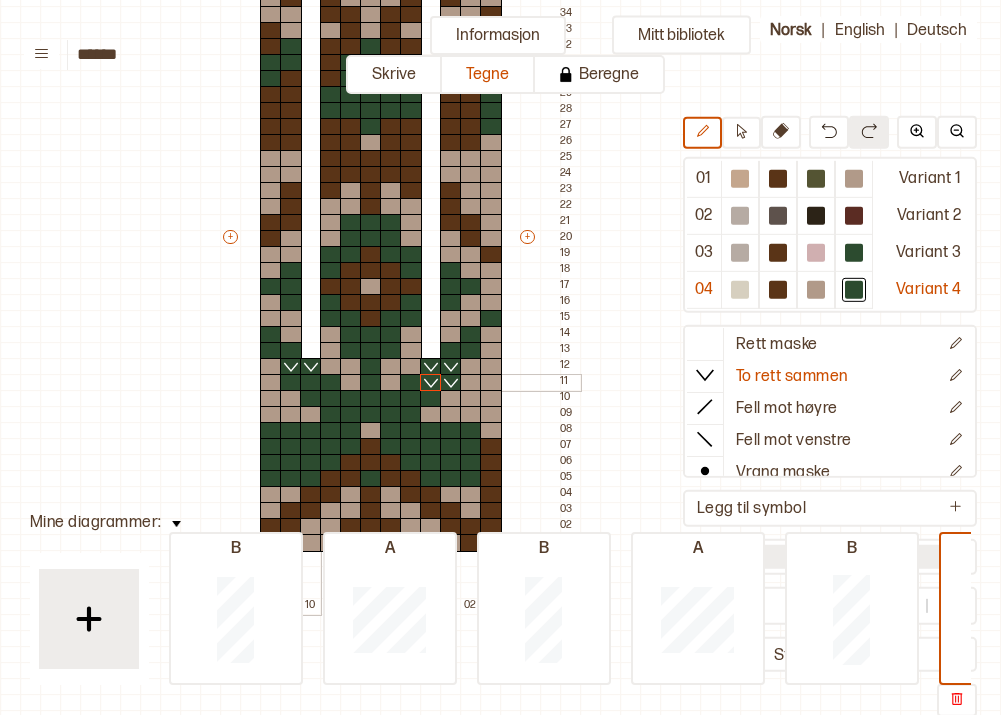click at bounding box center (311, 383) 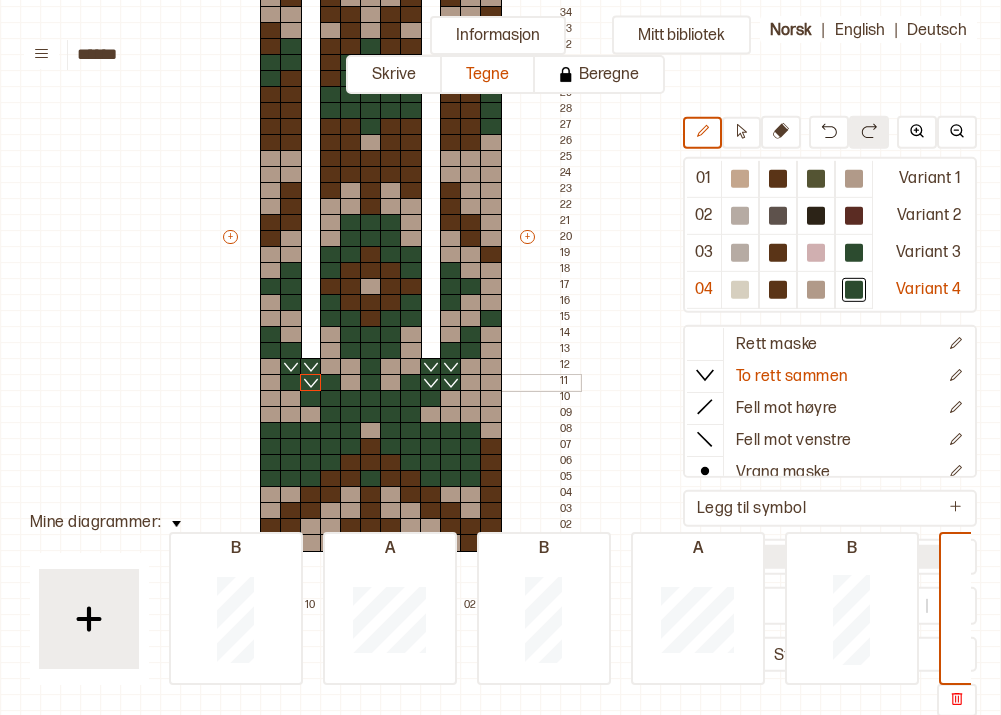 click at bounding box center (291, 383) 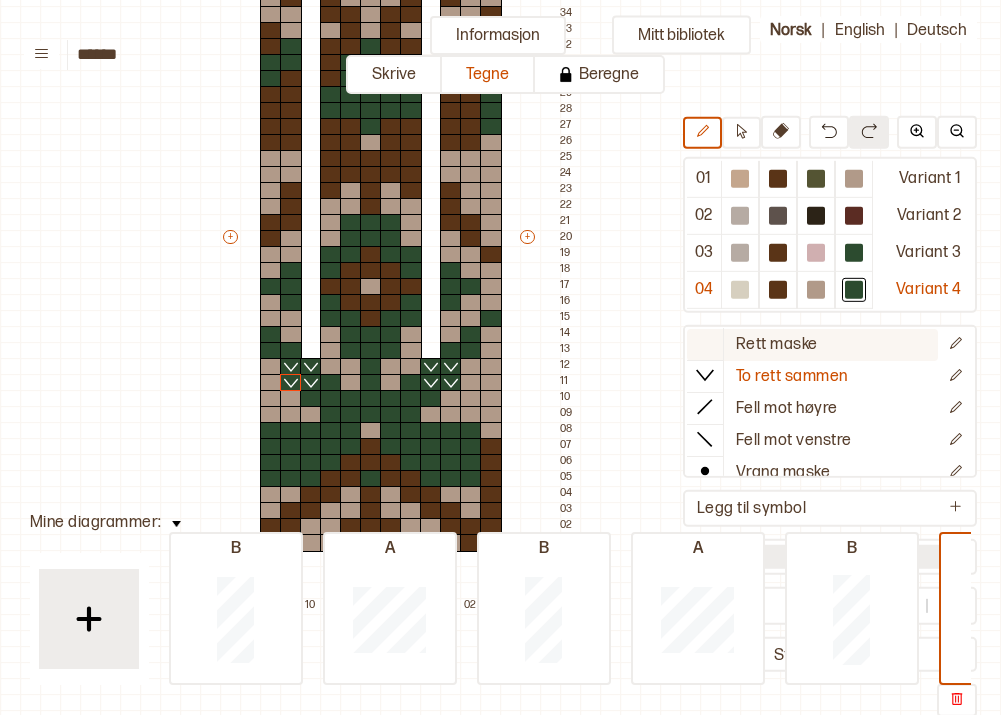 click on "Rett maske" at bounding box center (777, 344) 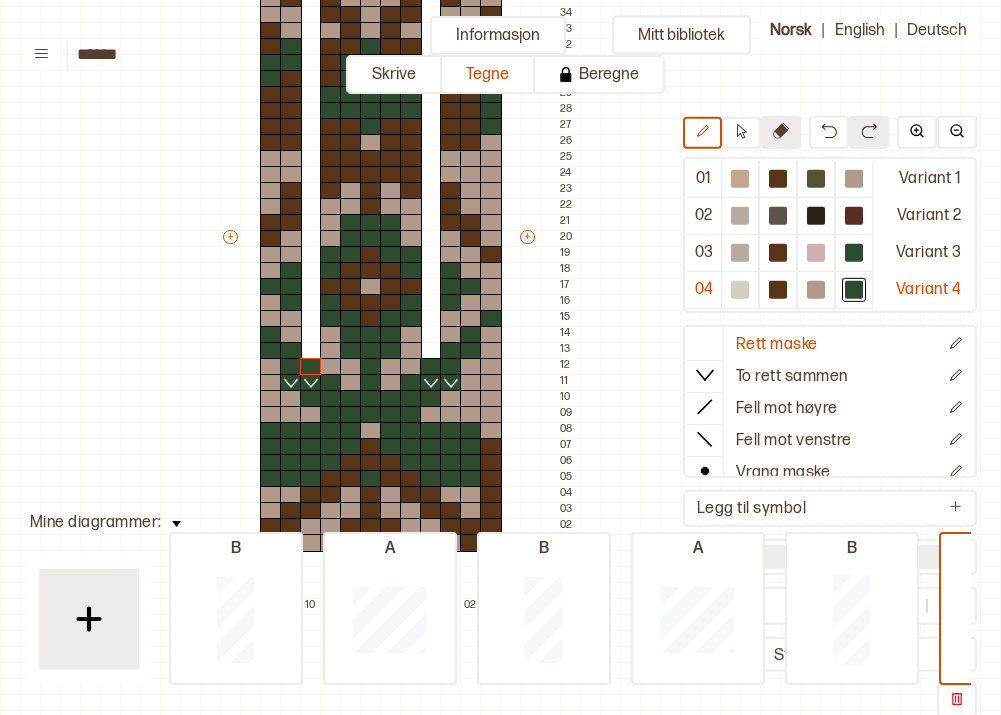 click at bounding box center [781, 131] 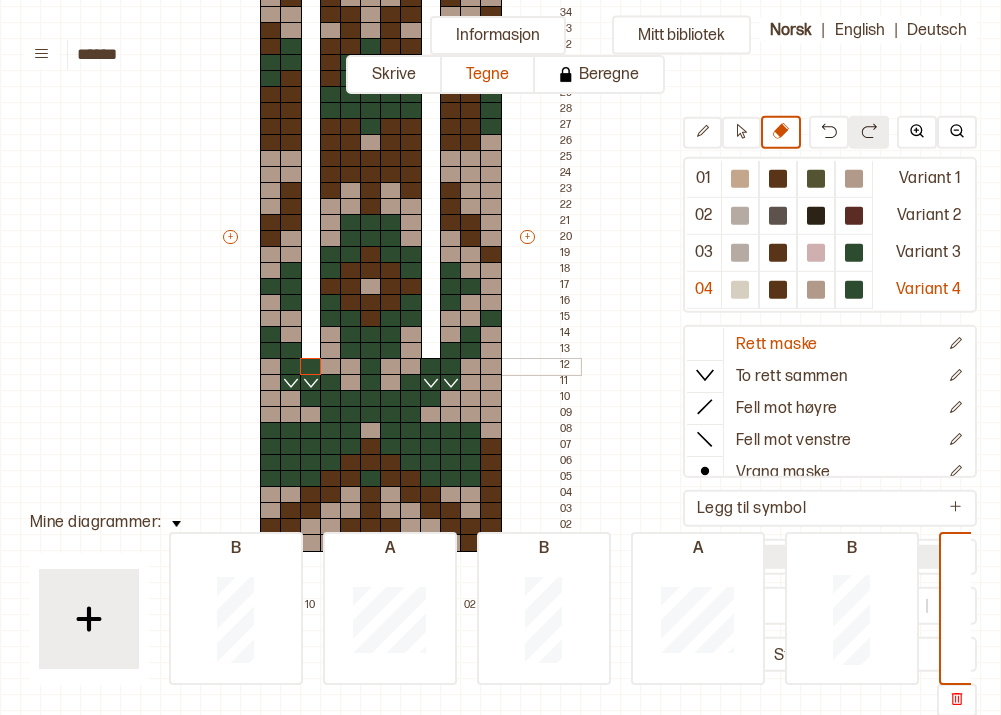 click at bounding box center [431, 367] 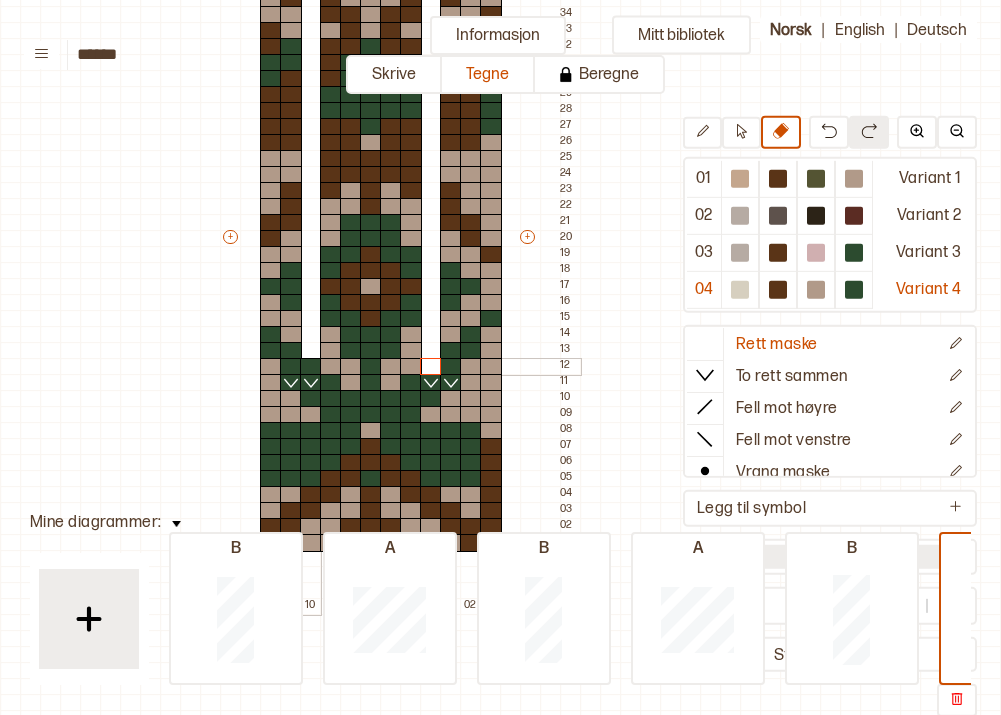 click at bounding box center (311, 367) 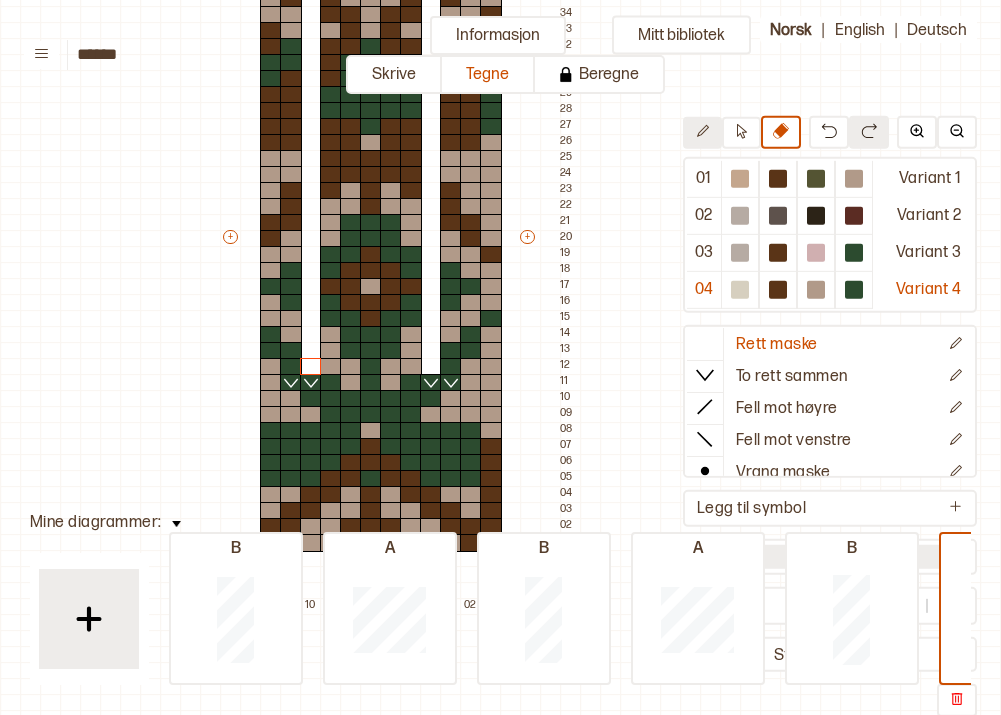click at bounding box center (702, 131) 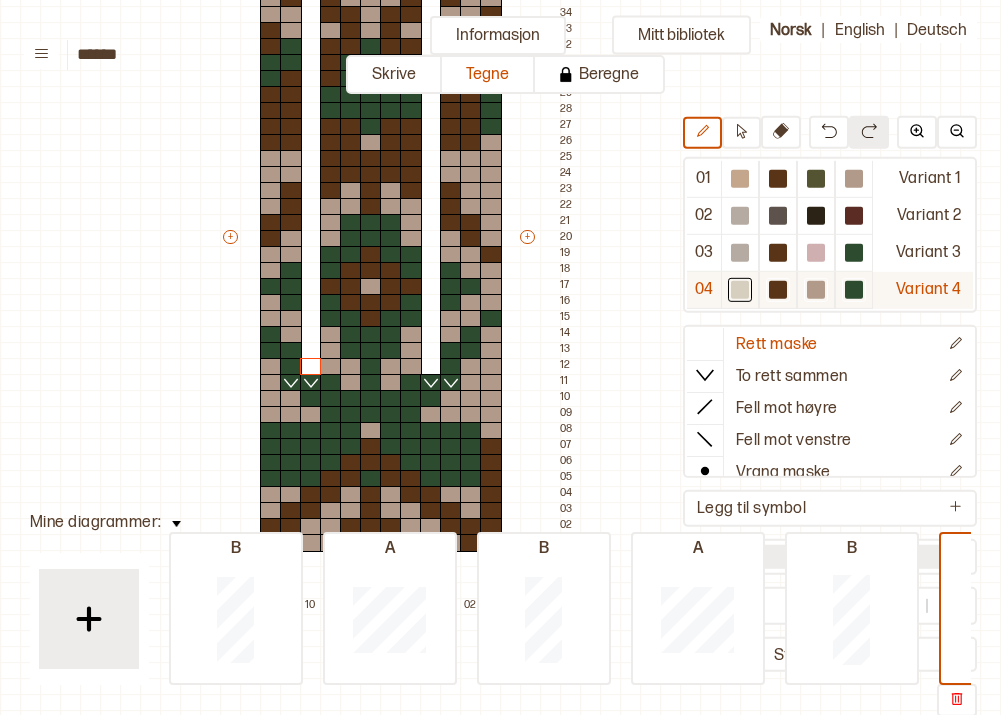 click at bounding box center [740, 179] 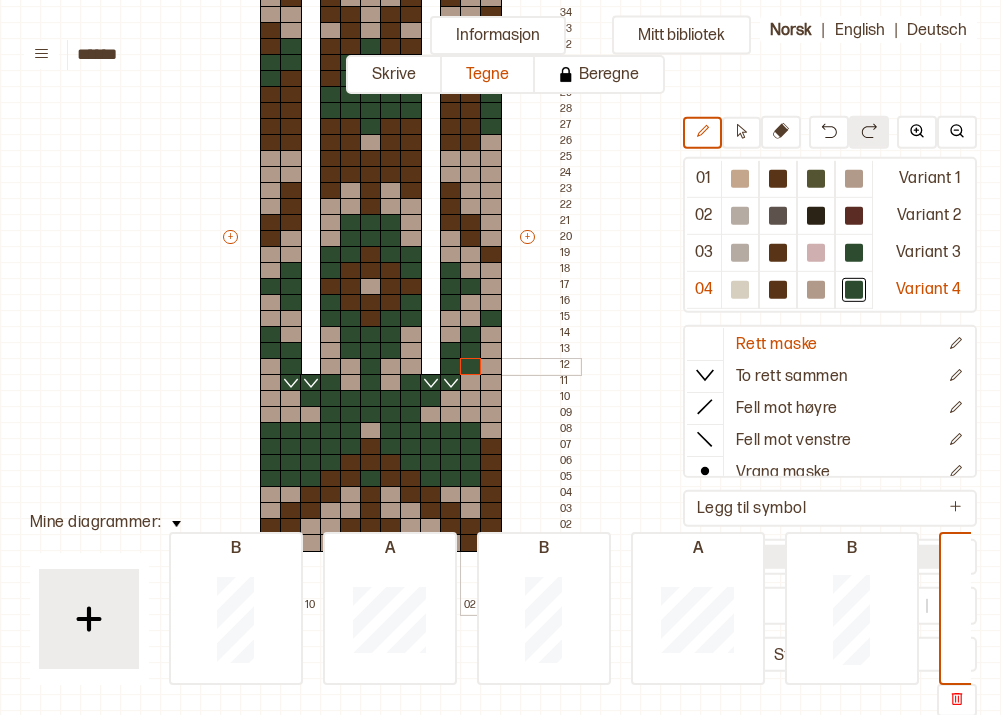 click at bounding box center (471, 367) 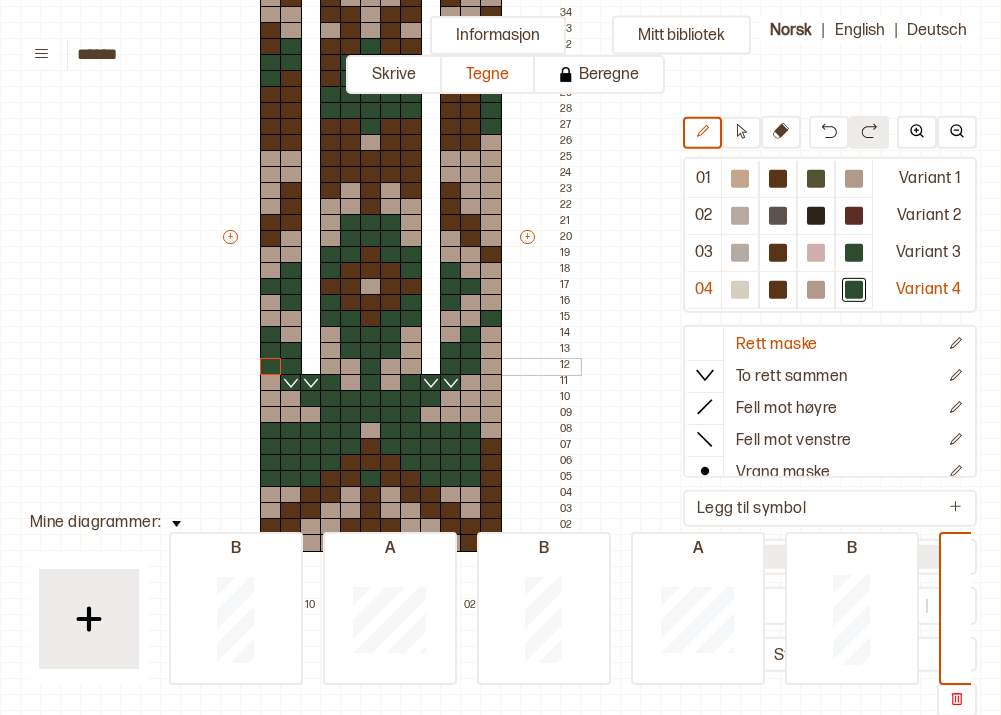 click at bounding box center [271, 367] 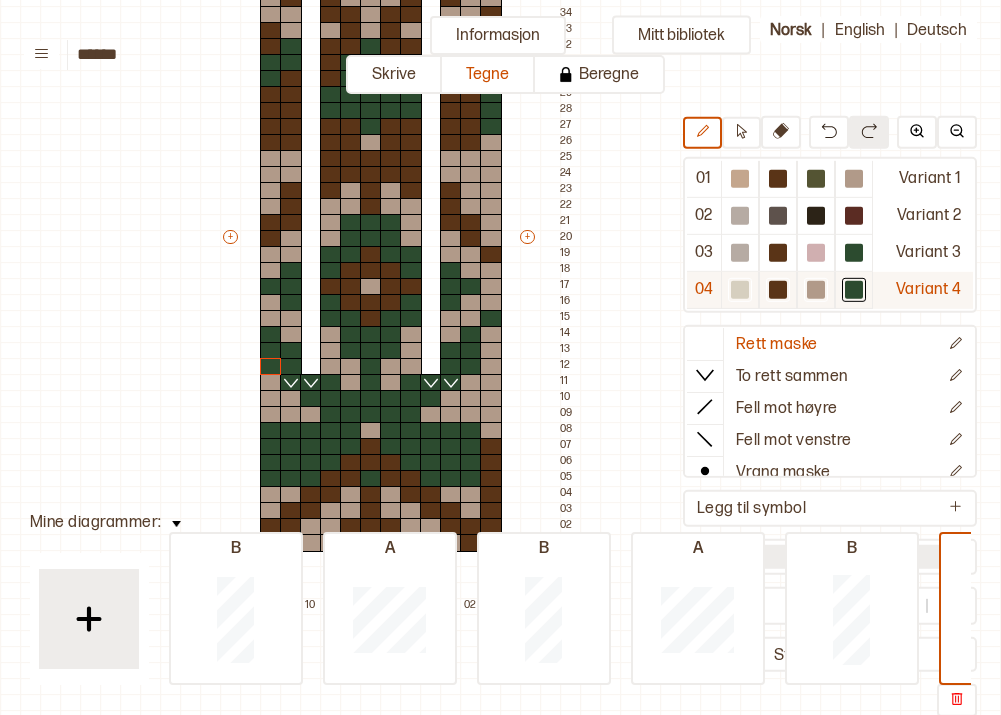 click at bounding box center (740, 179) 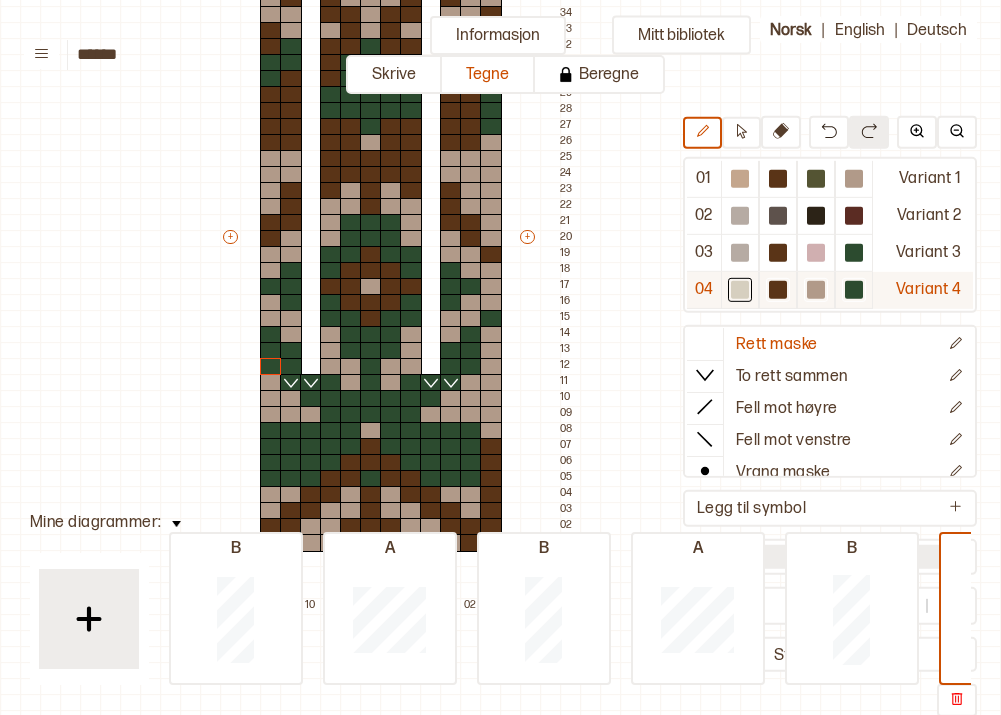 click at bounding box center [854, 179] 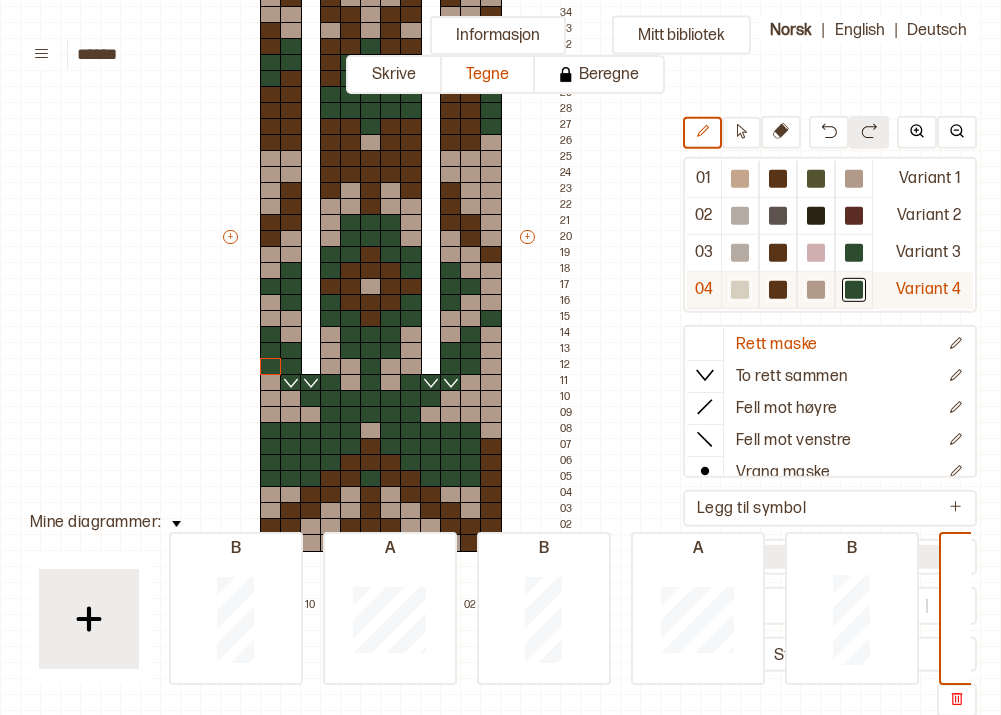 click at bounding box center [740, 179] 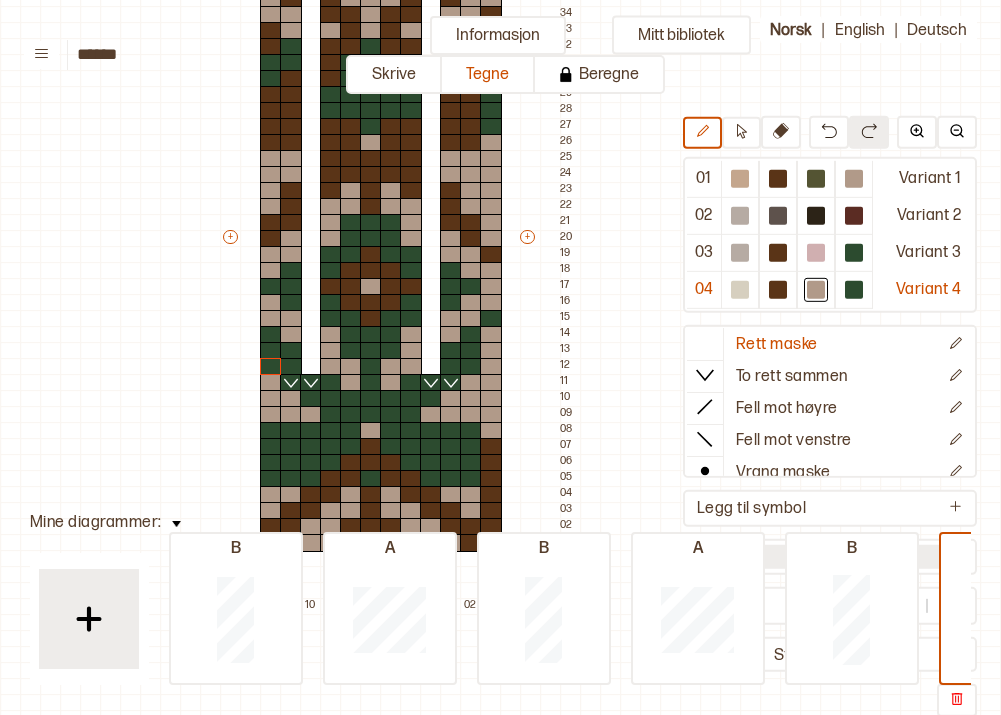 click at bounding box center (491, 367) 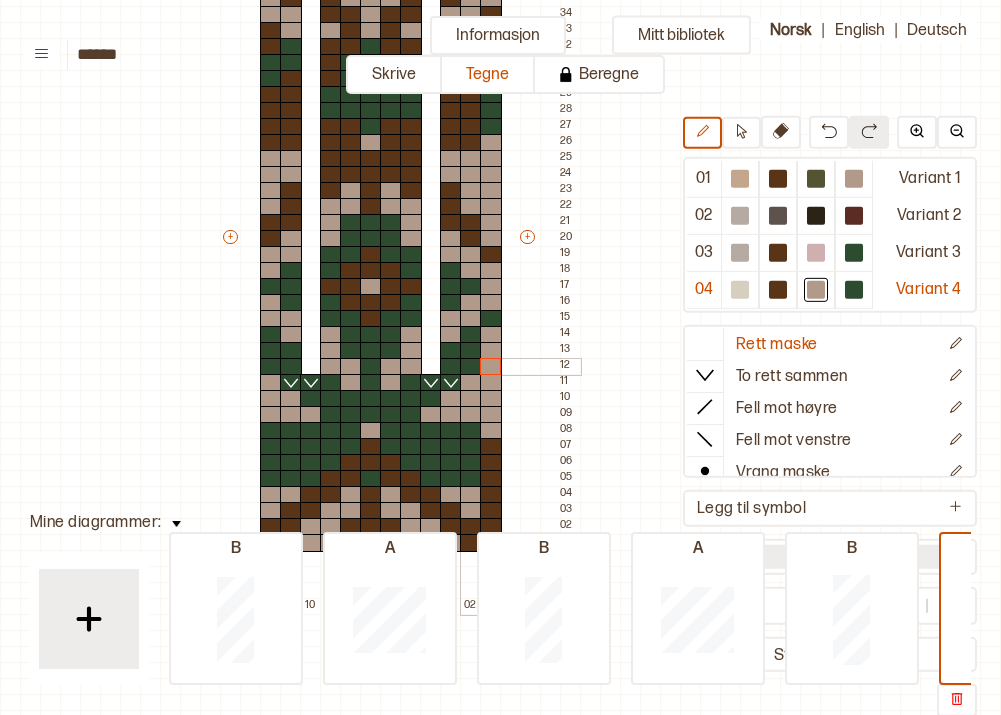 click at bounding box center (471, 367) 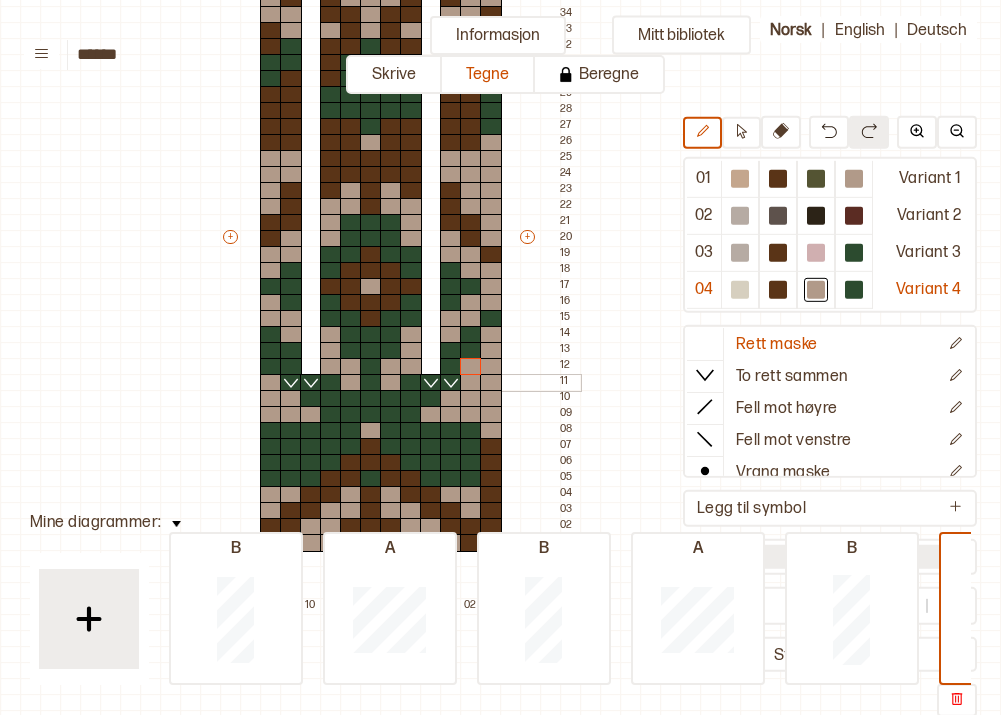 click at bounding box center (271, 367) 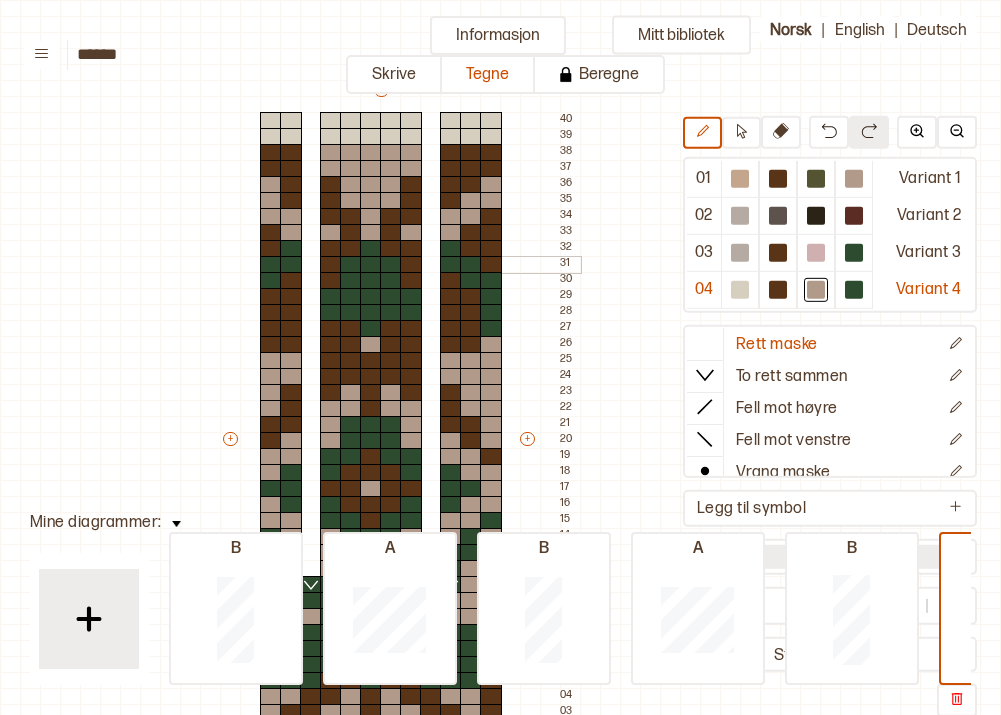 scroll, scrollTop: 104, scrollLeft: 120, axis: both 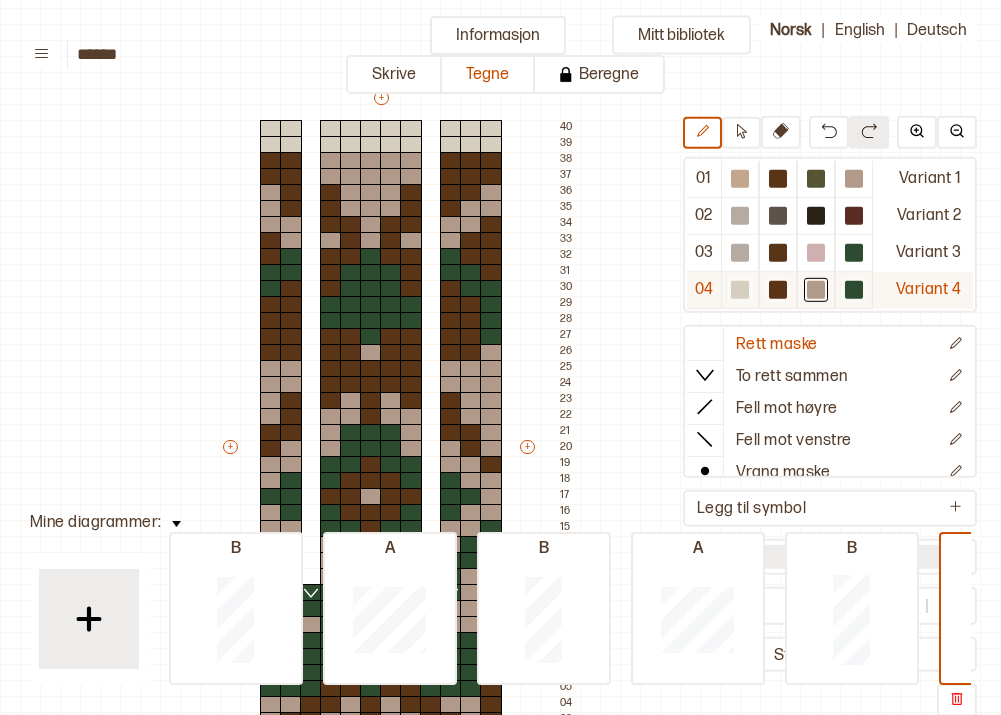 click at bounding box center [740, 179] 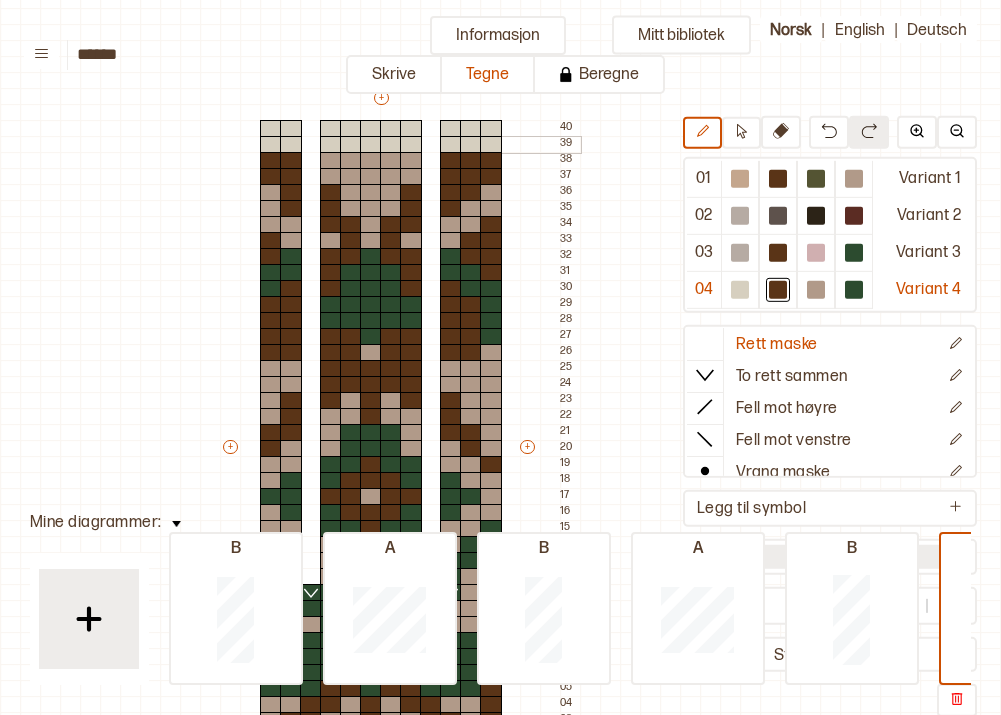 click at bounding box center (451, 145) 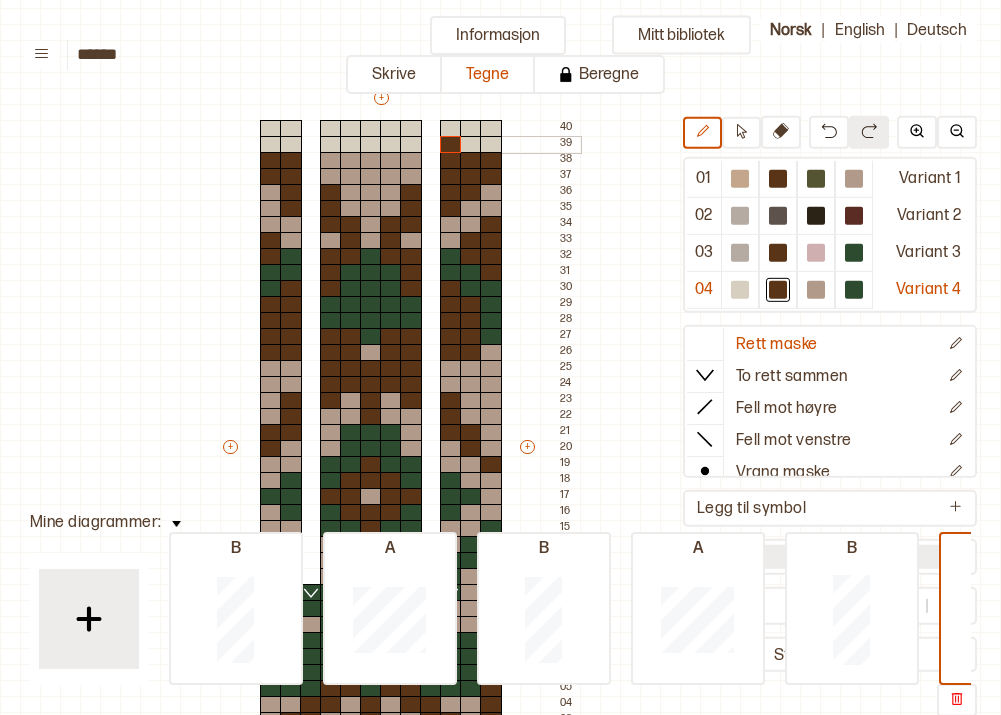 click at bounding box center [471, 145] 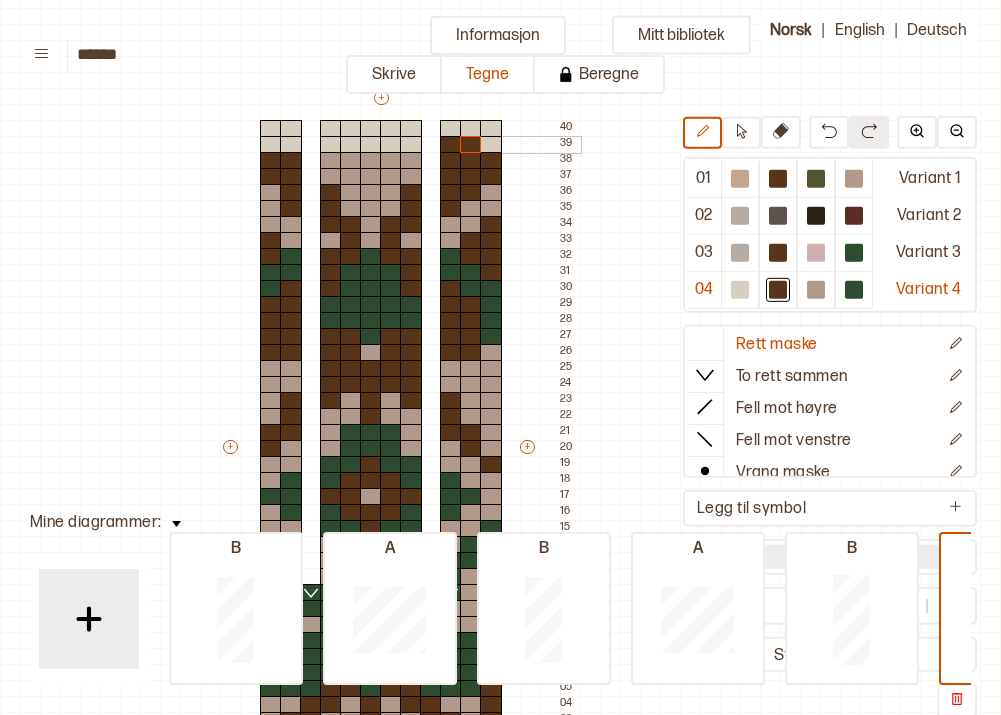click at bounding box center (491, 145) 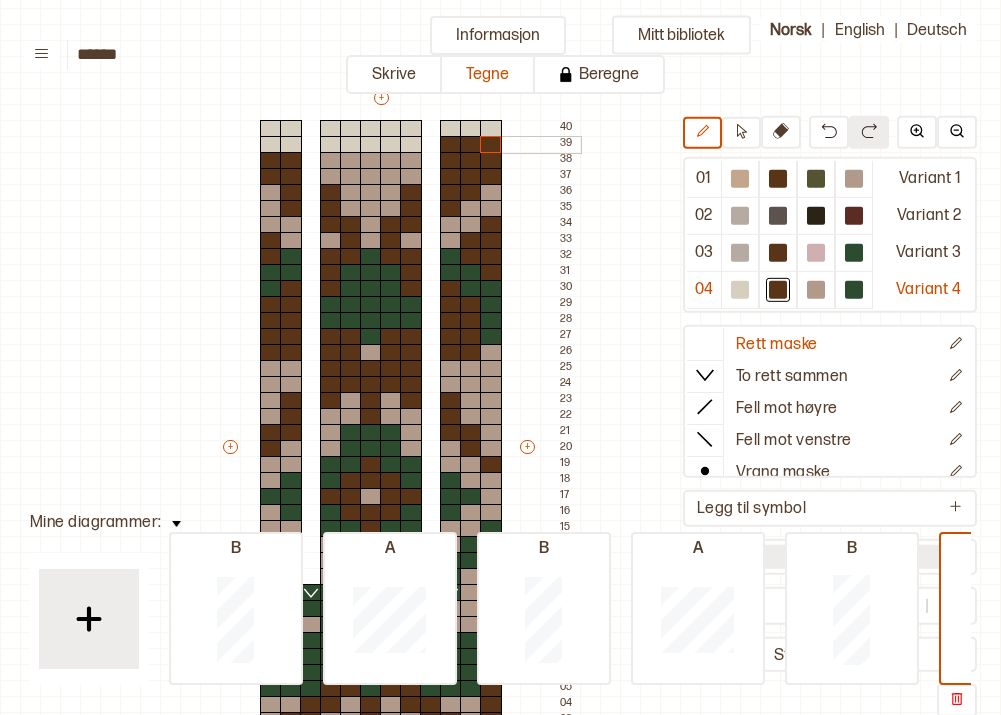 click at bounding box center (491, 129) 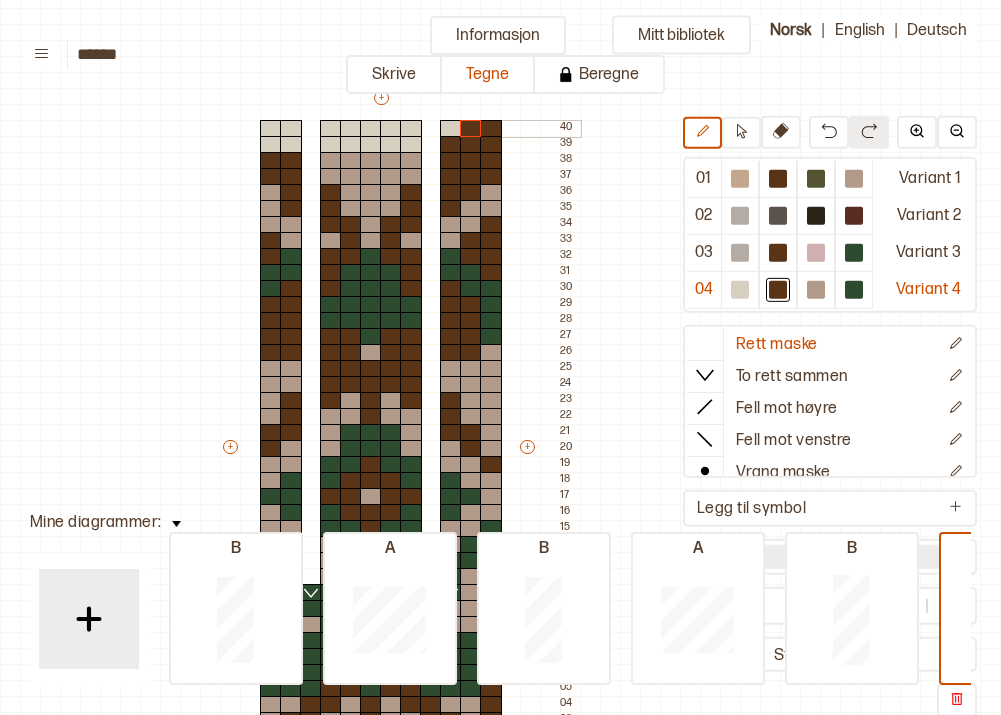 click at bounding box center (471, 129) 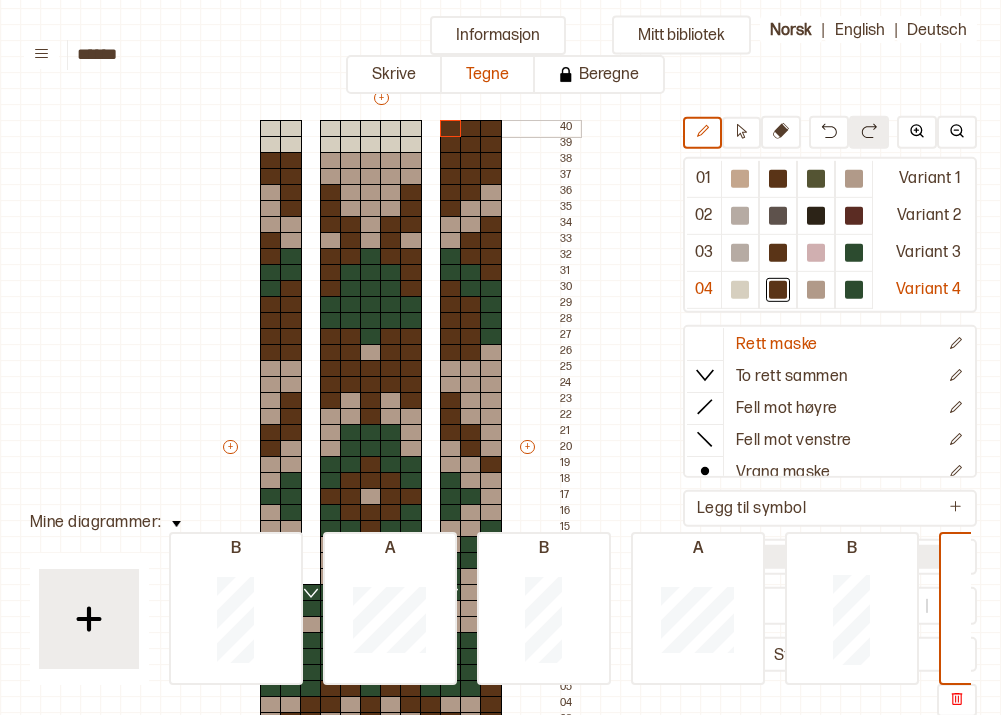 click at bounding box center (411, 129) 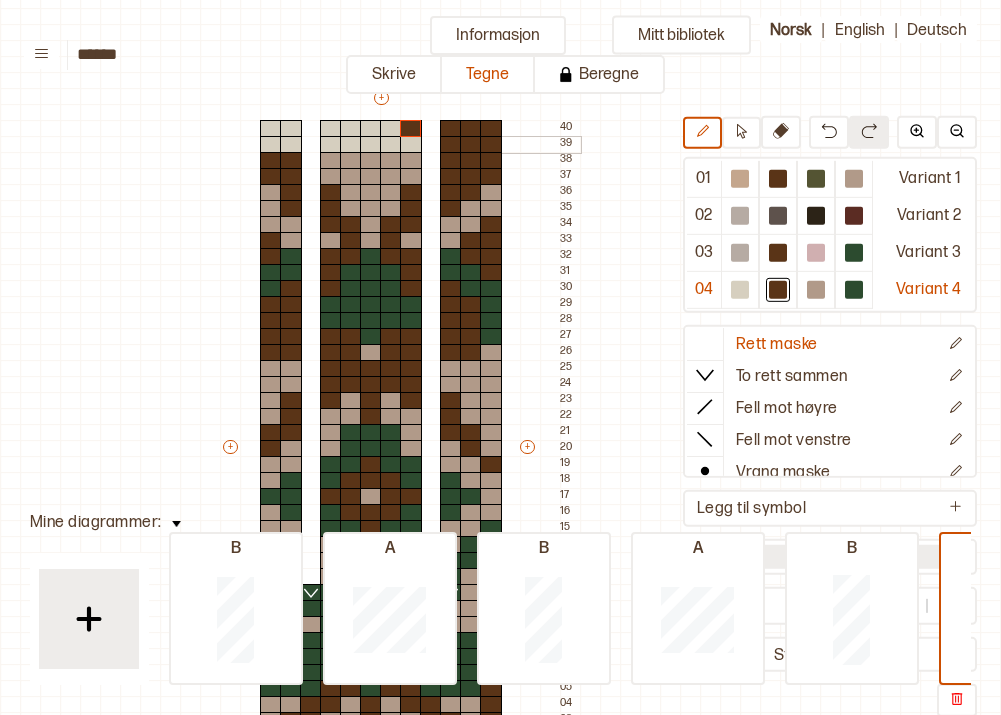 click at bounding box center [411, 145] 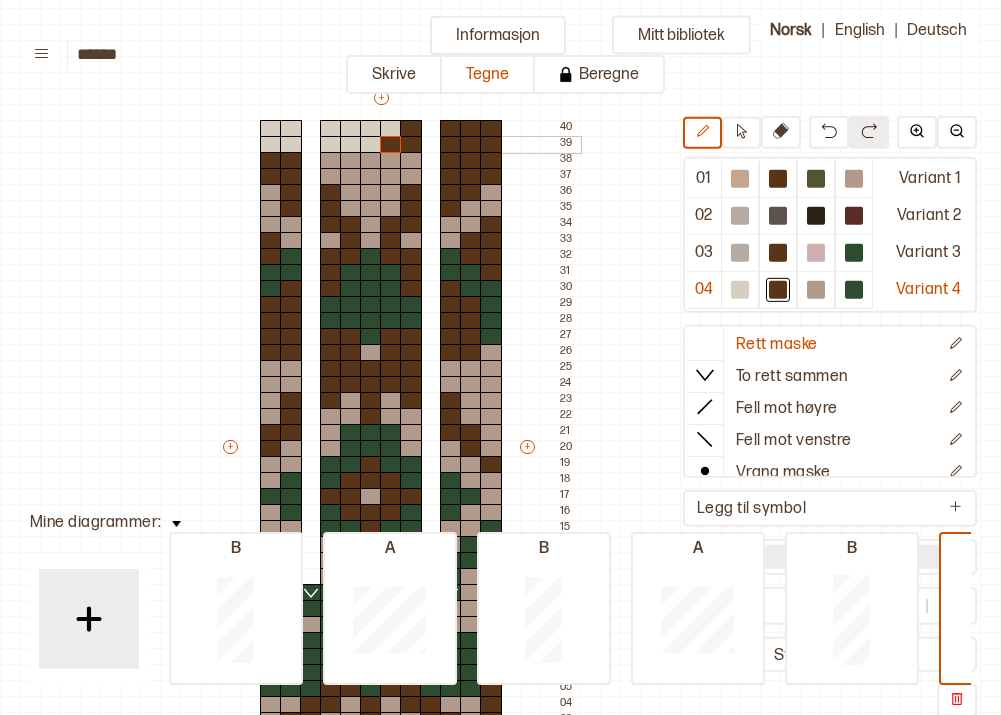 click at bounding box center [391, 145] 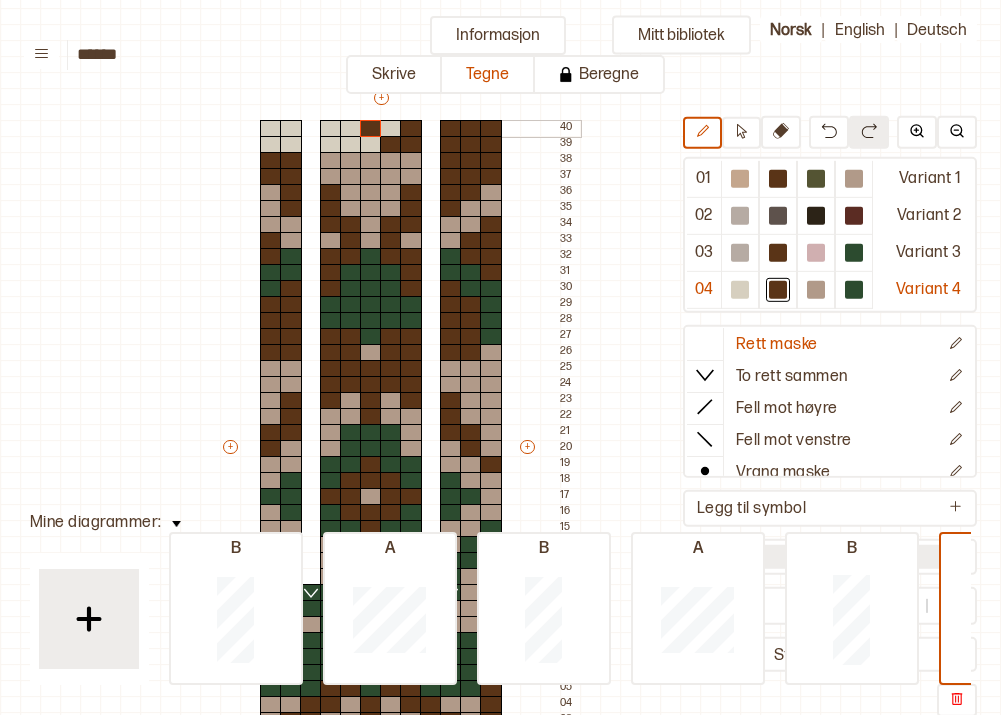 click at bounding box center (371, 129) 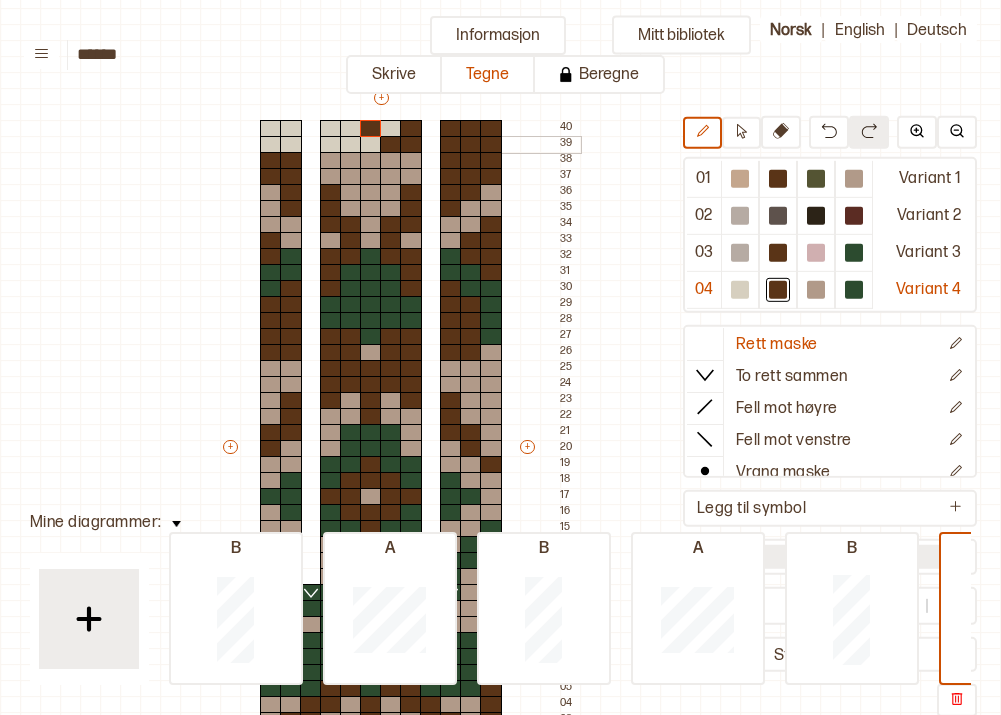 click at bounding box center [371, 145] 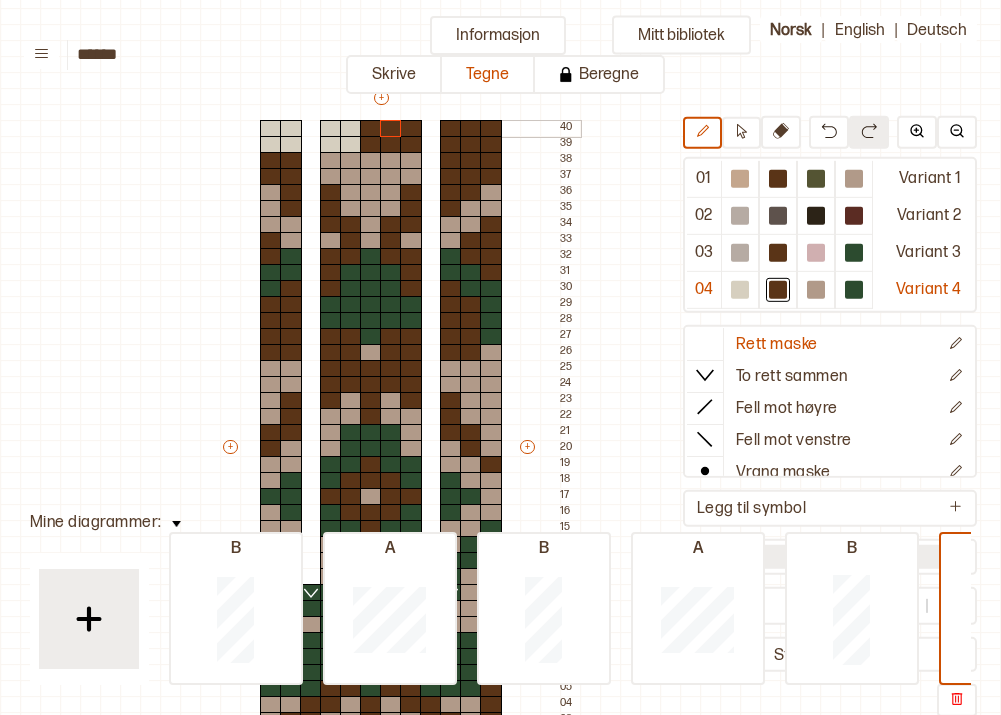 click at bounding box center [391, 129] 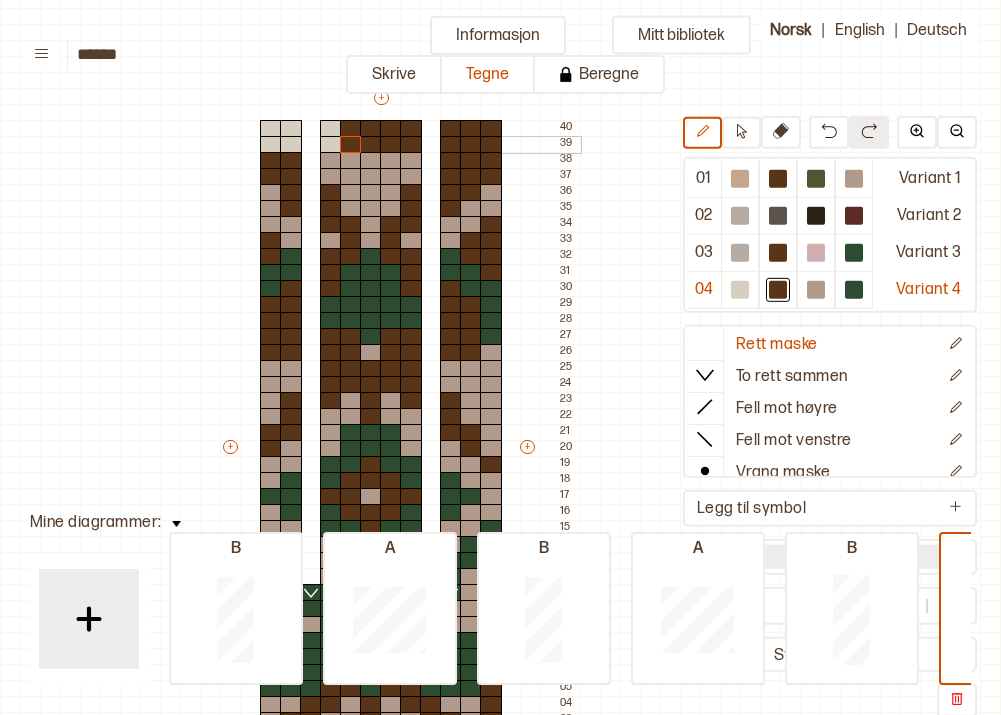 click at bounding box center [351, 145] 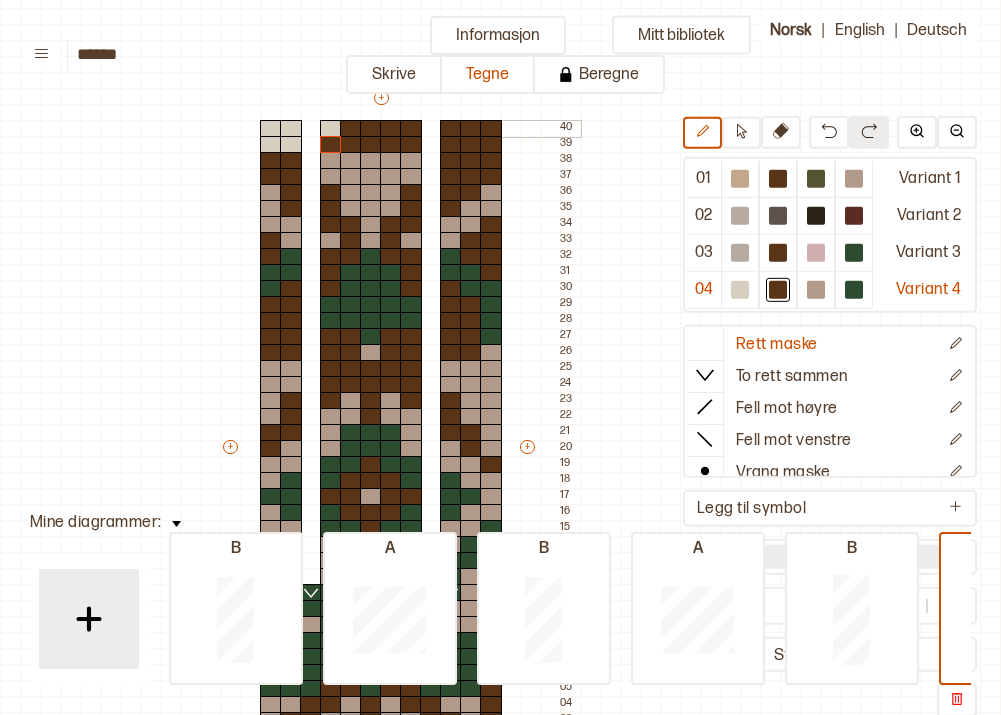 click at bounding box center (331, 129) 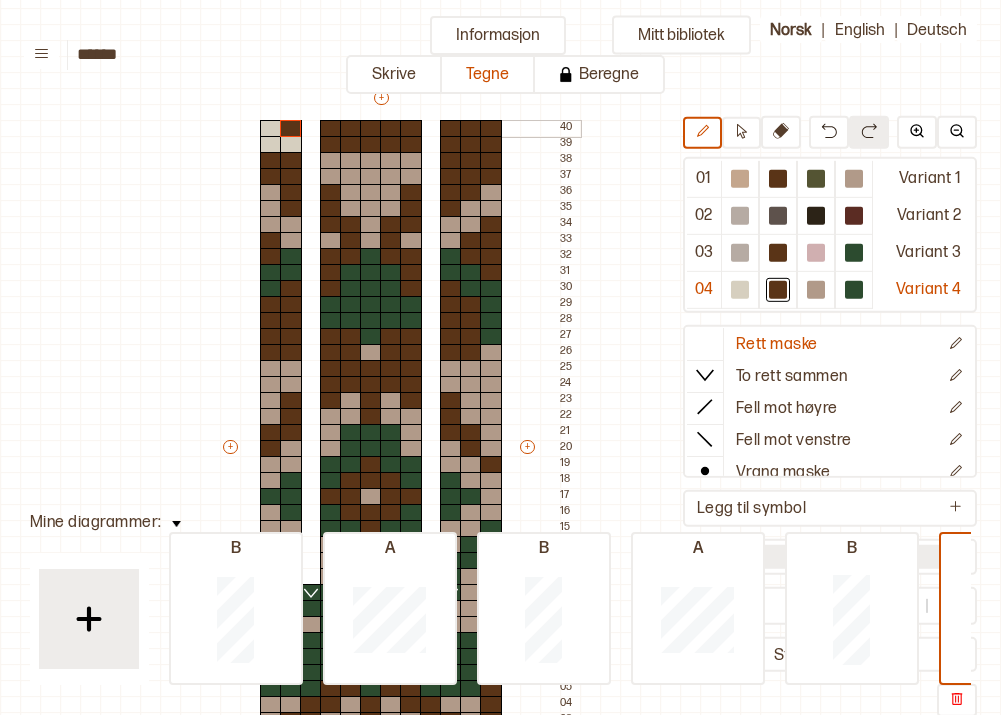click at bounding box center [291, 129] 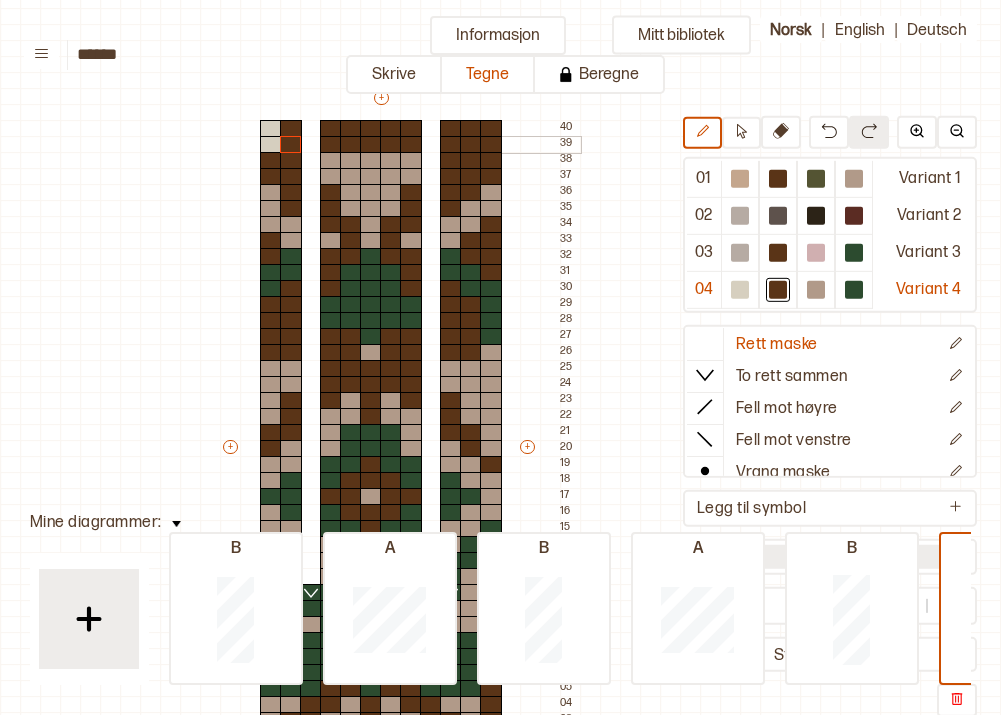 click at bounding box center (291, 145) 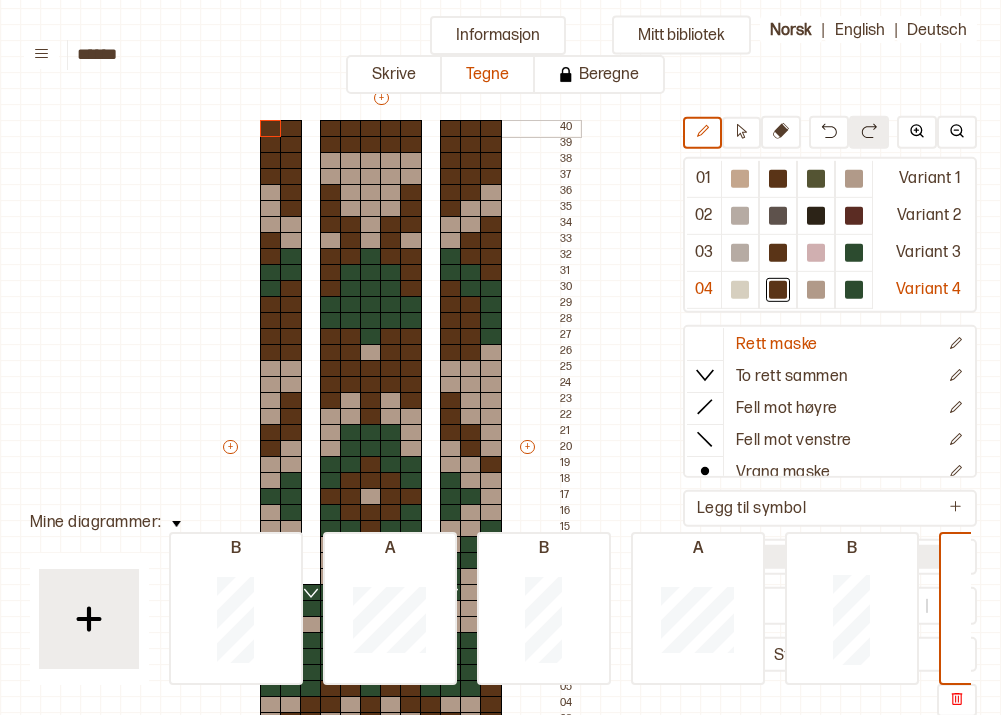 click at bounding box center (271, 129) 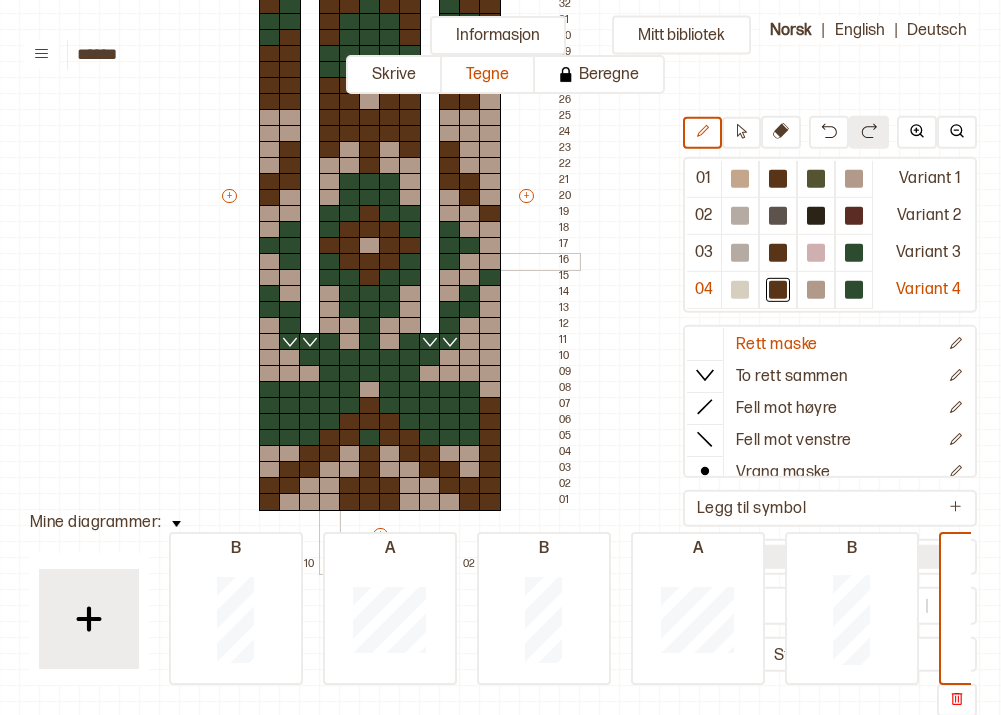 scroll, scrollTop: 333, scrollLeft: 121, axis: both 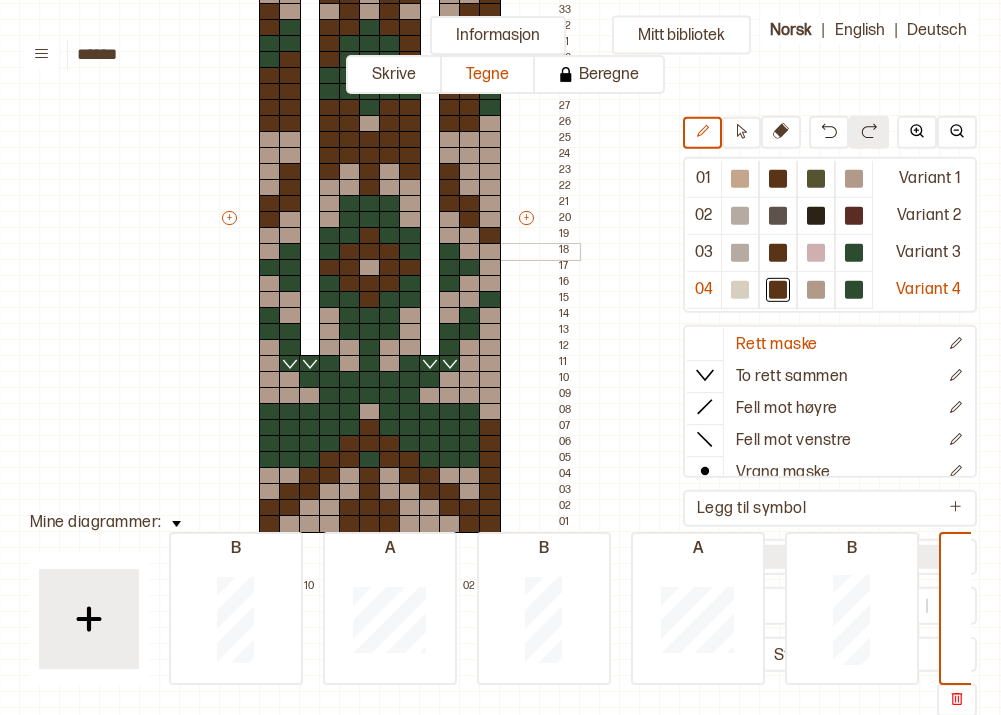 click at bounding box center (430, 252) 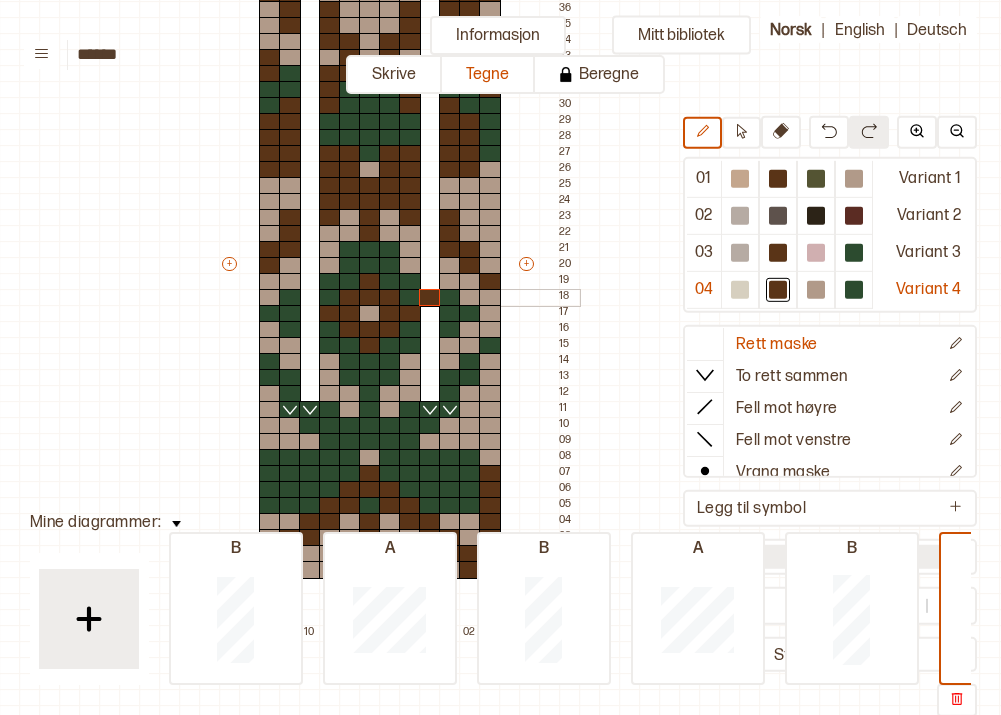 scroll, scrollTop: 286, scrollLeft: 121, axis: both 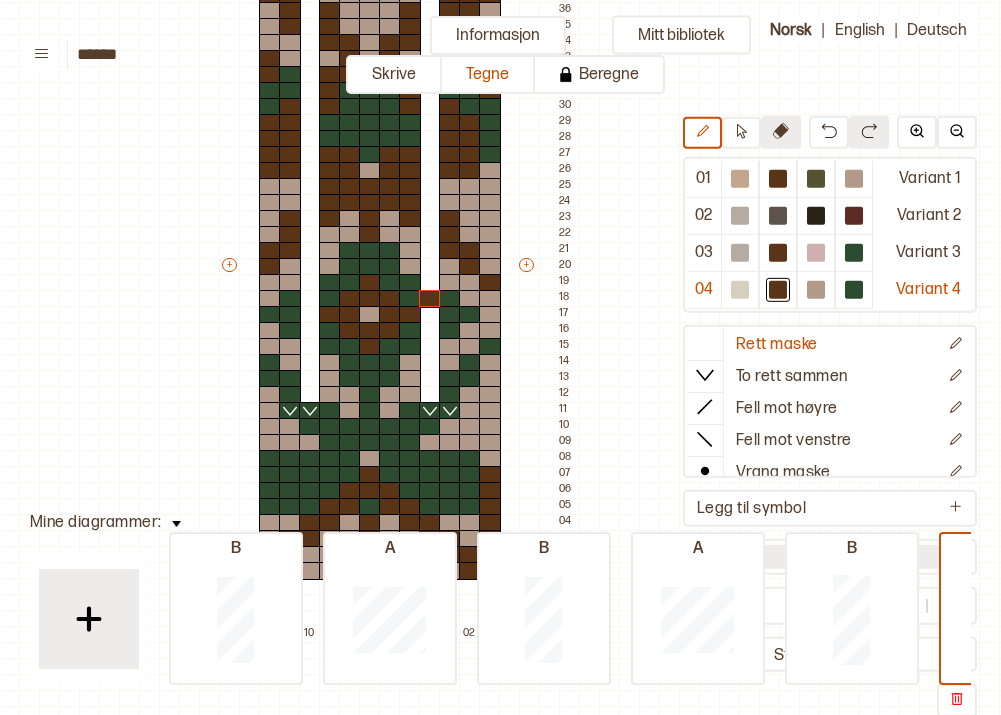click at bounding box center (781, 132) 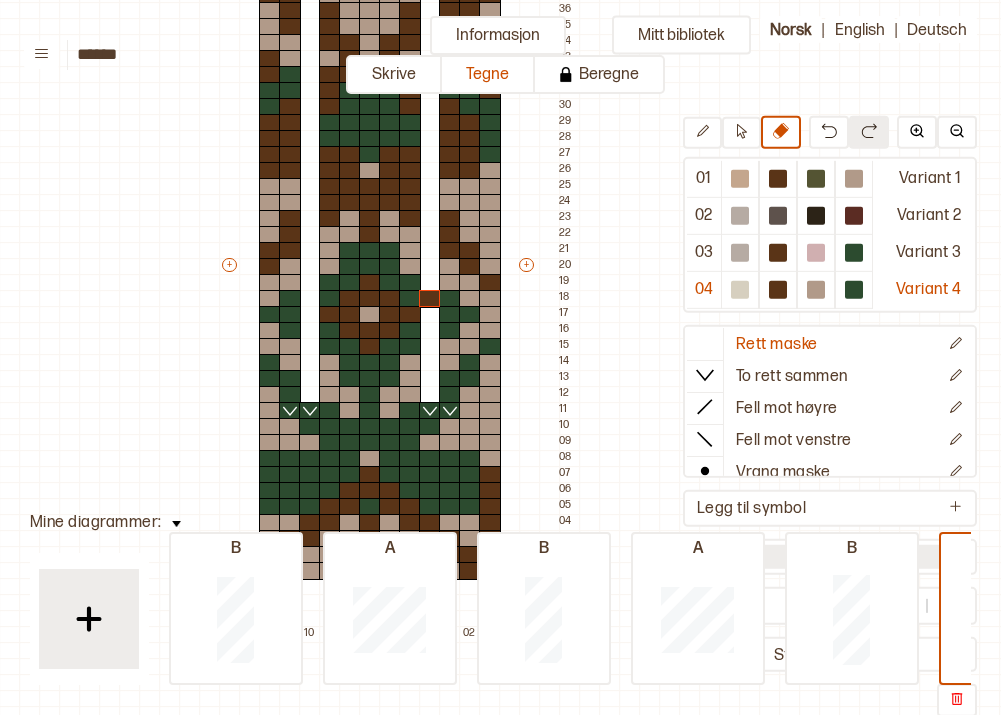 click at bounding box center (430, 299) 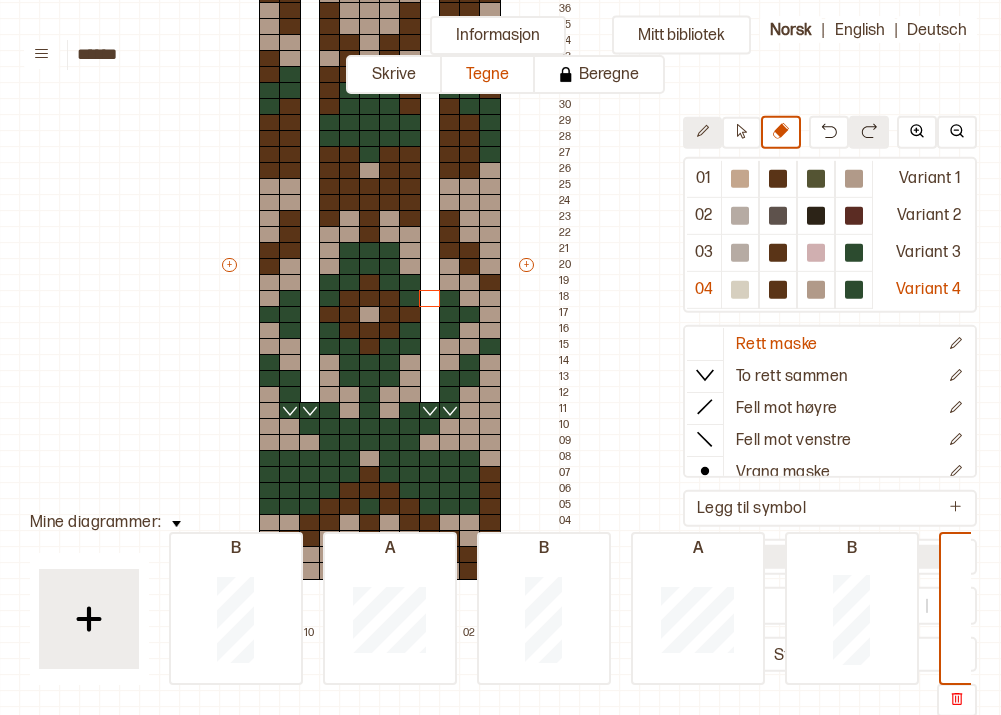 click at bounding box center (702, 133) 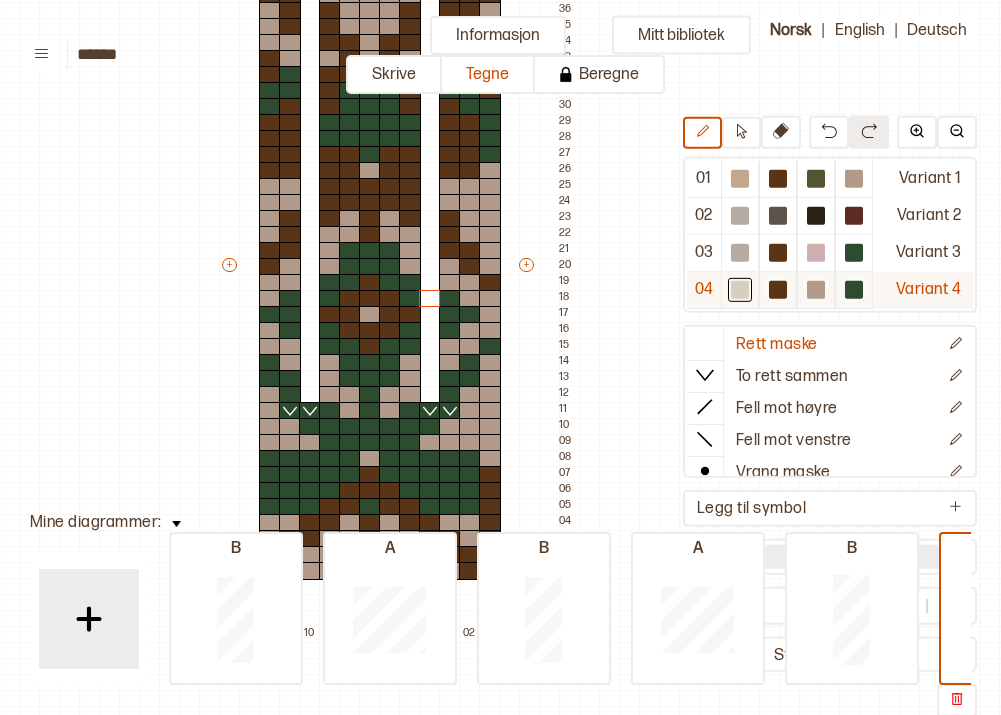 click at bounding box center [740, 179] 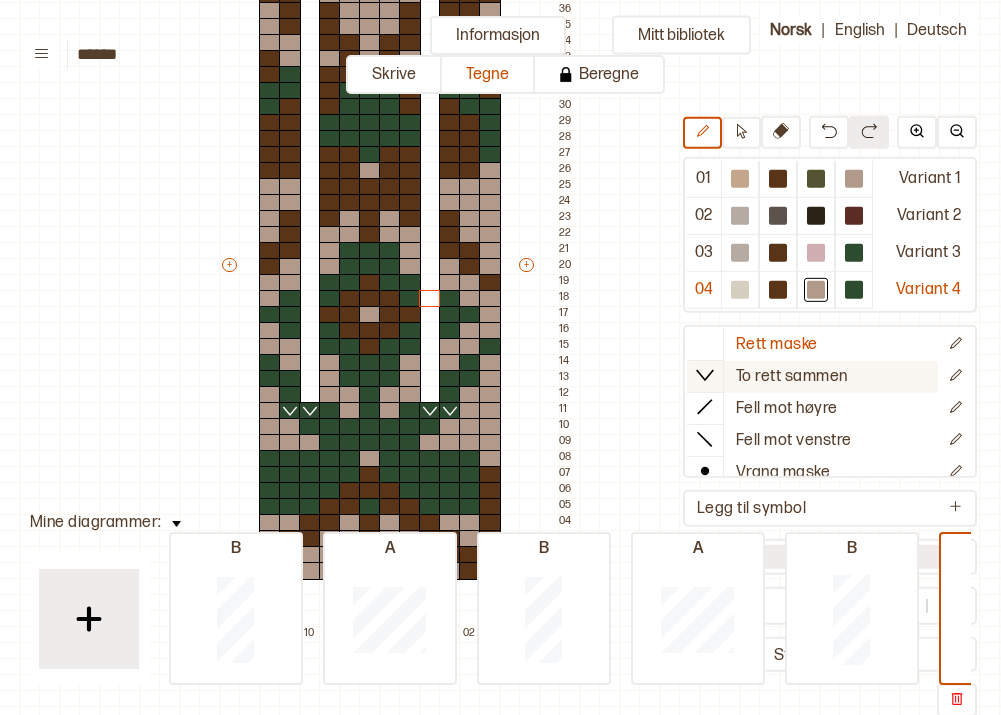 click on "To rett sammen" at bounding box center [777, 344] 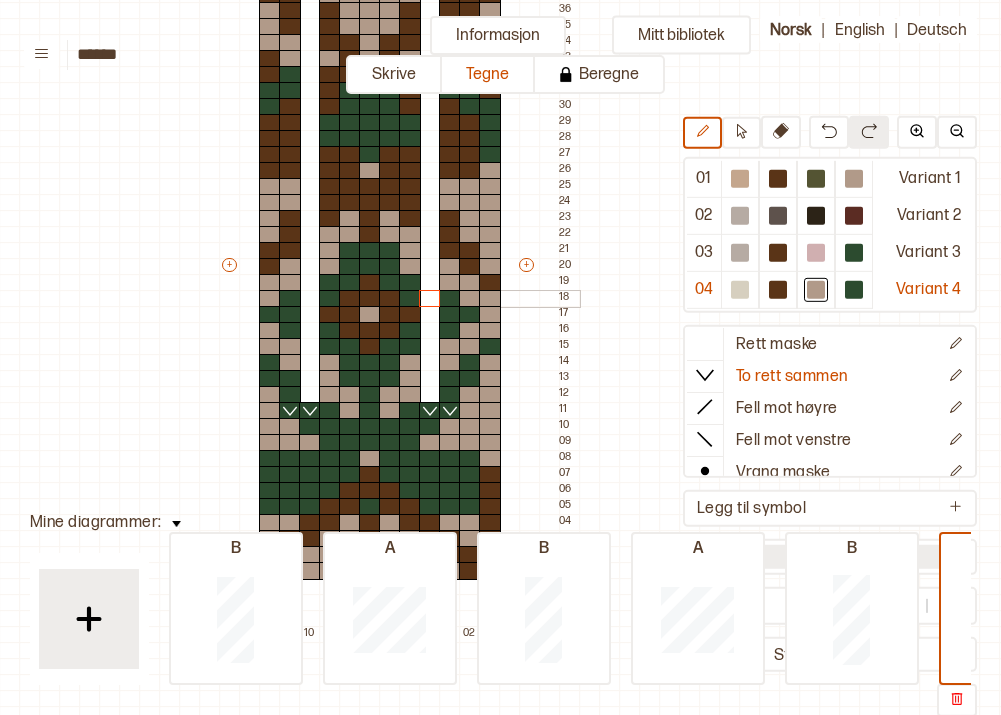 click at bounding box center [490, 299] 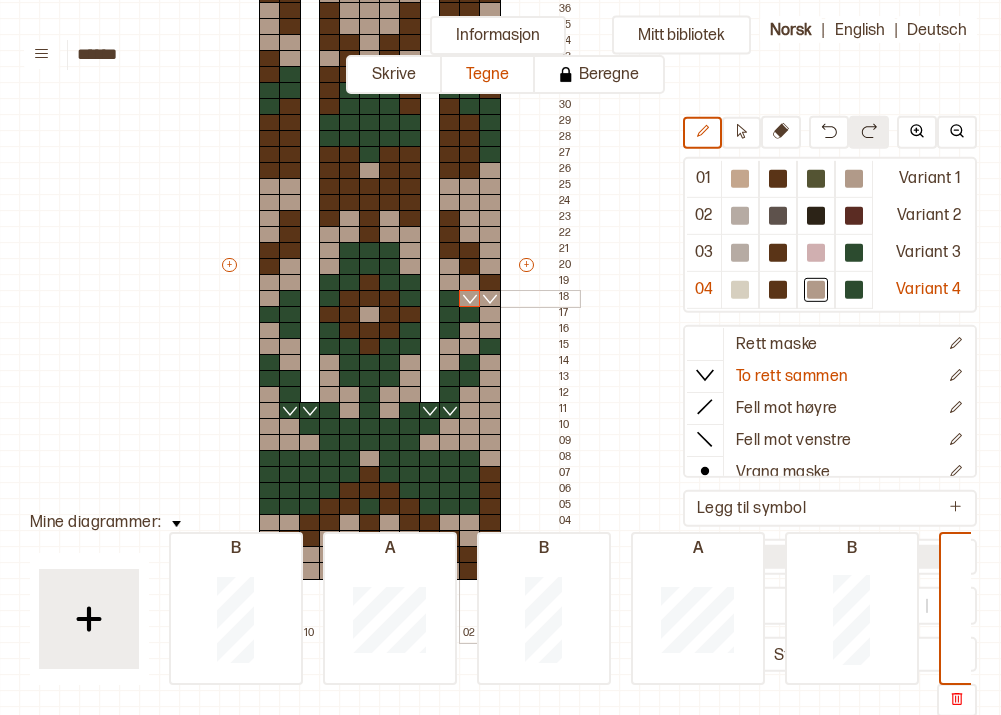 click at bounding box center (470, 299) 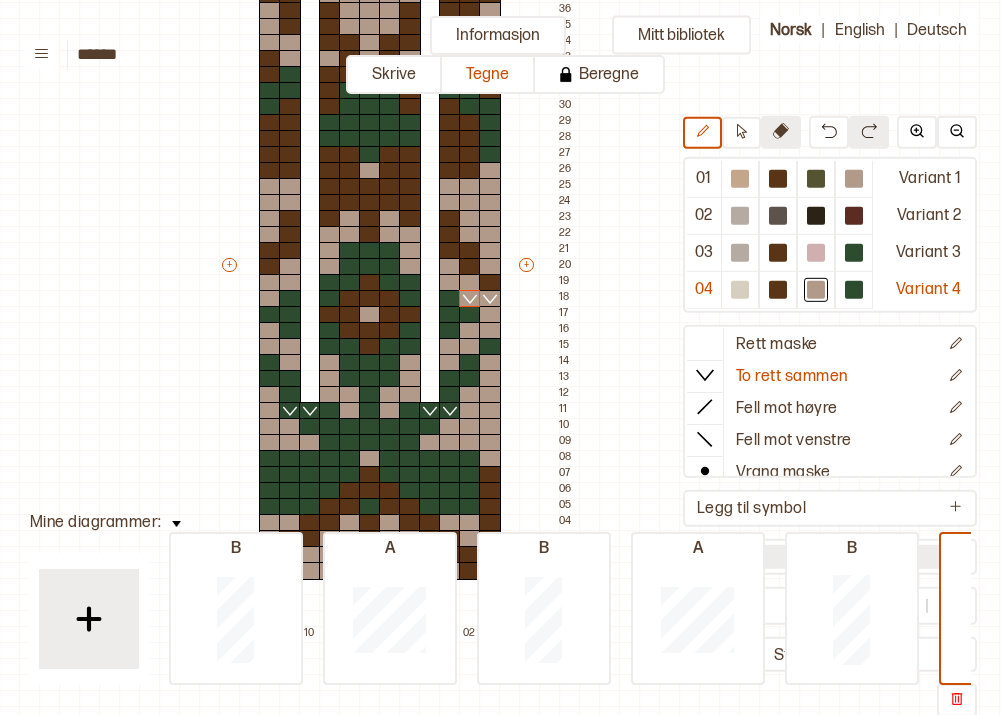 click at bounding box center [781, 132] 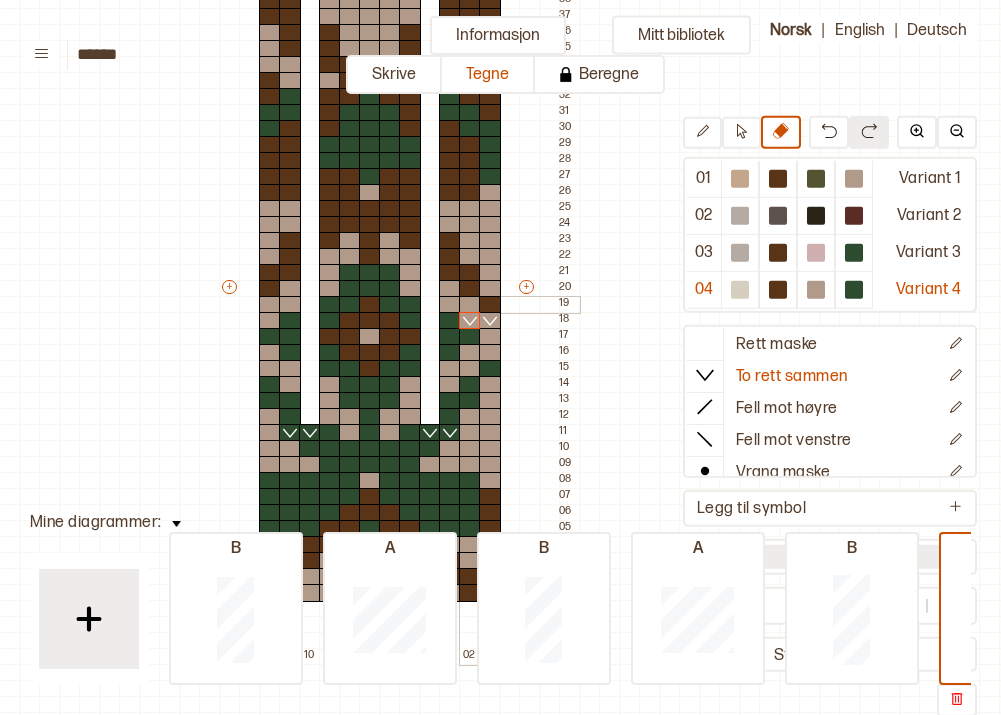 scroll, scrollTop: 258, scrollLeft: 121, axis: both 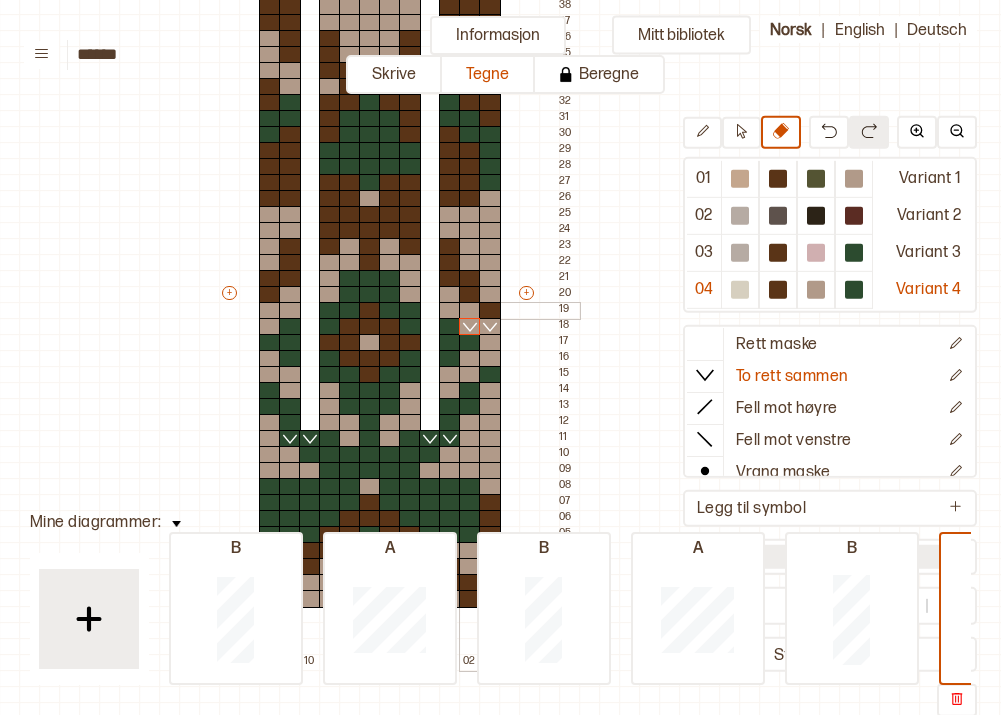 click at bounding box center (470, 311) 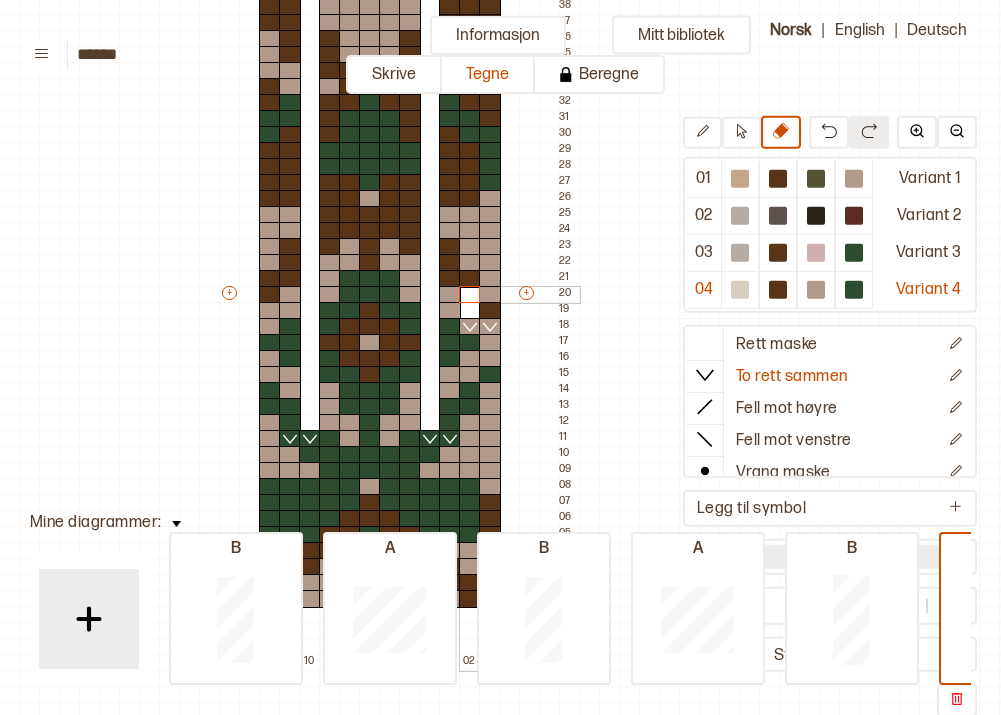 click at bounding box center [470, 295] 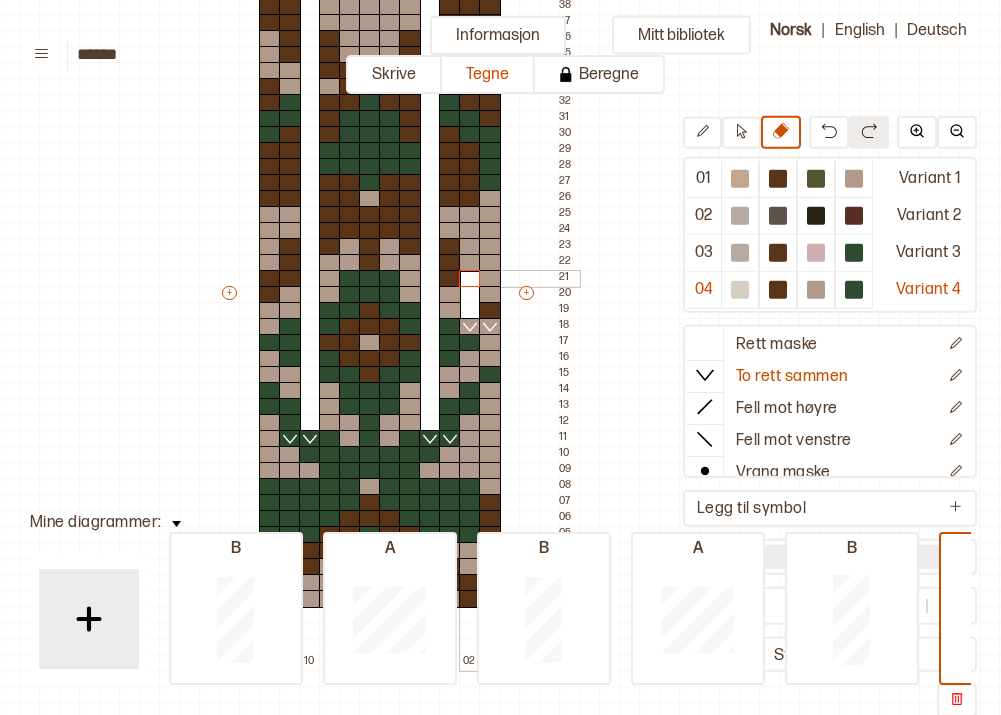 click at bounding box center [470, 279] 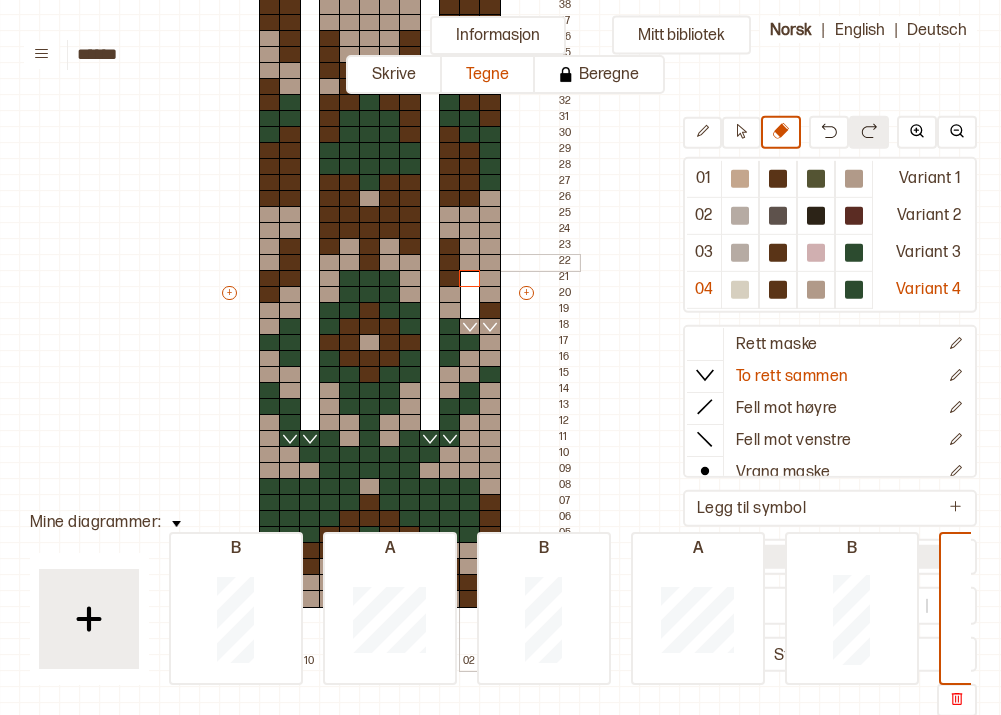 click at bounding box center (470, 263) 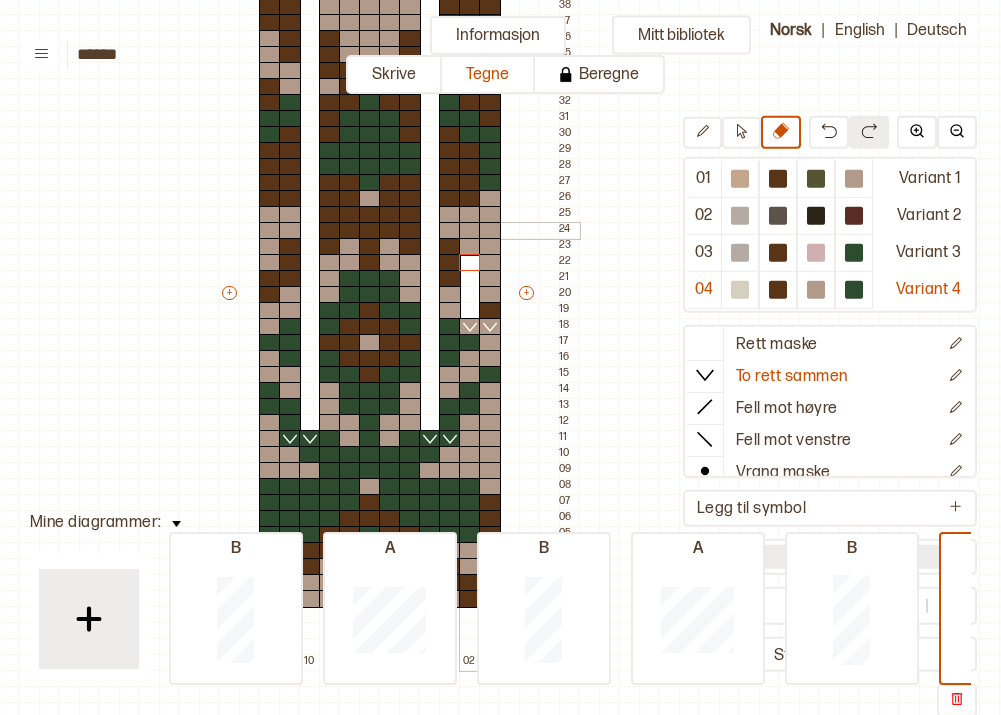 click at bounding box center (470, 231) 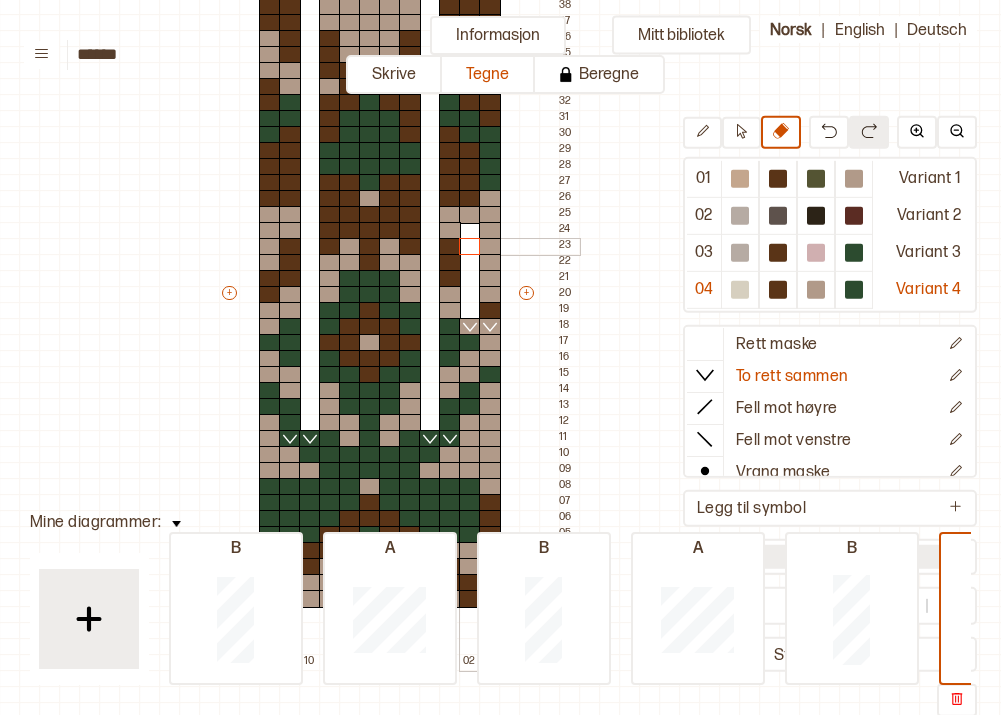 click at bounding box center [470, 247] 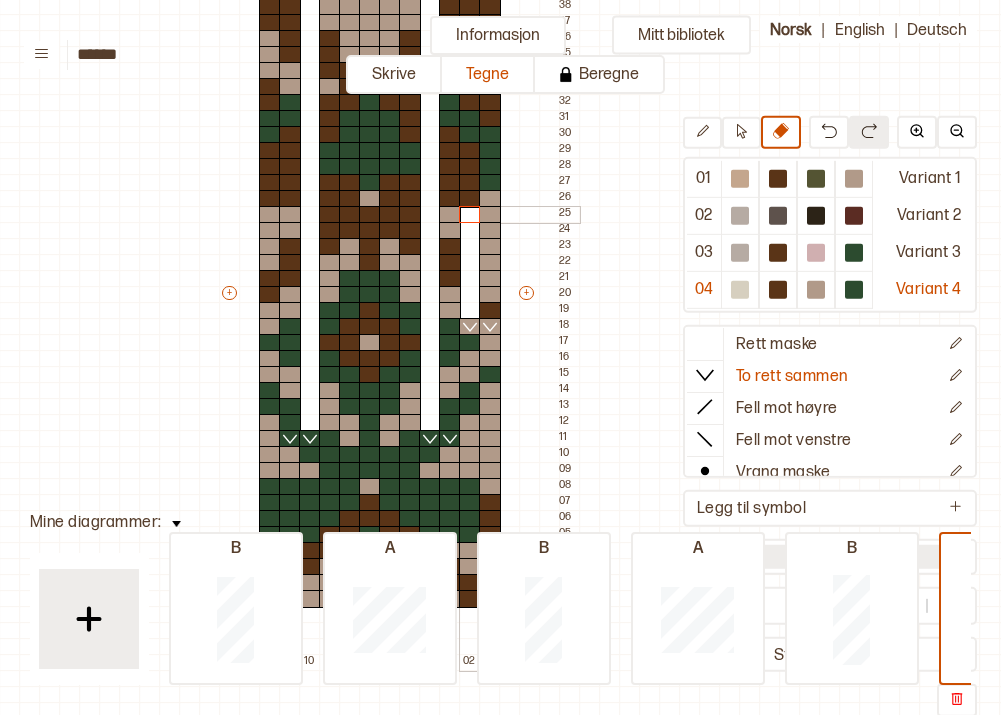 click at bounding box center [470, 215] 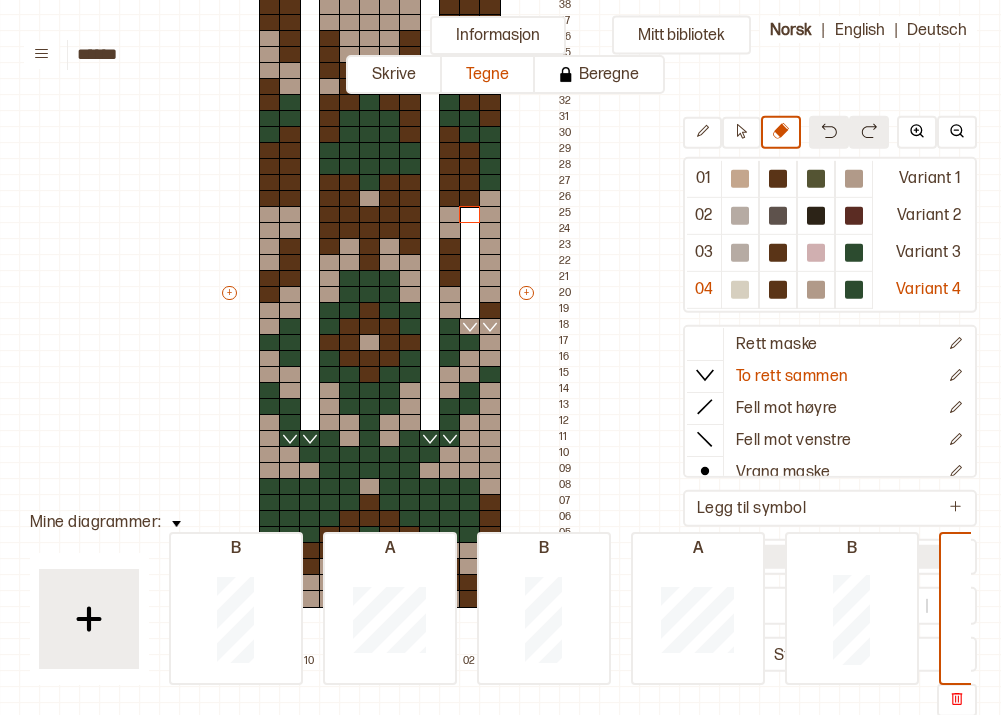 click at bounding box center (829, 132) 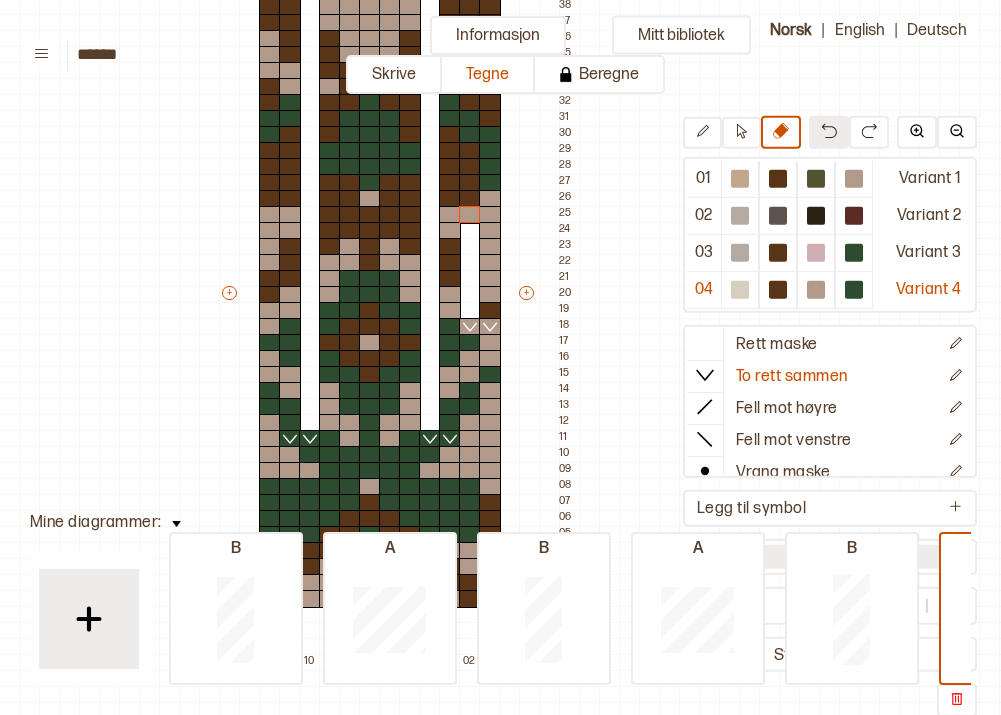 click at bounding box center (829, 132) 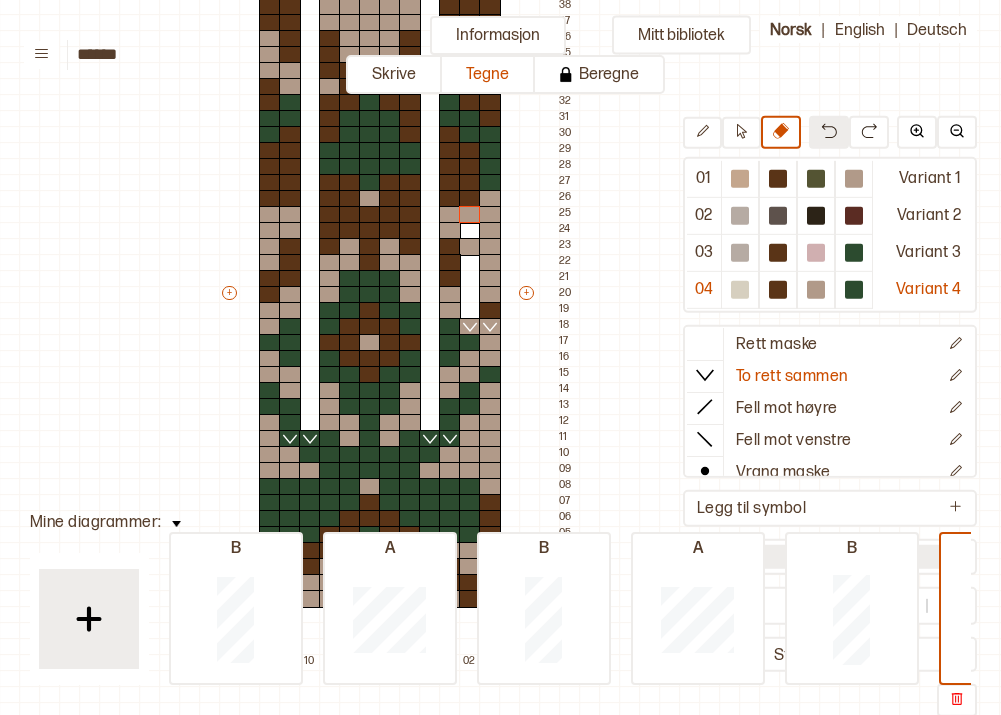 click at bounding box center [829, 132] 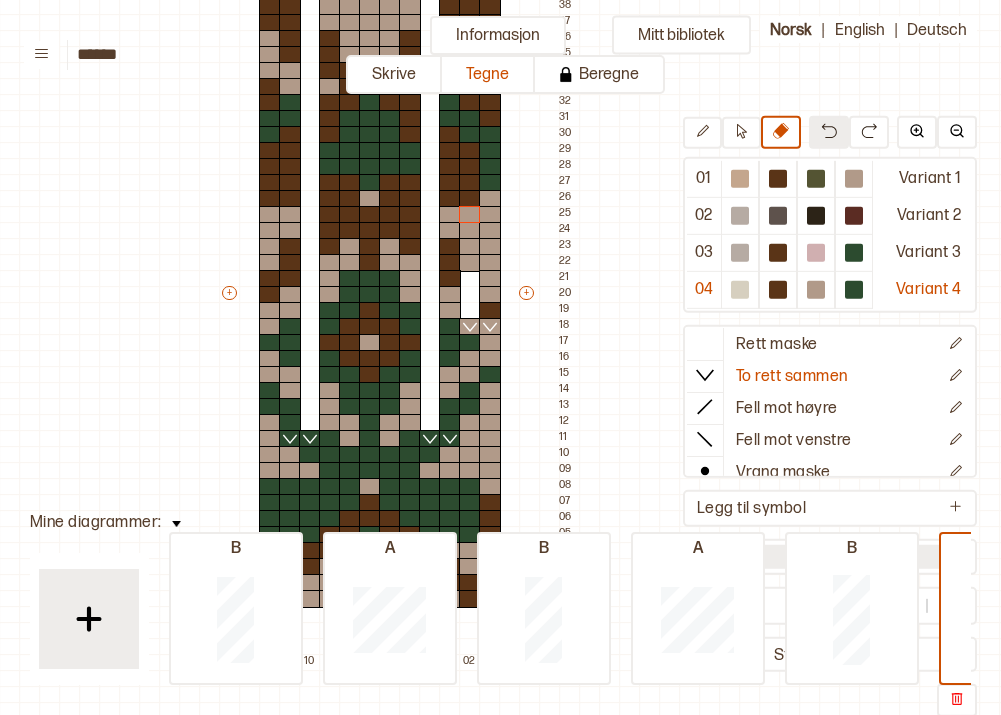 click at bounding box center [829, 132] 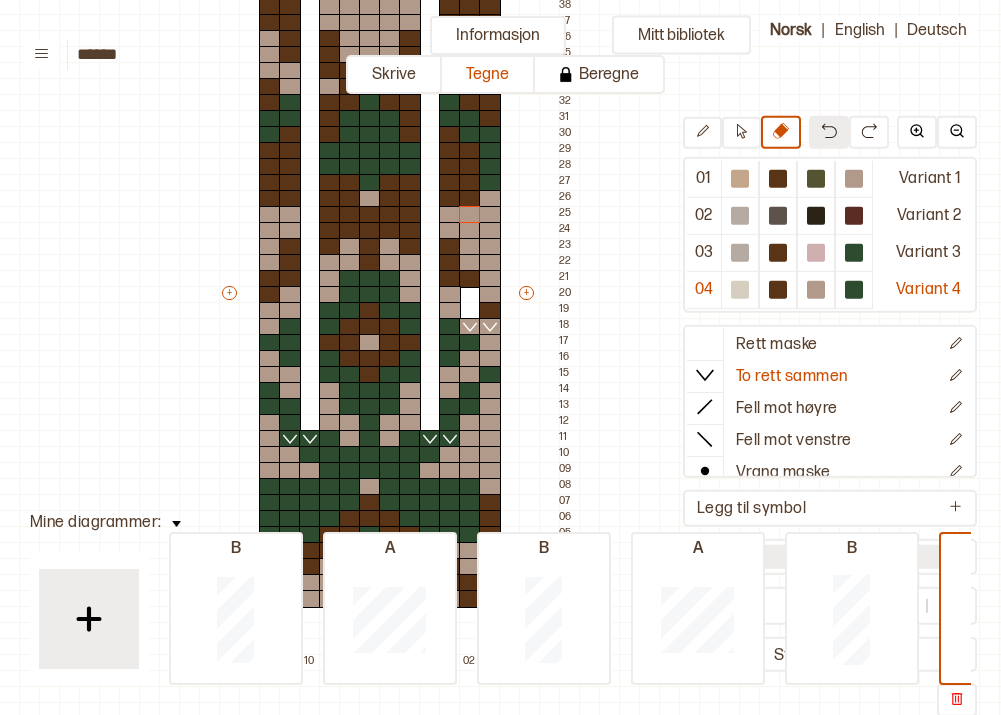 click at bounding box center (829, 132) 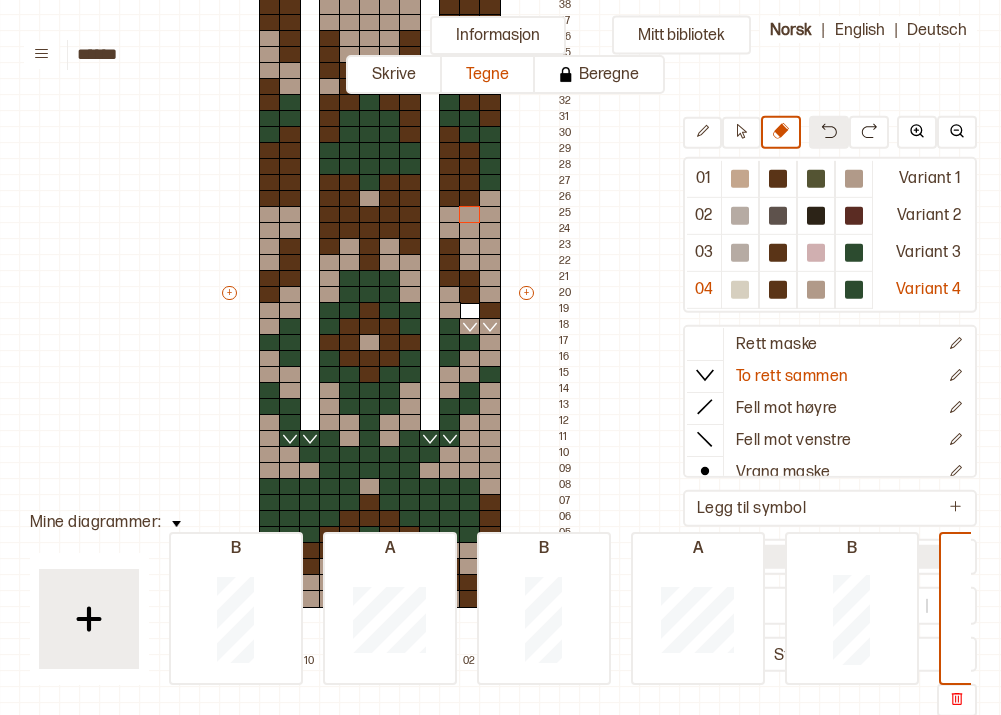 click at bounding box center [829, 132] 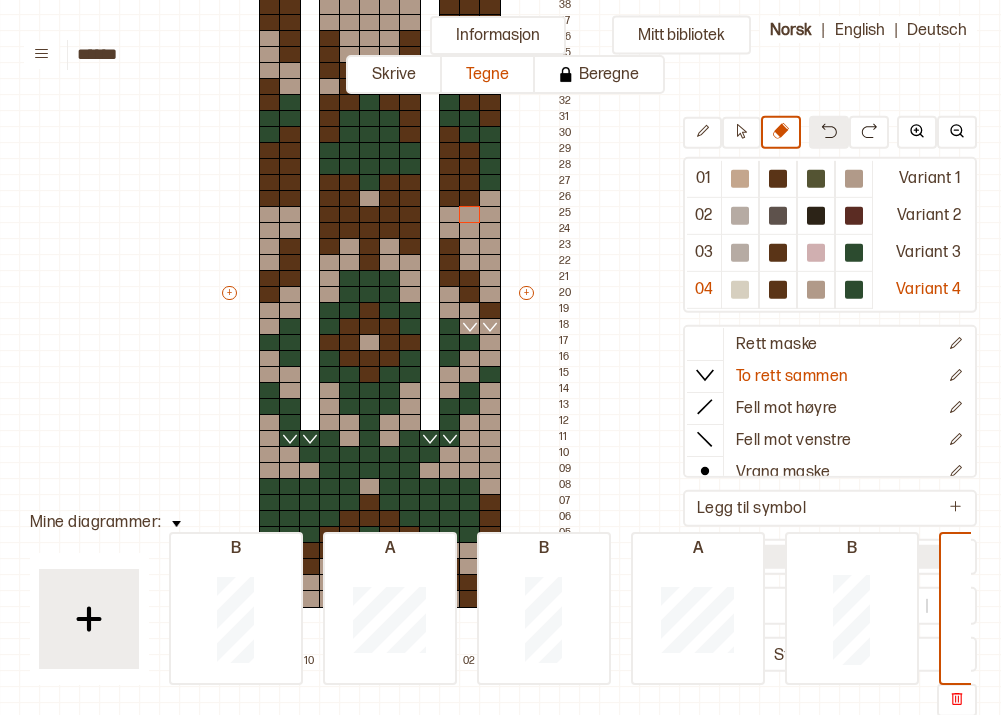 click at bounding box center [829, 132] 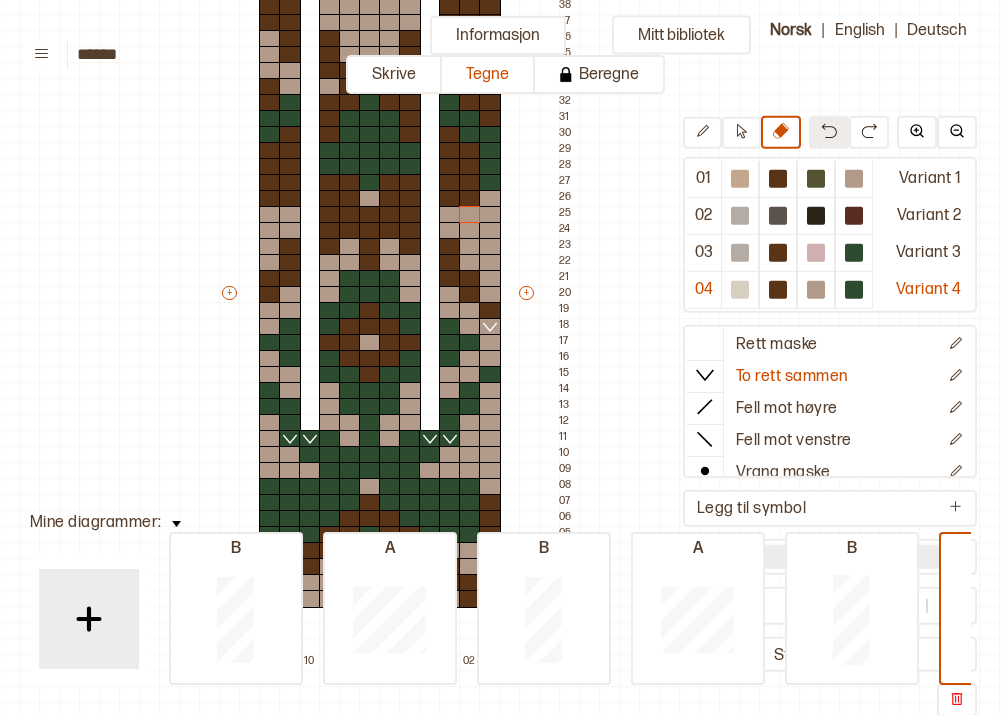 click at bounding box center [829, 132] 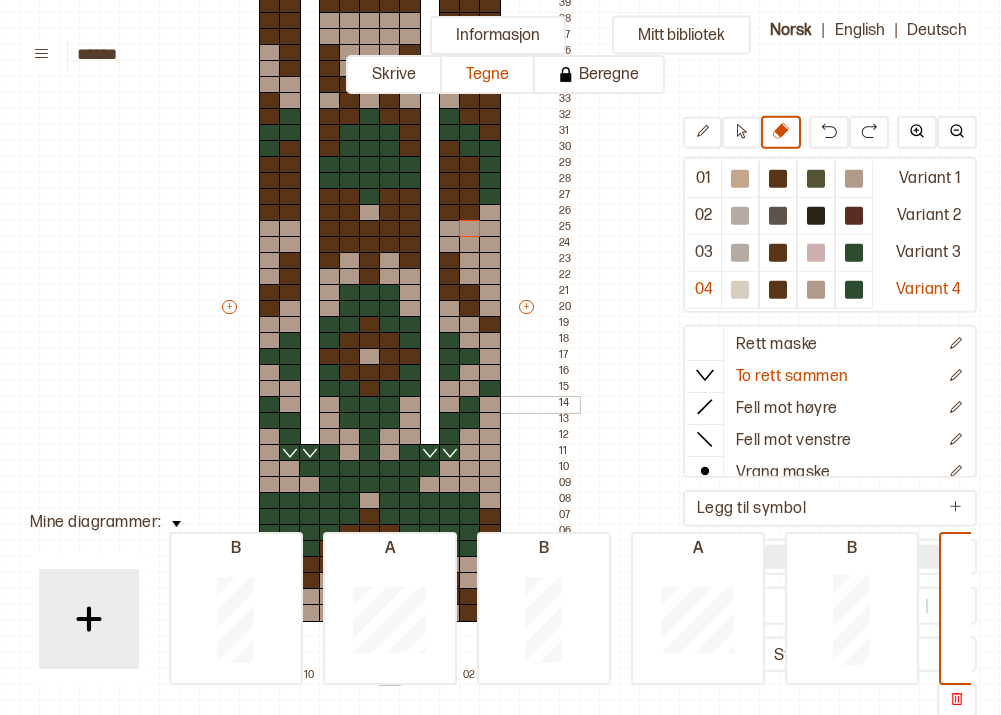scroll, scrollTop: 235, scrollLeft: 121, axis: both 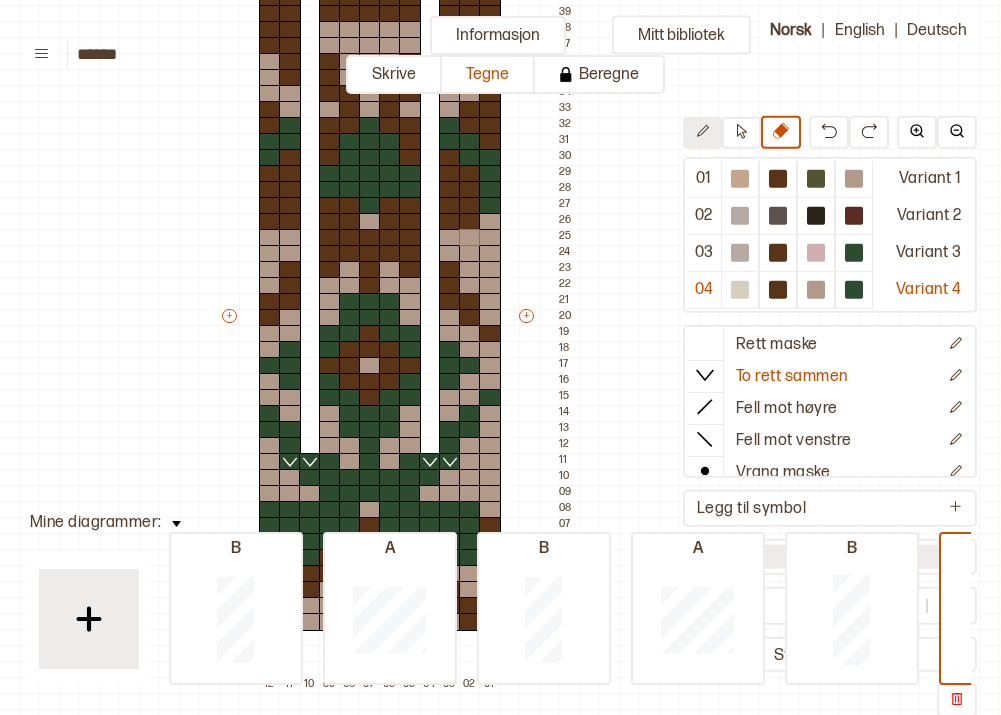 click at bounding box center (702, 131) 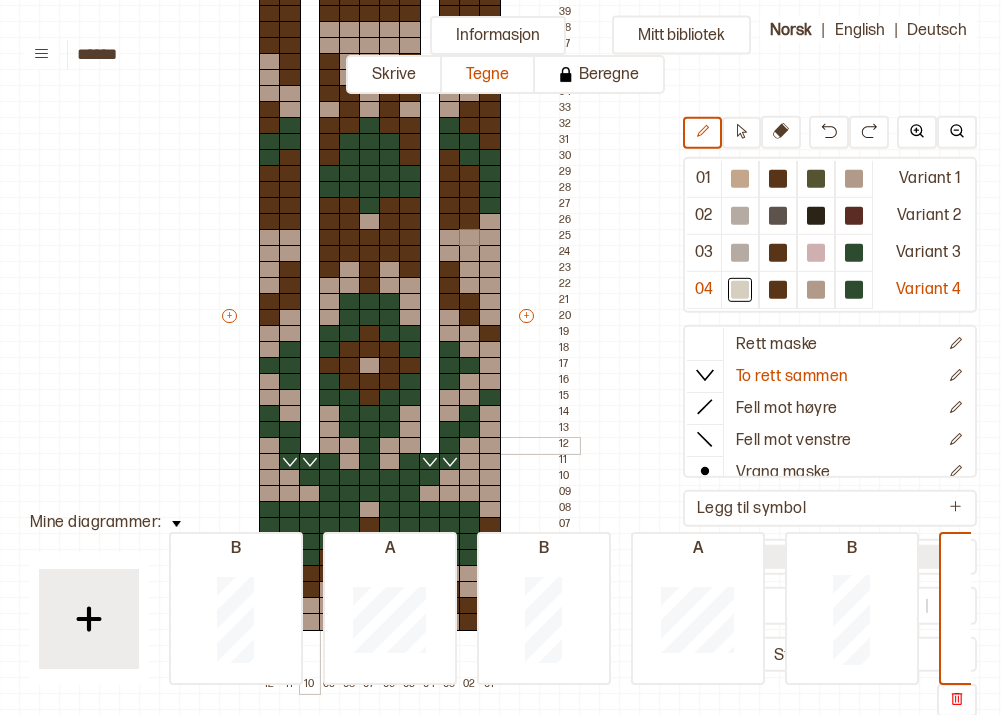 click at bounding box center (310, 446) 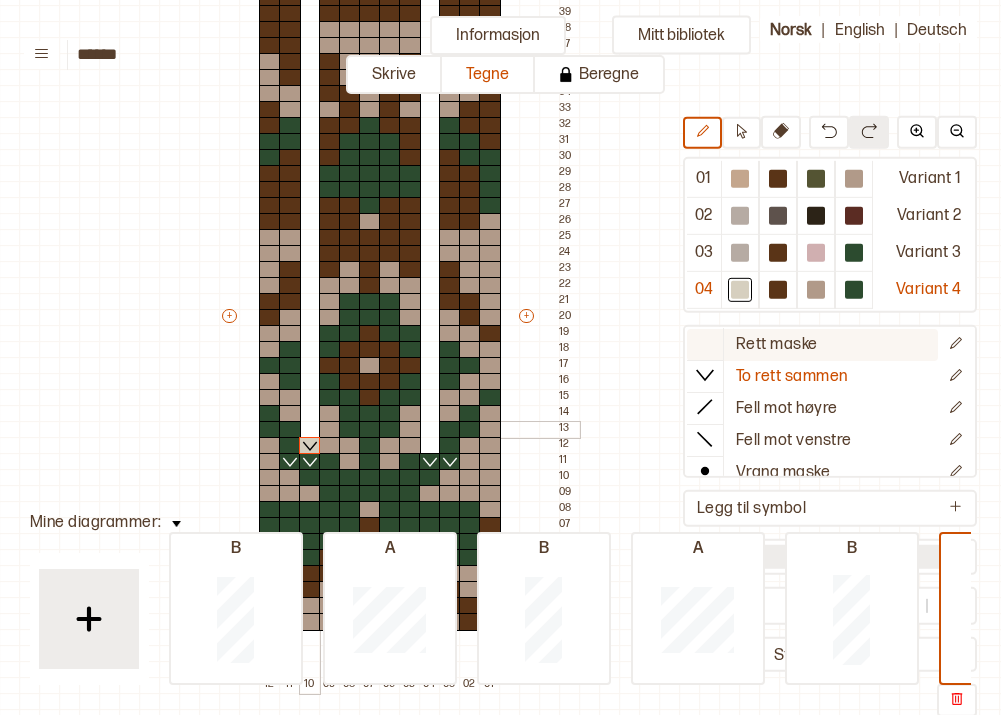click on "Rett maske" at bounding box center (777, 344) 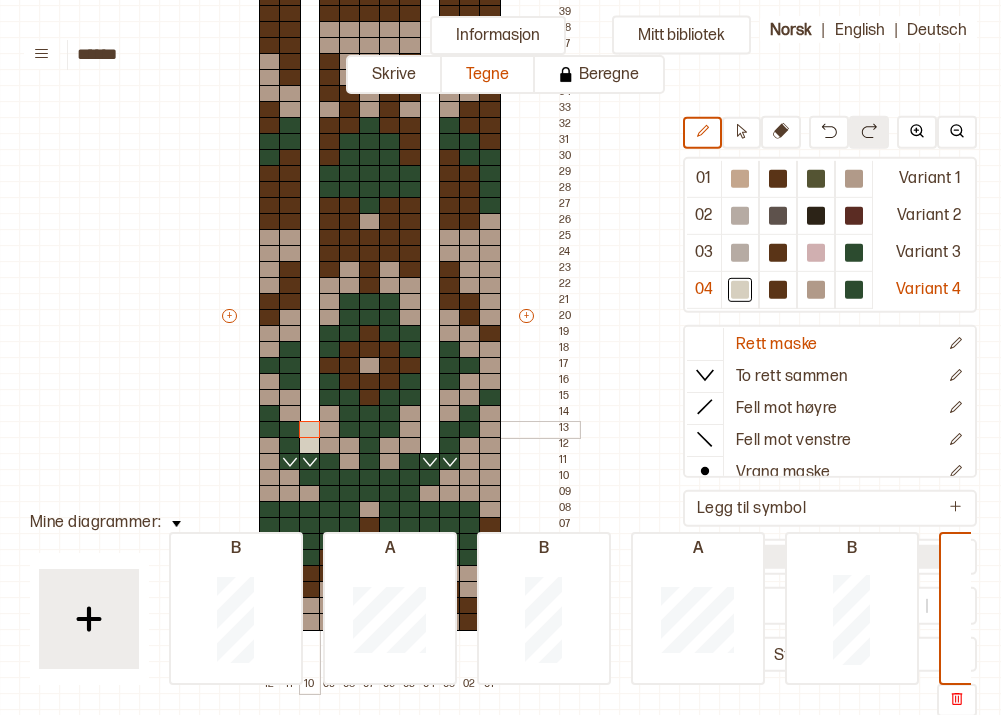 click at bounding box center [310, 430] 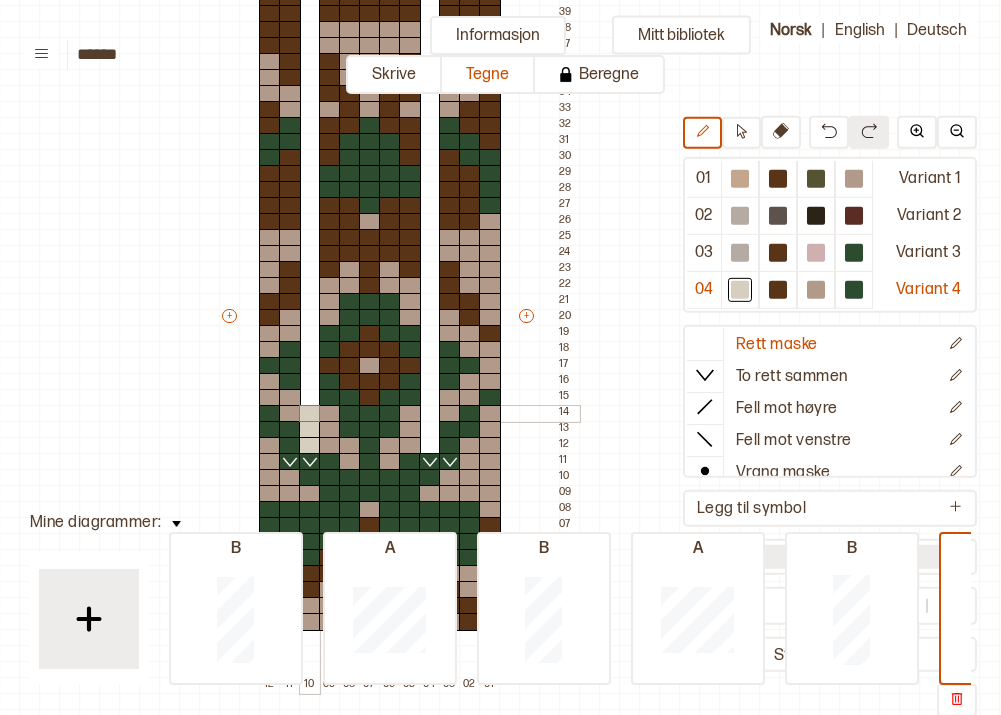 click at bounding box center [310, 414] 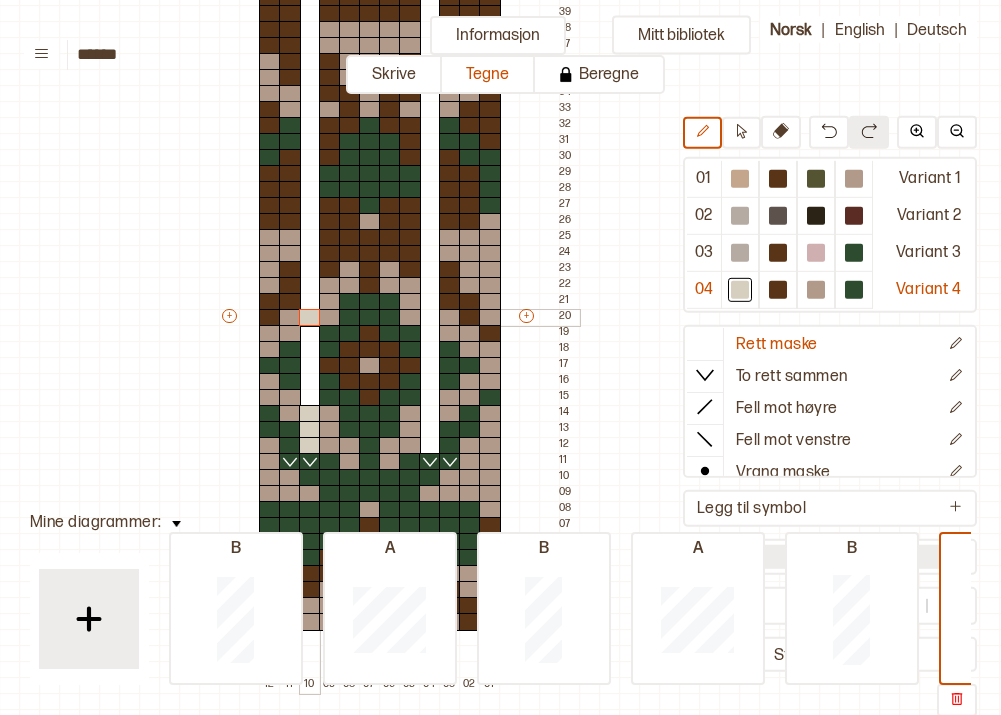 click at bounding box center (310, 318) 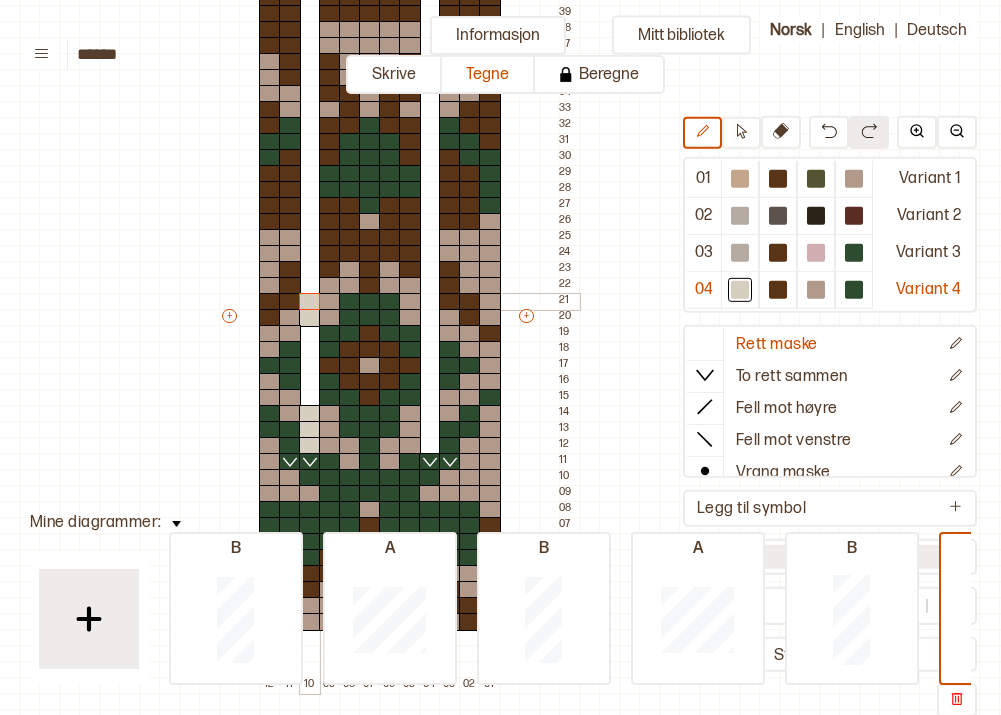 click at bounding box center [310, 302] 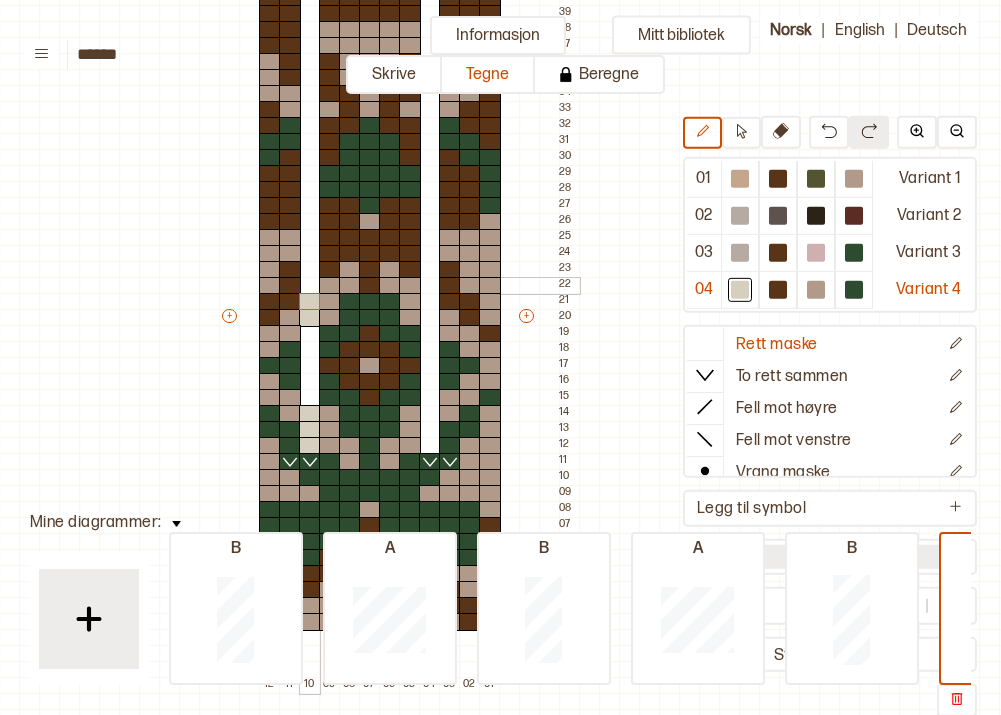 click at bounding box center (310, 286) 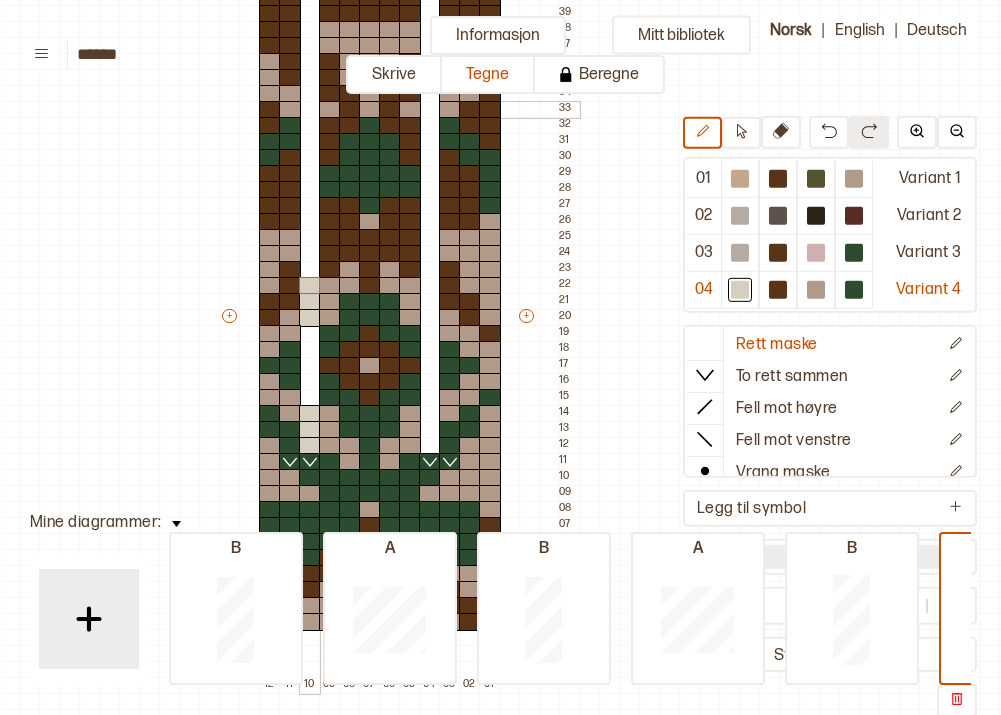 click at bounding box center (310, 110) 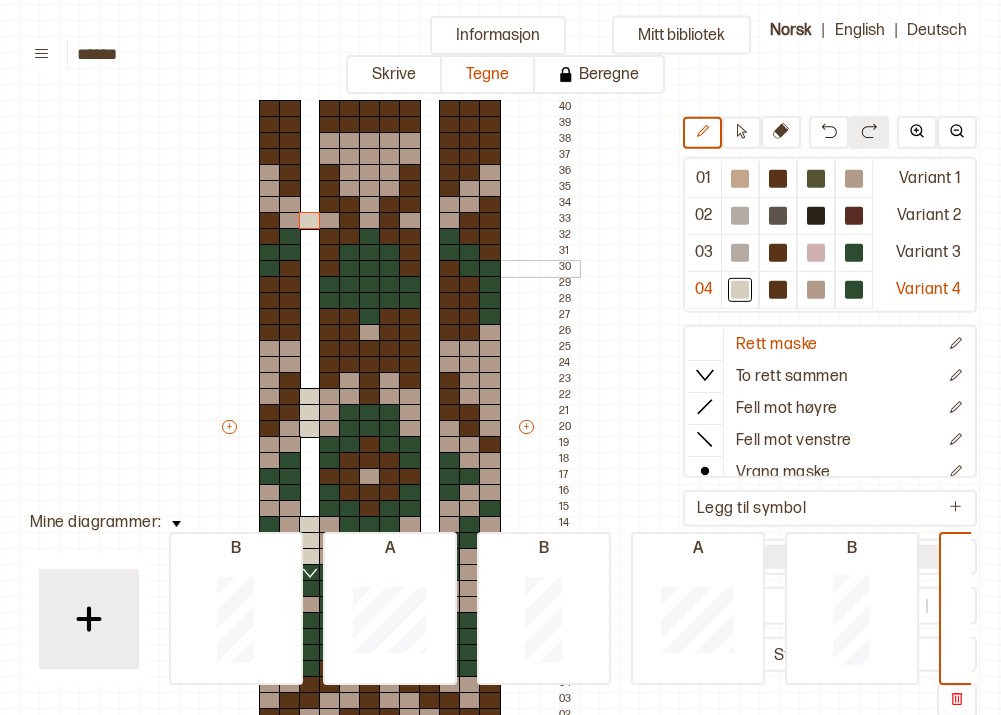 scroll, scrollTop: 128, scrollLeft: 121, axis: both 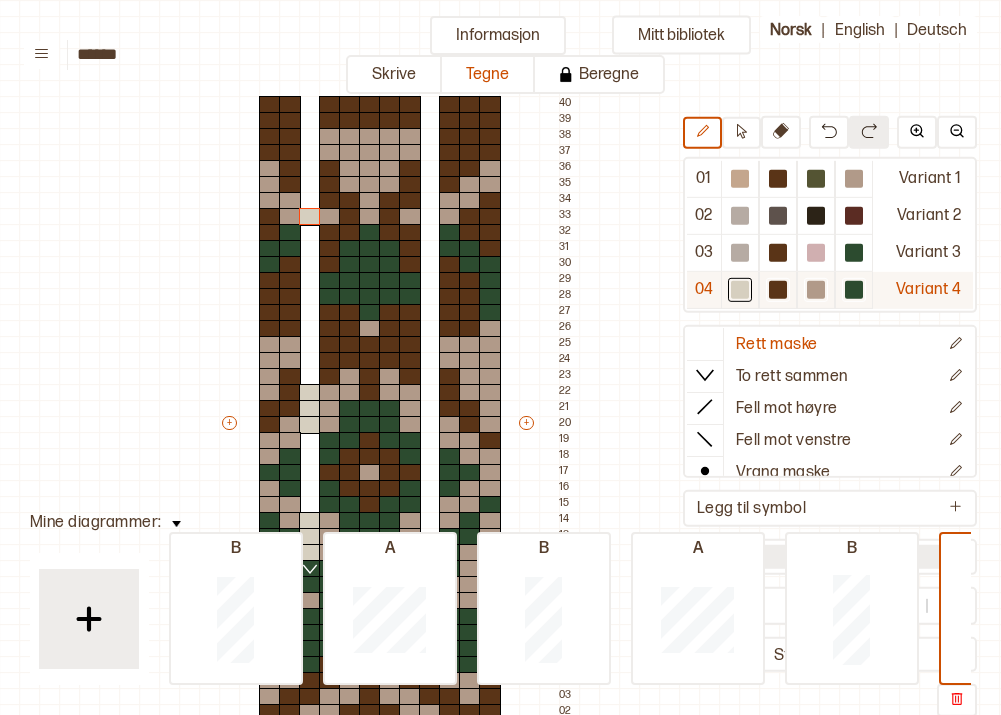 click at bounding box center (740, 179) 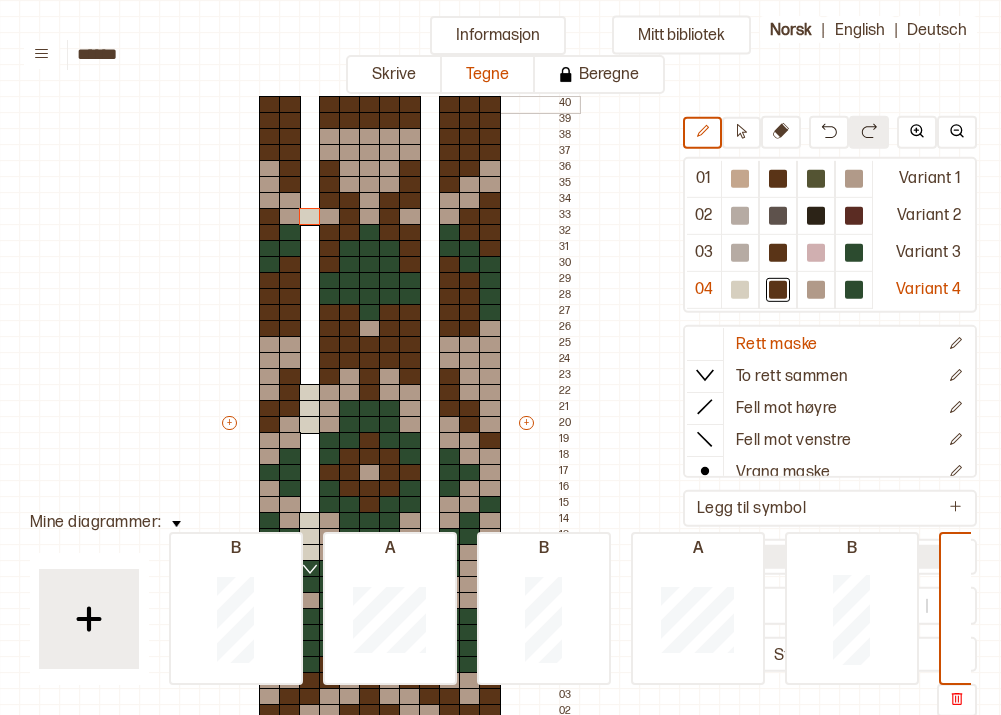 click at bounding box center [310, 105] 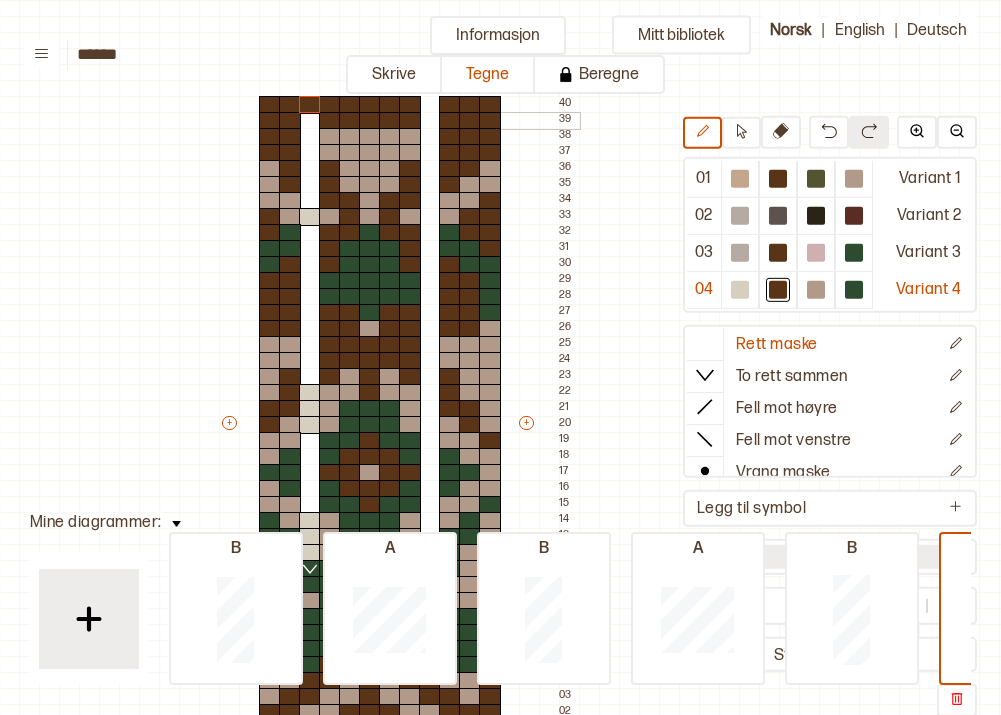 click at bounding box center (310, 121) 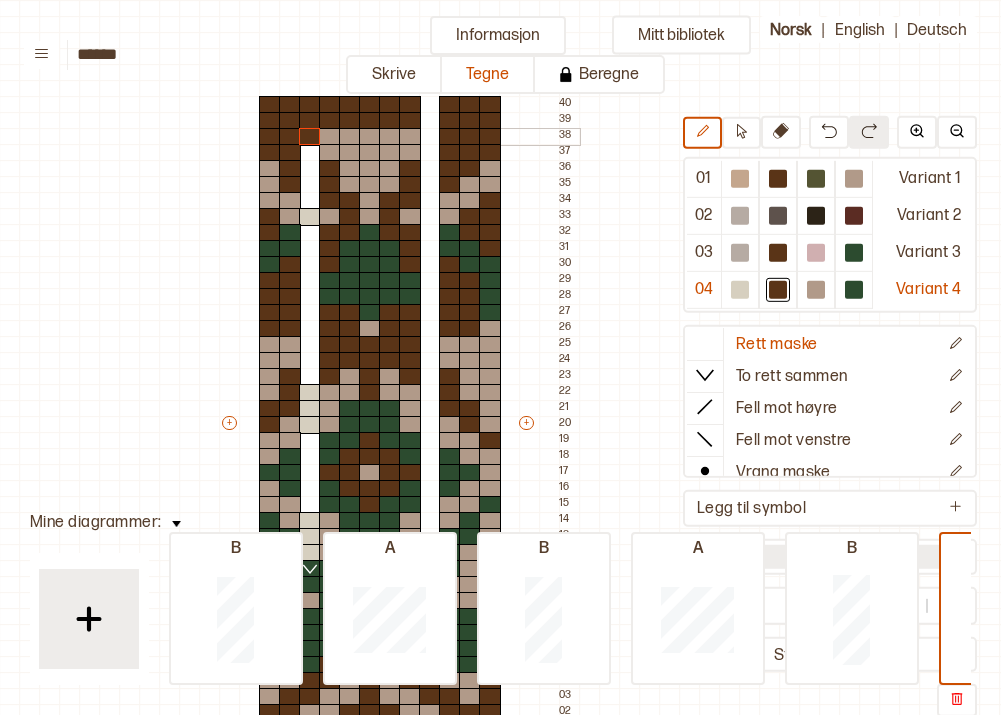 click at bounding box center (310, 137) 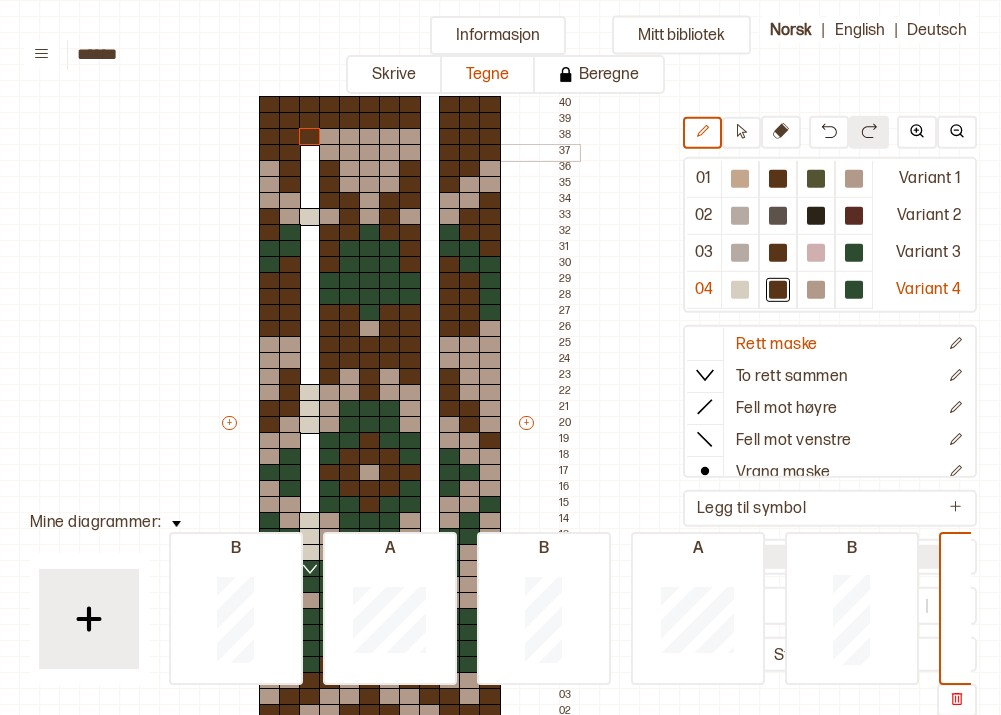 click at bounding box center (310, 153) 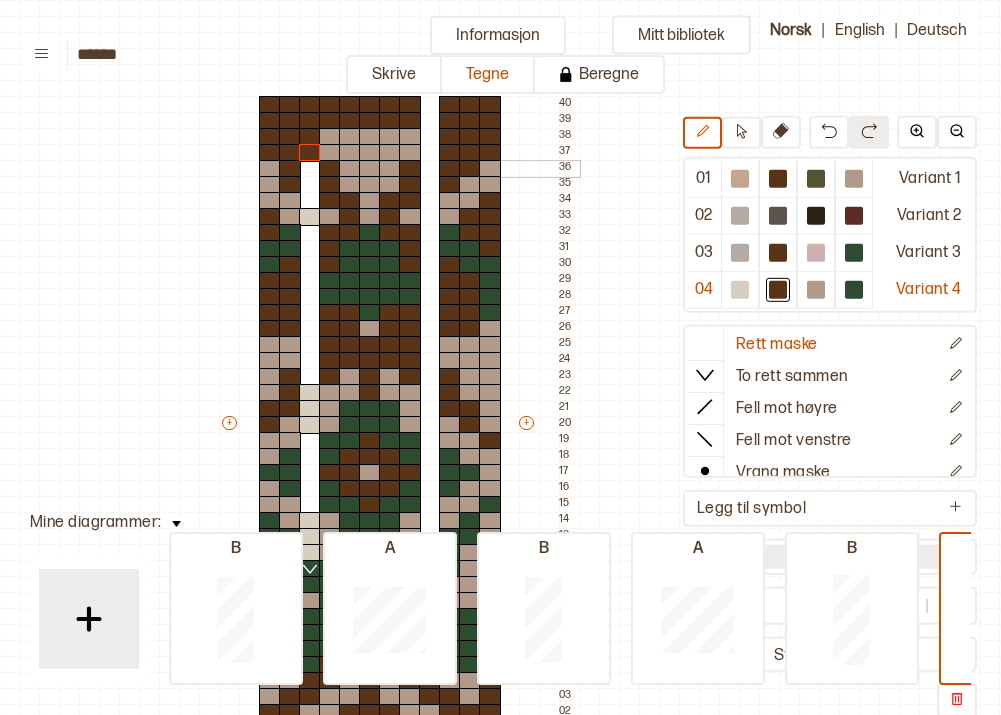 click at bounding box center [310, 185] 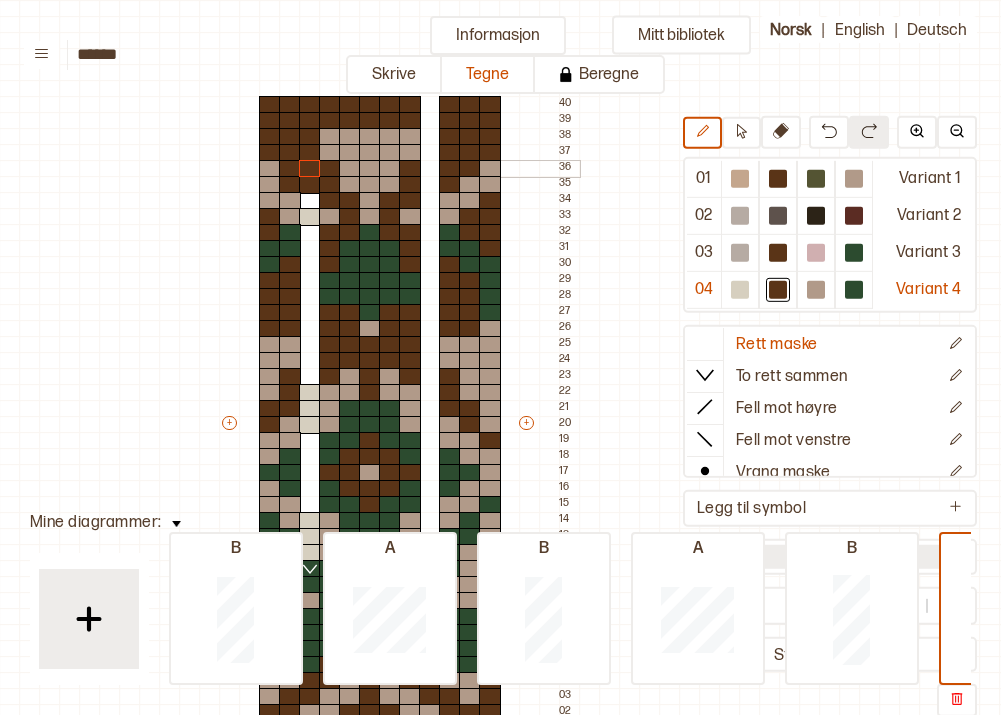 click at bounding box center (310, 169) 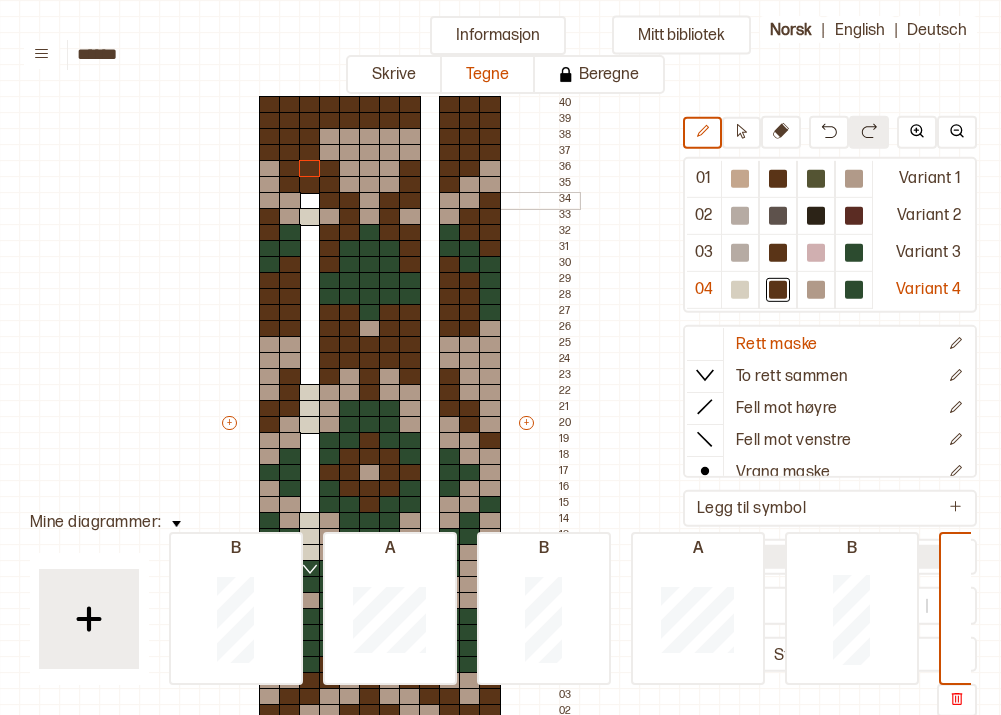 click at bounding box center [310, 201] 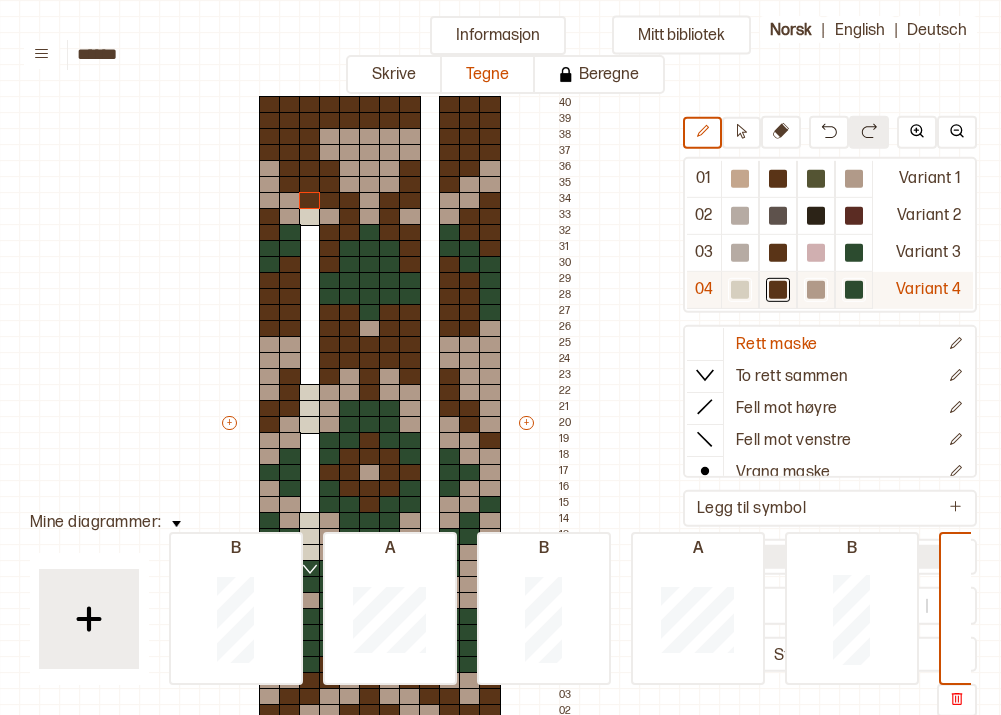 click at bounding box center (740, 179) 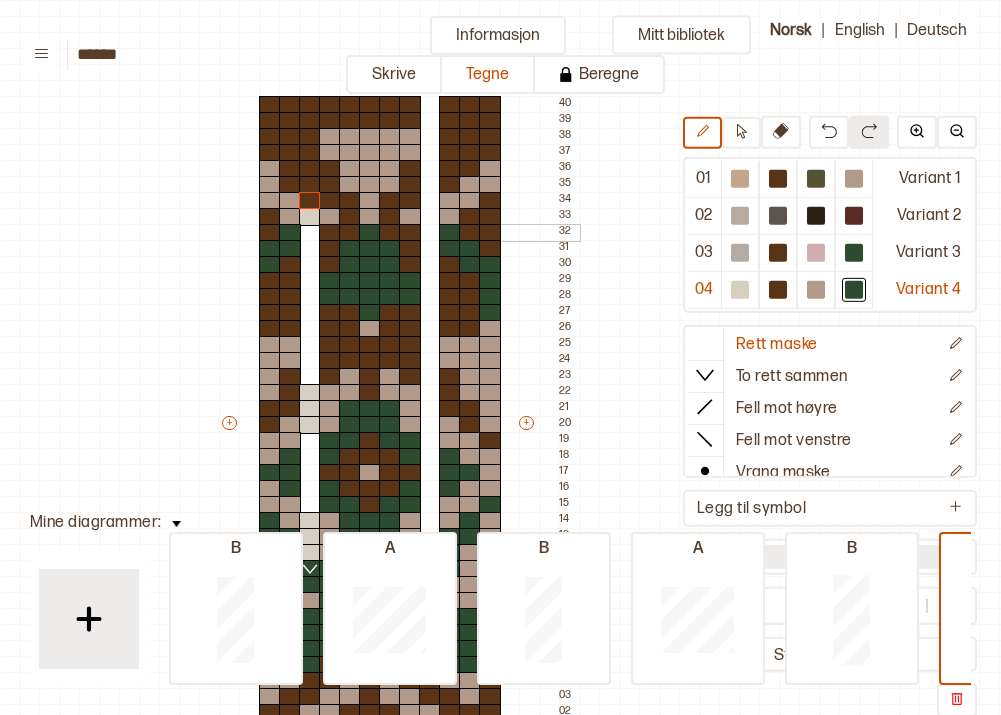 click at bounding box center (310, 233) 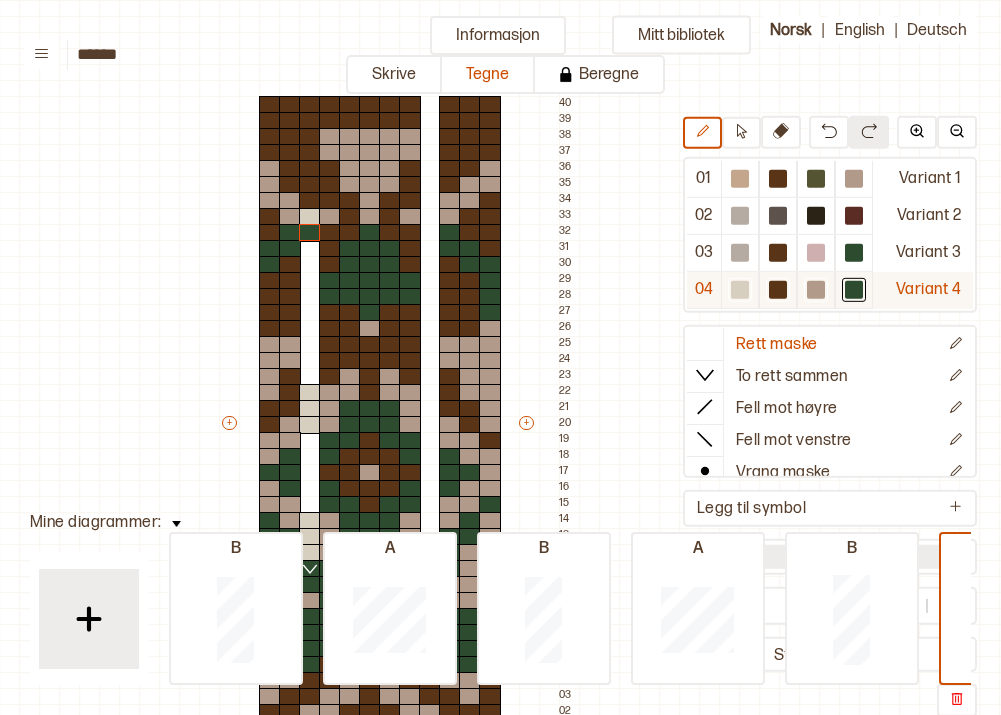click at bounding box center [740, 179] 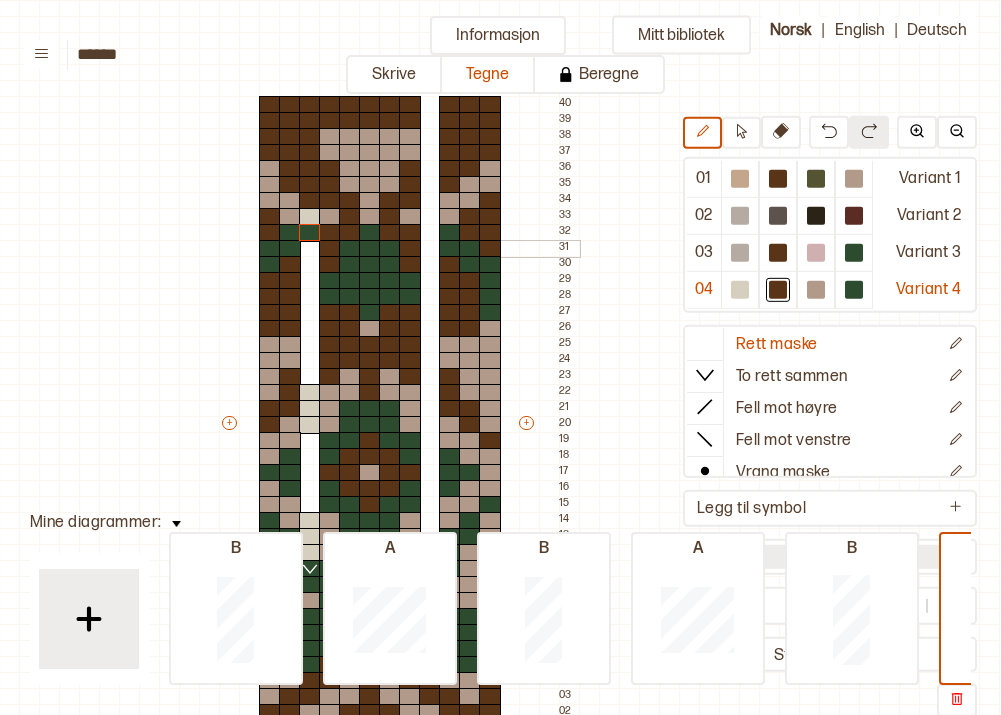 click at bounding box center (310, 249) 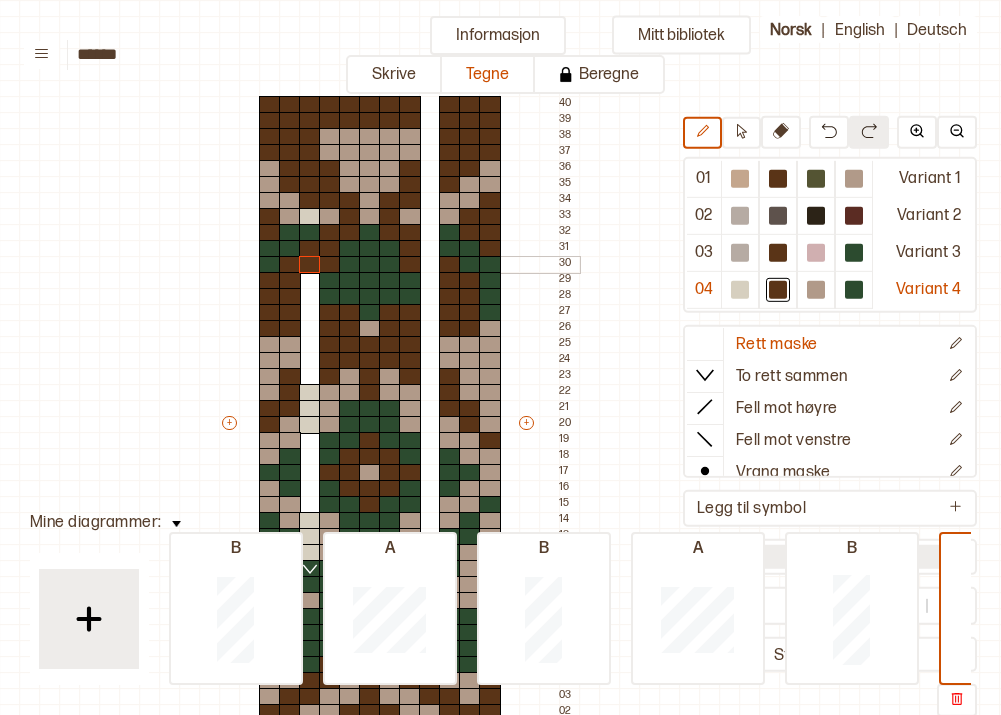 click at bounding box center (310, 265) 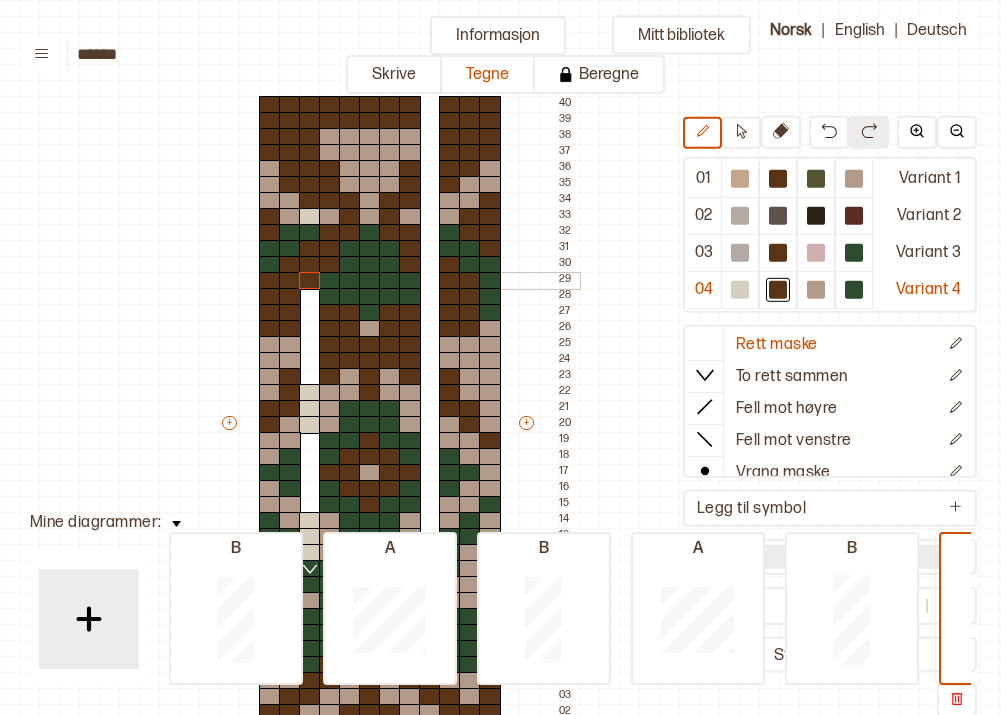click at bounding box center [310, 281] 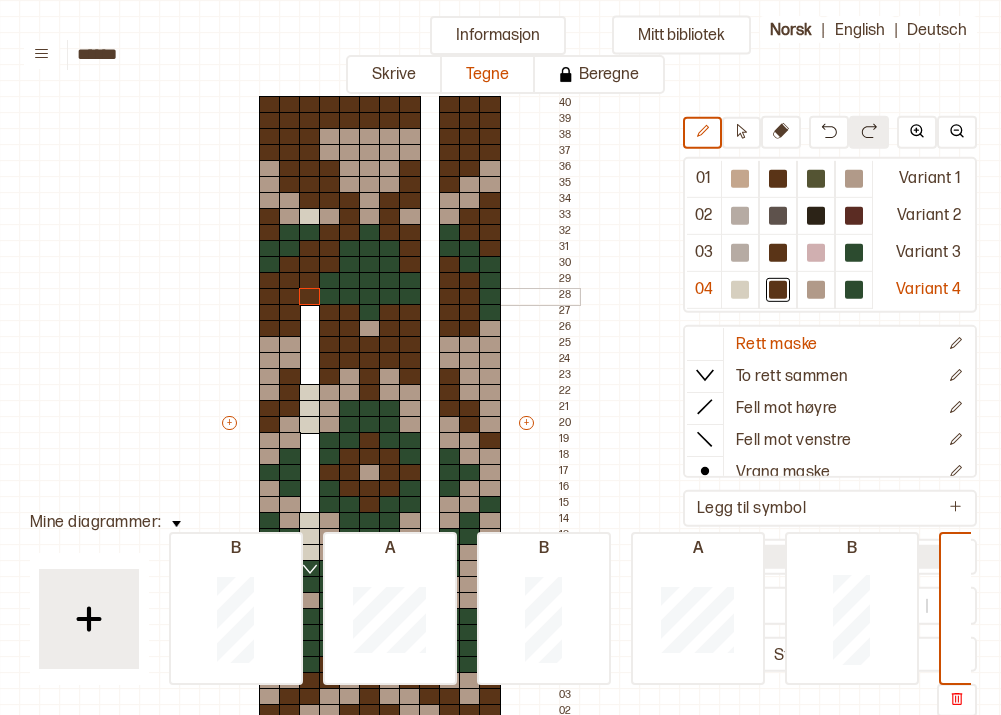 click at bounding box center [310, 297] 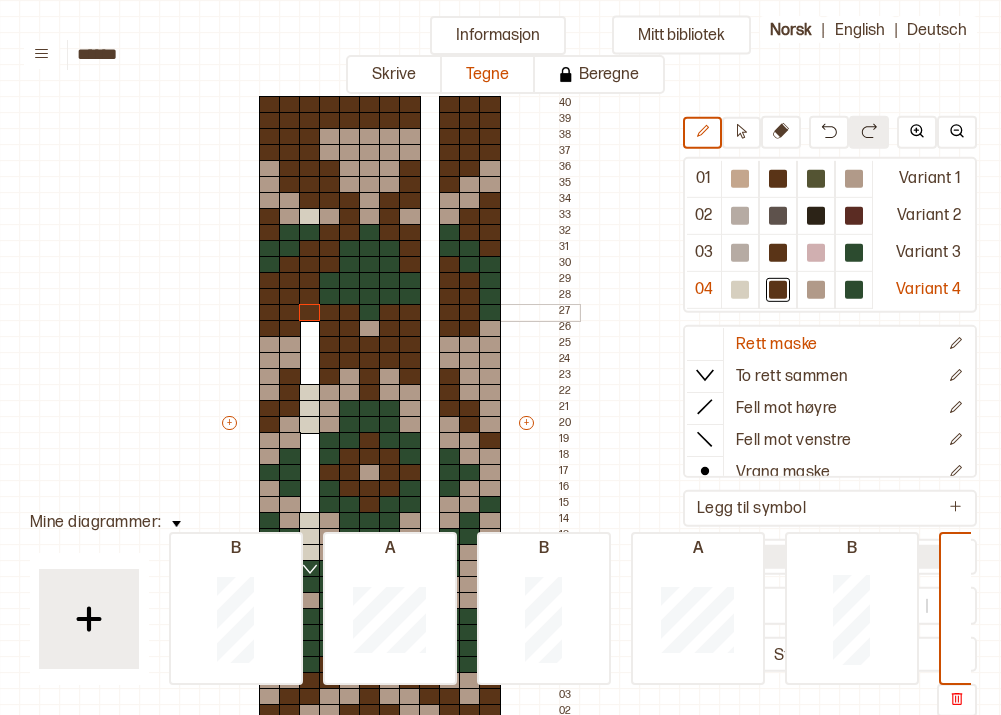 click at bounding box center [310, 313] 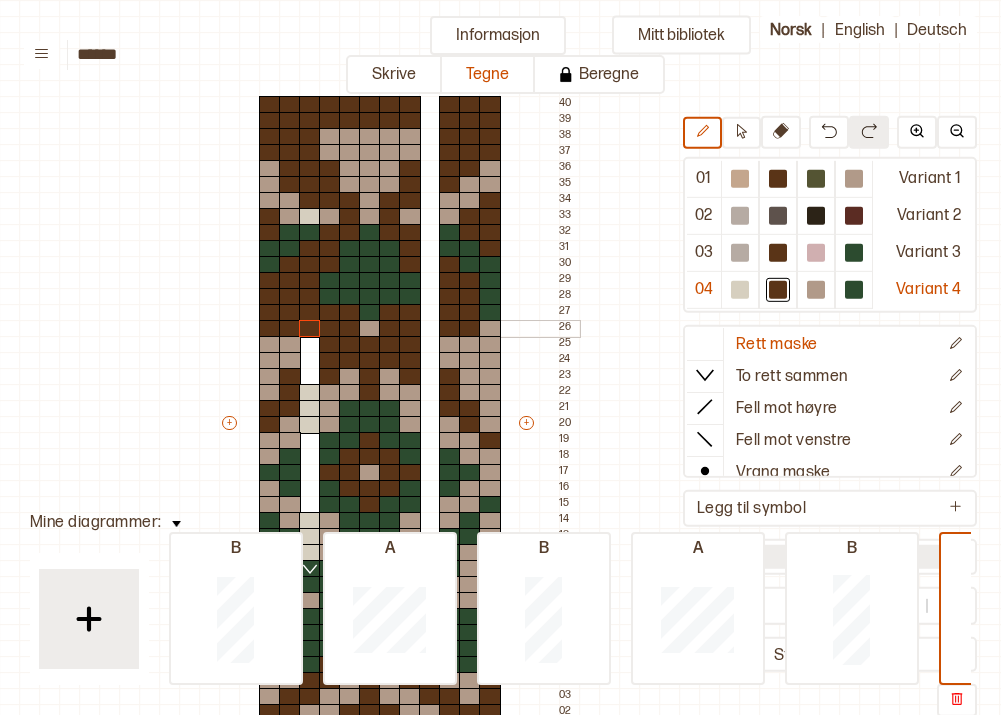 click at bounding box center [310, 329] 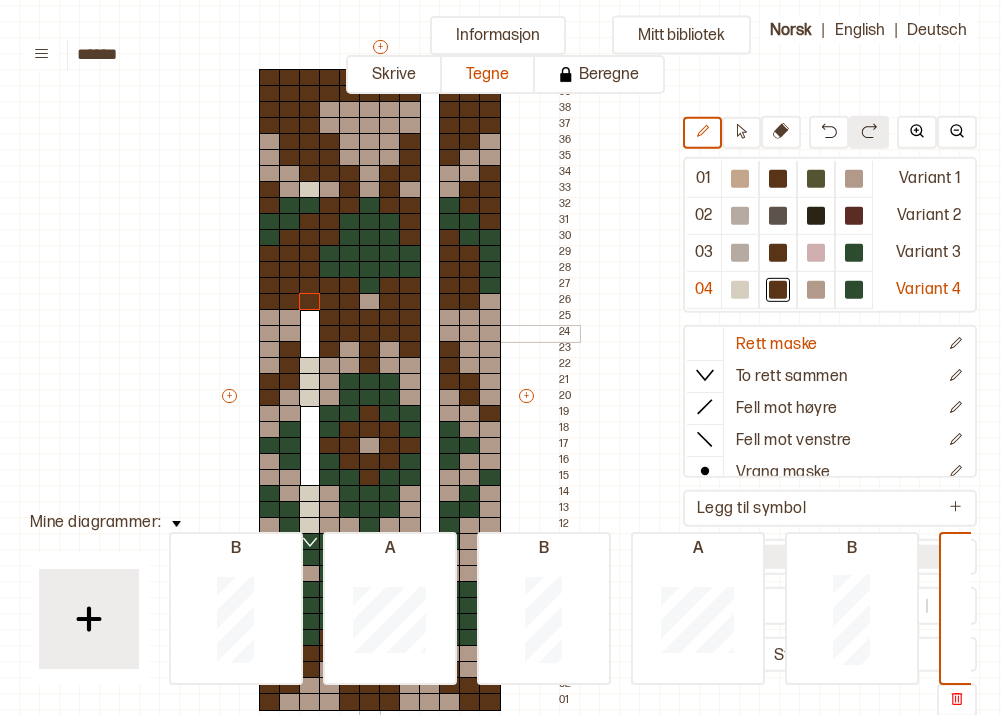 scroll, scrollTop: 158, scrollLeft: 121, axis: both 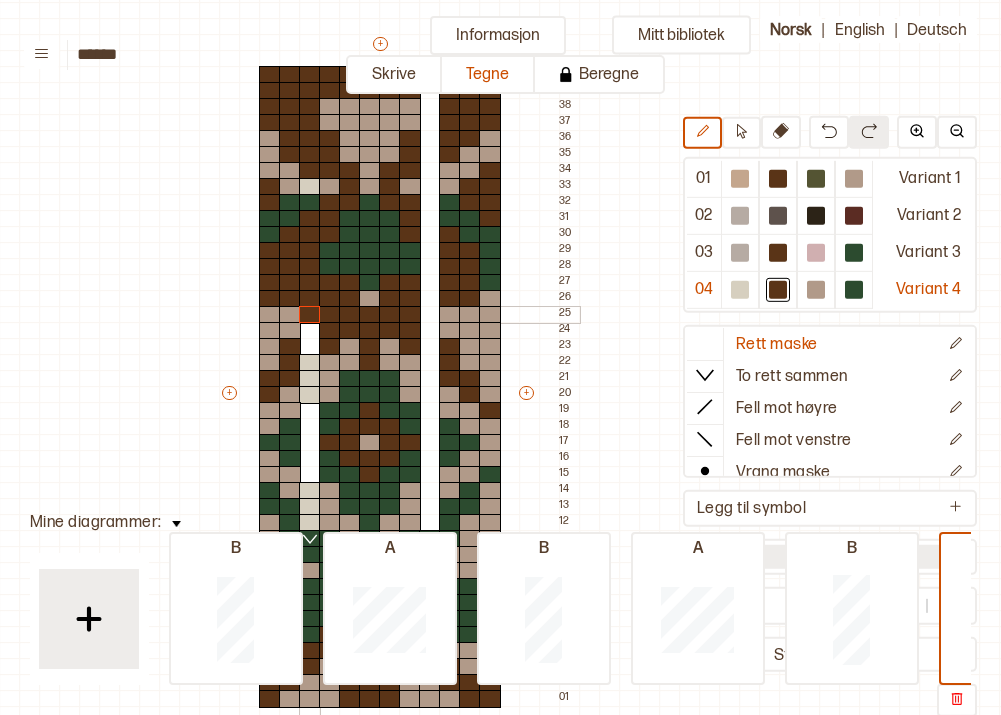 click at bounding box center [310, 315] 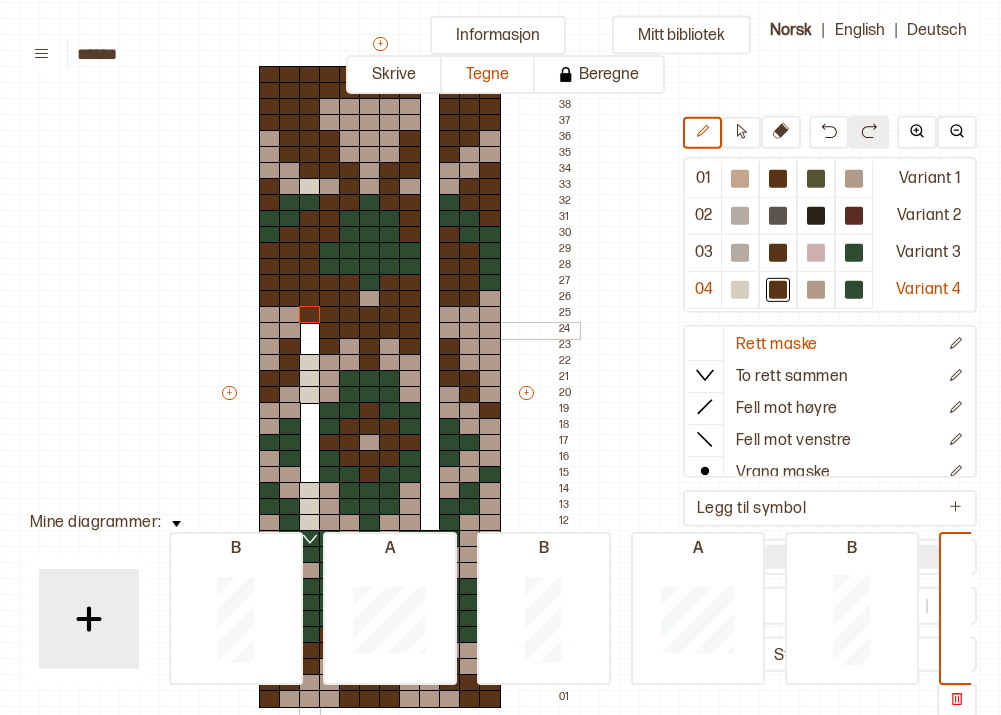 click at bounding box center [310, 331] 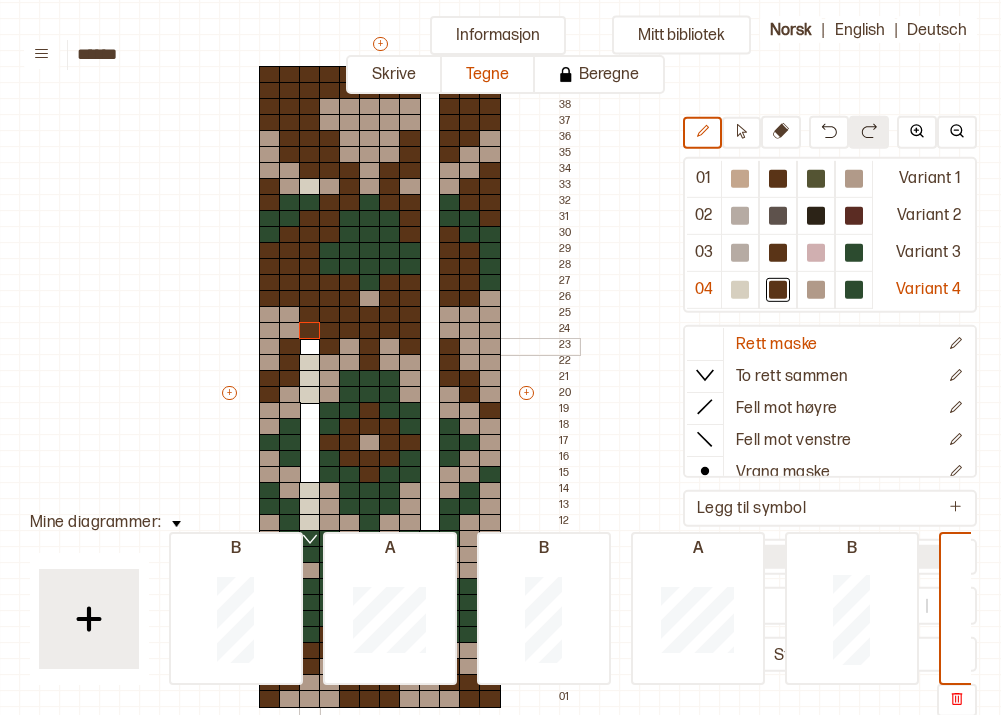 click at bounding box center (310, 347) 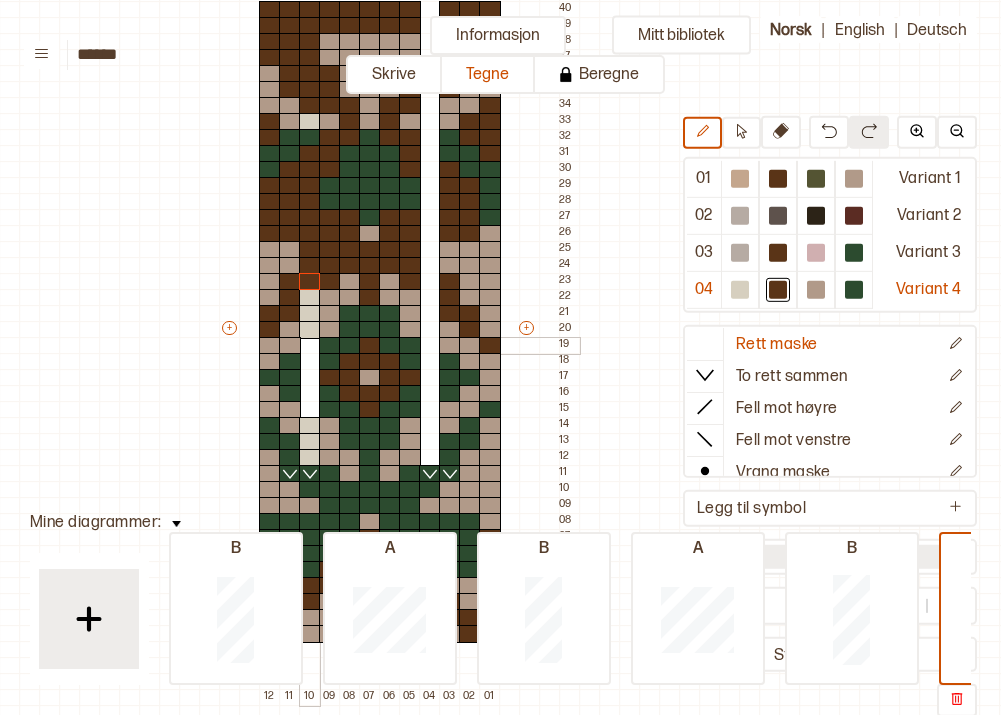 scroll, scrollTop: 317, scrollLeft: 121, axis: both 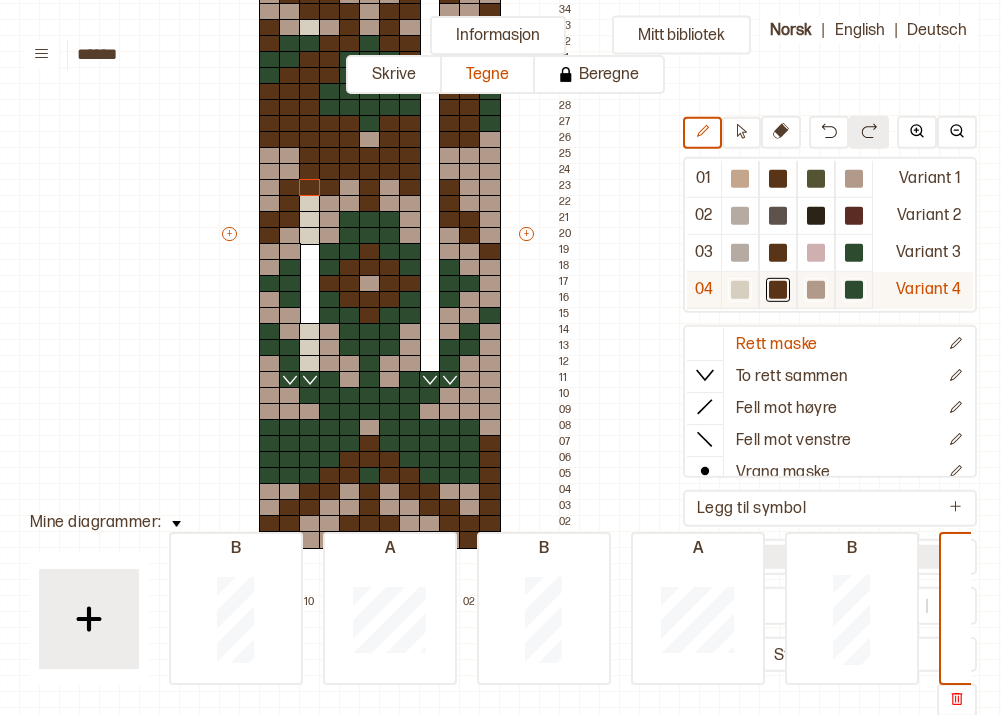 click at bounding box center [740, 179] 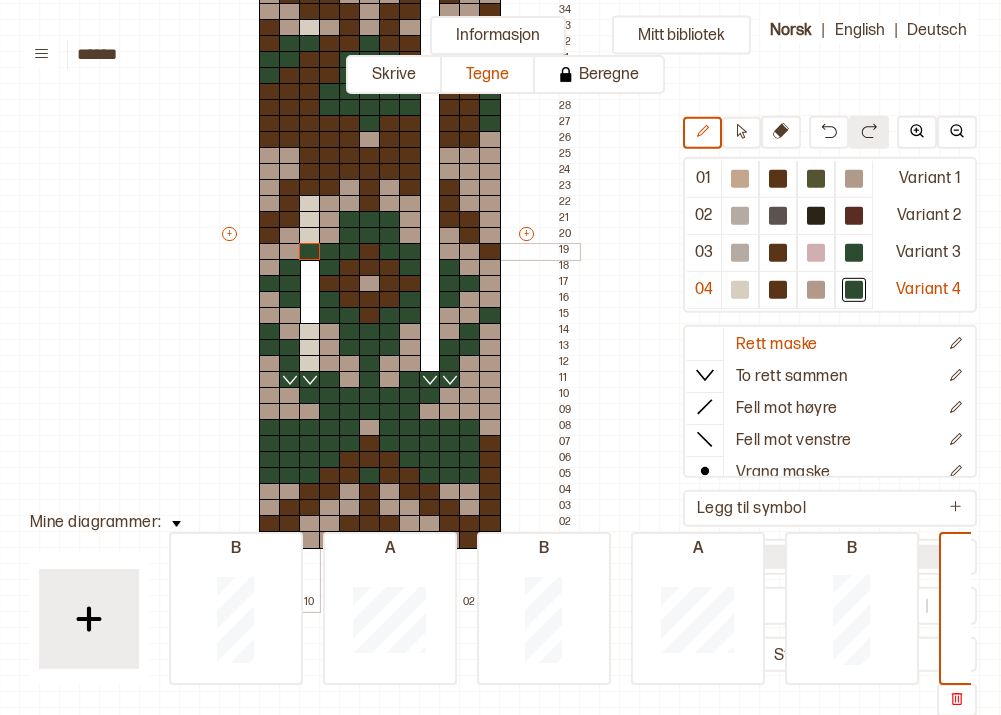 click at bounding box center [310, 252] 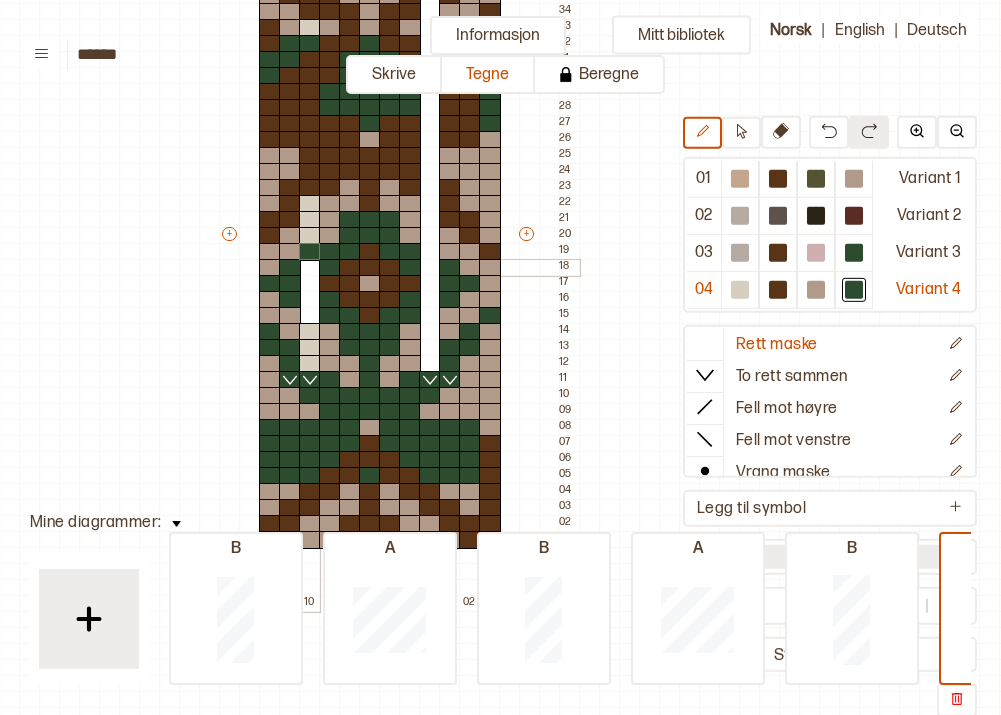 click at bounding box center (310, 268) 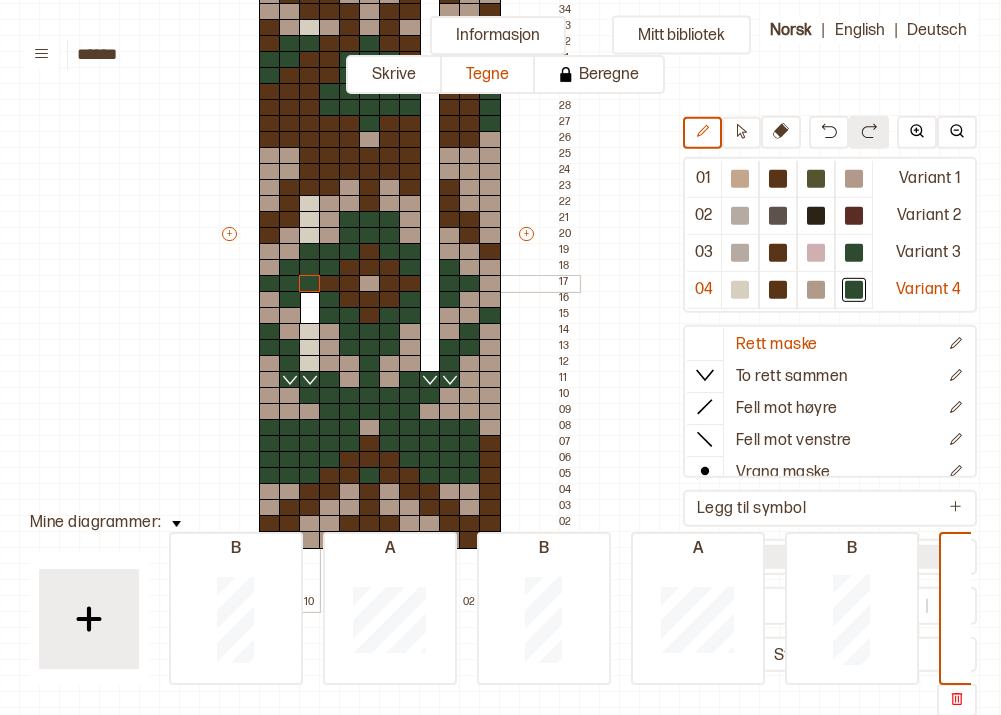 click at bounding box center (310, 284) 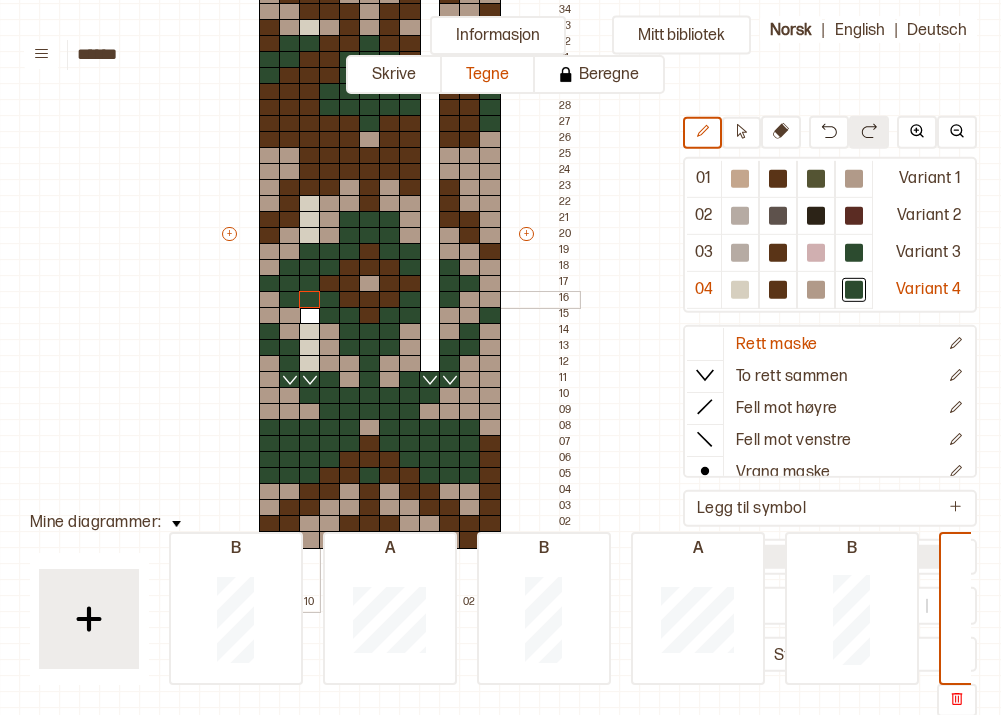 click at bounding box center [310, 300] 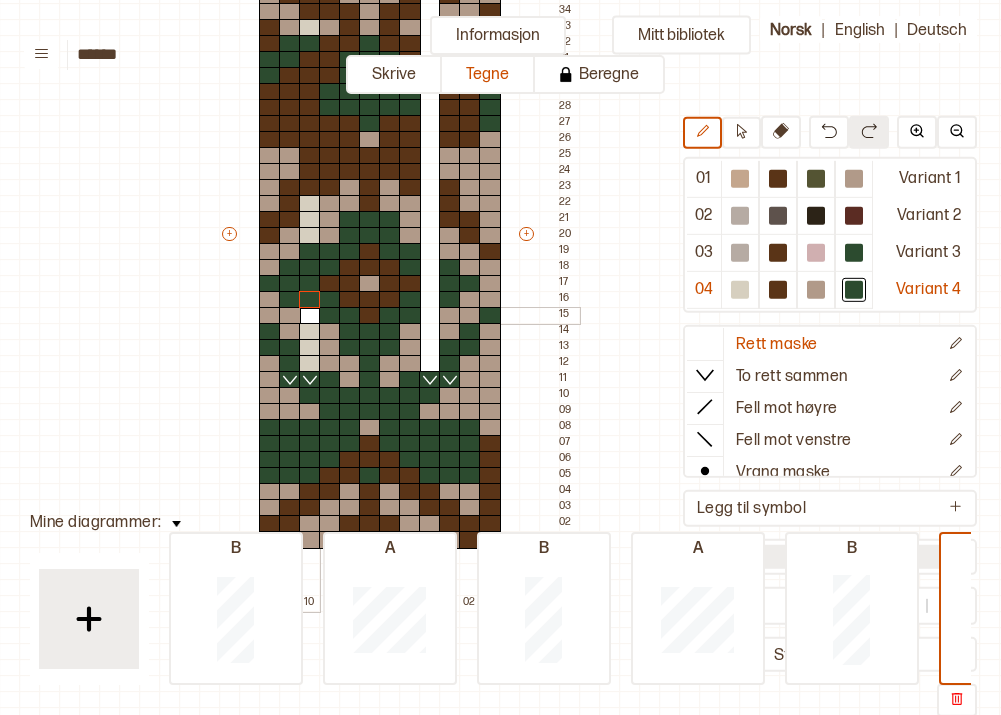 click at bounding box center (310, 316) 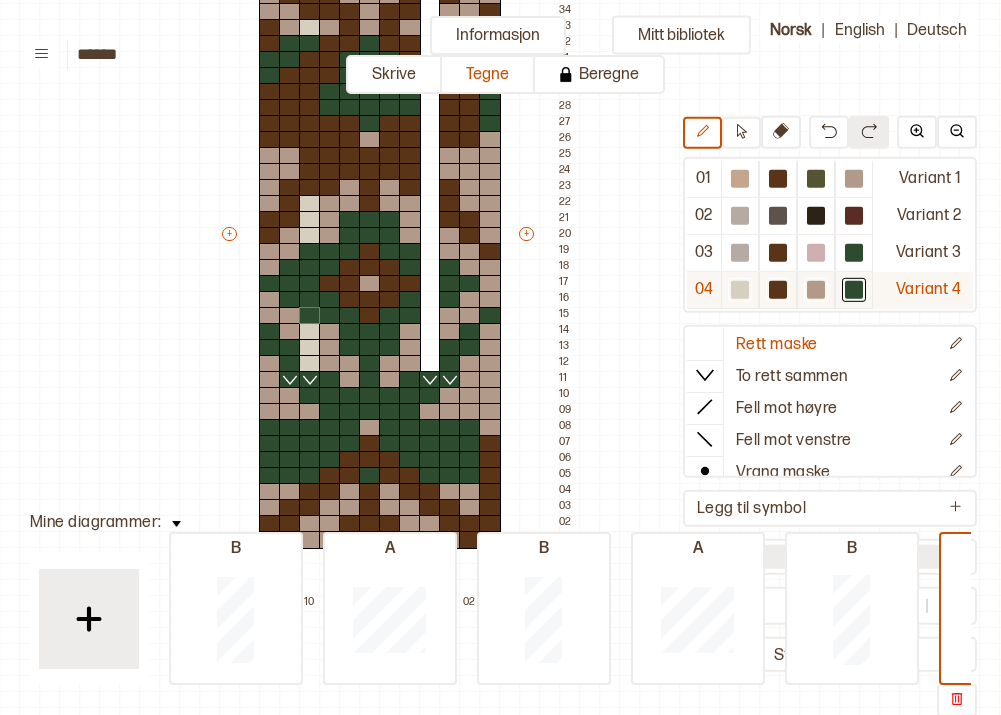 click at bounding box center (740, 179) 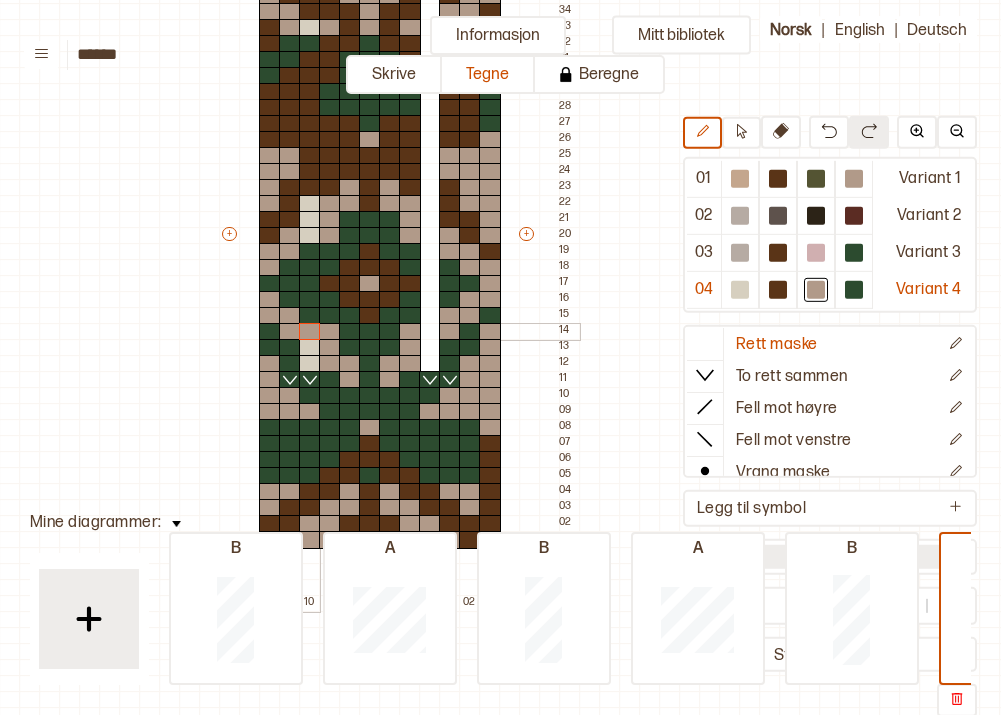 click at bounding box center (310, 332) 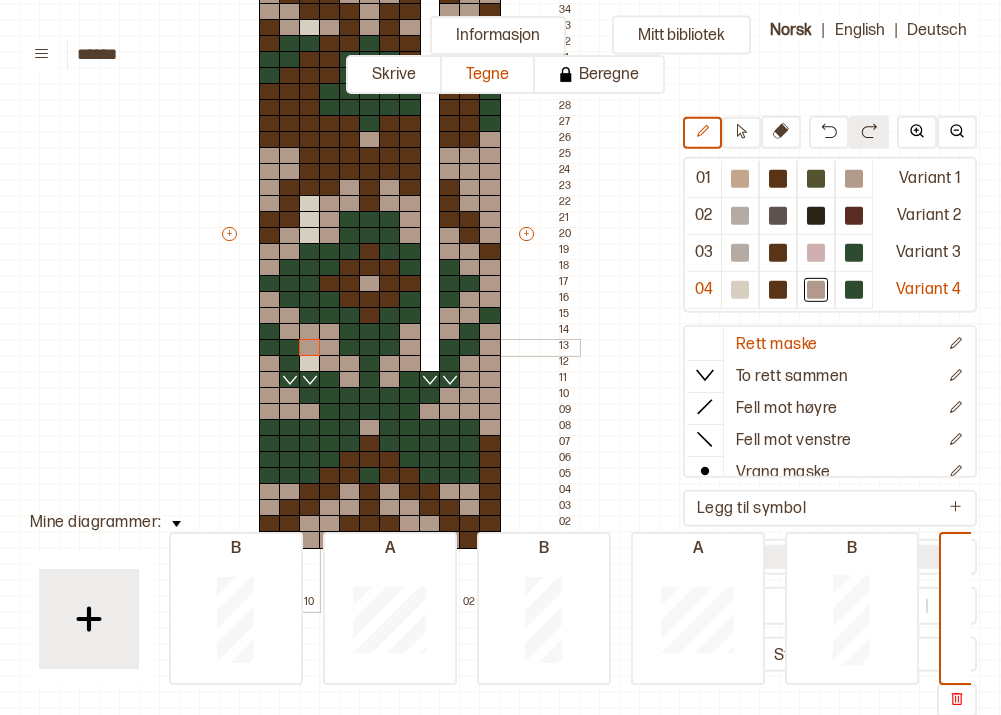 click at bounding box center (310, 364) 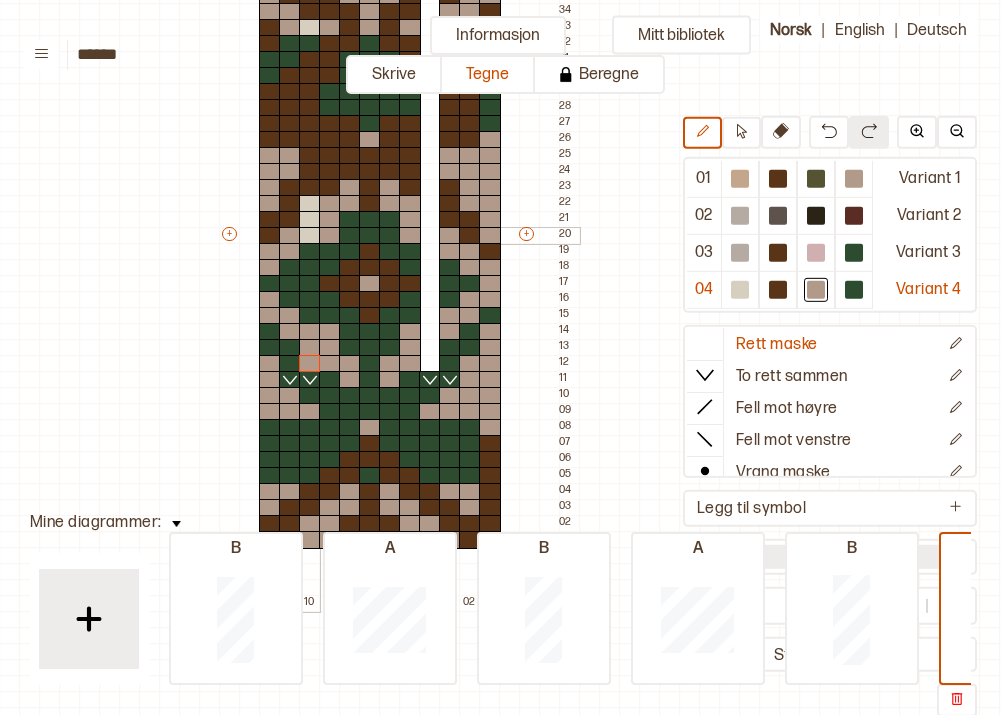click at bounding box center (310, 220) 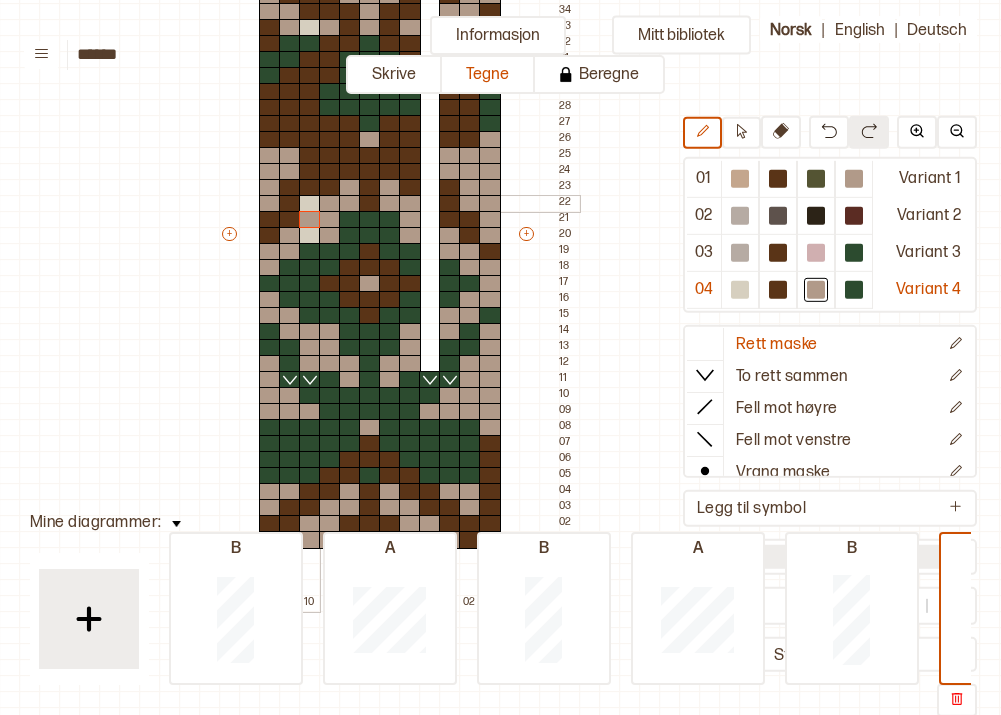 click at bounding box center [310, 204] 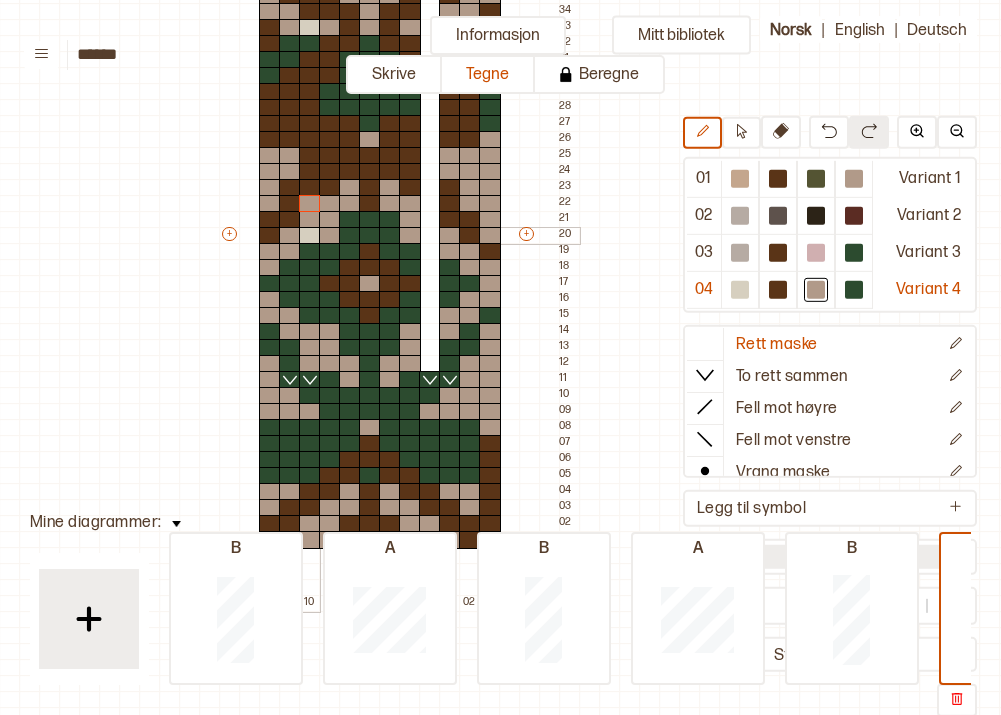 click at bounding box center (310, 236) 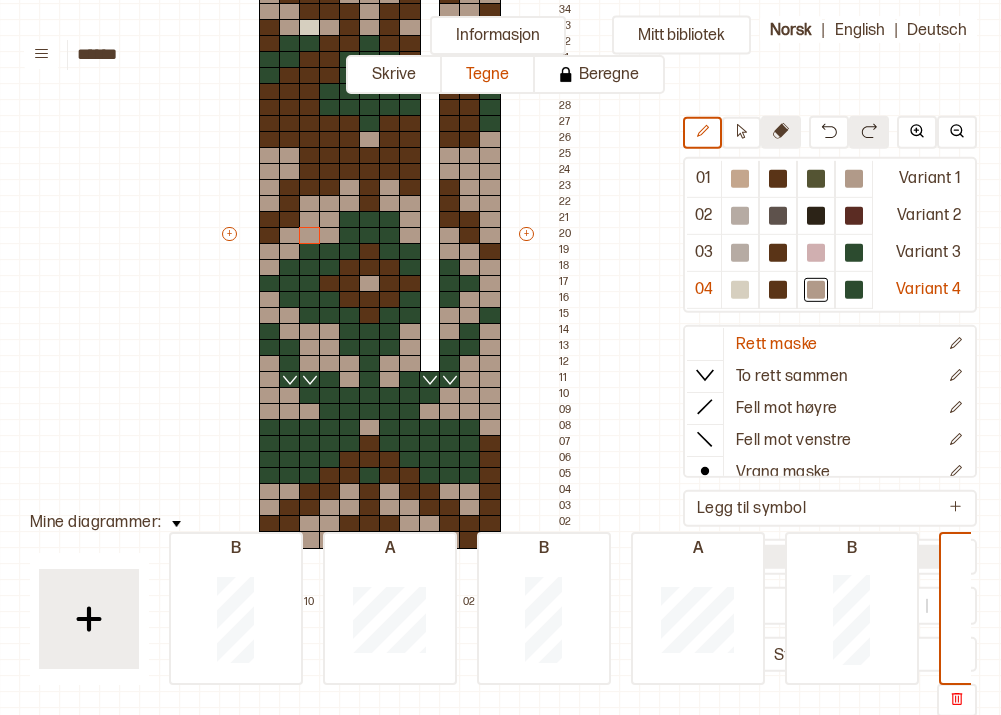 click at bounding box center (781, 132) 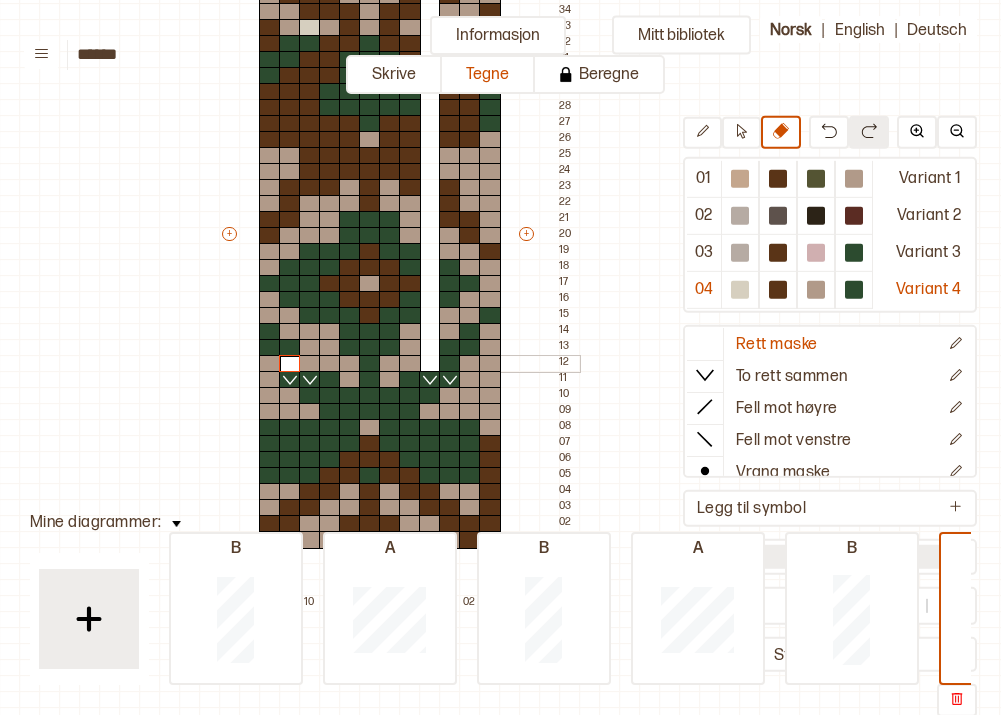 click at bounding box center [290, 364] 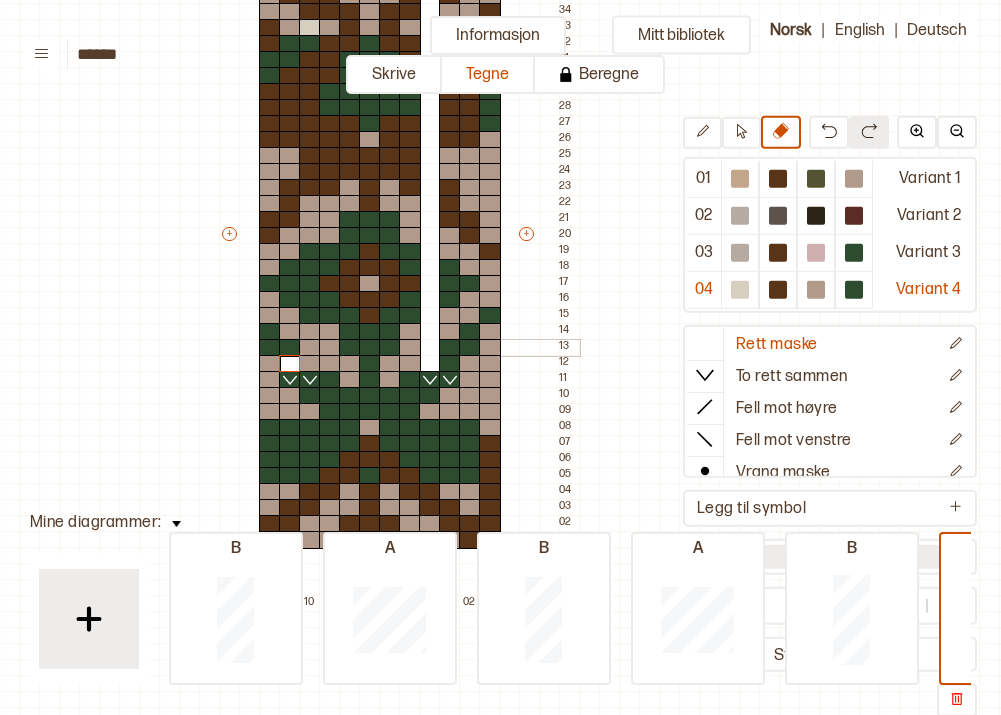 click at bounding box center [290, 348] 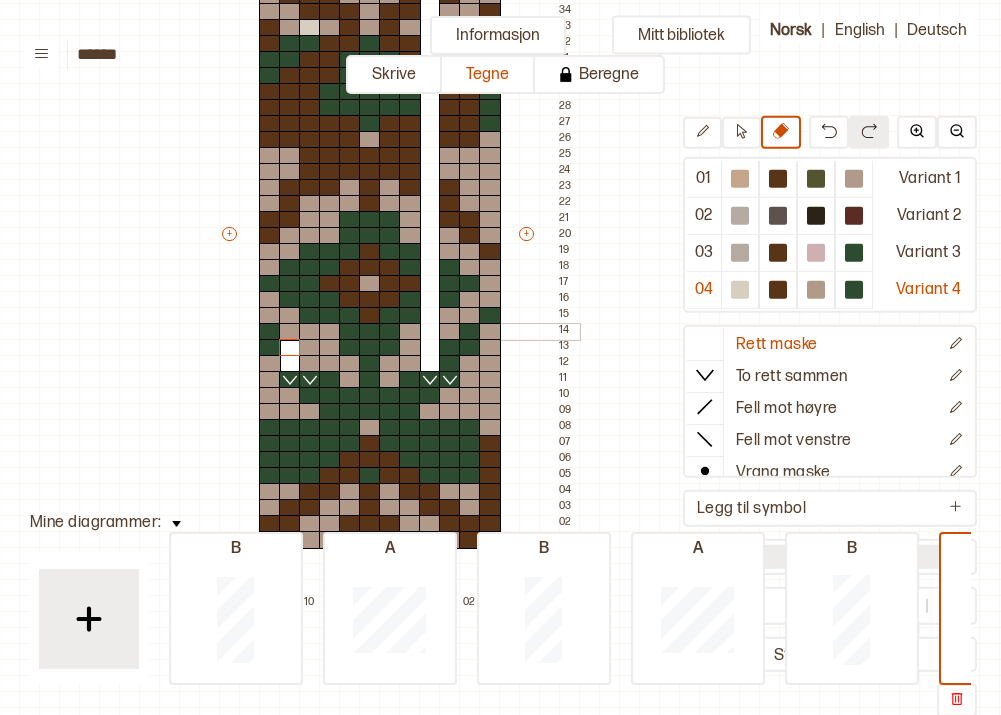 click on "+ + + + 12 11 10 09 08 07 06 05 04 03 02 01 40 39 38 37 36 35 34 33 32 31 30 29 28 27 26 25 24 23 22 21 20 19 18 17 16 15 14 13 12 11 10 09 08 07 06 05 04 03 02 01" at bounding box center [399, 243] 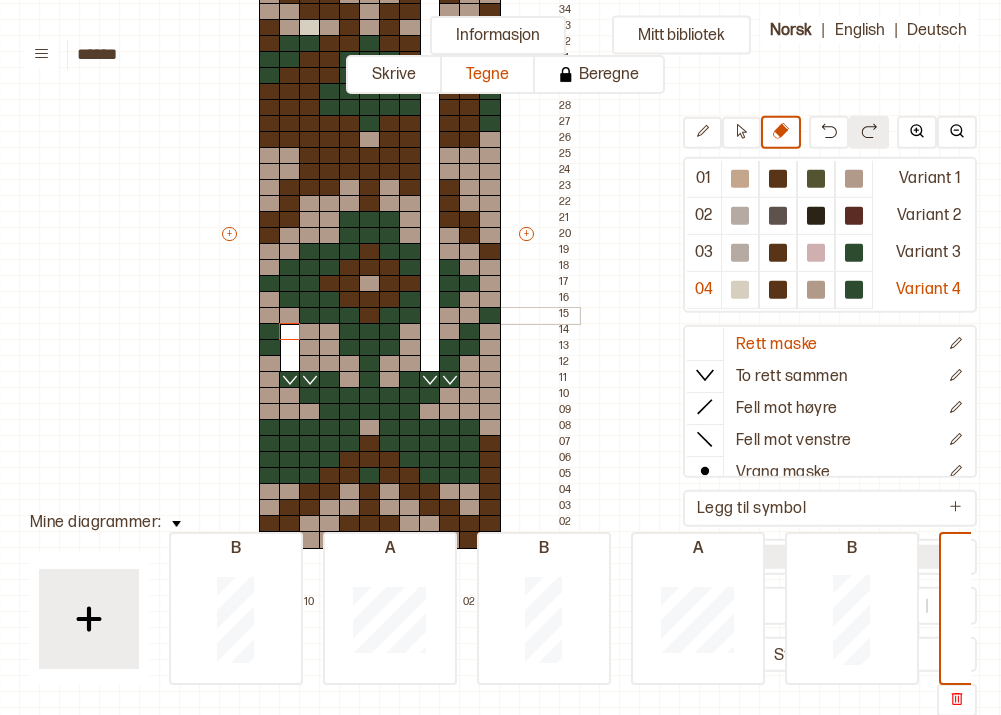 click at bounding box center (290, 316) 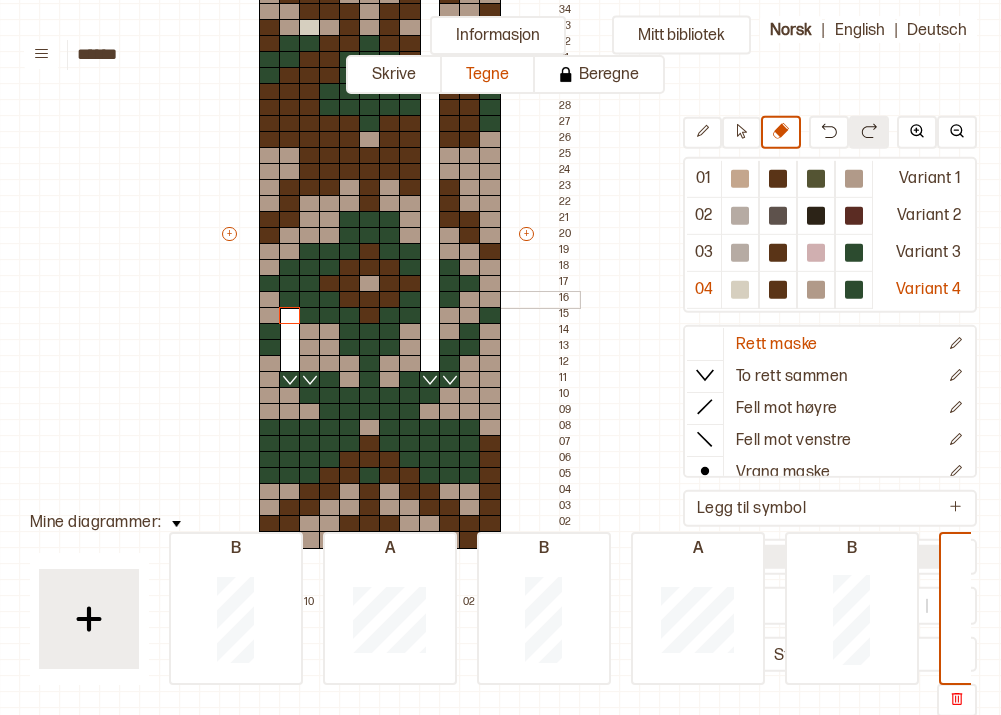 click at bounding box center (290, 300) 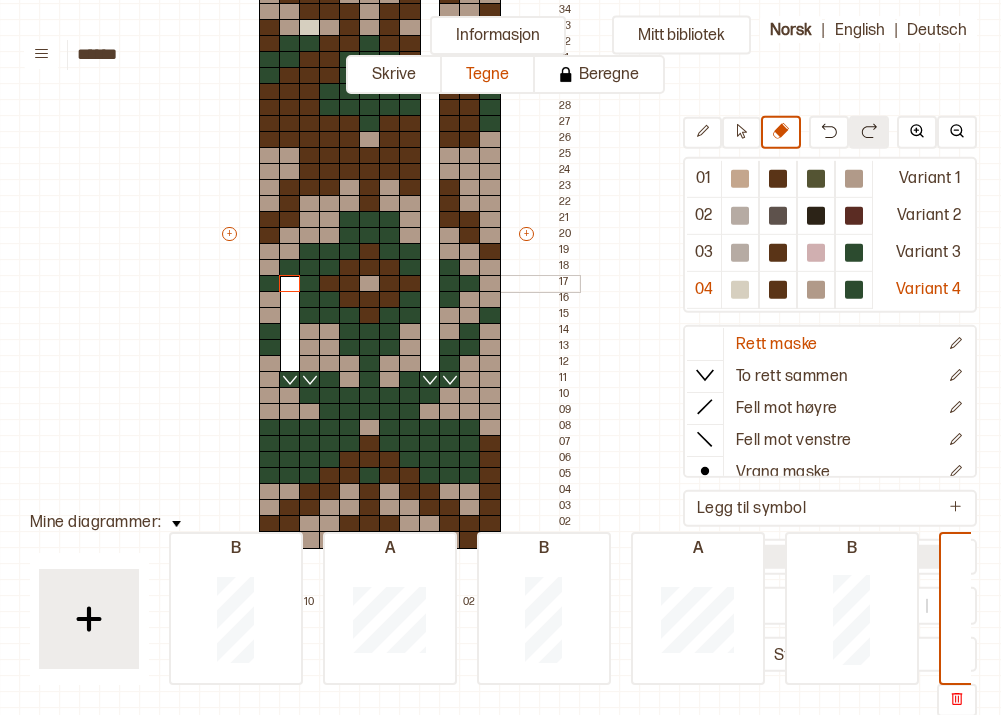 click at bounding box center [290, 284] 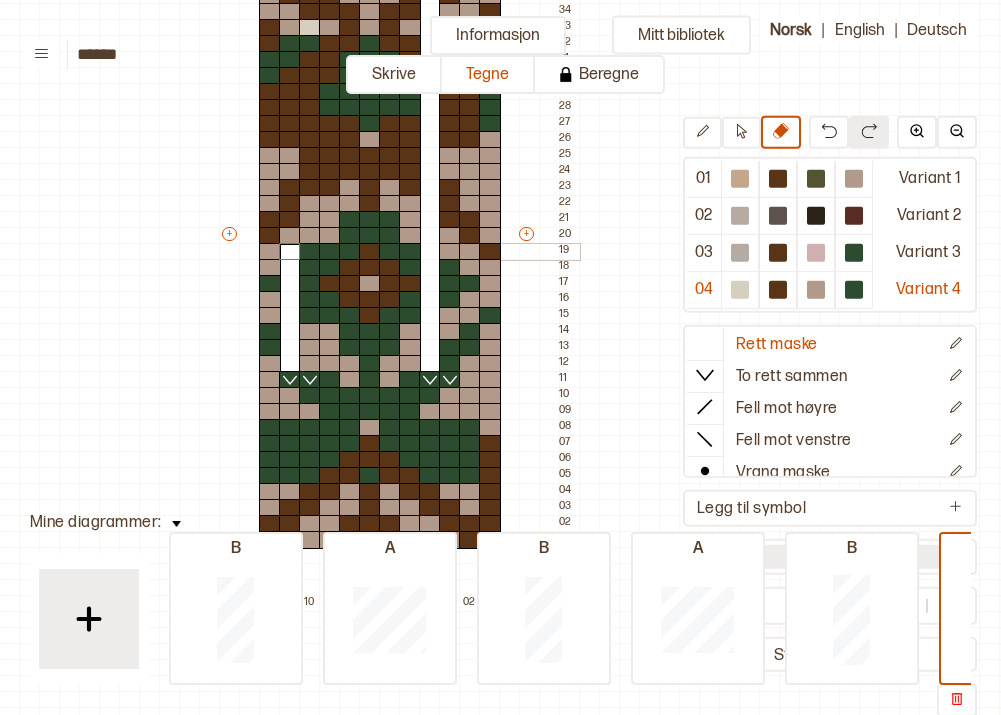 click at bounding box center [290, 252] 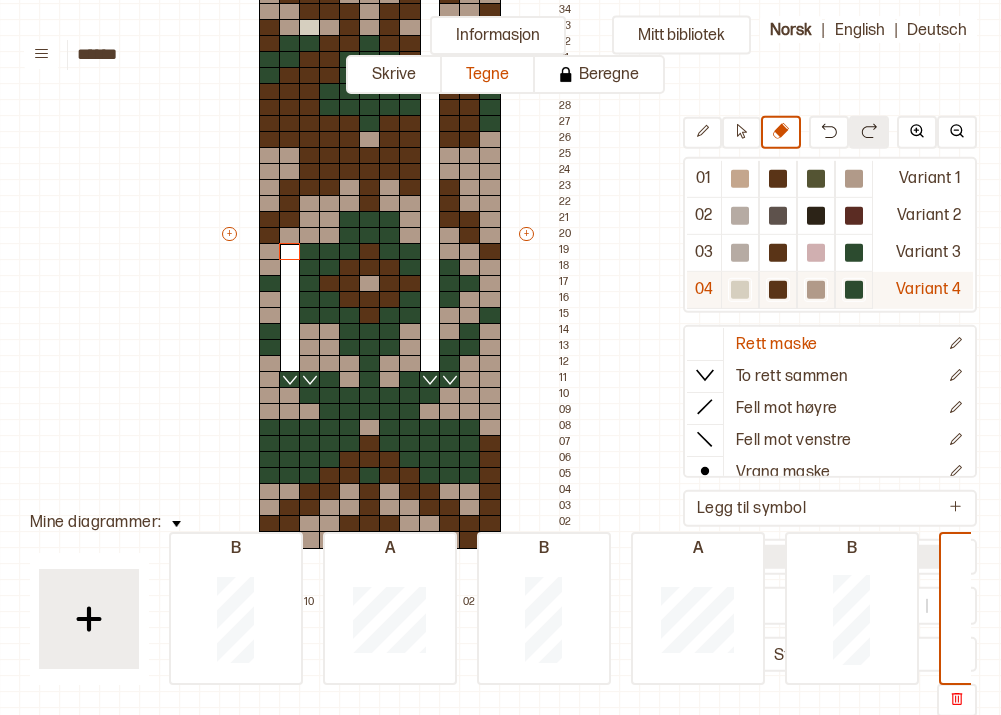 click at bounding box center [740, 179] 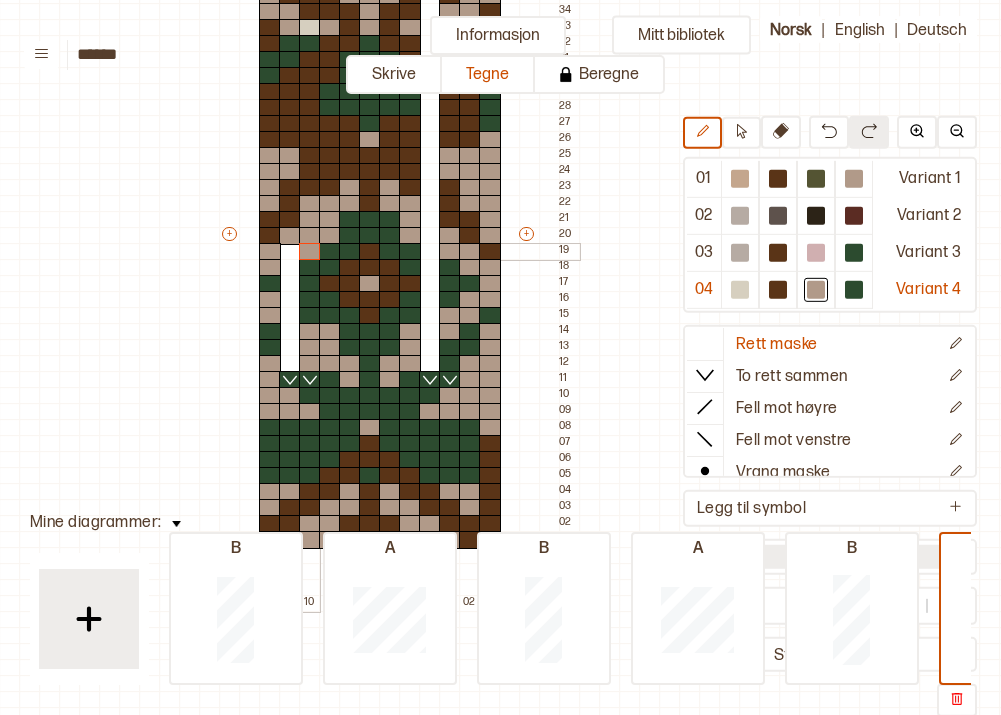 click at bounding box center (310, 252) 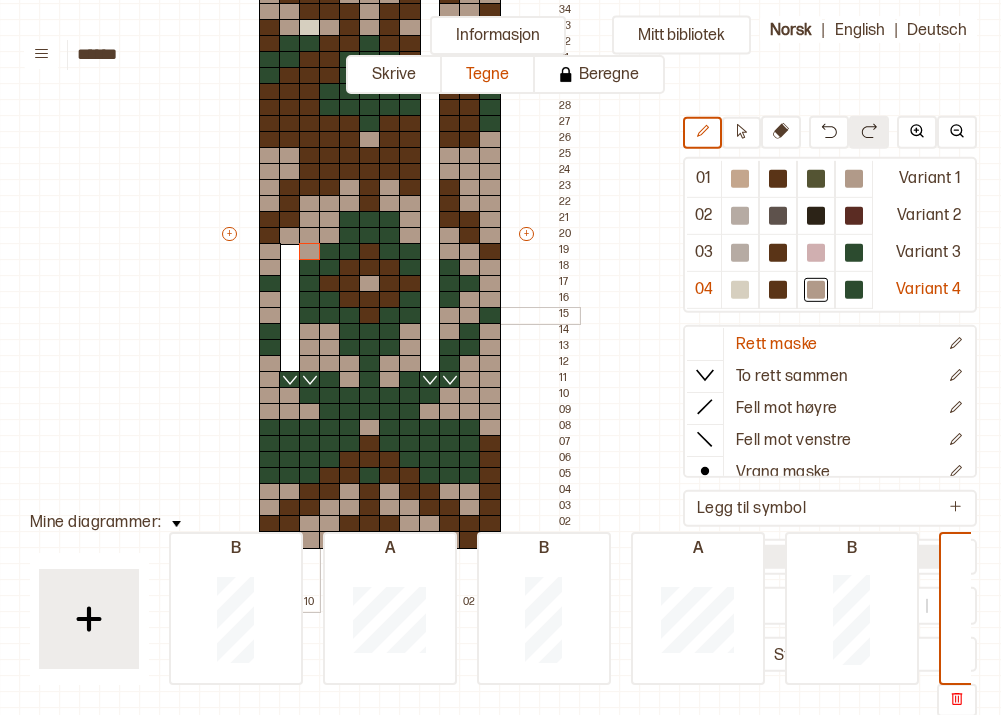 click at bounding box center [310, 316] 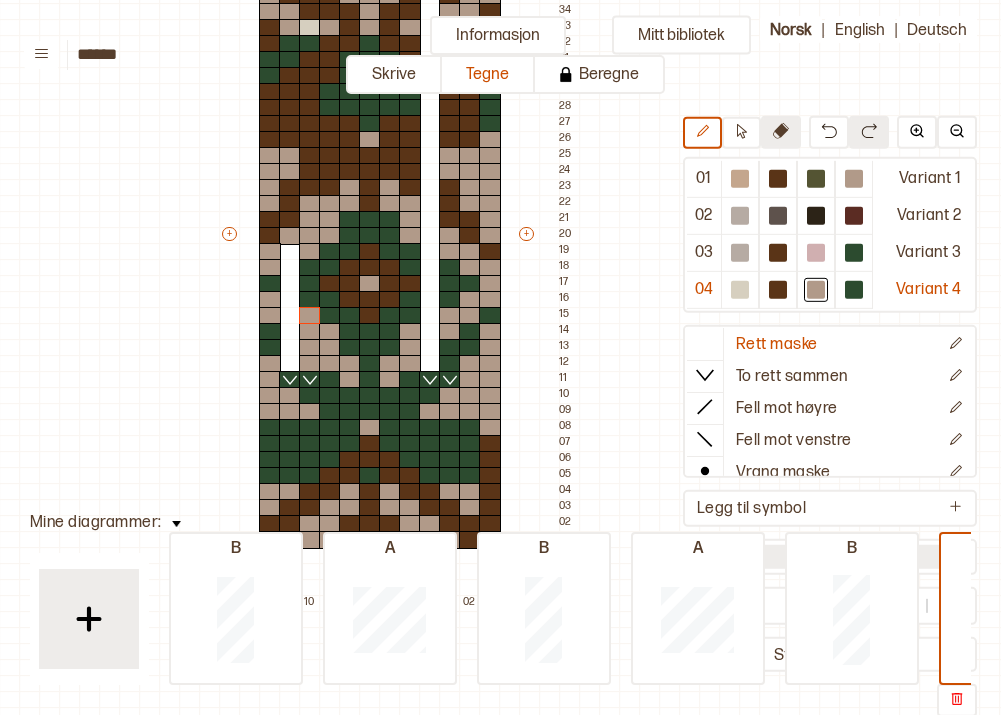 click at bounding box center [781, 132] 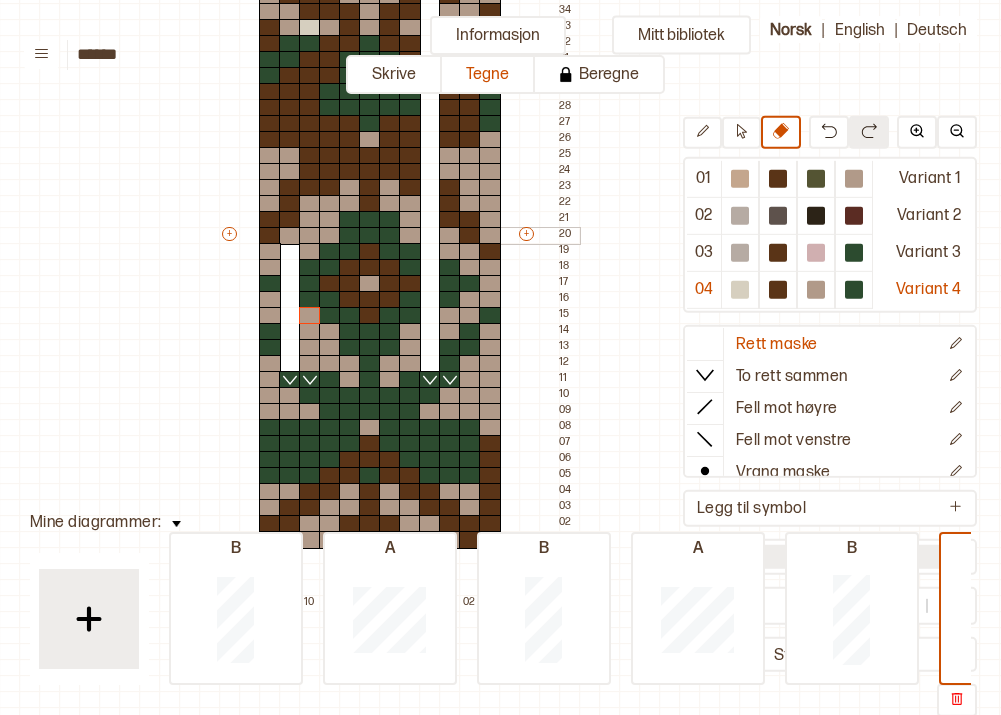 click at bounding box center (290, 236) 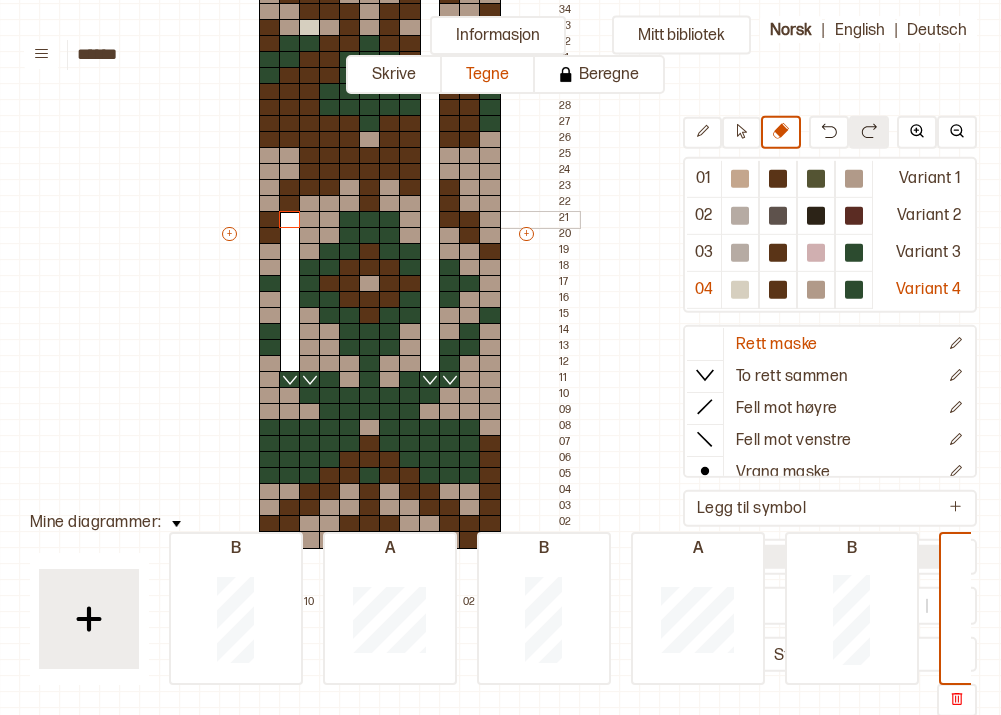 click at bounding box center (290, 220) 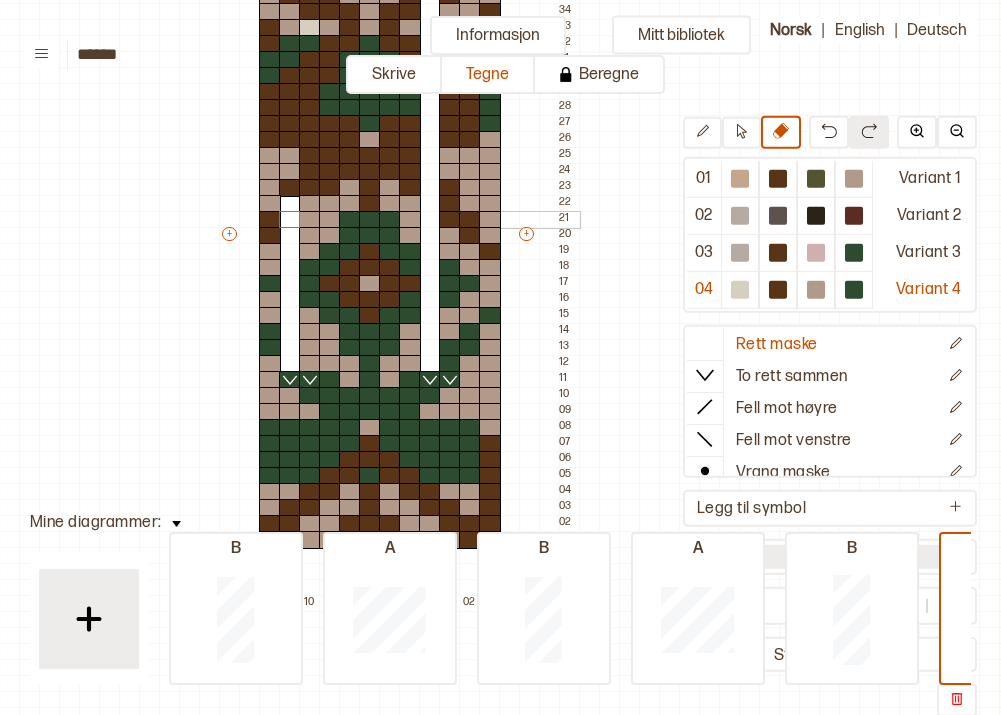 click on "+ + + + 12 11 10 09 08 07 06 05 04 03 02 01 40 39 38 37 36 35 34 33 32 31 30 29 28 27 26 25 24 23 22 21 20 19 18 17 16 15 14 13 12 11 10 09 08 07 06 05 04 03 02 01" at bounding box center (399, 243) 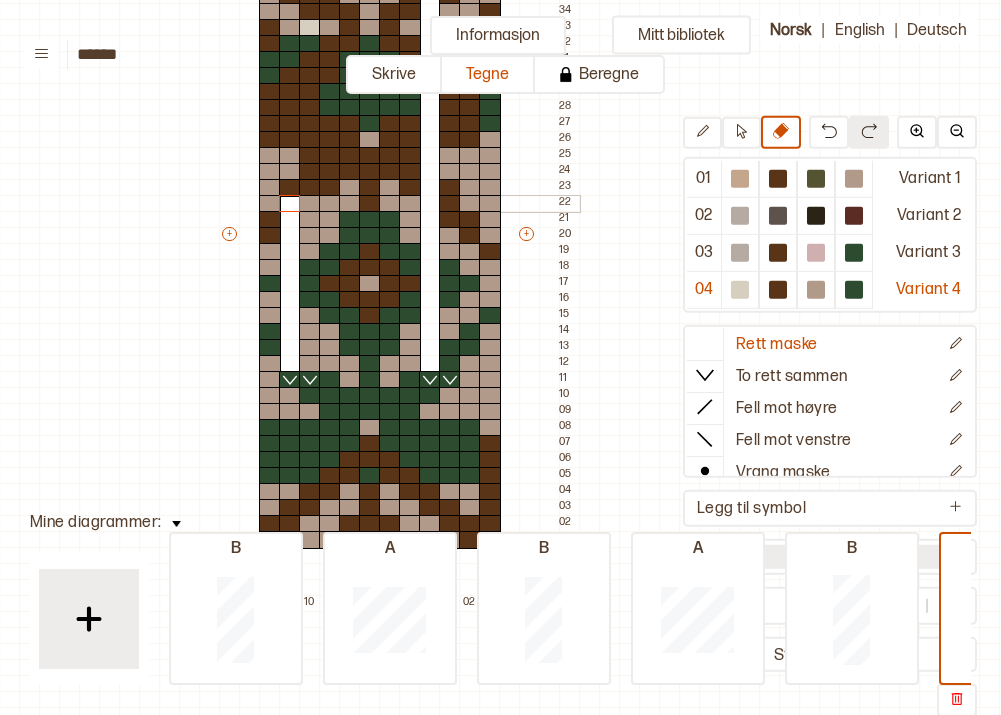 click at bounding box center [290, 204] 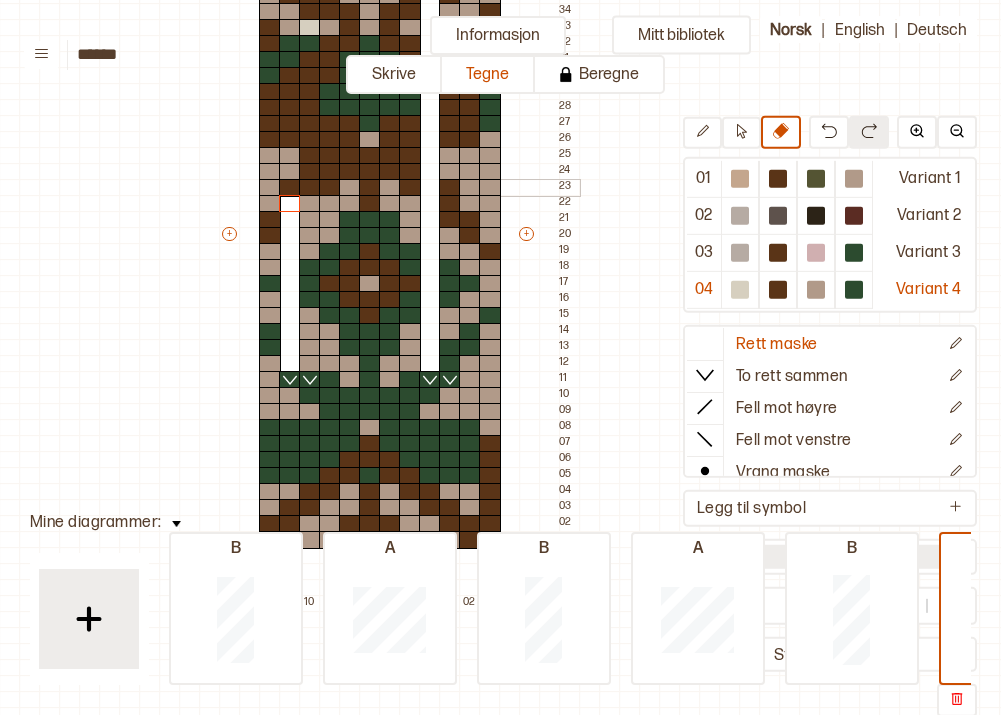 click at bounding box center (290, 188) 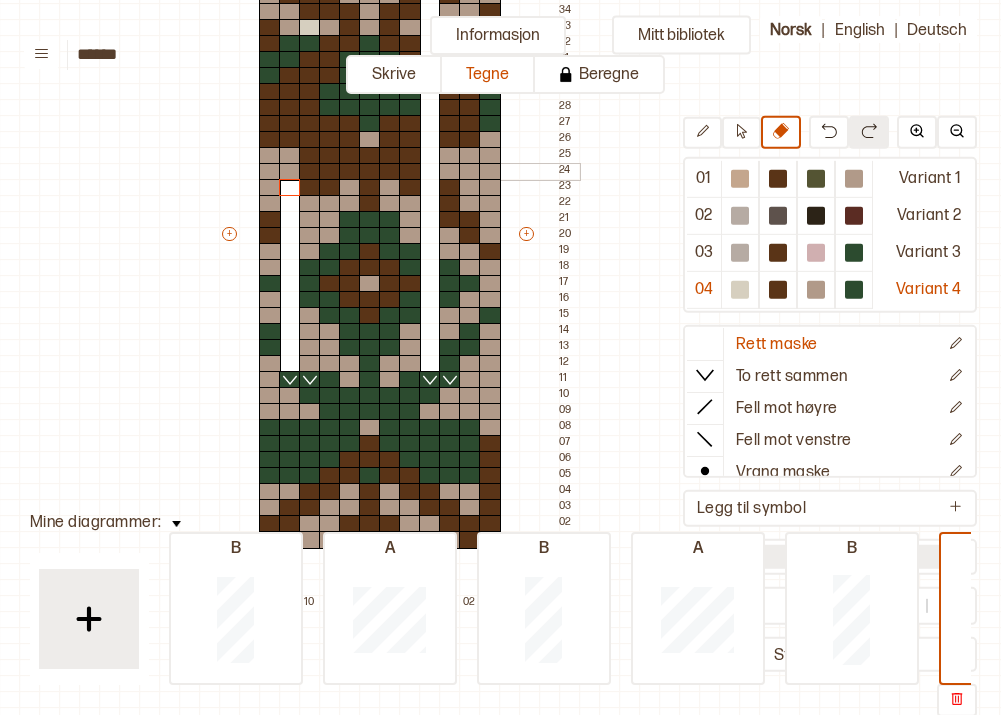 click at bounding box center [290, 172] 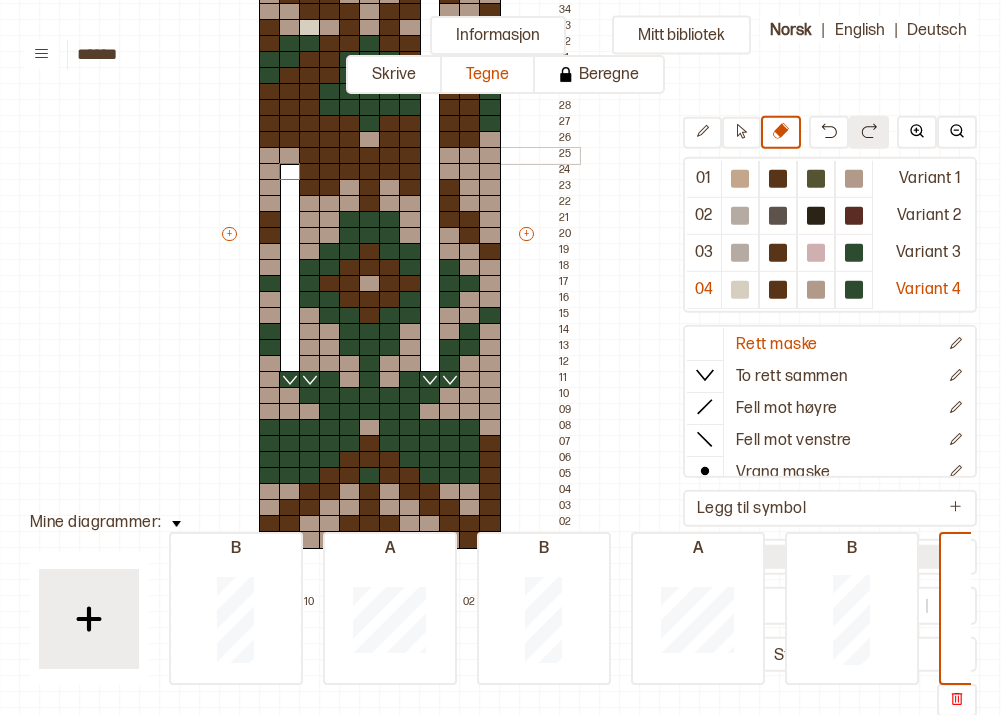 click at bounding box center [290, 156] 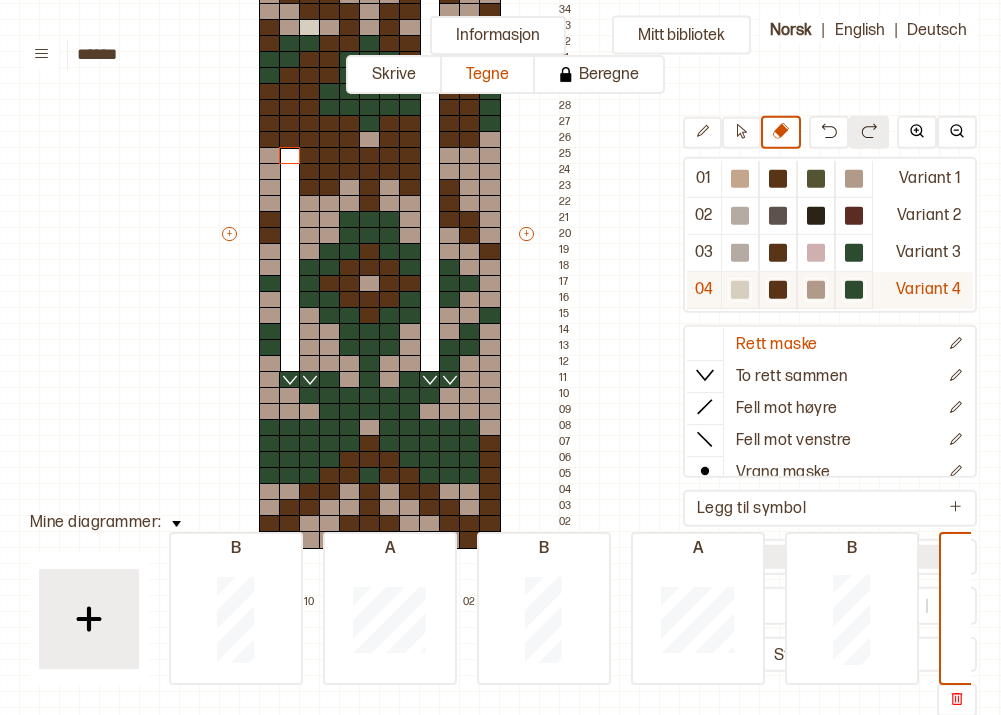 click at bounding box center (740, 179) 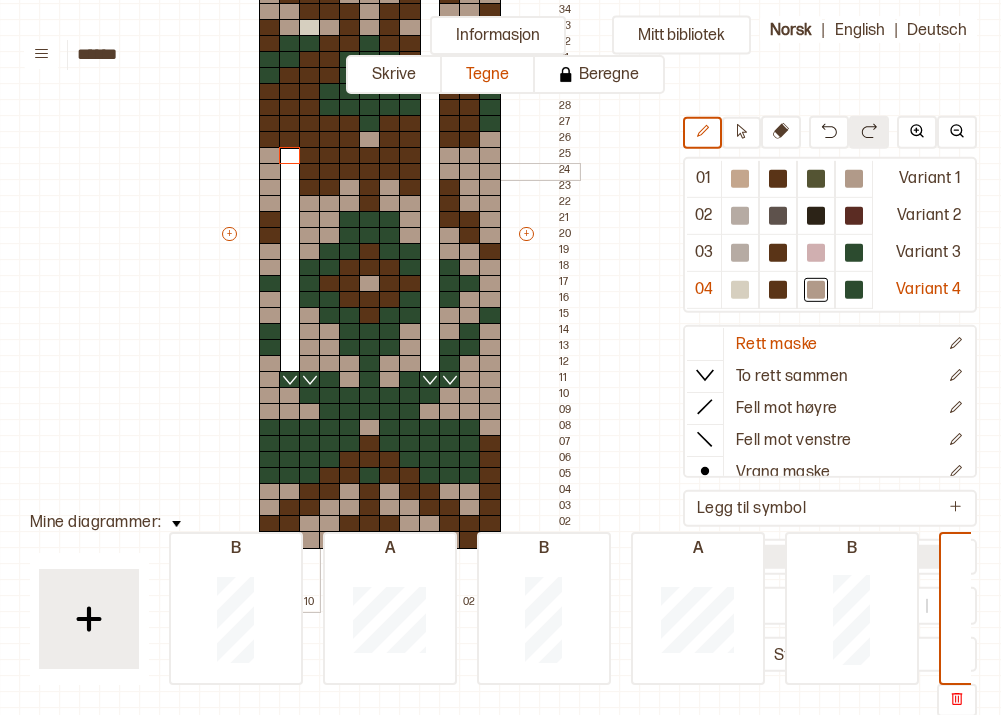 click at bounding box center [310, 172] 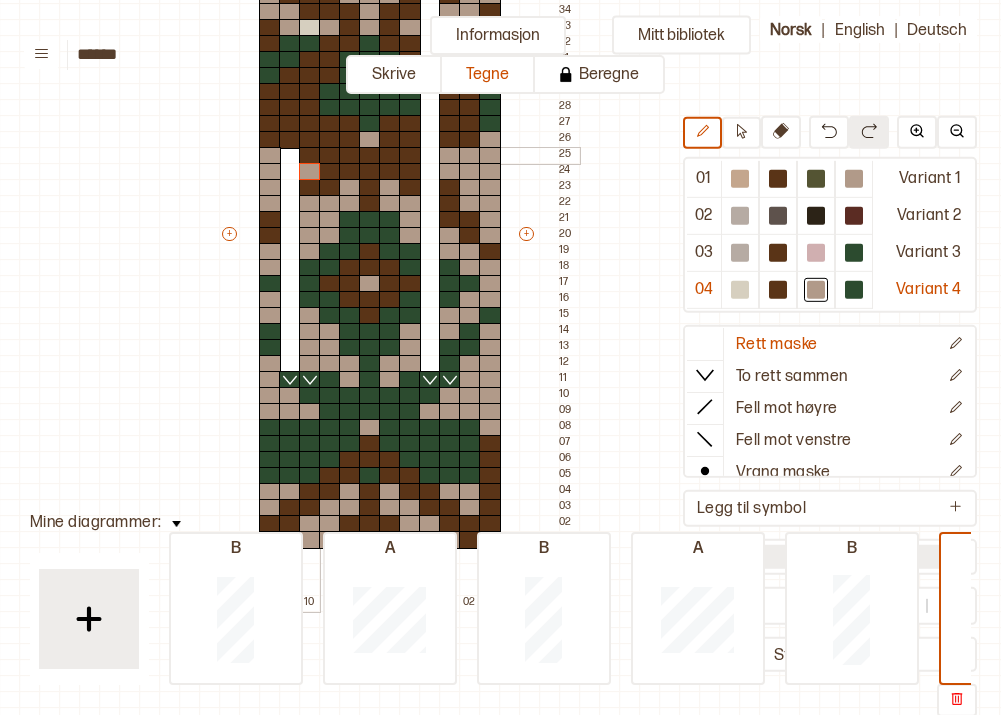 click at bounding box center [310, 156] 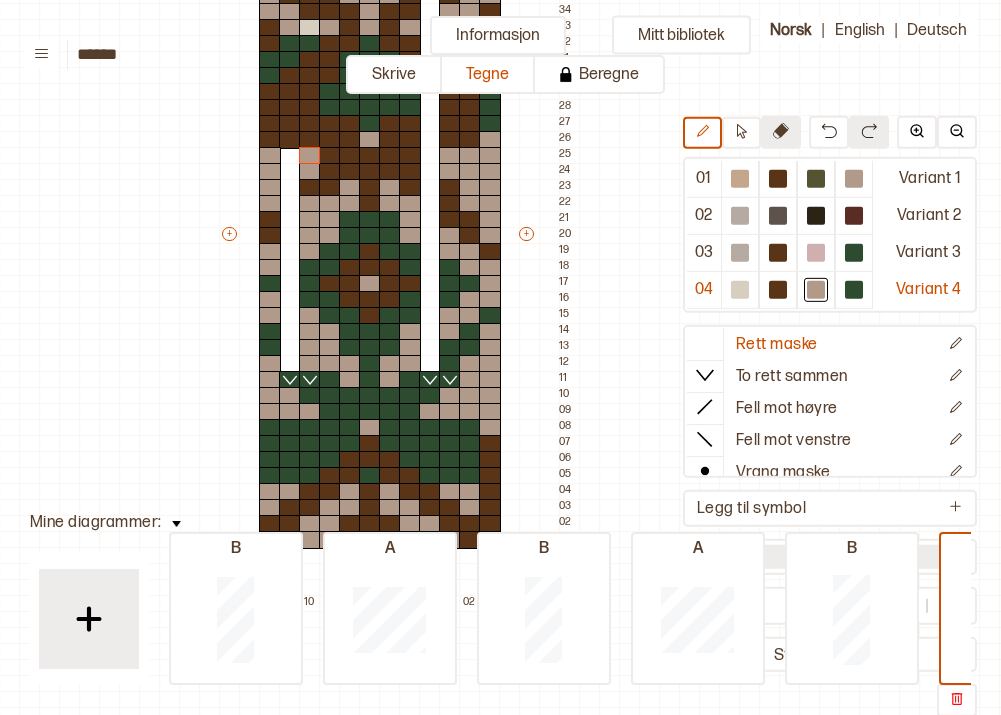 click at bounding box center (781, 131) 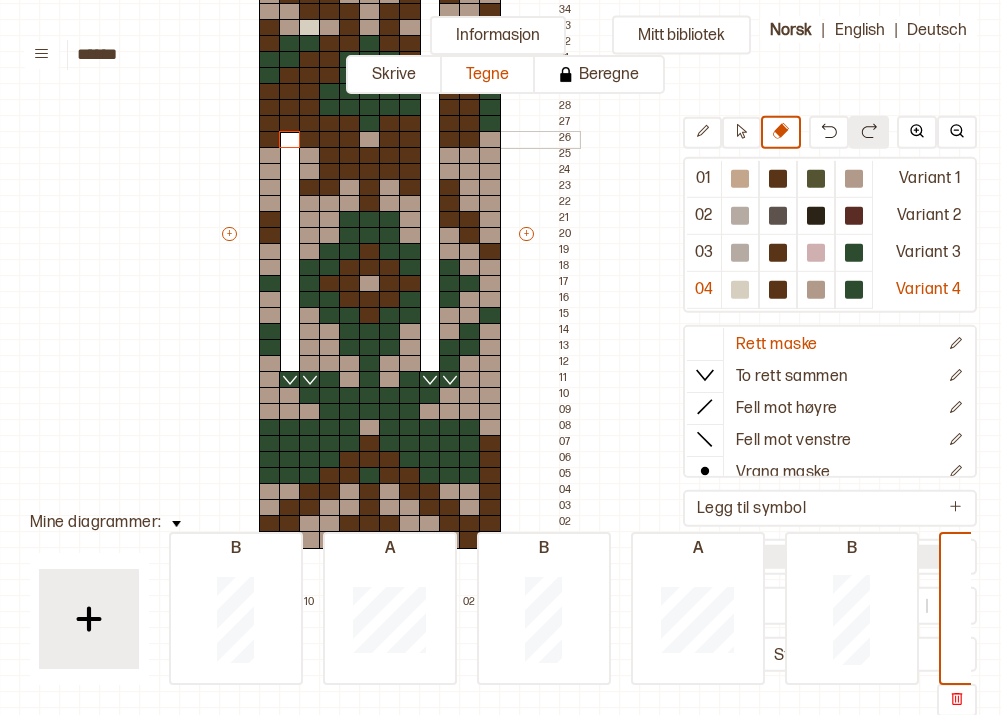 click at bounding box center [290, 140] 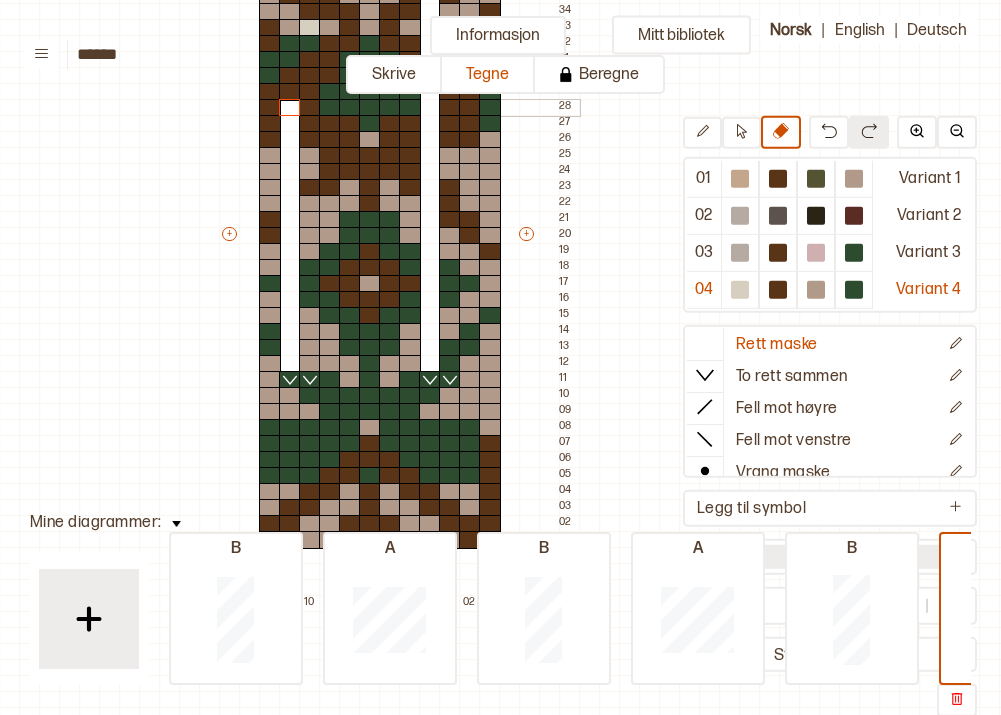 click at bounding box center (290, 108) 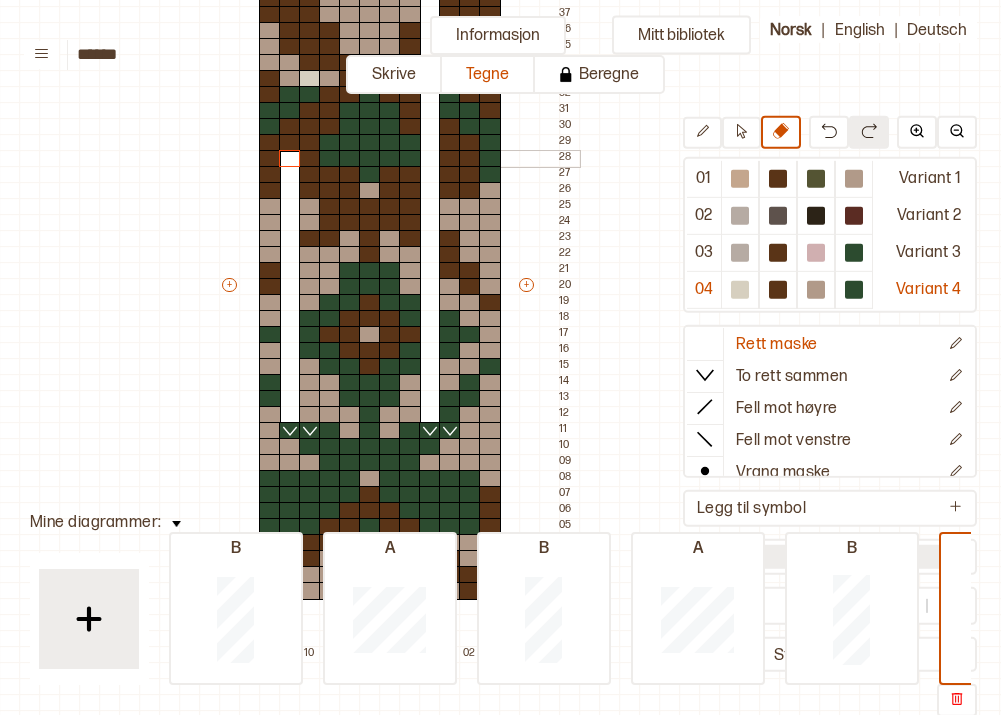 scroll, scrollTop: 215, scrollLeft: 121, axis: both 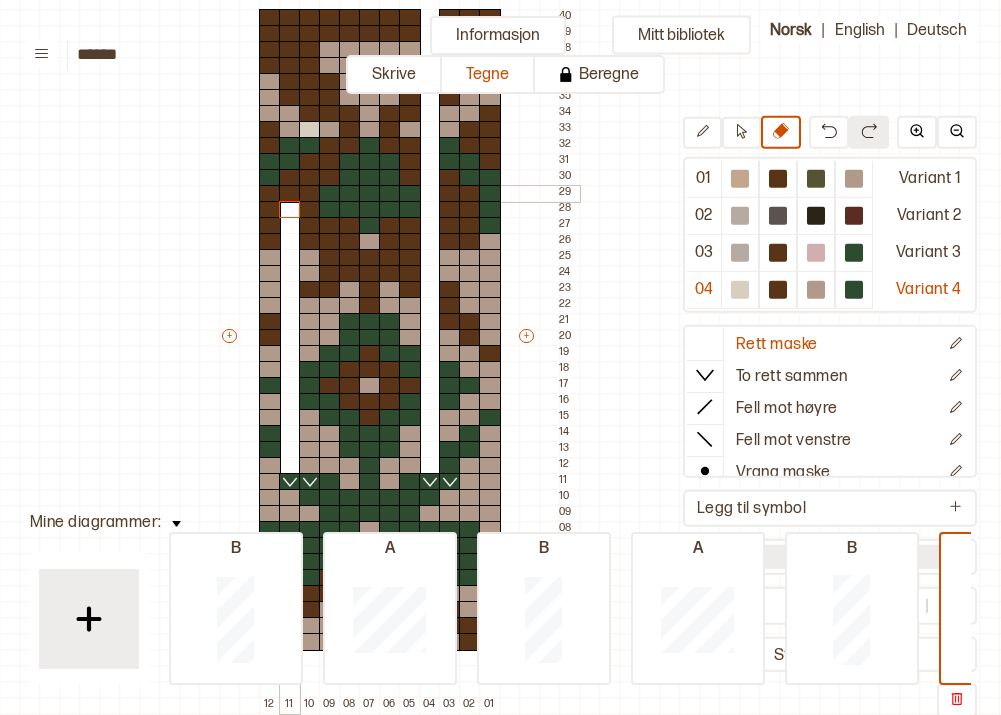 click at bounding box center (290, 194) 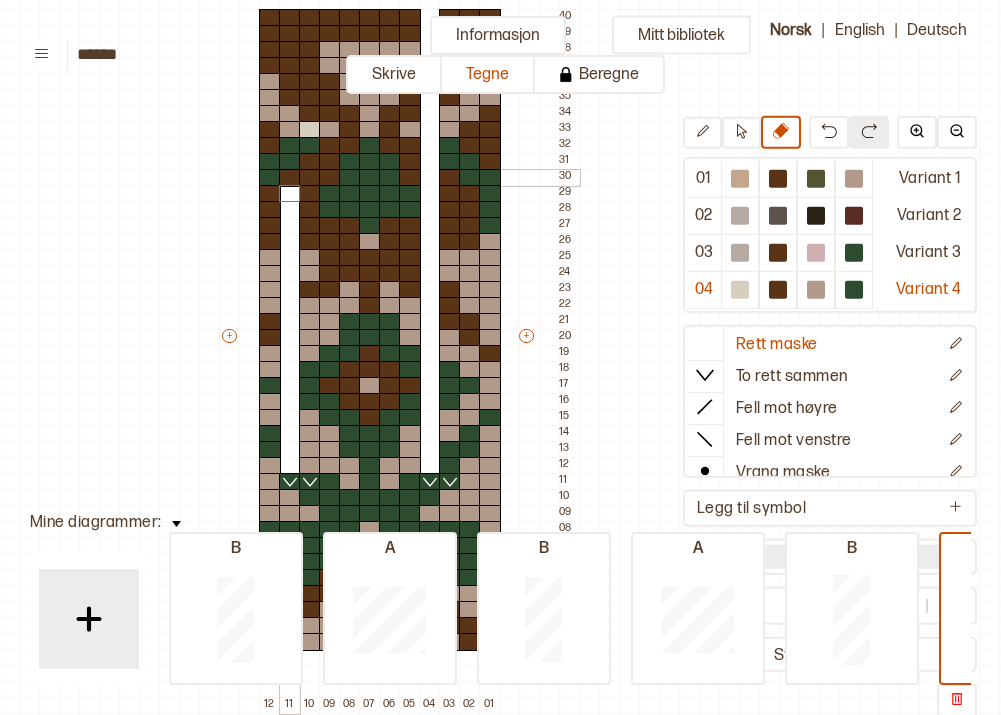 click at bounding box center (290, 178) 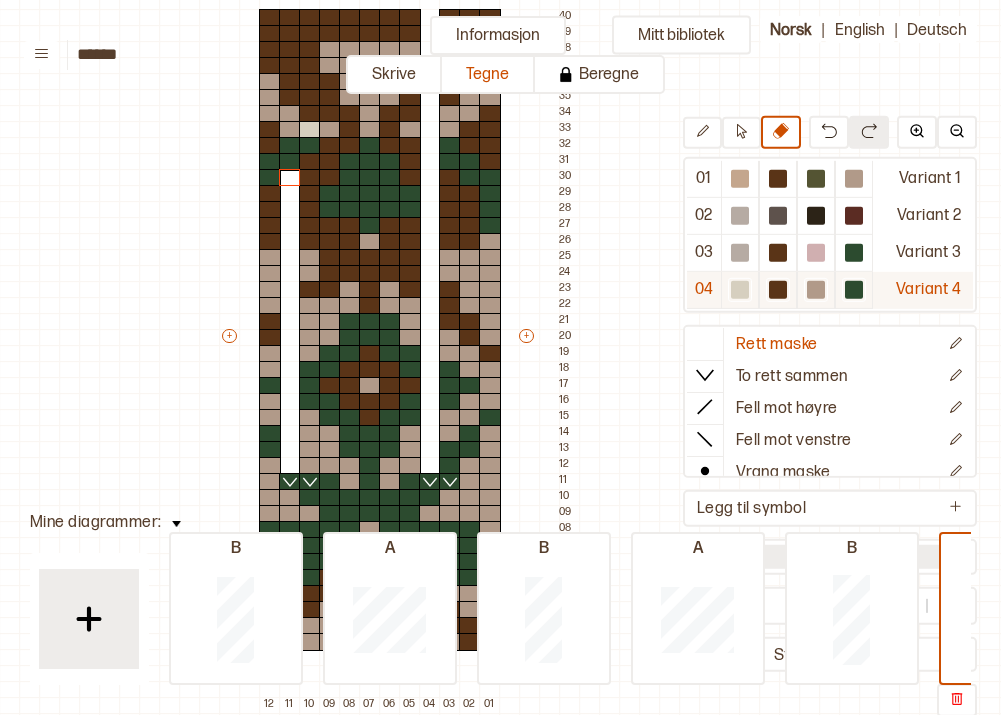 click at bounding box center [740, 179] 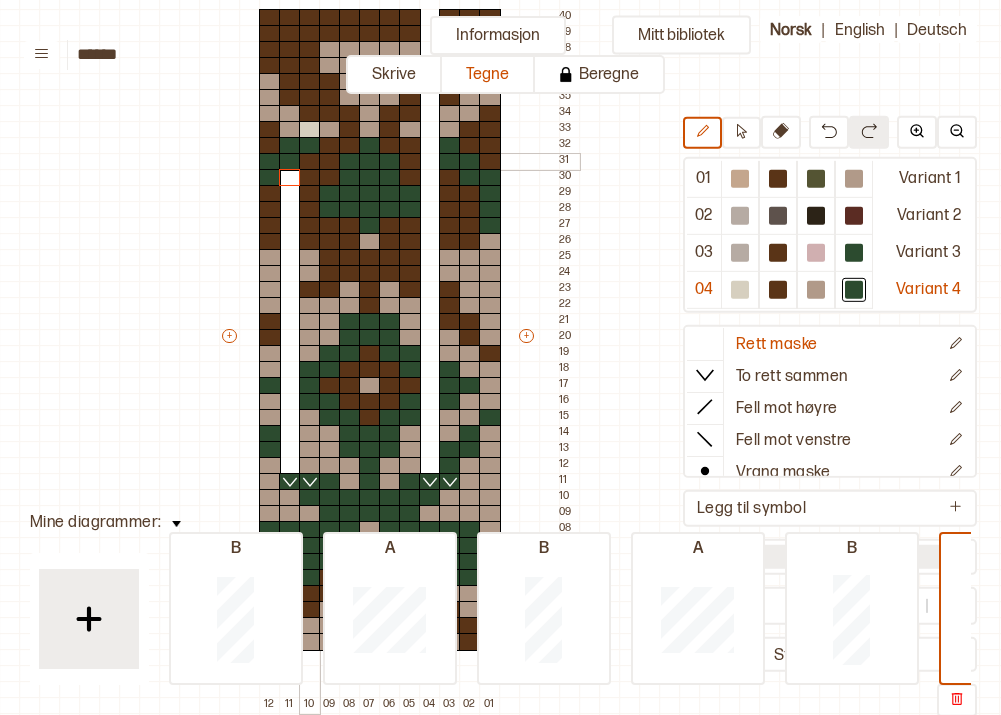 click at bounding box center [310, 162] 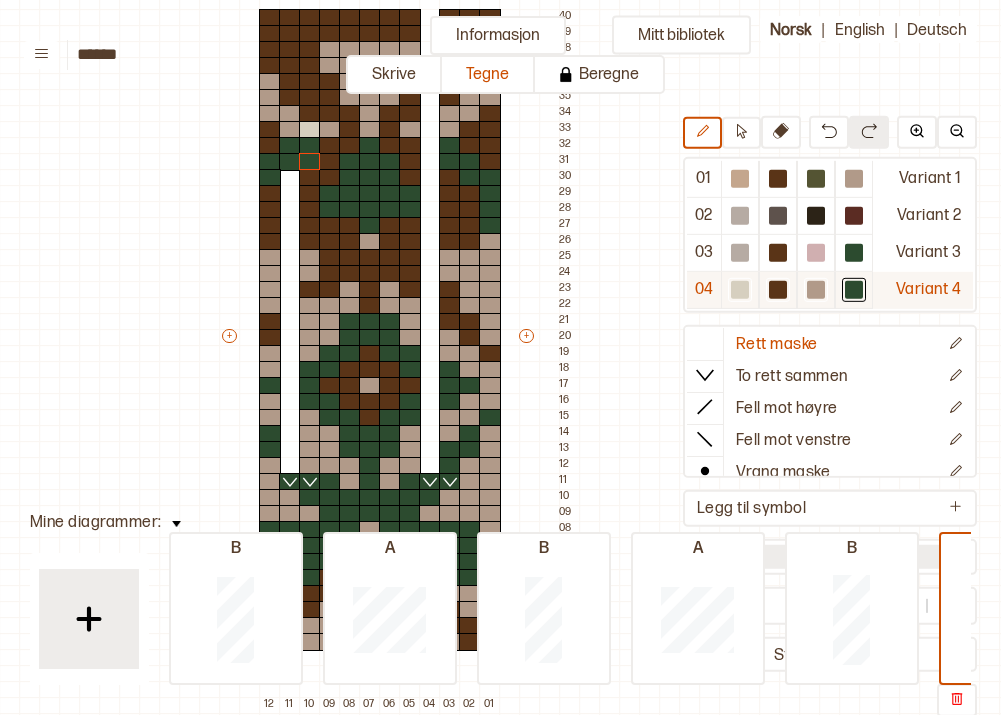 click at bounding box center [740, 179] 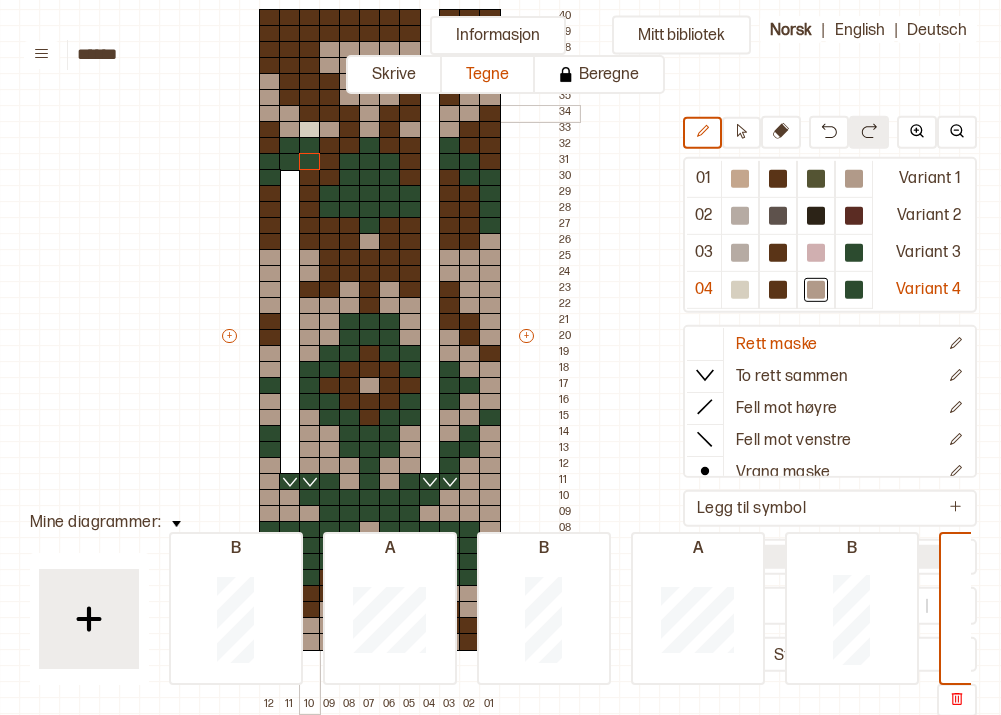 click at bounding box center [310, 114] 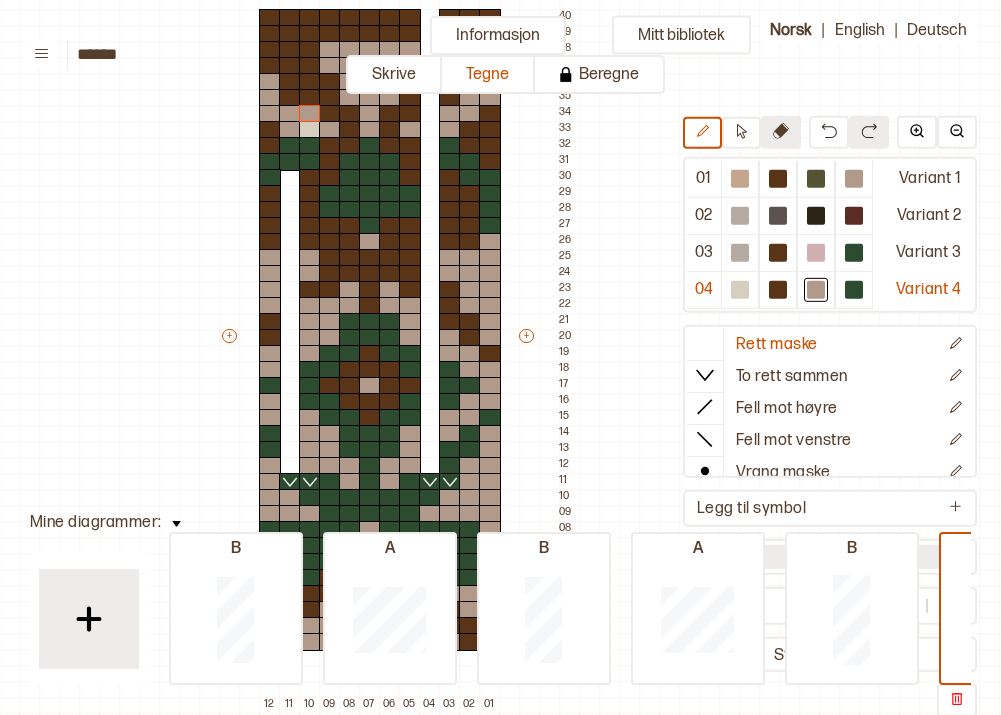 click at bounding box center (781, 131) 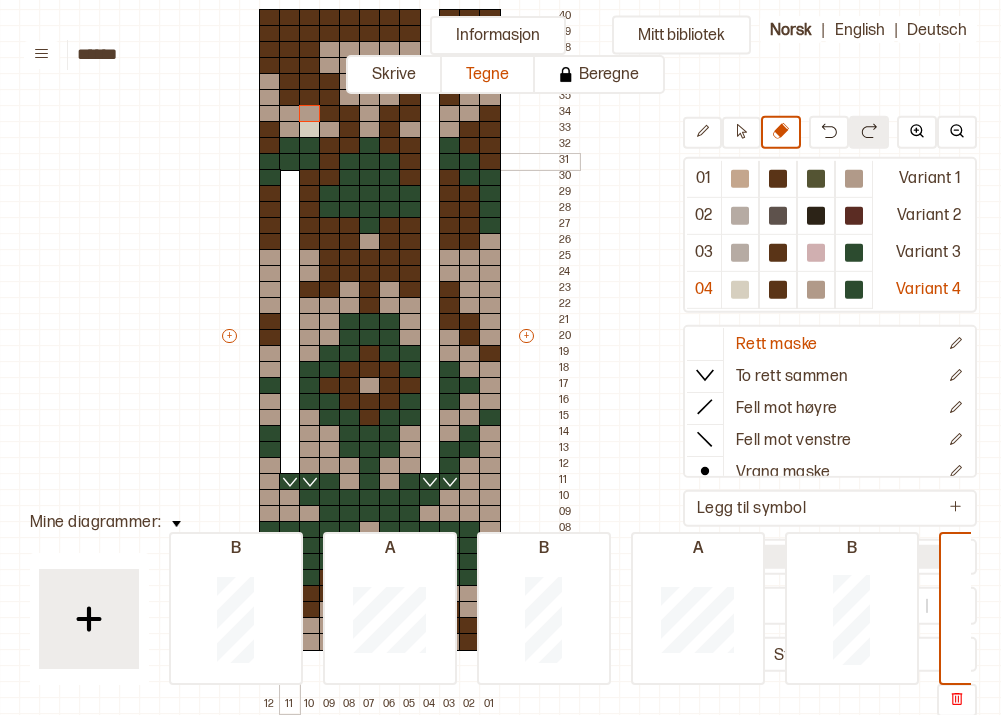 click at bounding box center [290, 162] 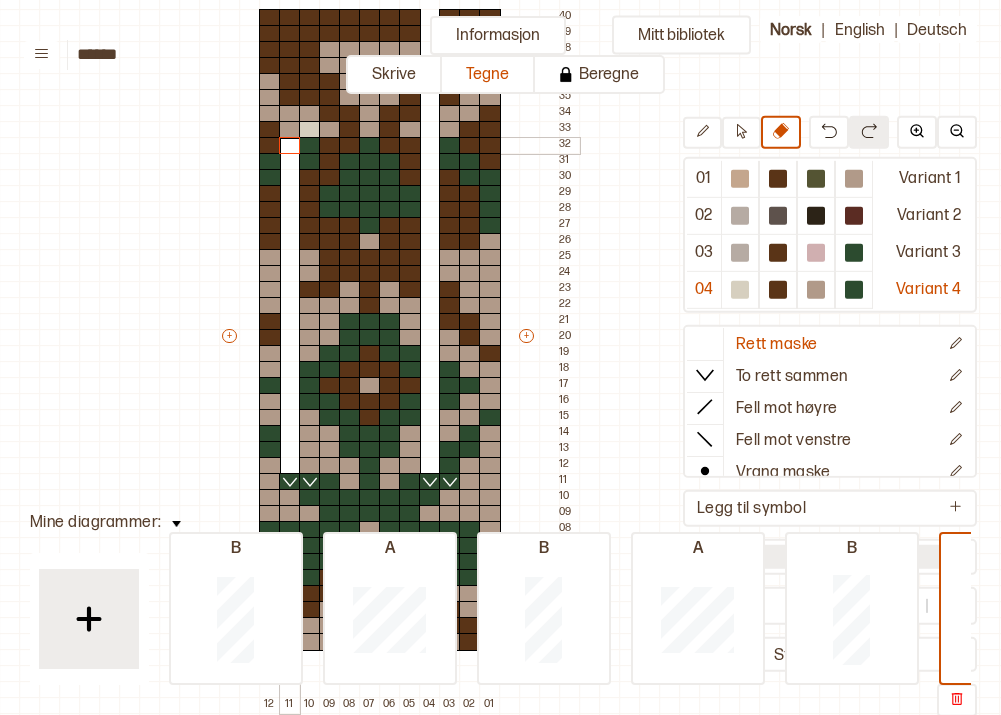 click on "+ + + + 12 11 10 09 08 07 06 05 04 03 02 01 40 39 38 37 36 35 34 33 32 31 30 29 28 27 26 25 24 23 22 21 20 19 18 17 16 15 14 13 12 11 10 09 08 07 06 05 04 03 02 01" at bounding box center [399, 345] 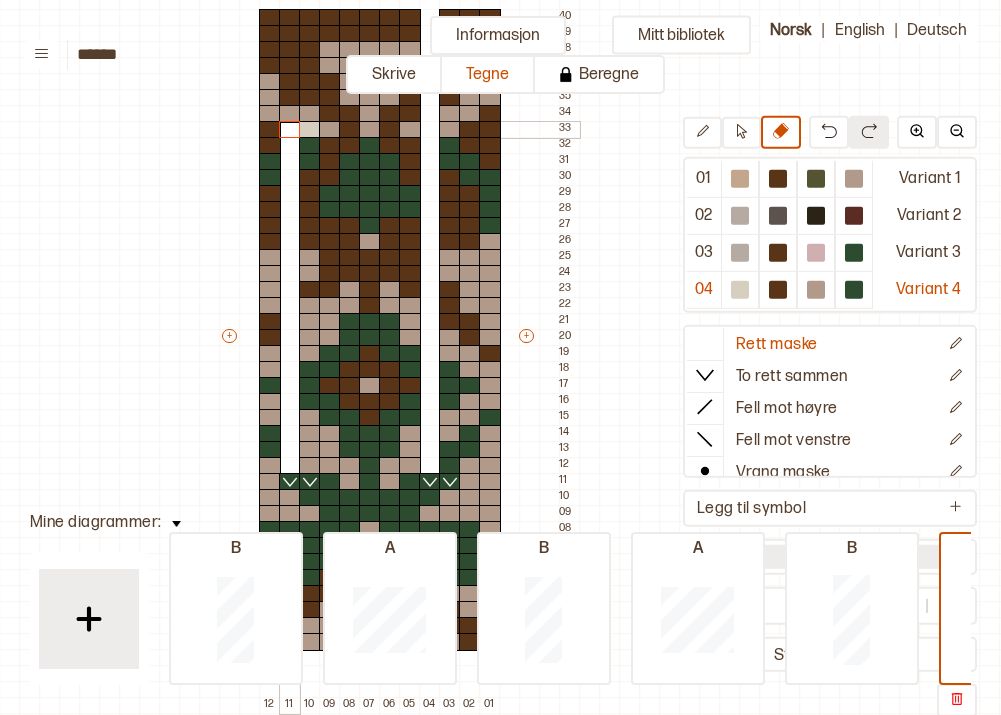 click at bounding box center (290, 130) 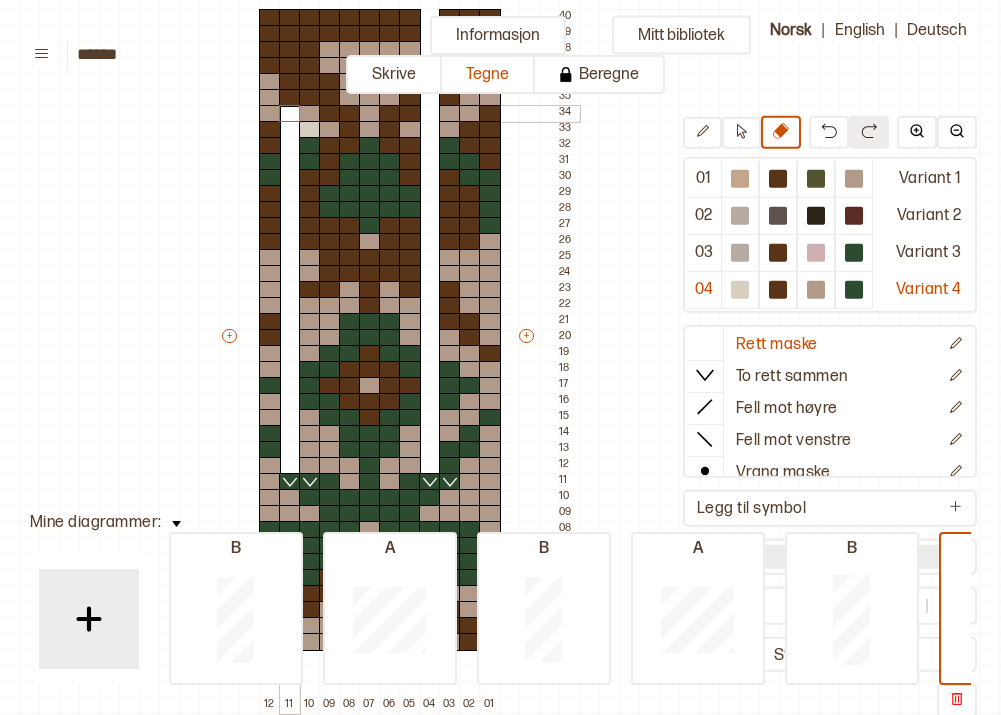 click at bounding box center (290, 114) 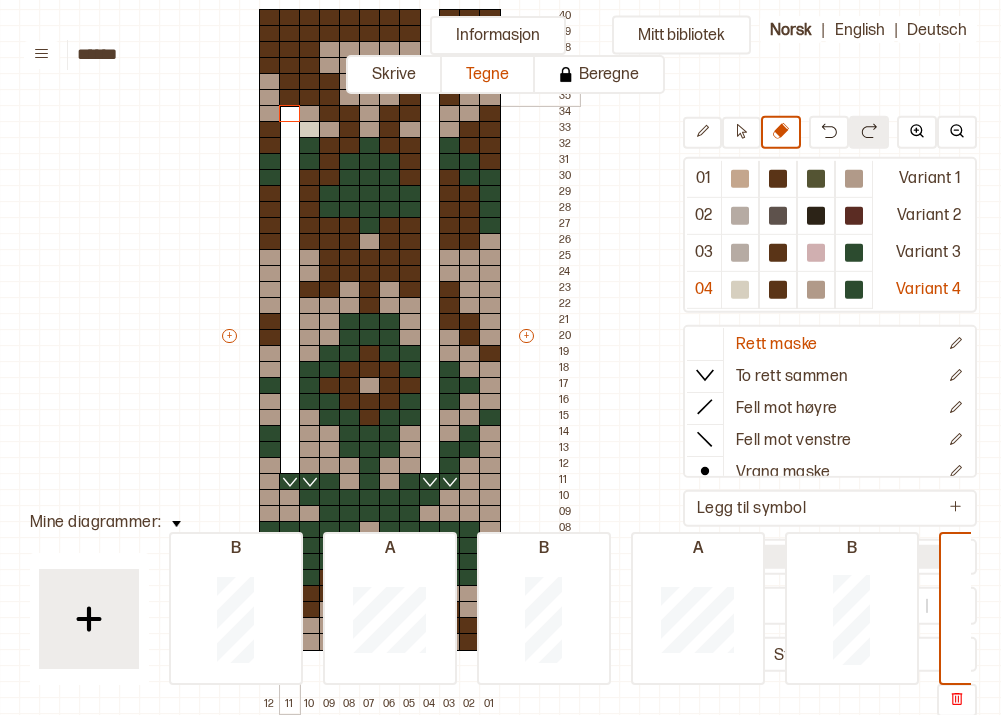 click at bounding box center [290, 98] 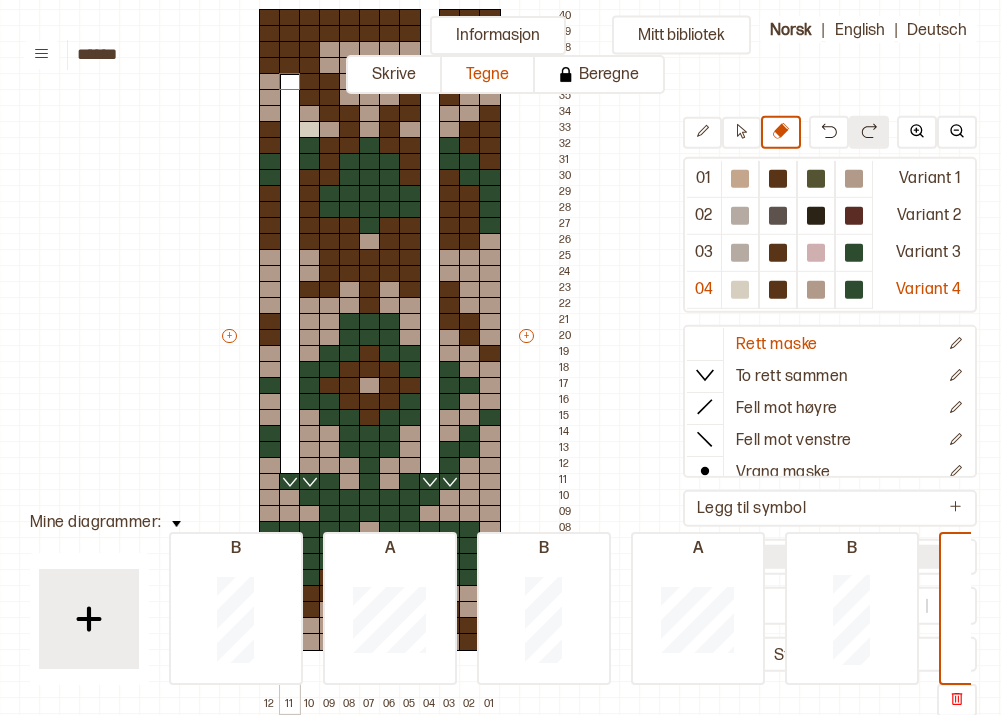 click at bounding box center [290, 82] 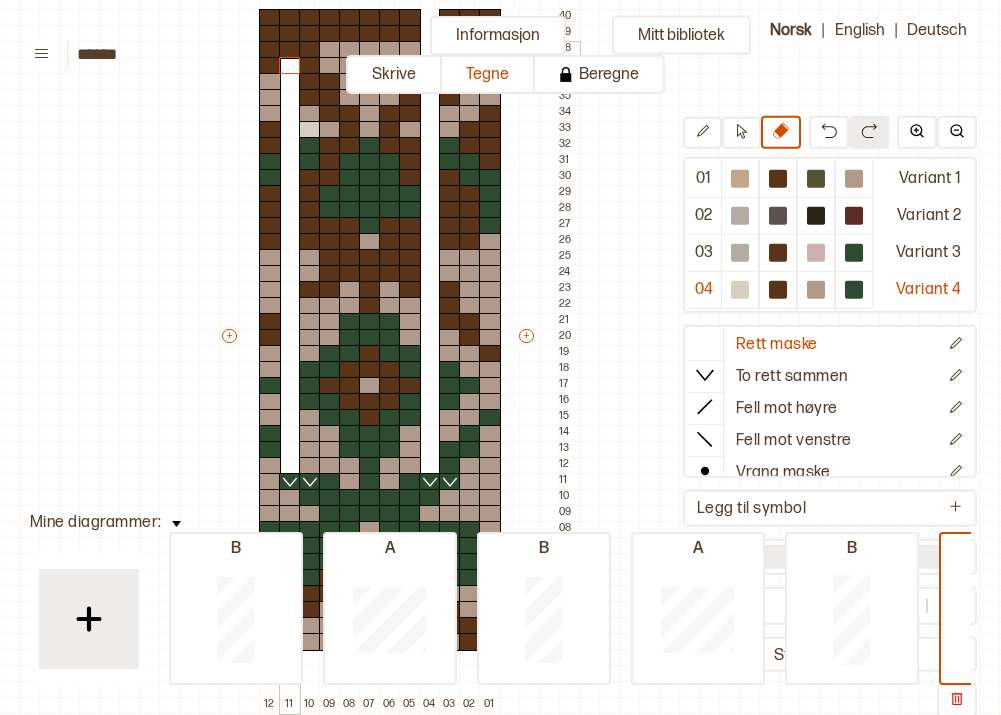 click at bounding box center [290, 50] 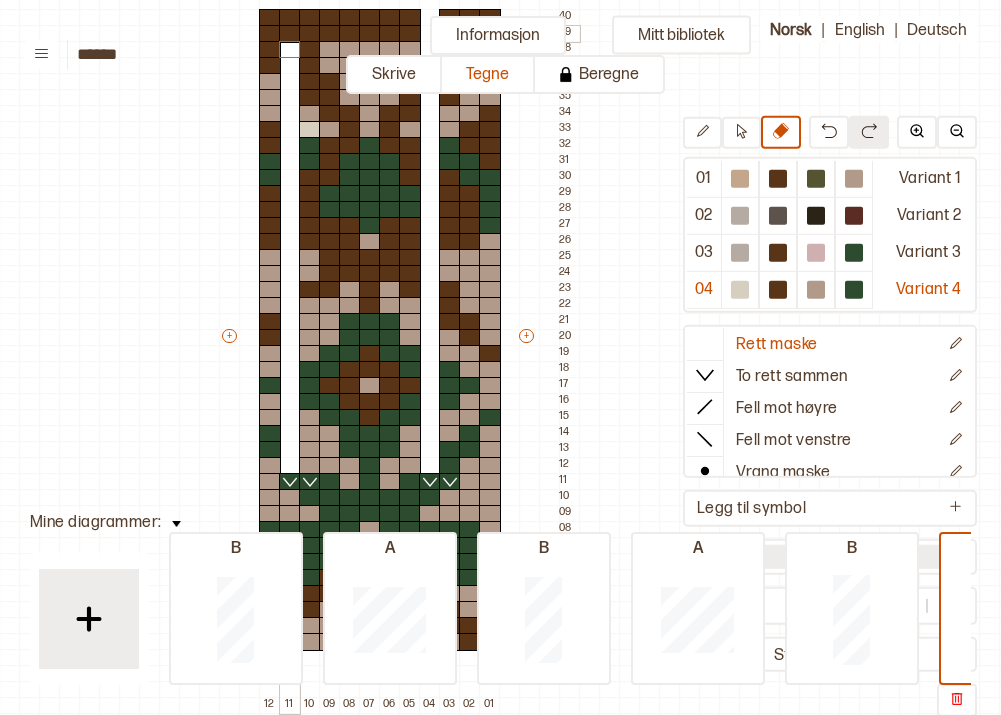 click at bounding box center (290, 34) 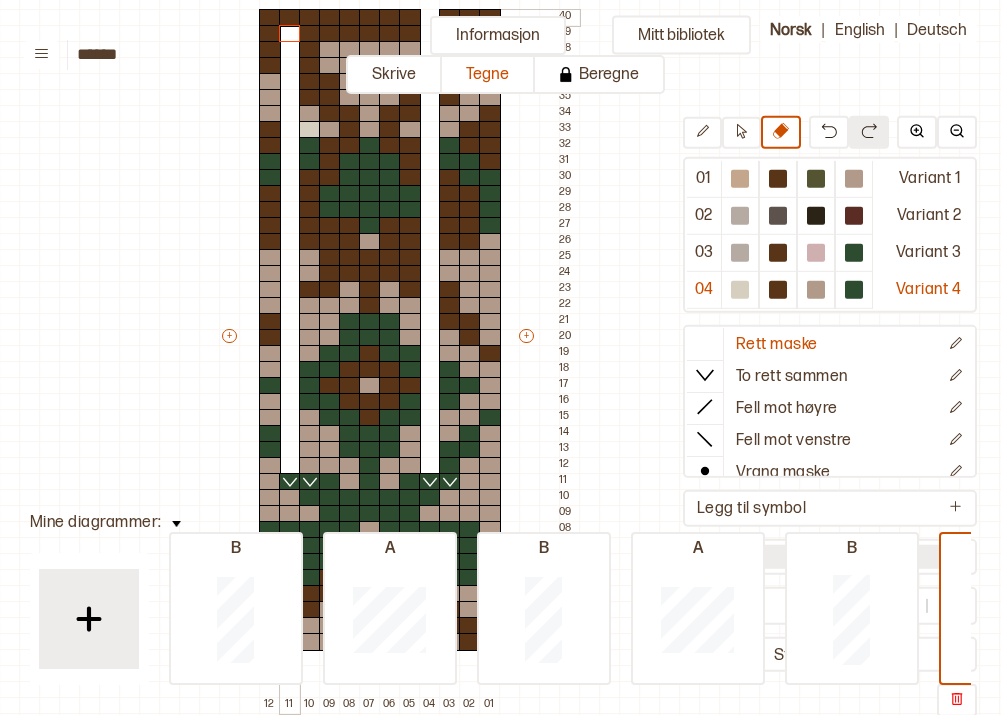 click at bounding box center [290, 18] 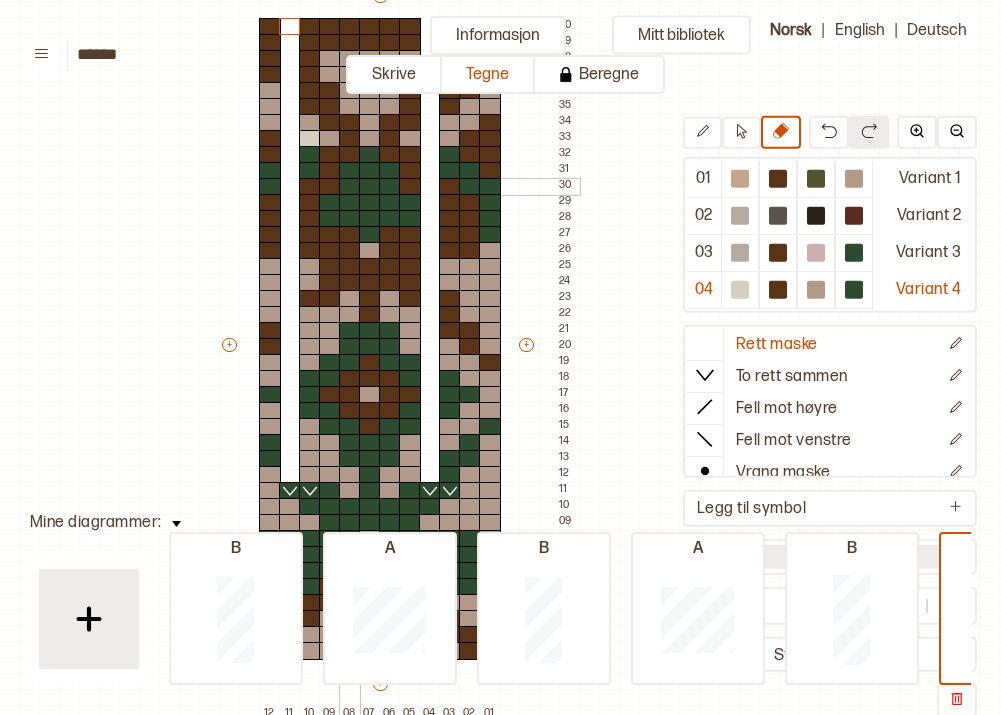 scroll, scrollTop: 217, scrollLeft: 121, axis: both 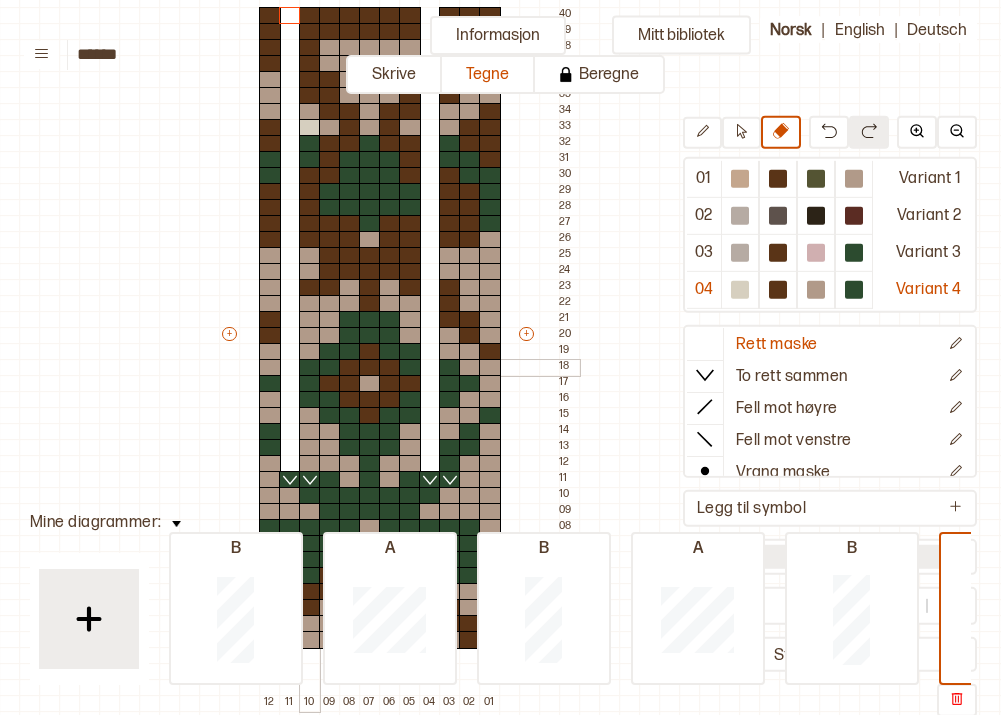 click at bounding box center [410, 384] 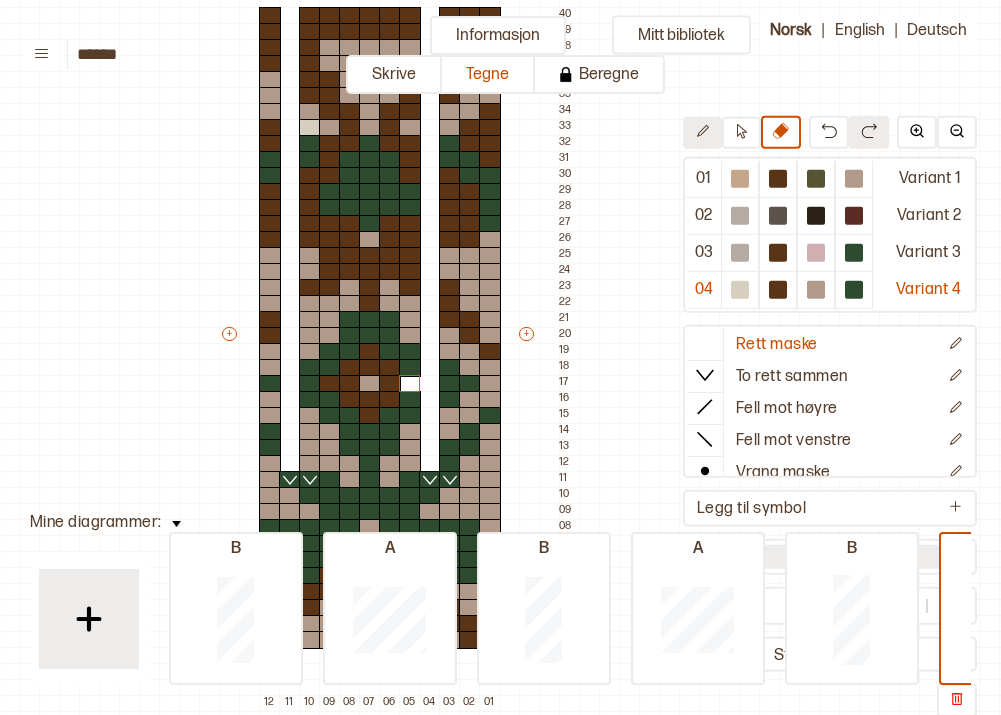 click at bounding box center (702, 131) 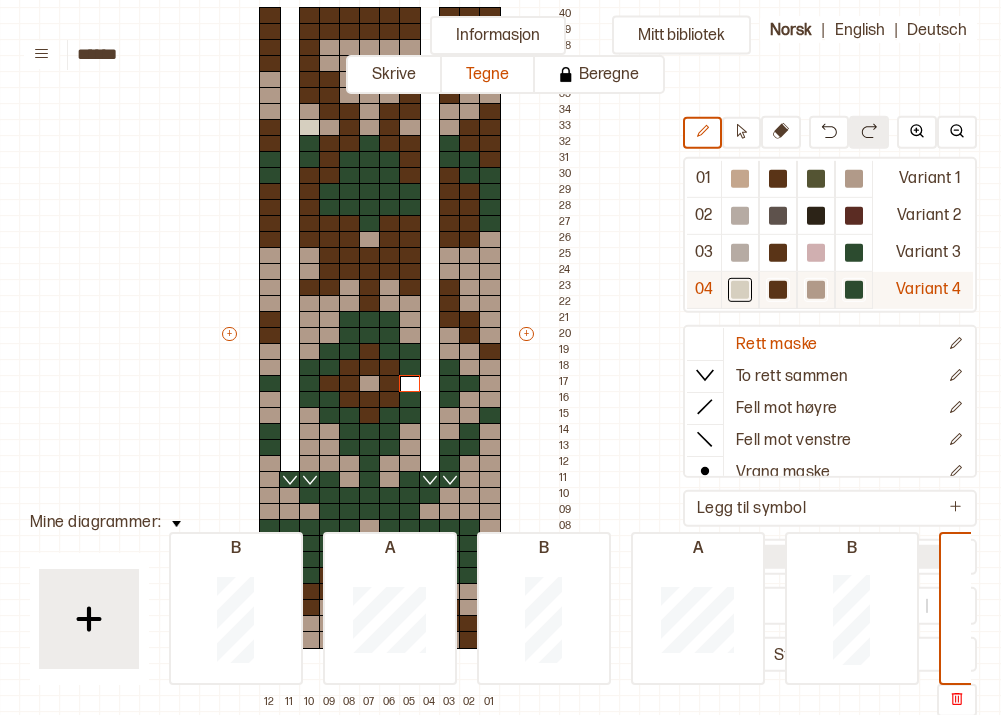 click at bounding box center (740, 179) 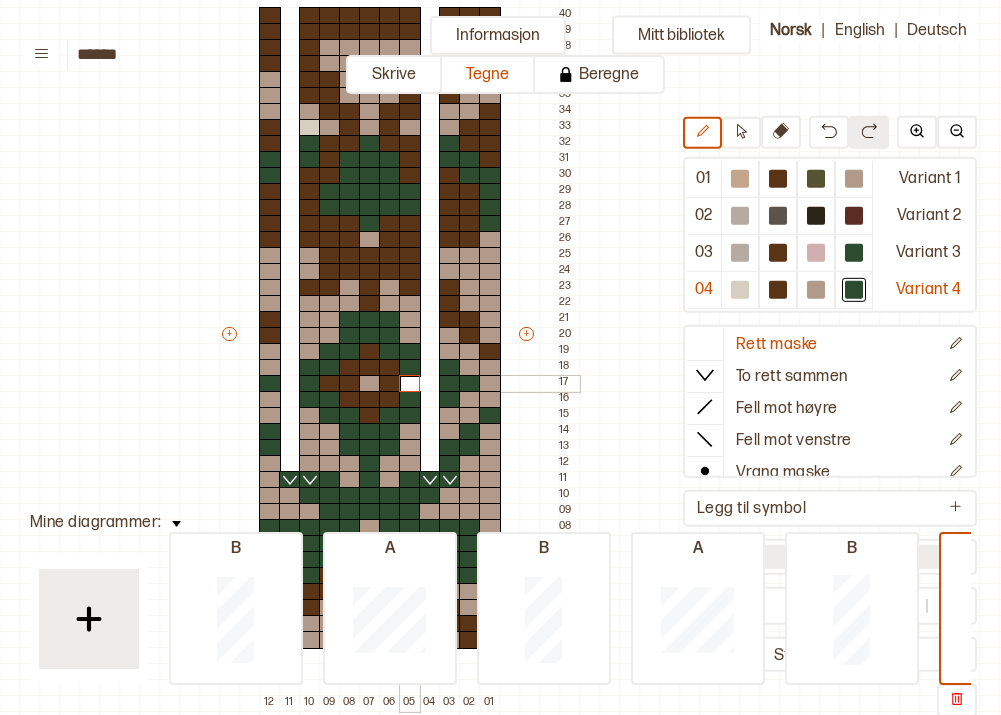 click at bounding box center [410, 384] 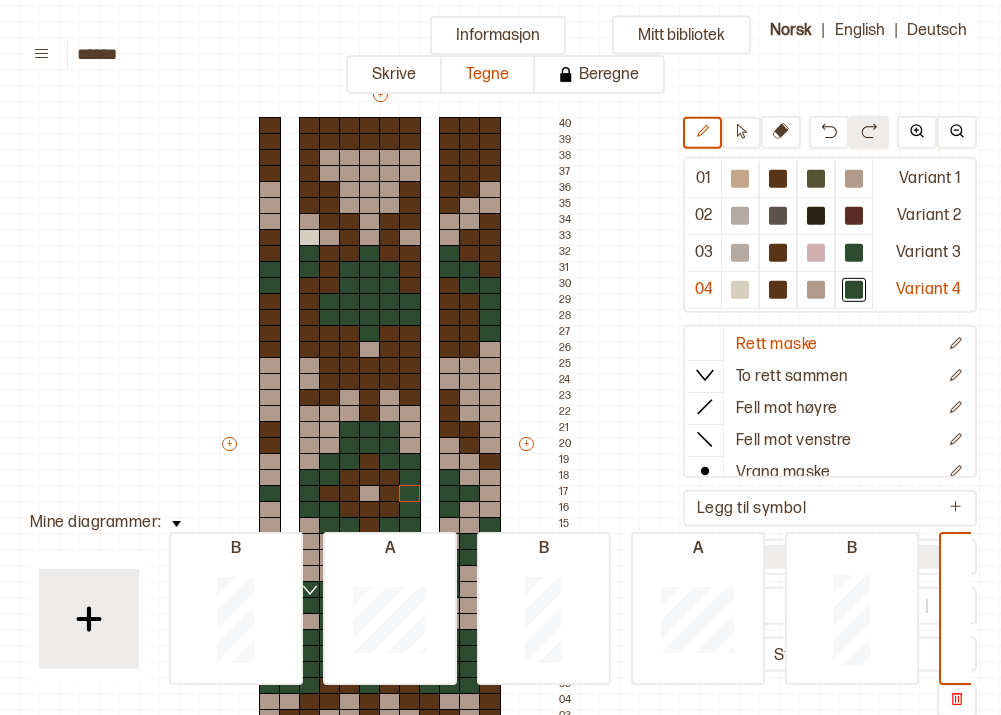 scroll, scrollTop: 106, scrollLeft: 121, axis: both 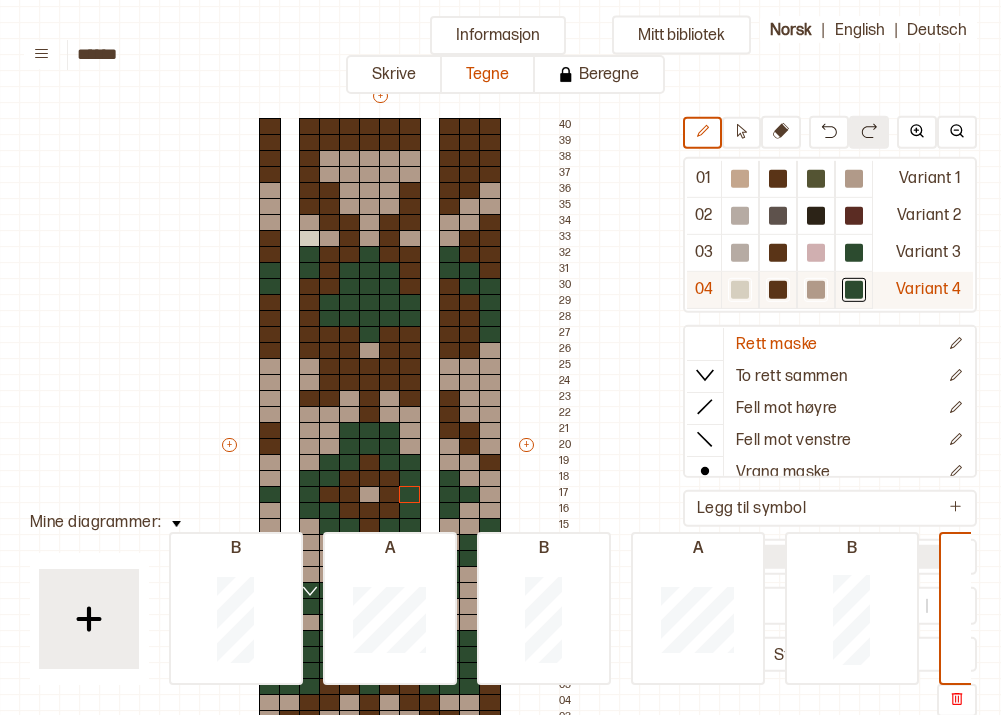 click at bounding box center [740, 179] 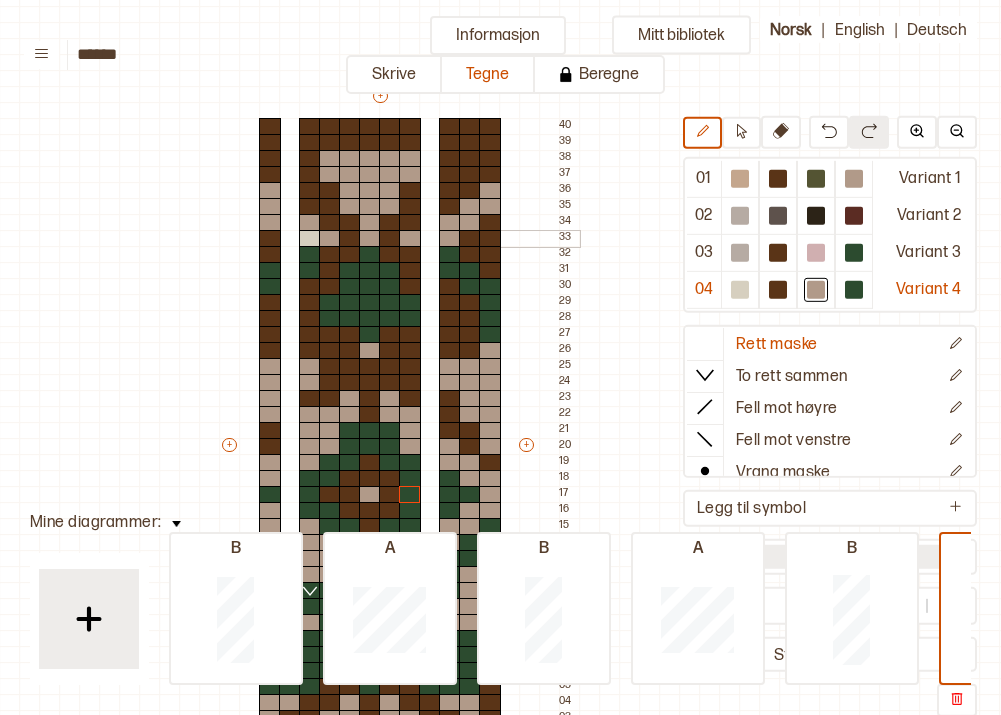 click at bounding box center [310, 239] 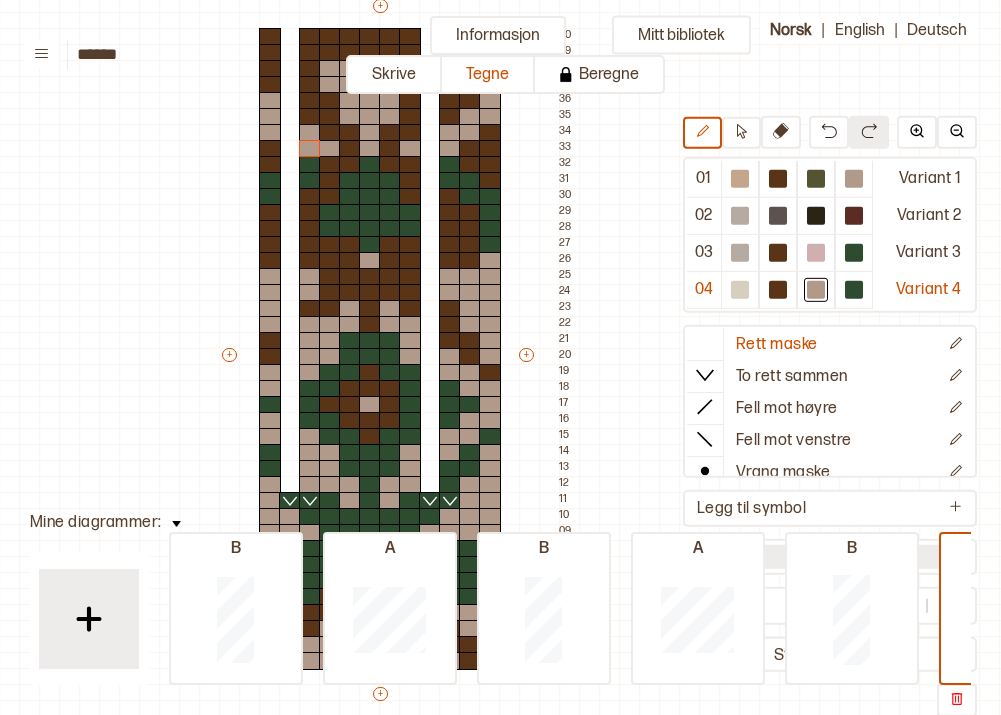 scroll, scrollTop: 197, scrollLeft: 121, axis: both 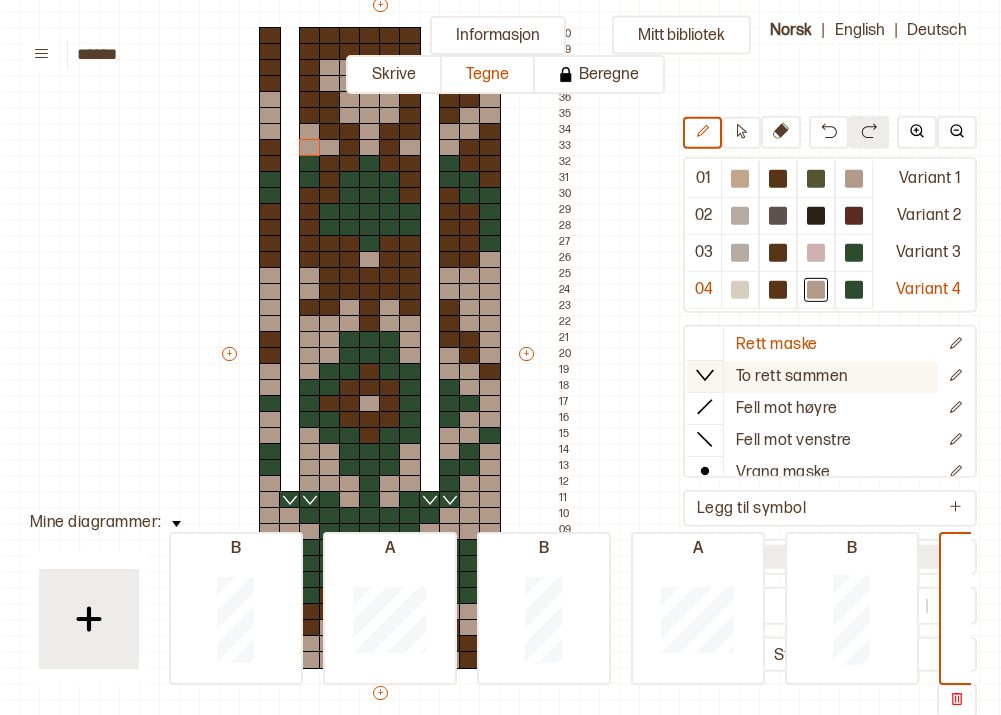 click on "To rett sammen" at bounding box center (777, 344) 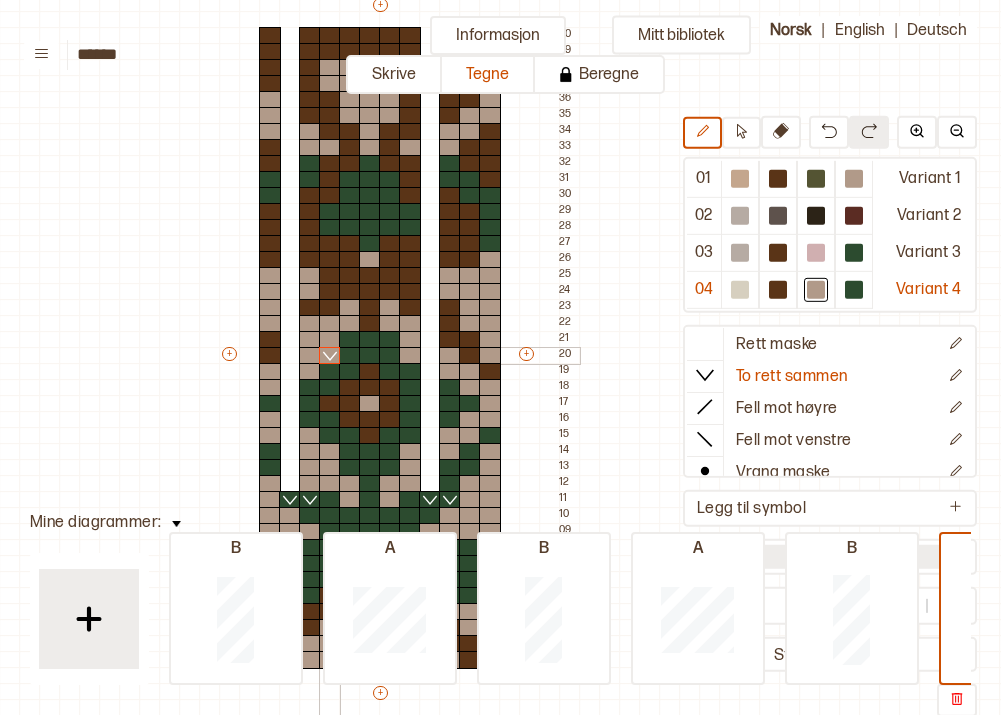 click at bounding box center (330, 356) 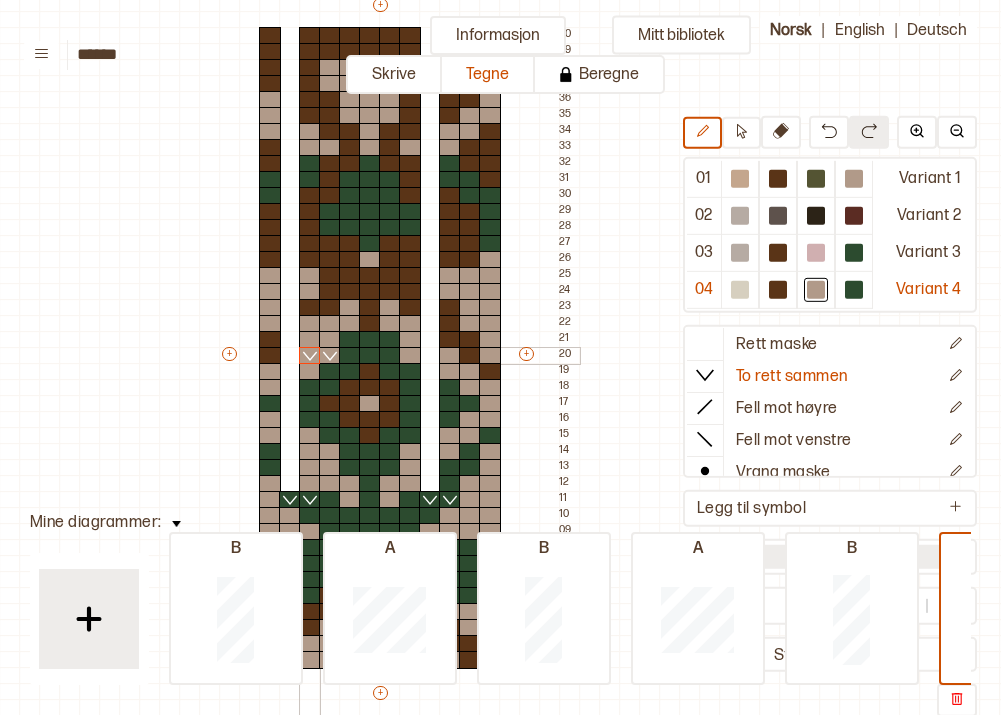 click at bounding box center (310, 356) 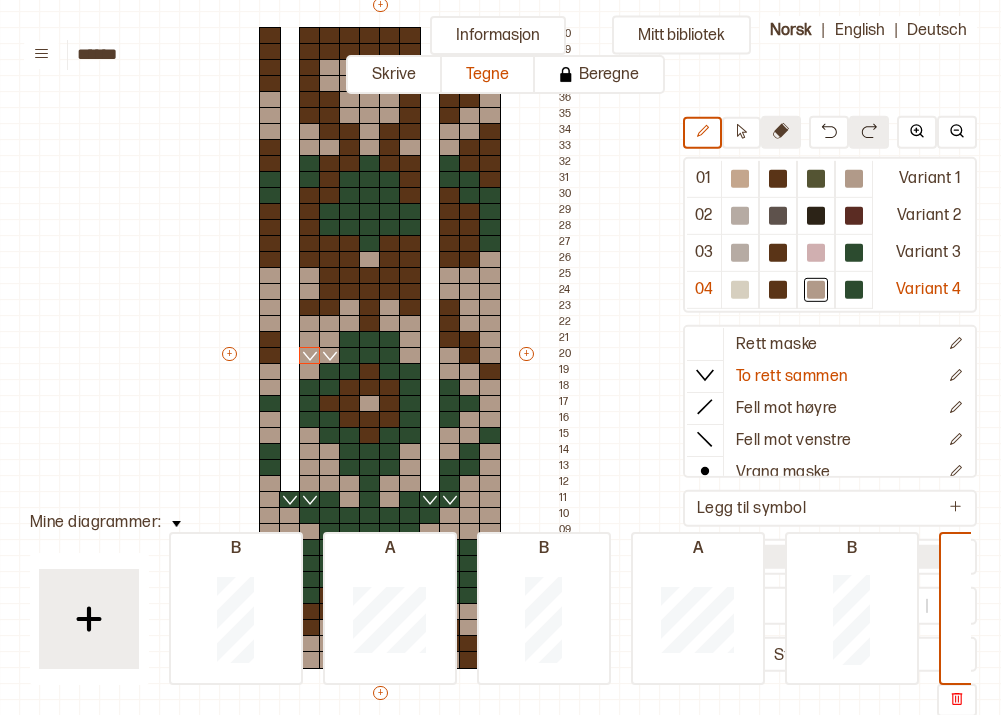 click at bounding box center [781, 131] 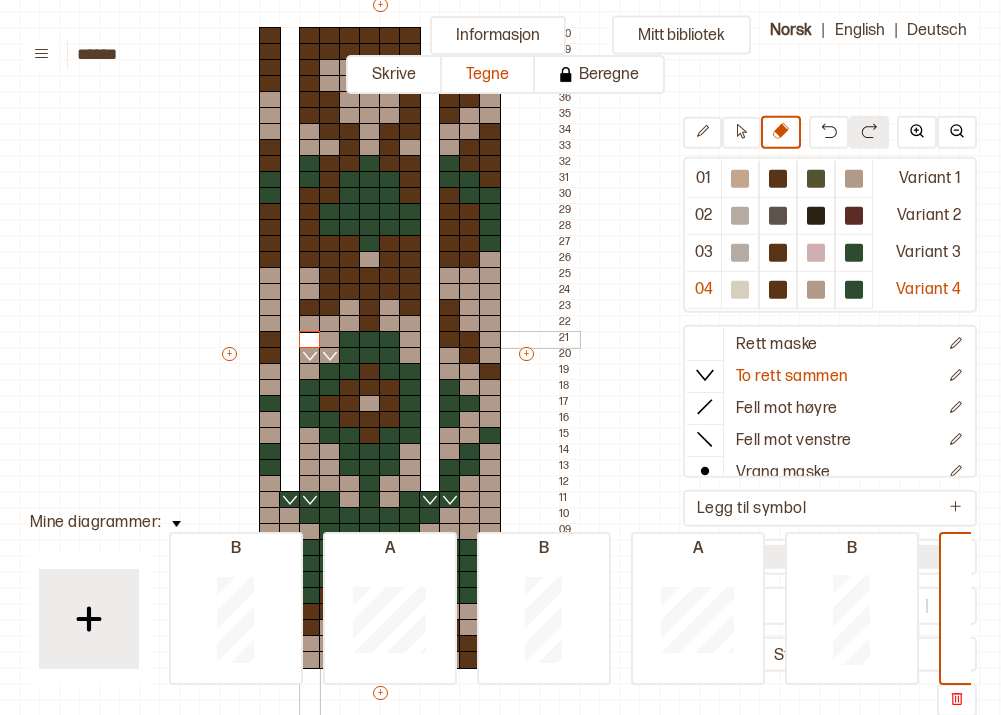 click at bounding box center [310, 340] 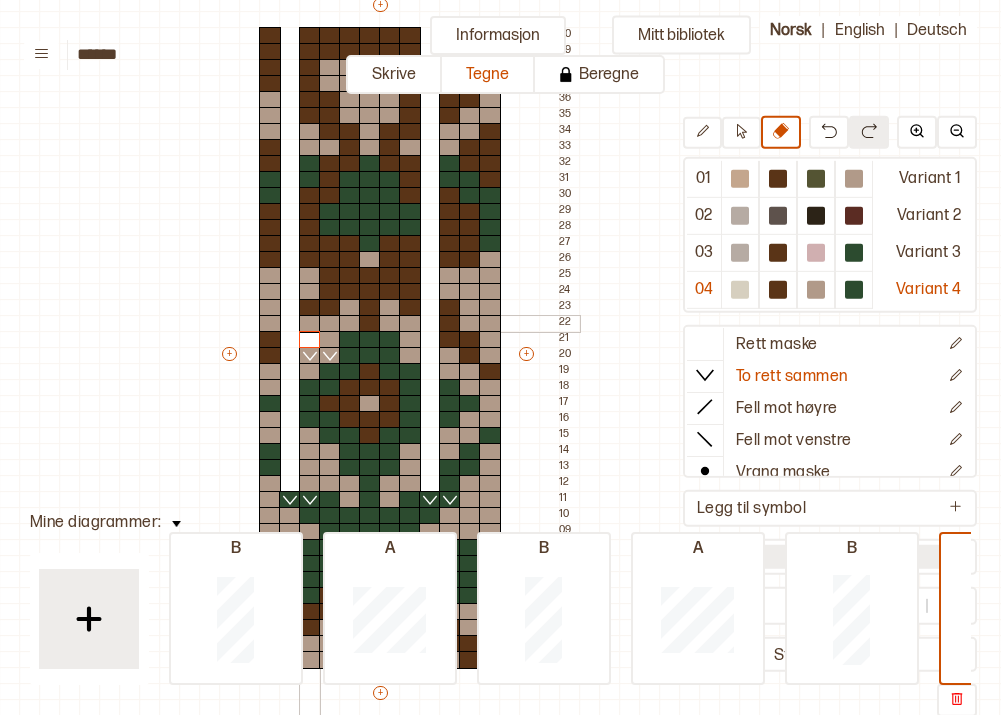 click at bounding box center (310, 324) 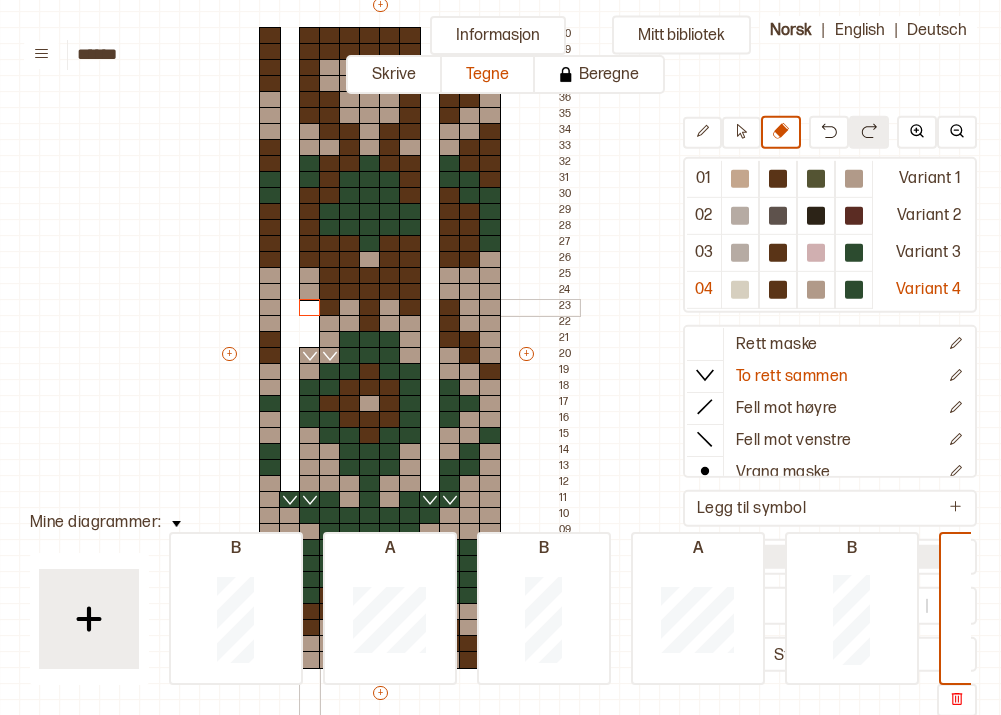 click at bounding box center [310, 308] 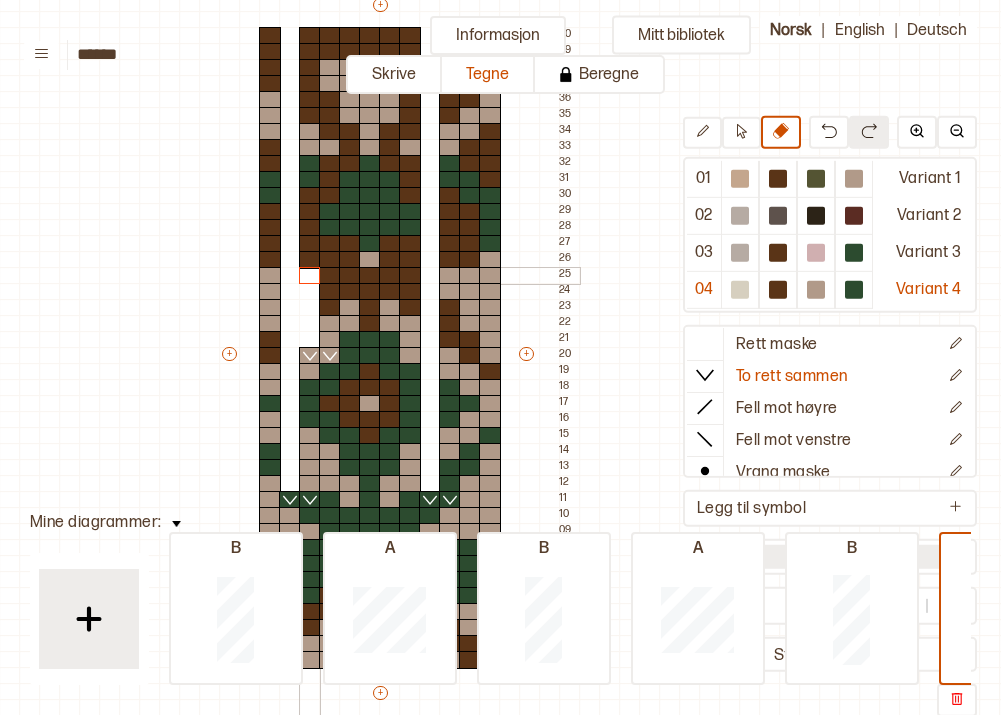 click at bounding box center [310, 276] 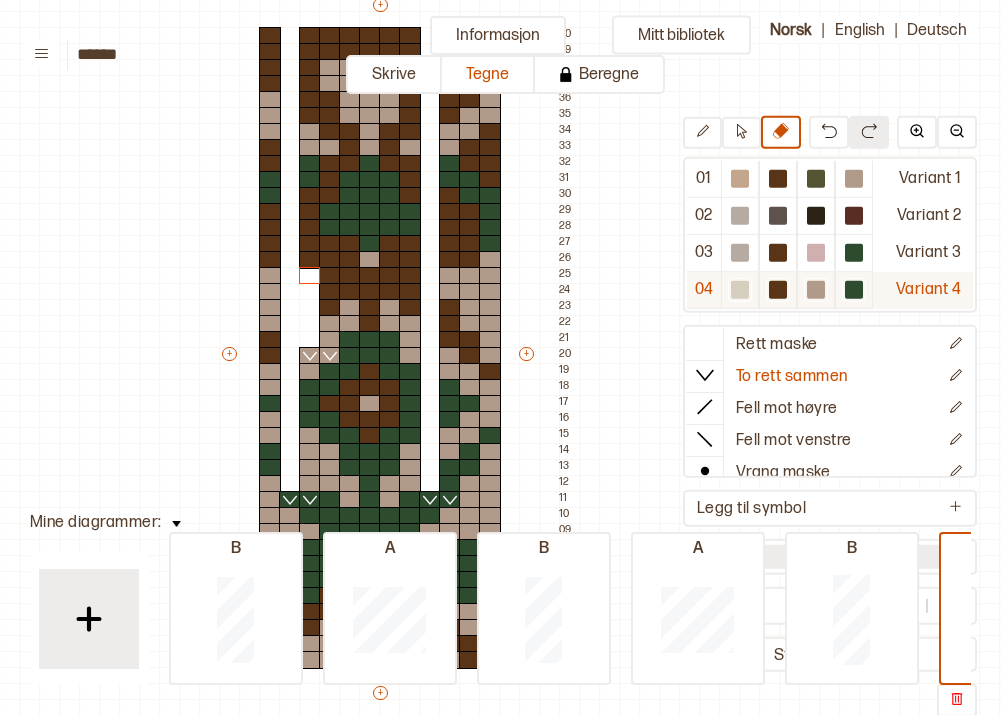 click at bounding box center (740, 179) 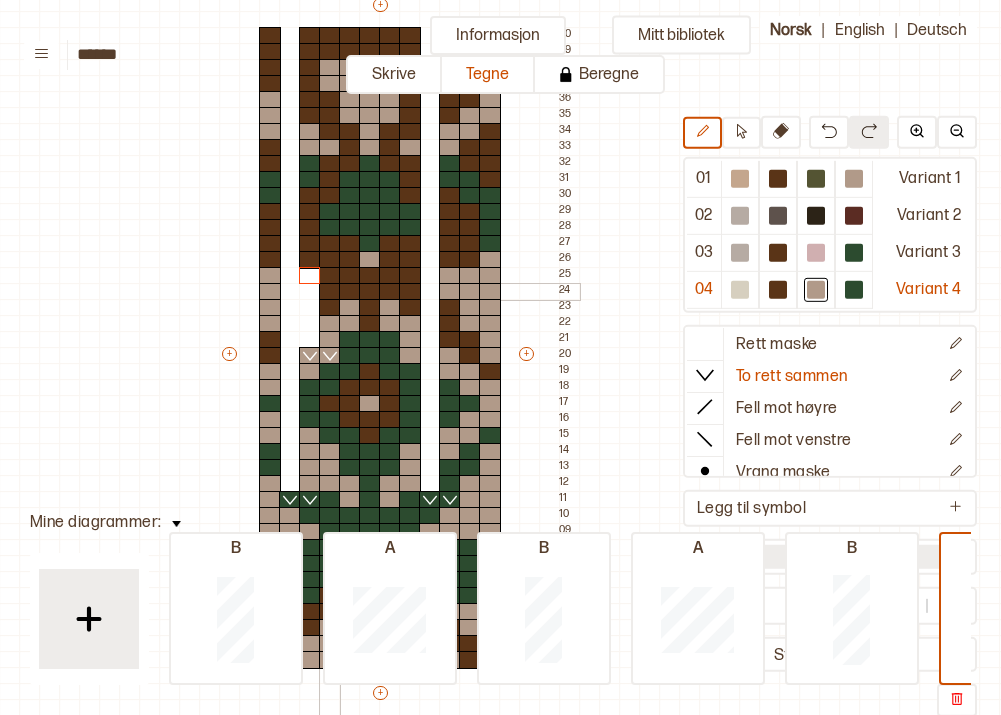 click at bounding box center [330, 292] 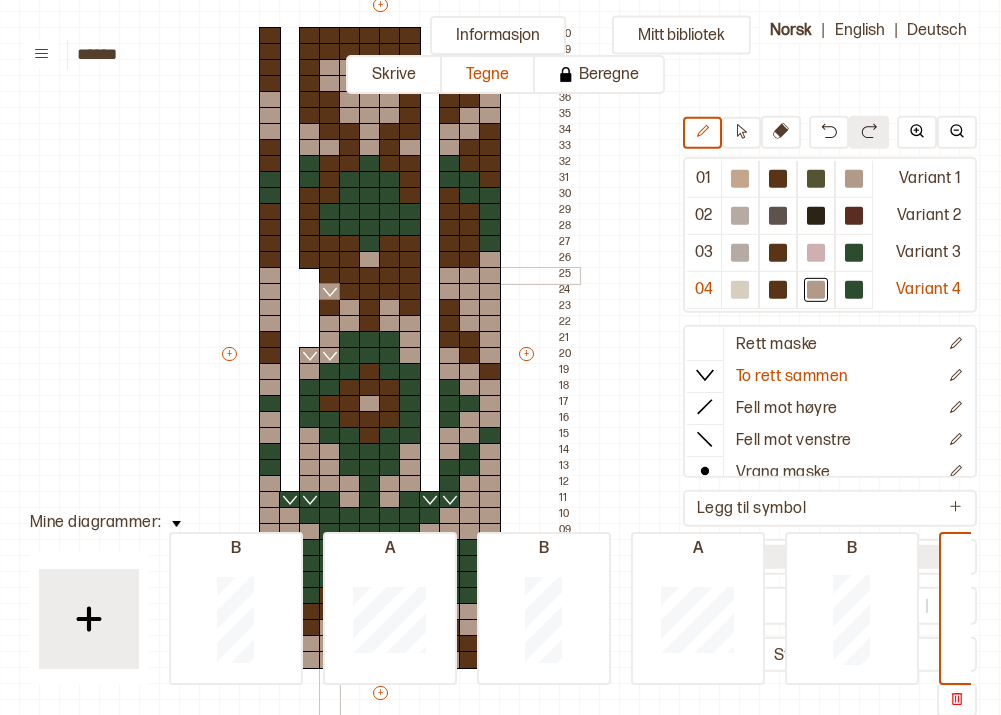 click at bounding box center (330, 276) 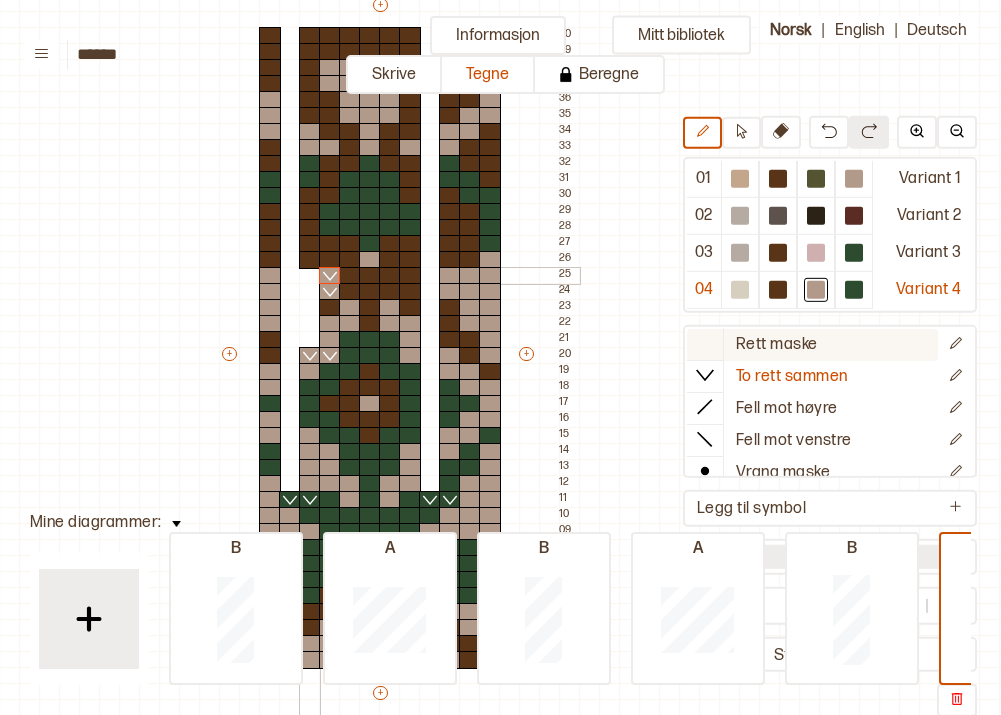 click on "Rett maske" at bounding box center [812, 345] 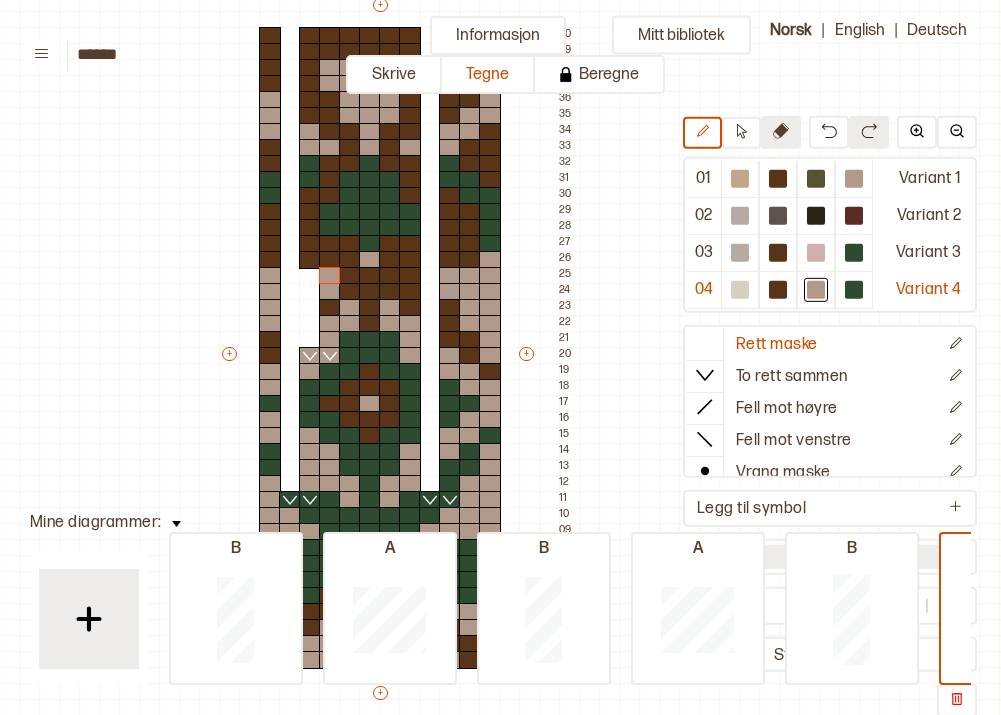 click at bounding box center (781, 131) 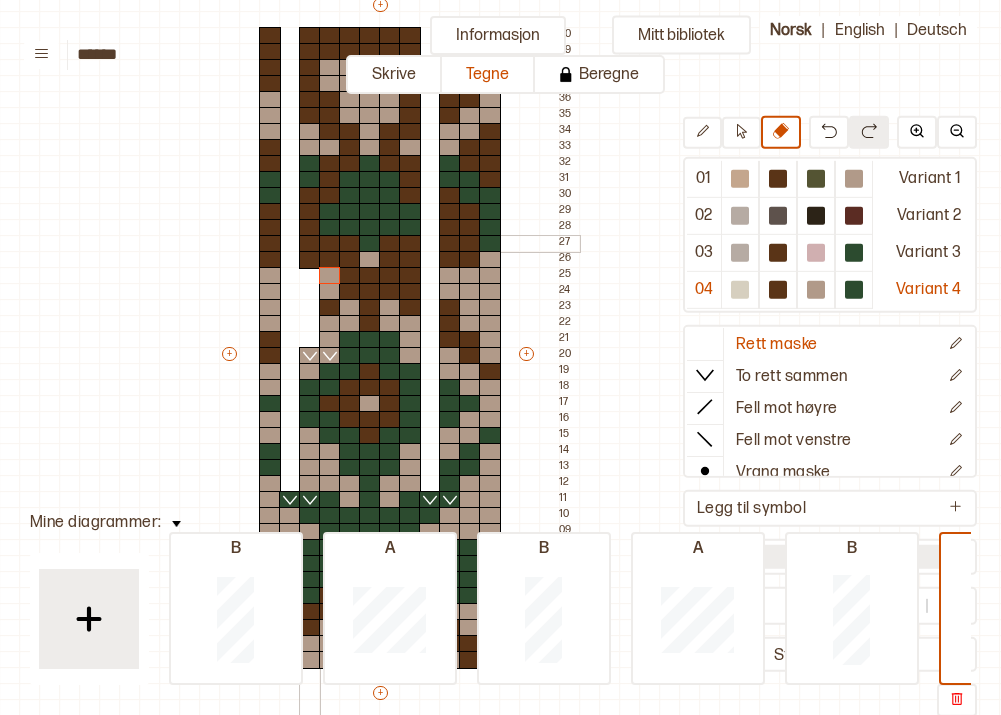 click at bounding box center [310, 244] 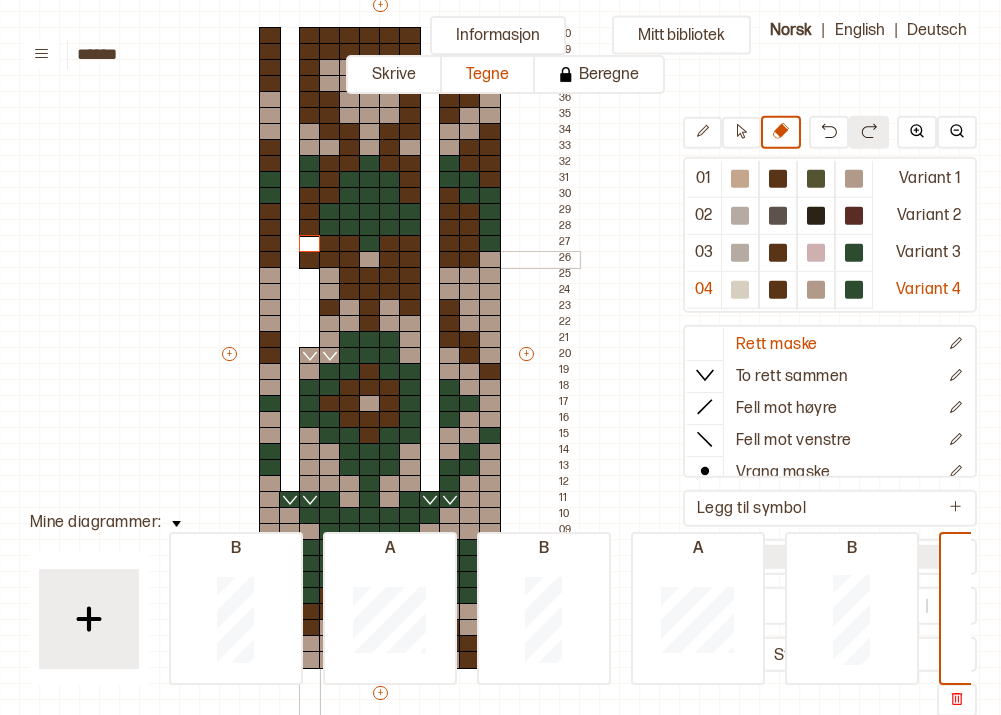 click at bounding box center [310, 260] 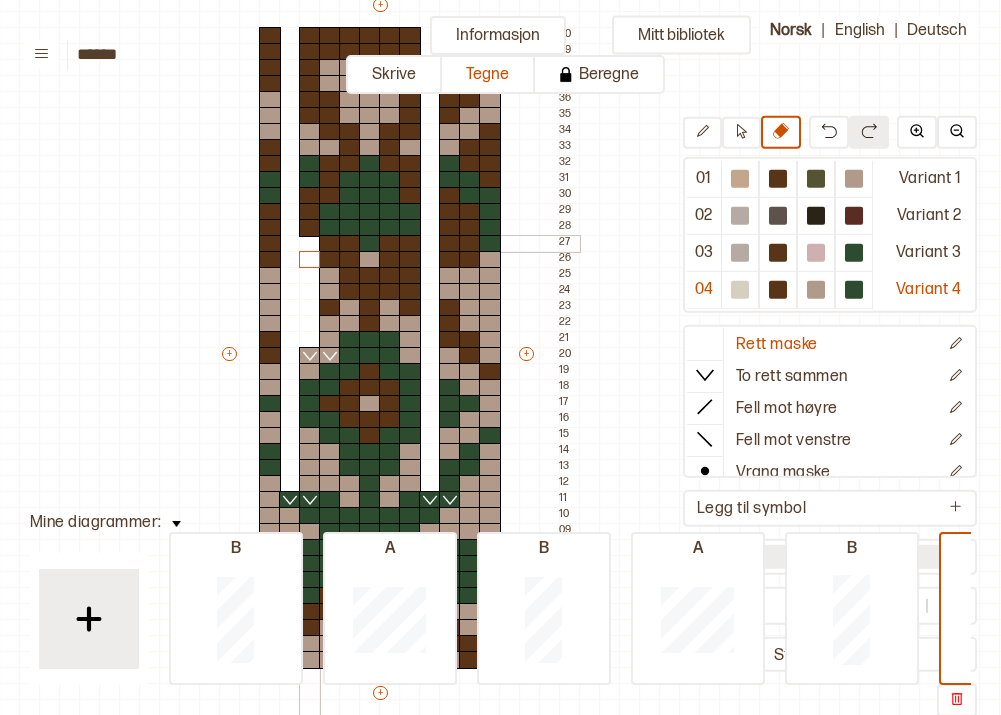click at bounding box center [310, 244] 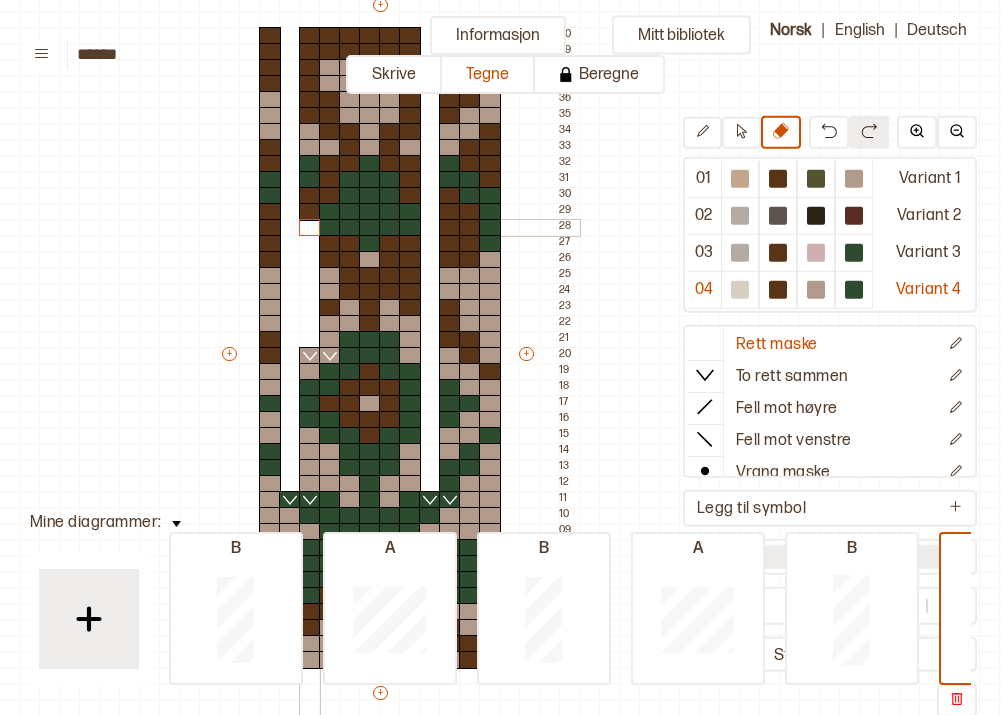 click at bounding box center (310, 228) 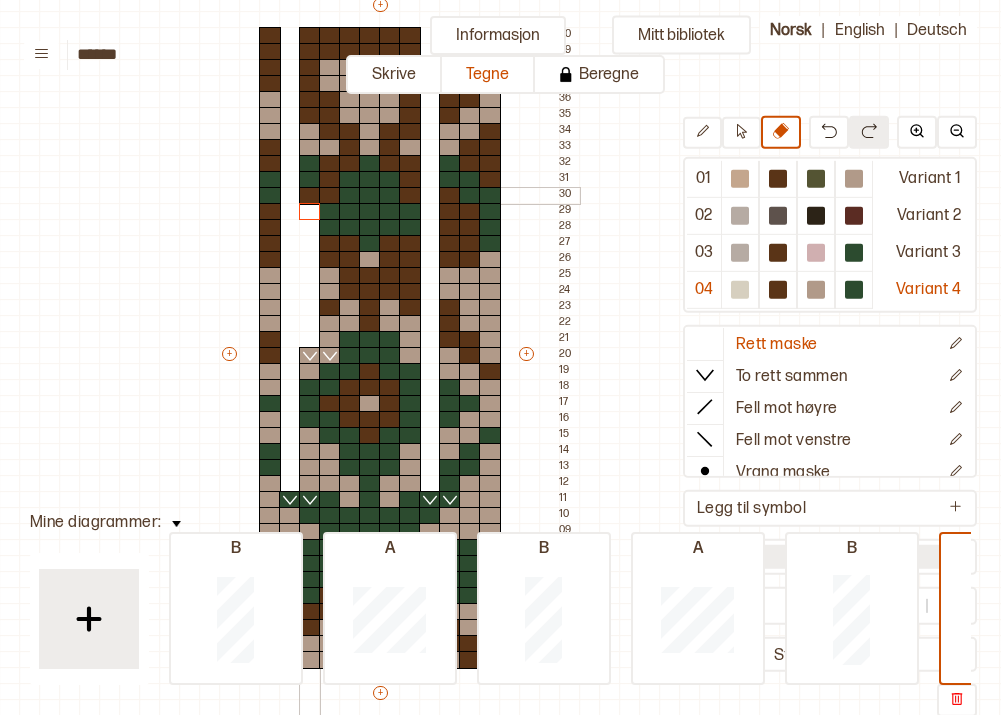 click at bounding box center (310, 196) 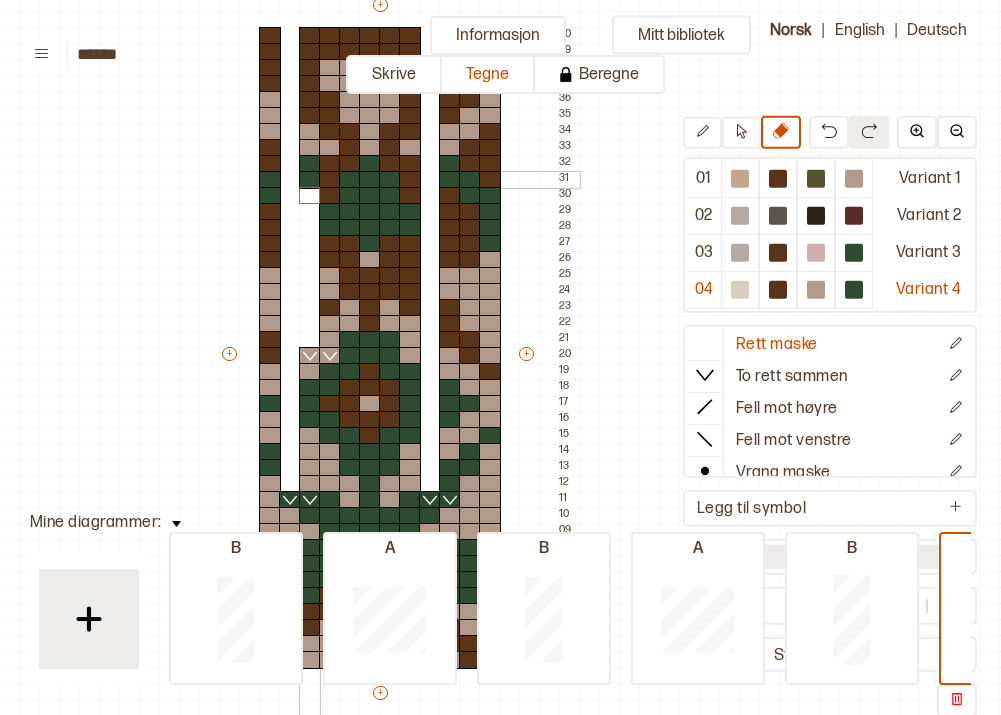 click at bounding box center [310, 180] 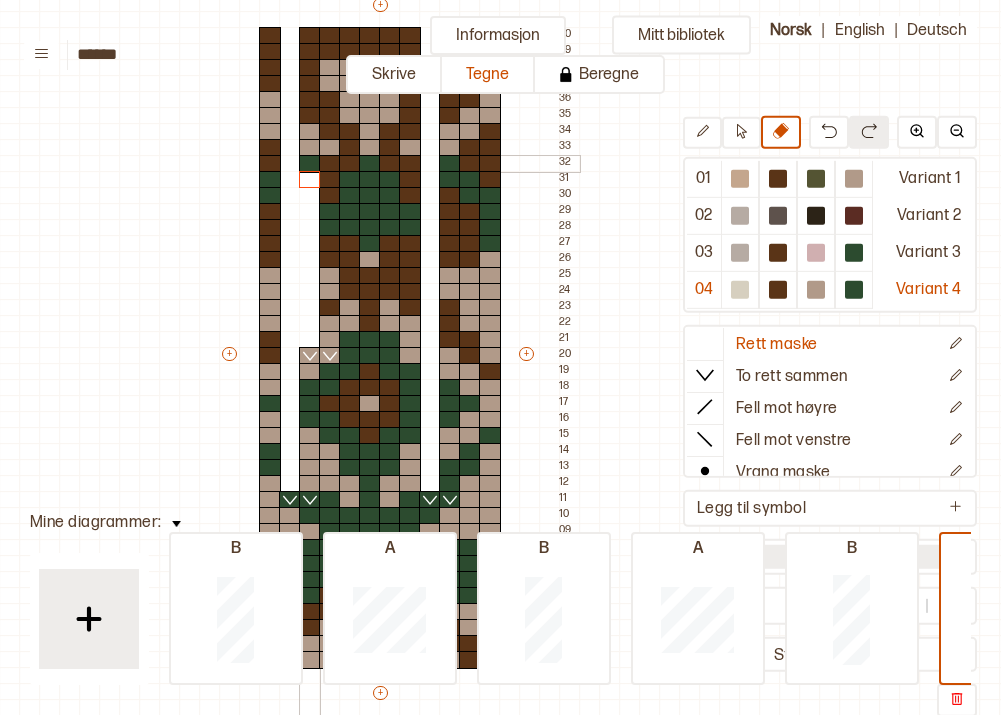 click at bounding box center (310, 164) 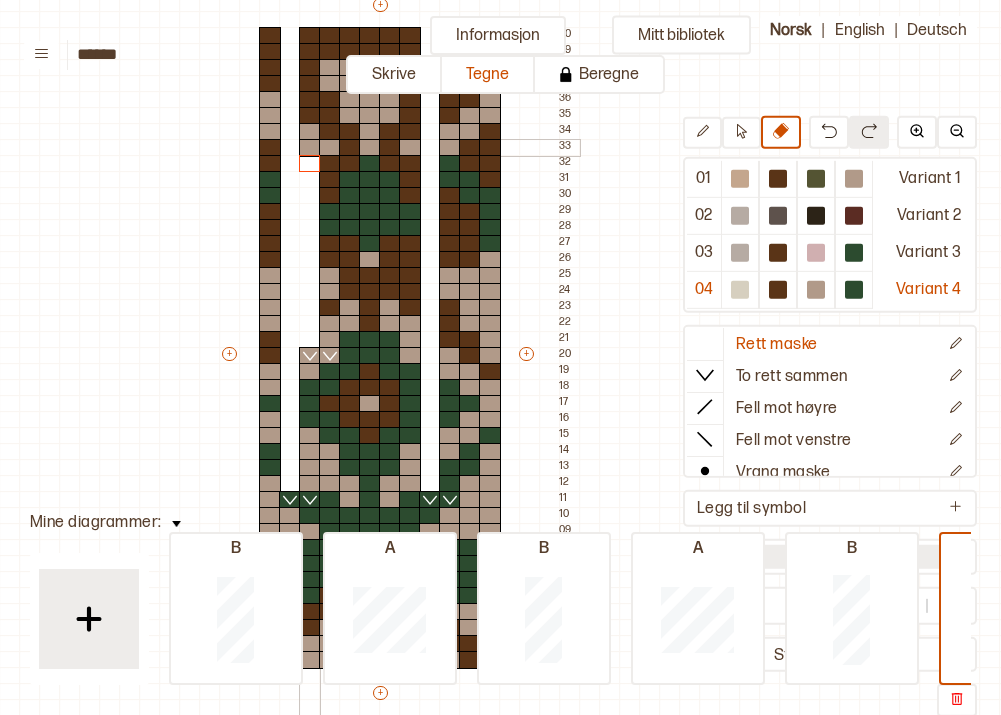 click at bounding box center [310, 148] 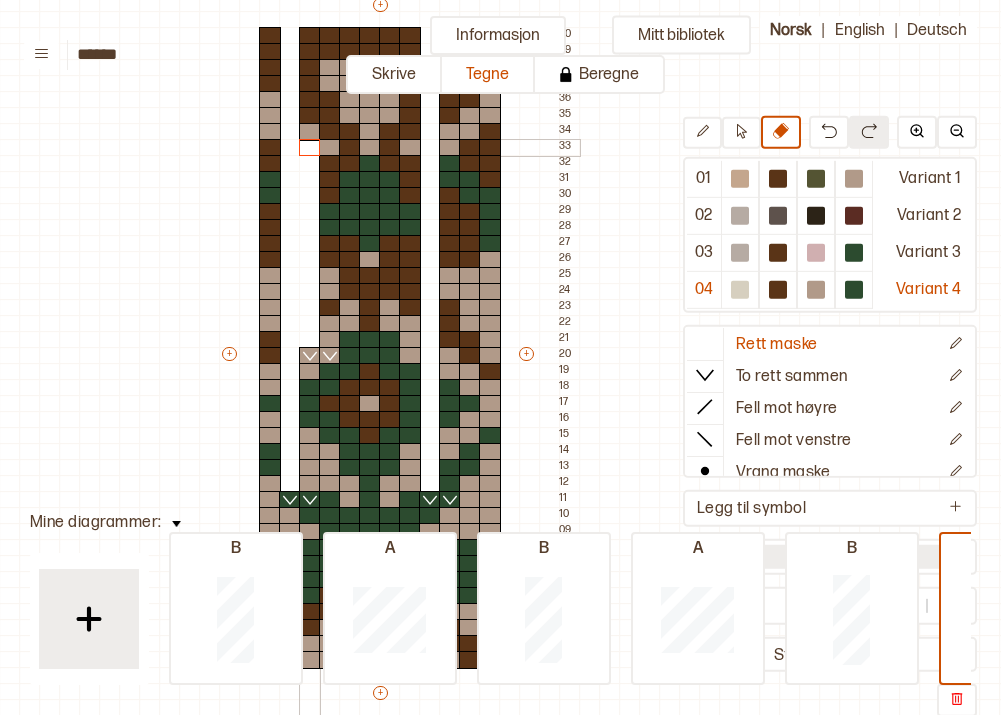 click at bounding box center (310, 132) 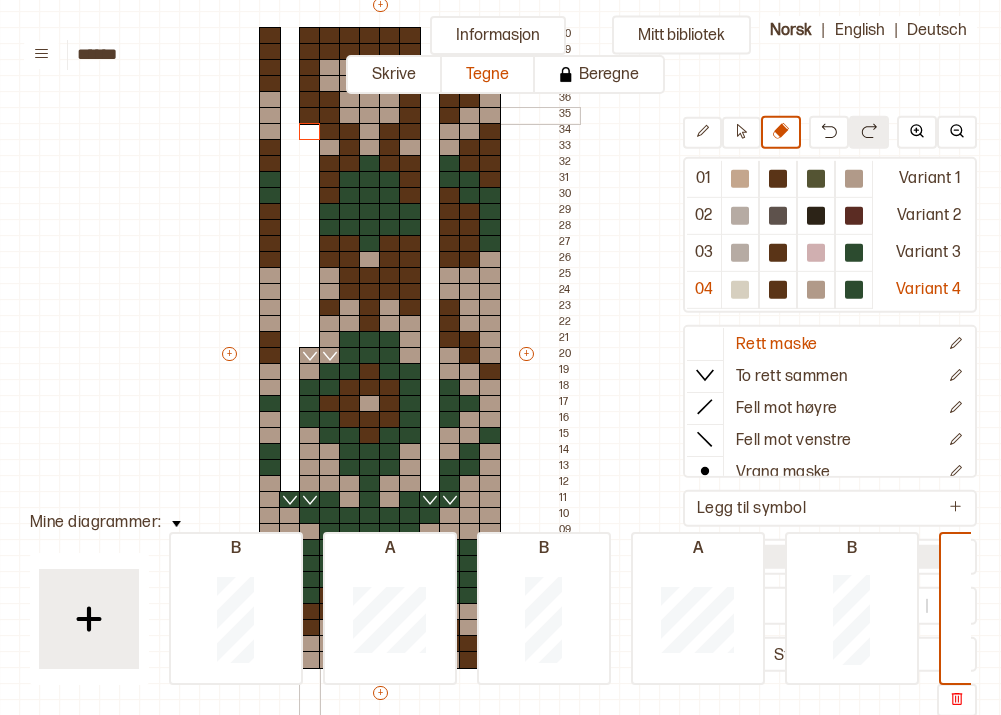click at bounding box center (310, 116) 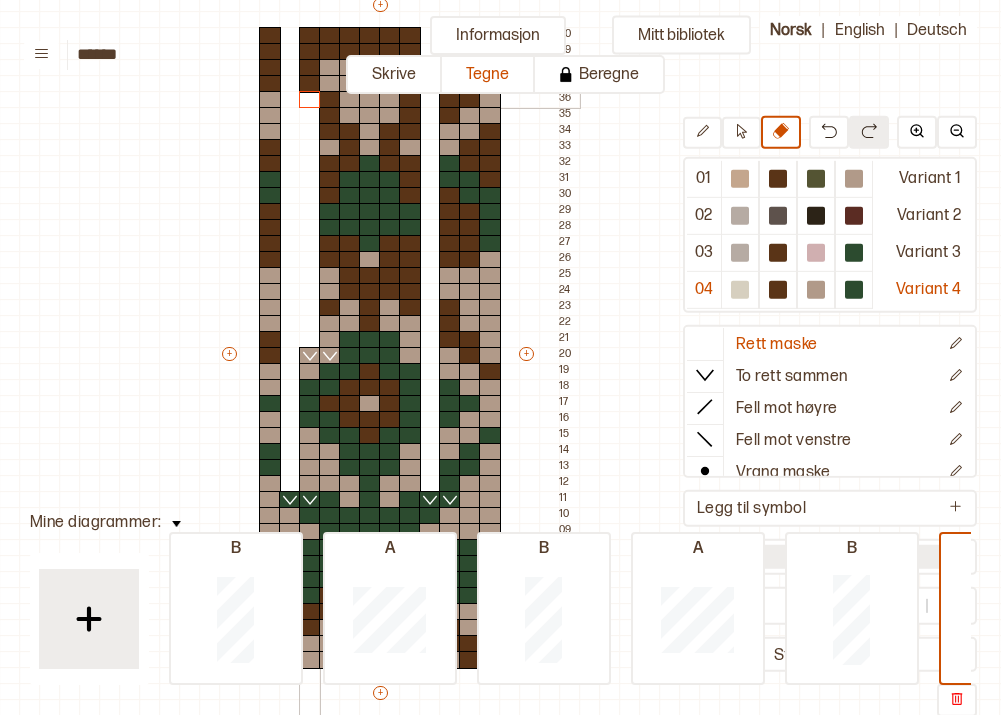 click at bounding box center (310, 100) 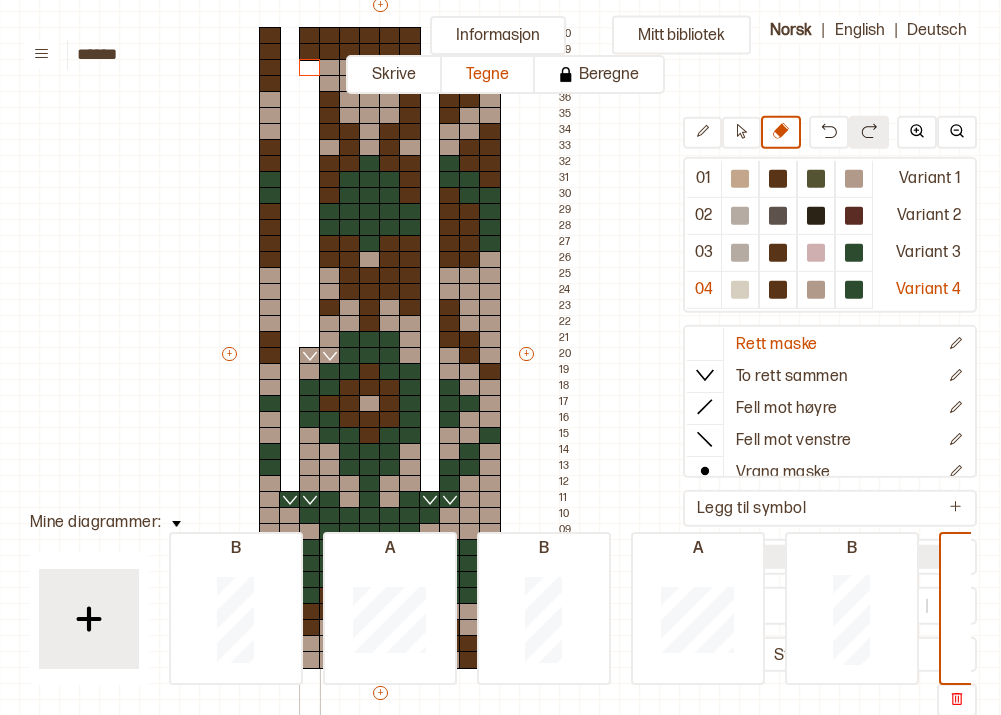 click at bounding box center (310, 84) 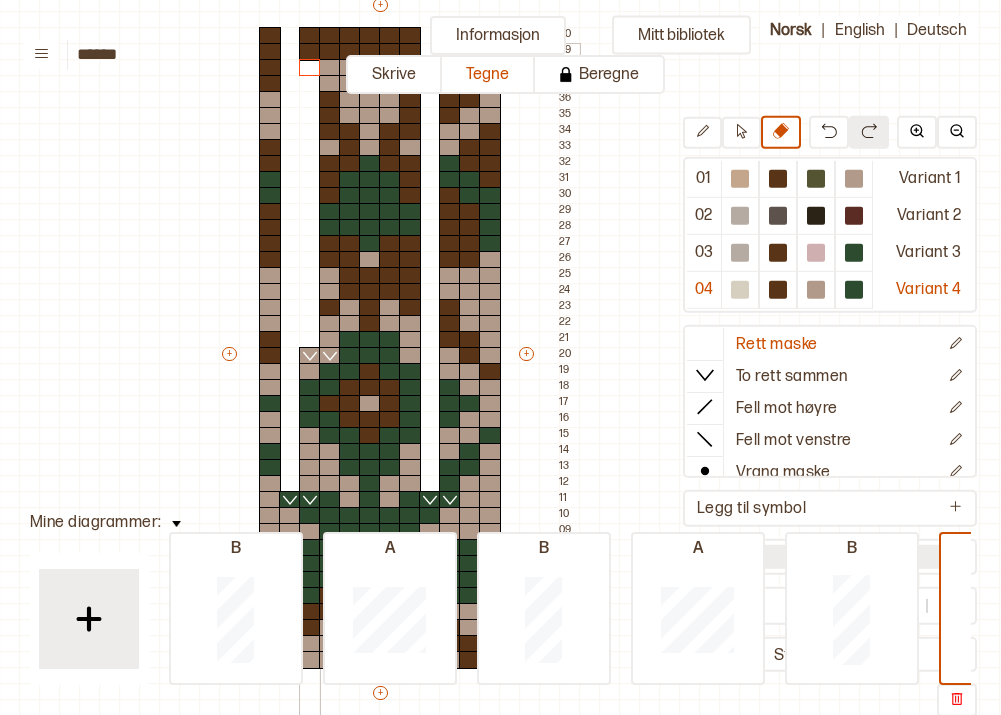 click at bounding box center [310, 52] 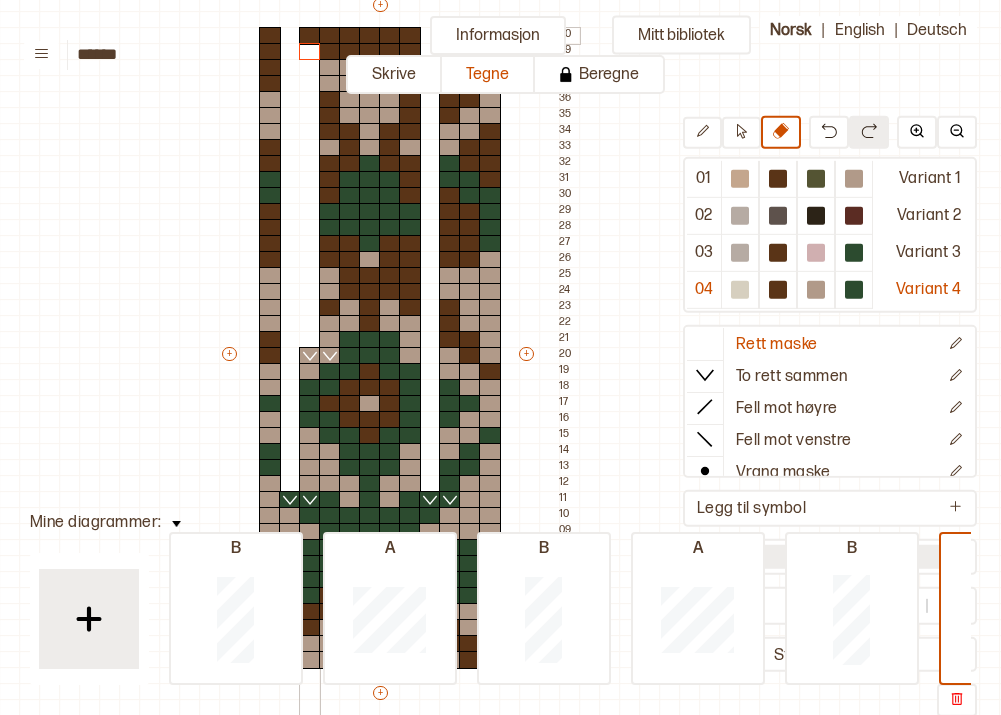click at bounding box center (310, 36) 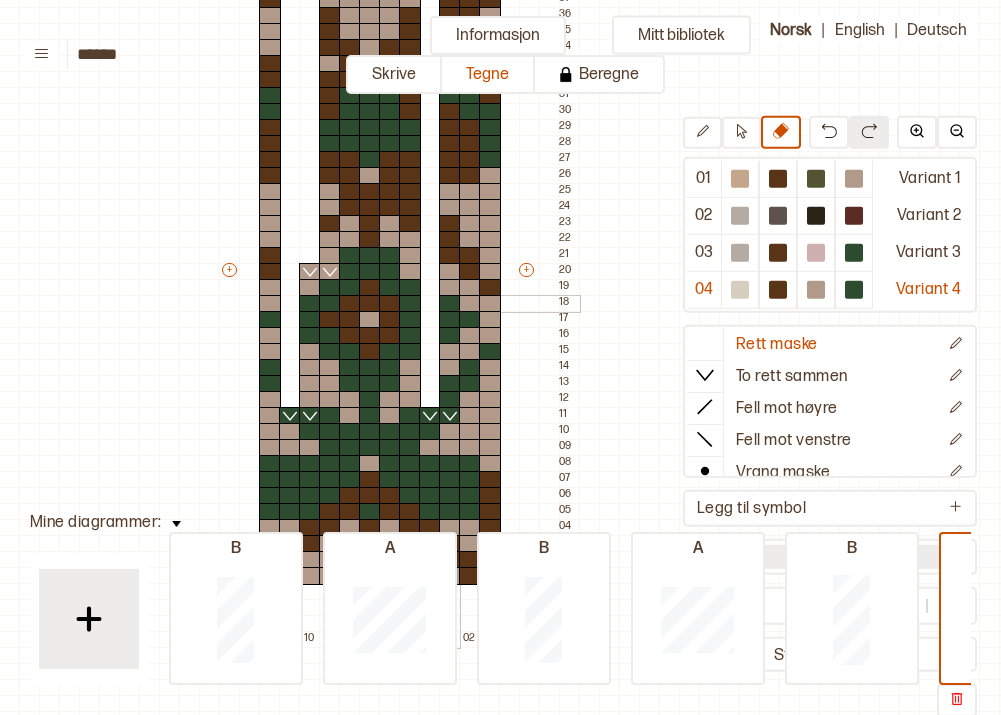 scroll, scrollTop: 277, scrollLeft: 121, axis: both 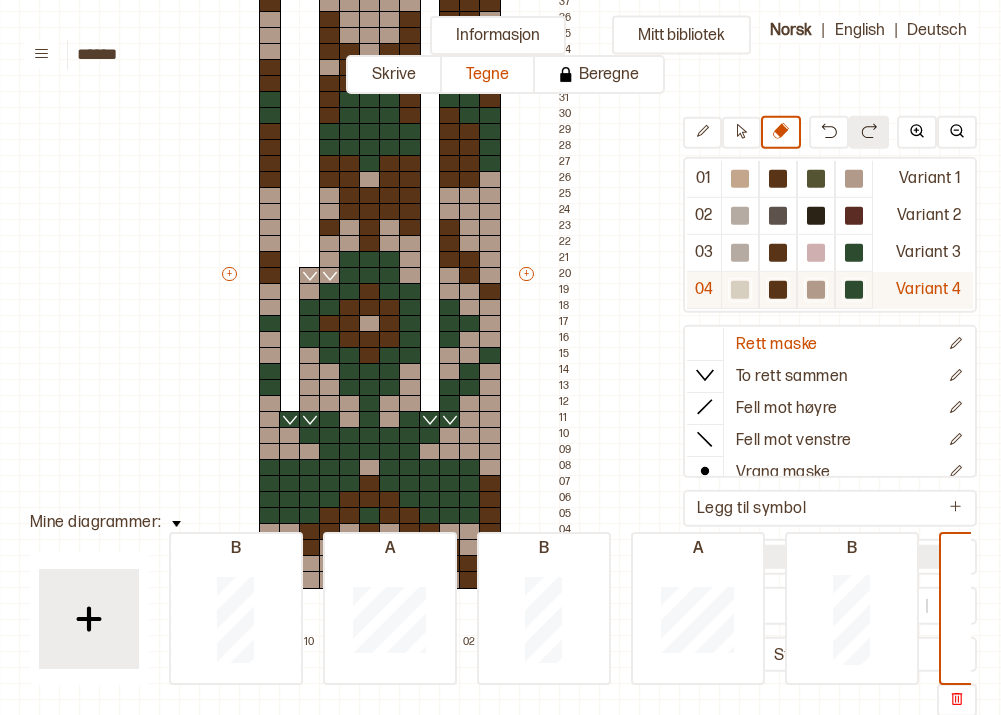 click at bounding box center (778, 179) 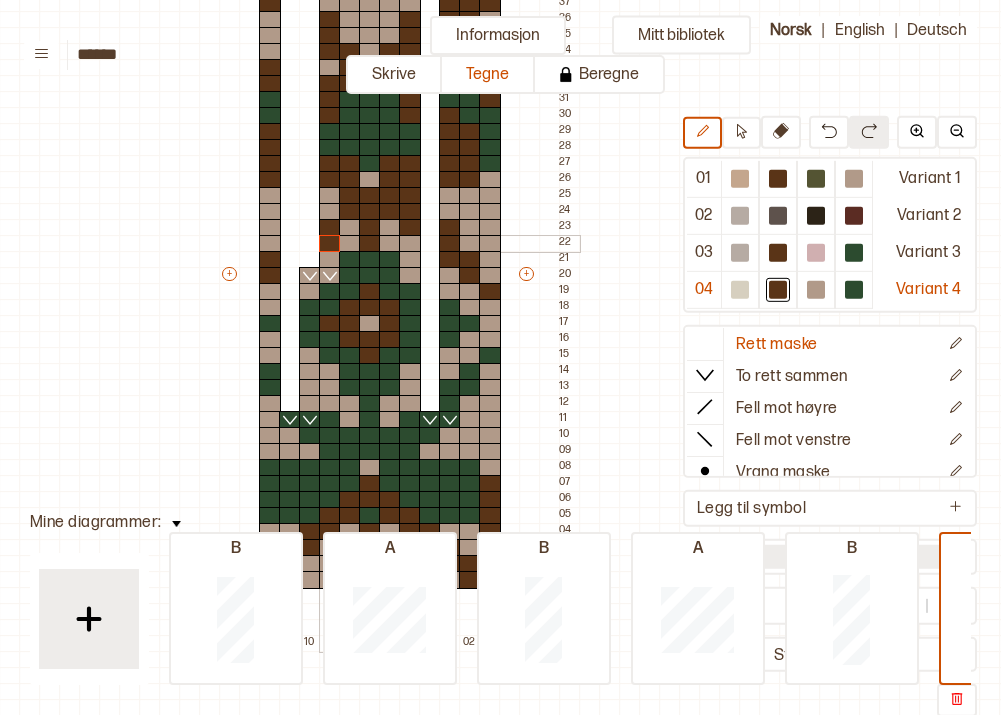 click at bounding box center [330, 244] 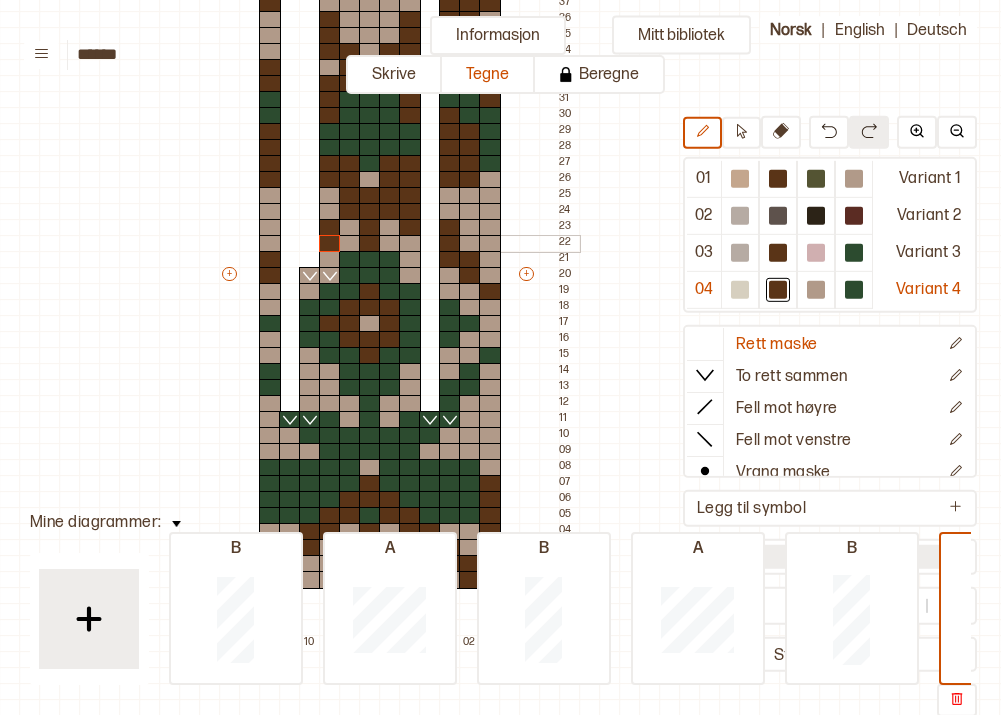click at bounding box center (410, 244) 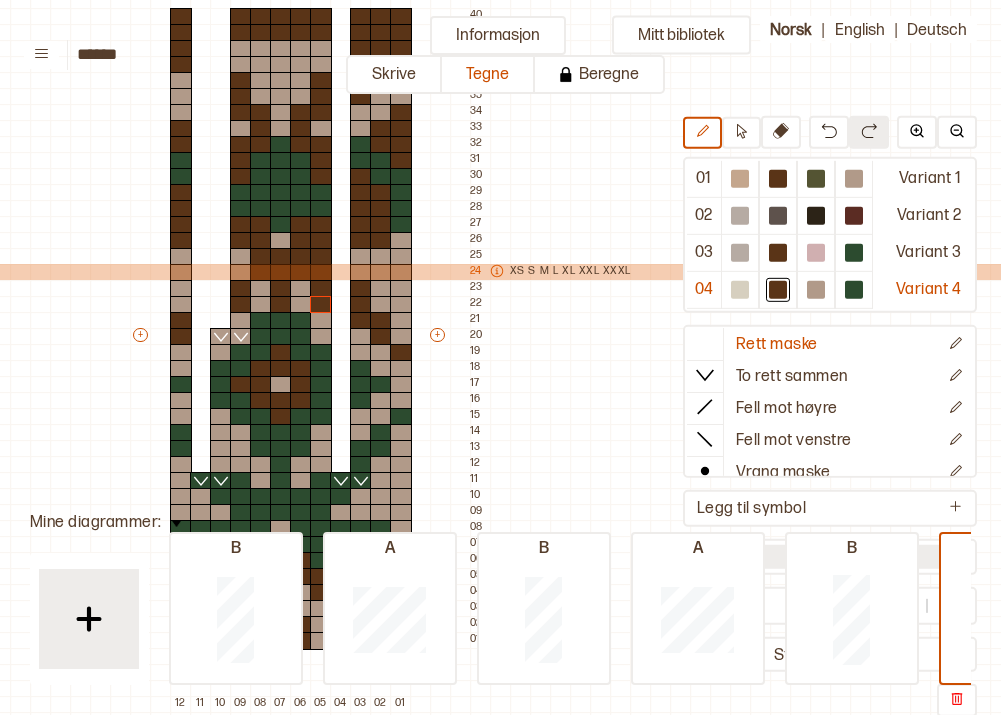 scroll, scrollTop: 214, scrollLeft: 210, axis: both 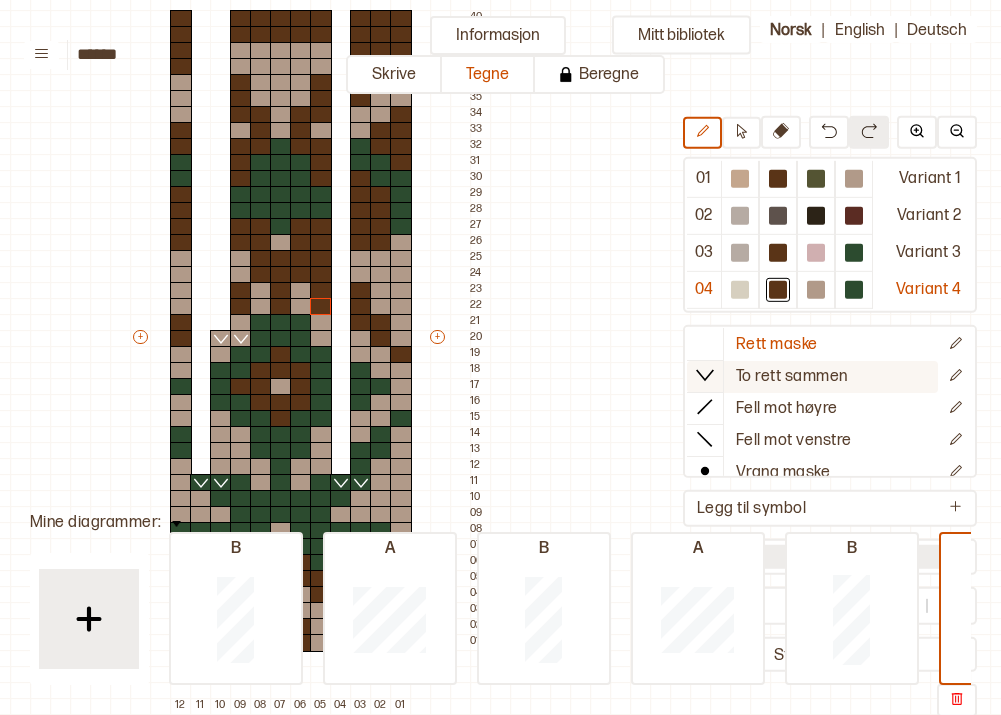 click on "To rett sammen" at bounding box center (777, 344) 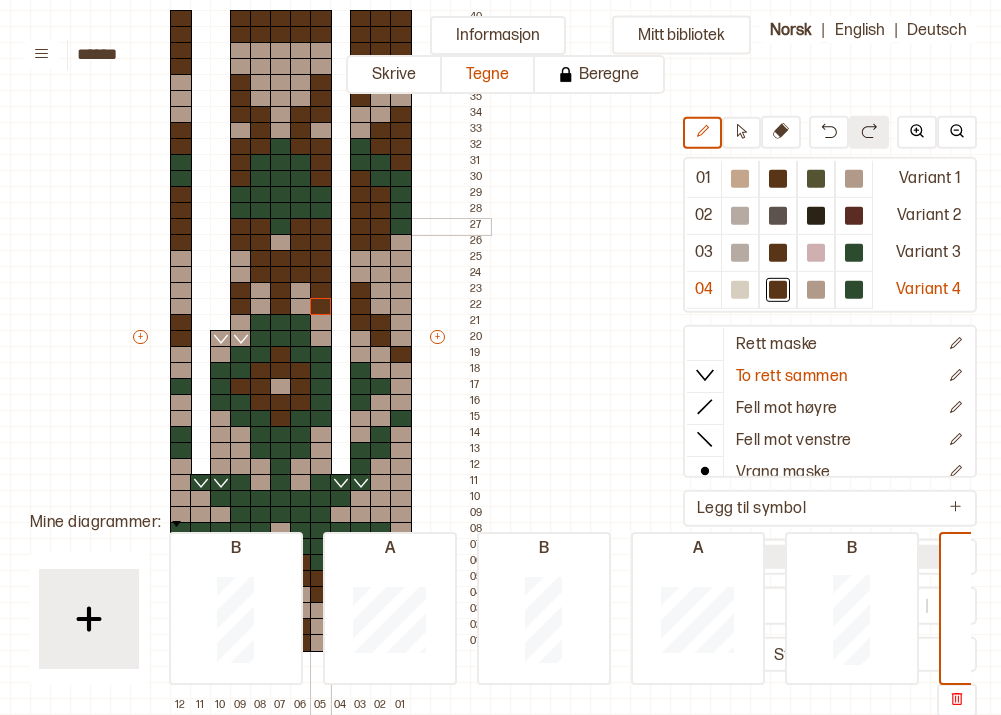 click at bounding box center [321, 227] 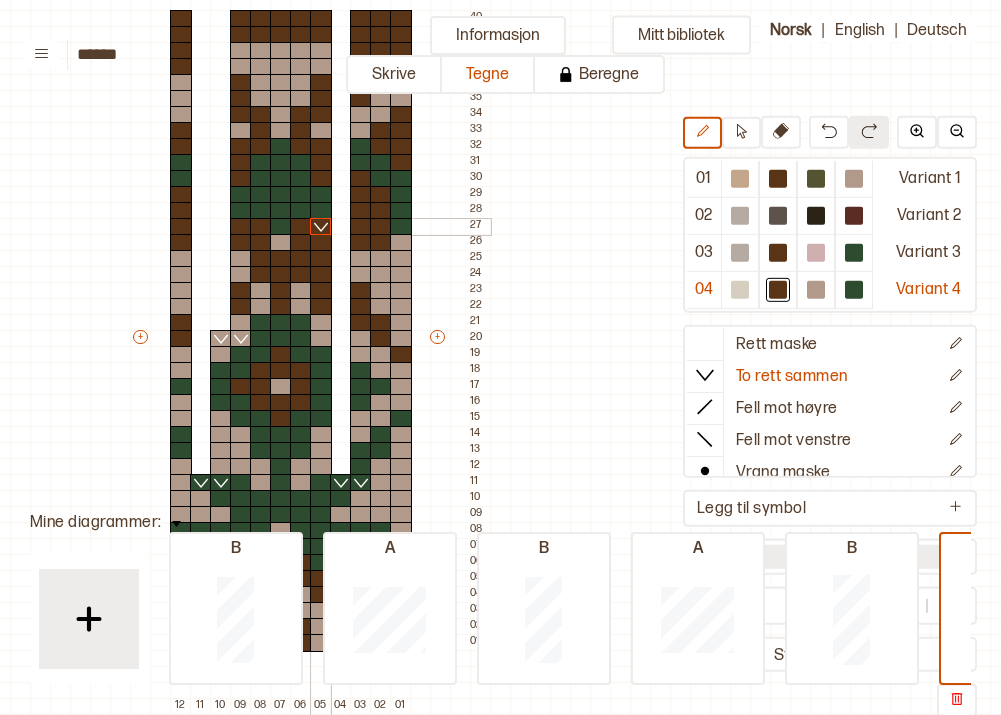 click at bounding box center [301, 227] 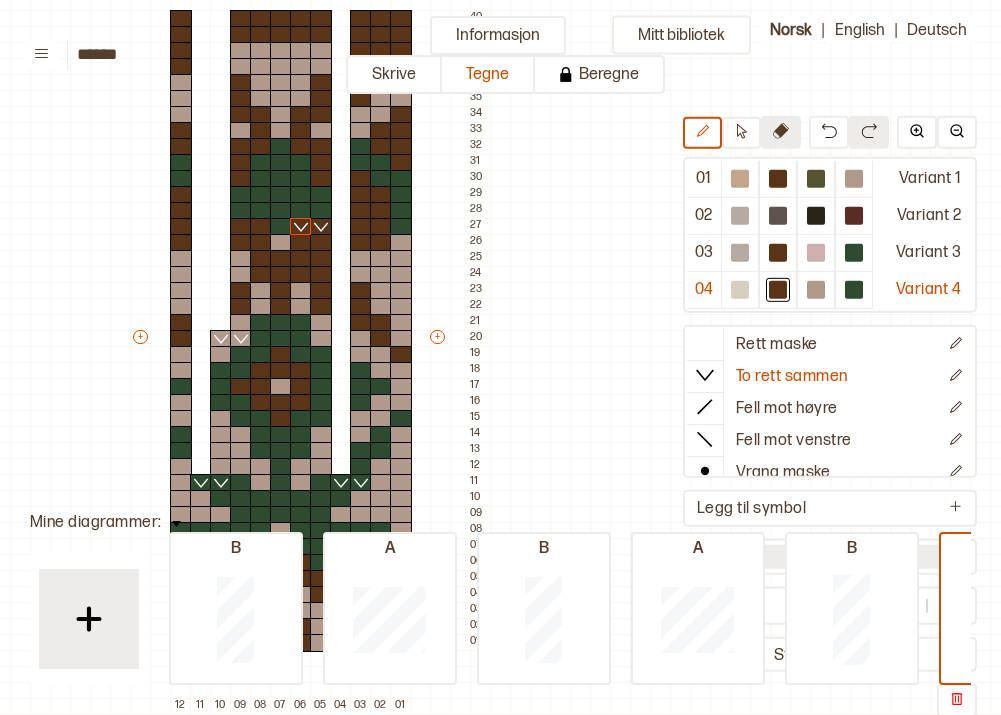 click at bounding box center (781, 131) 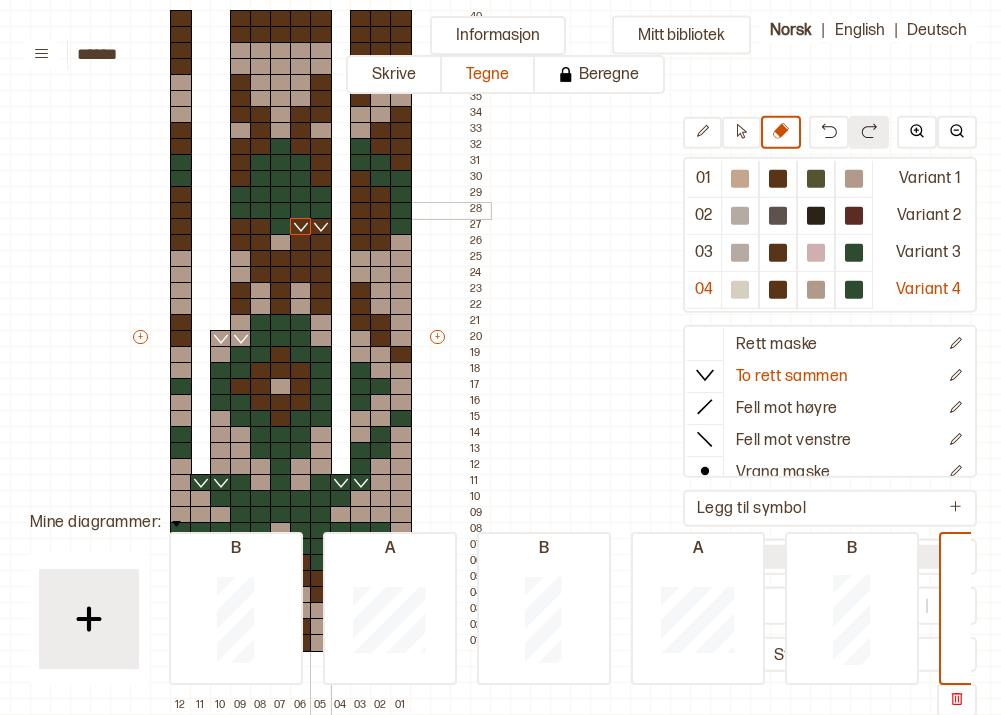 click at bounding box center (321, 211) 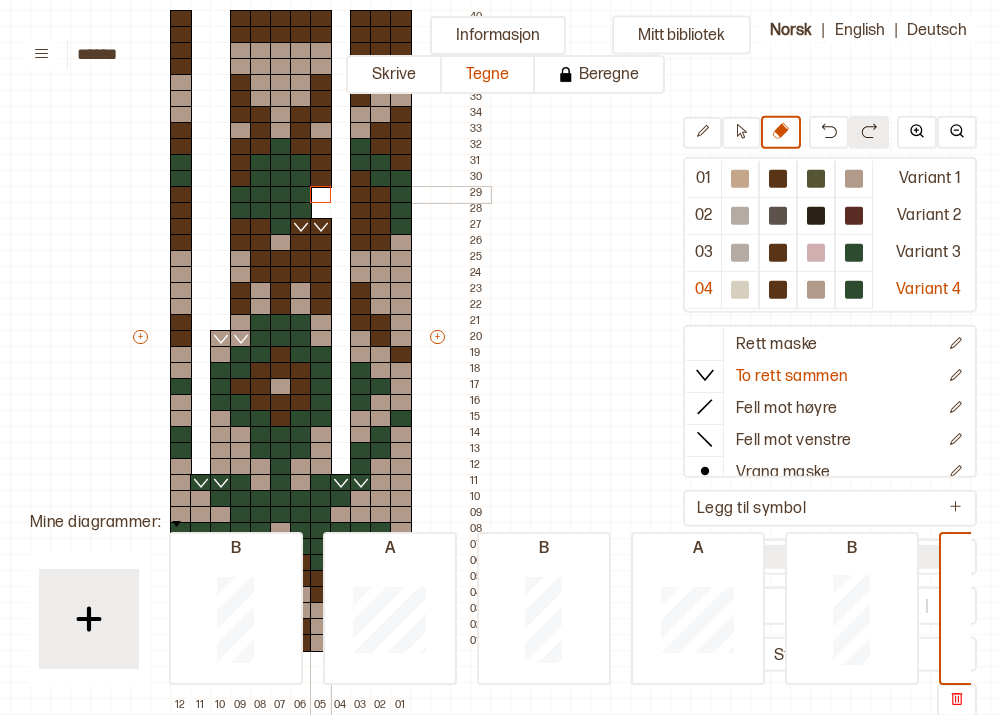 click at bounding box center (321, 195) 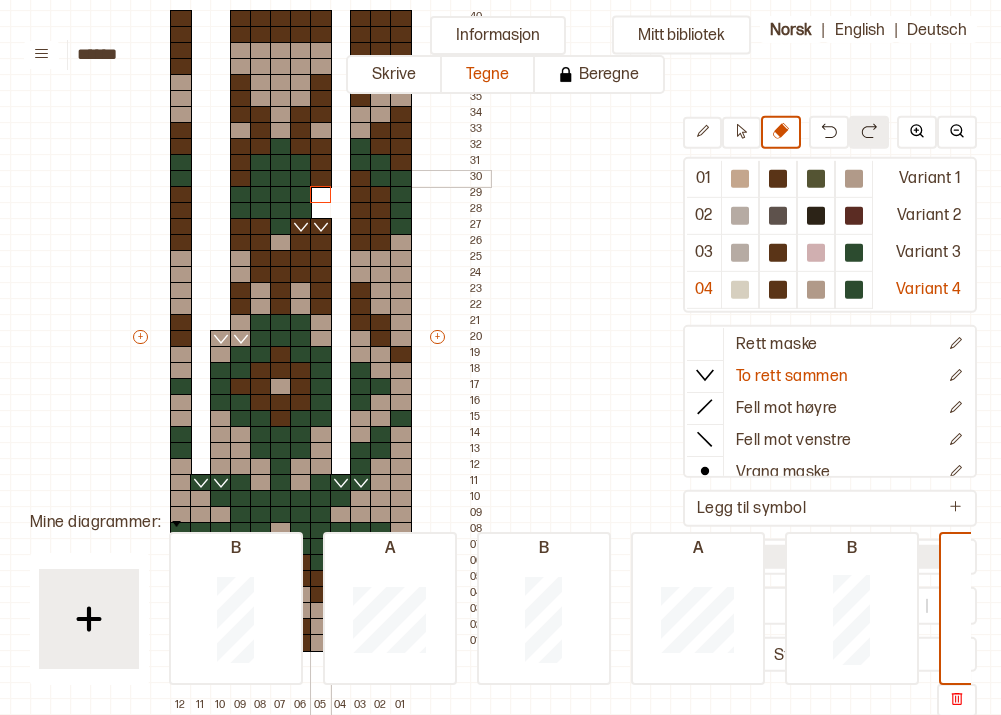 click at bounding box center (321, 179) 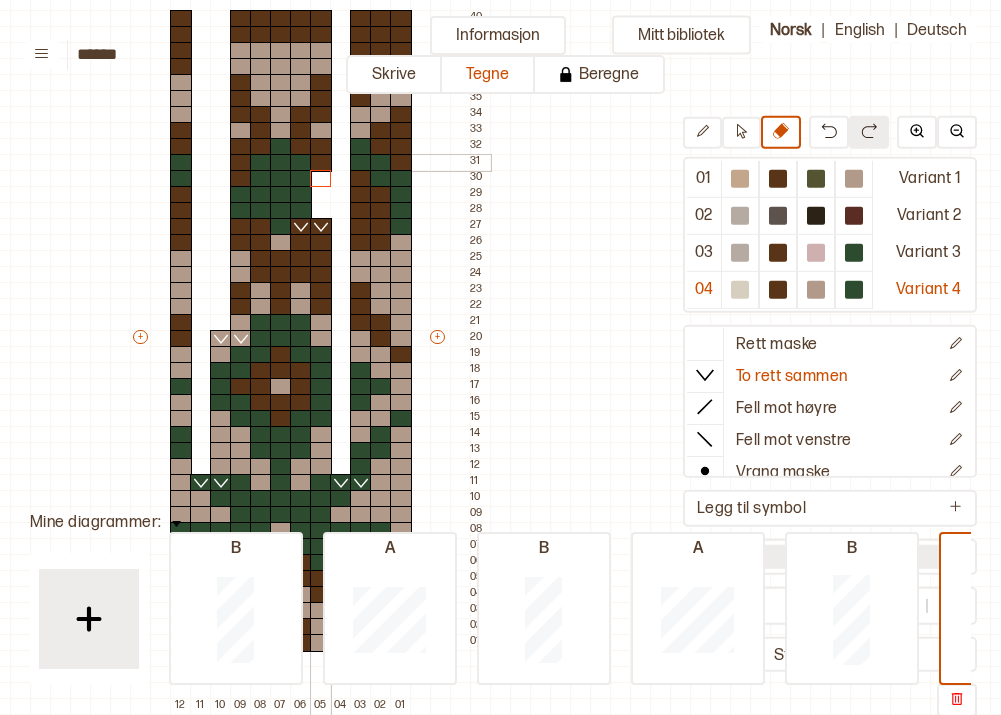 click at bounding box center [321, 163] 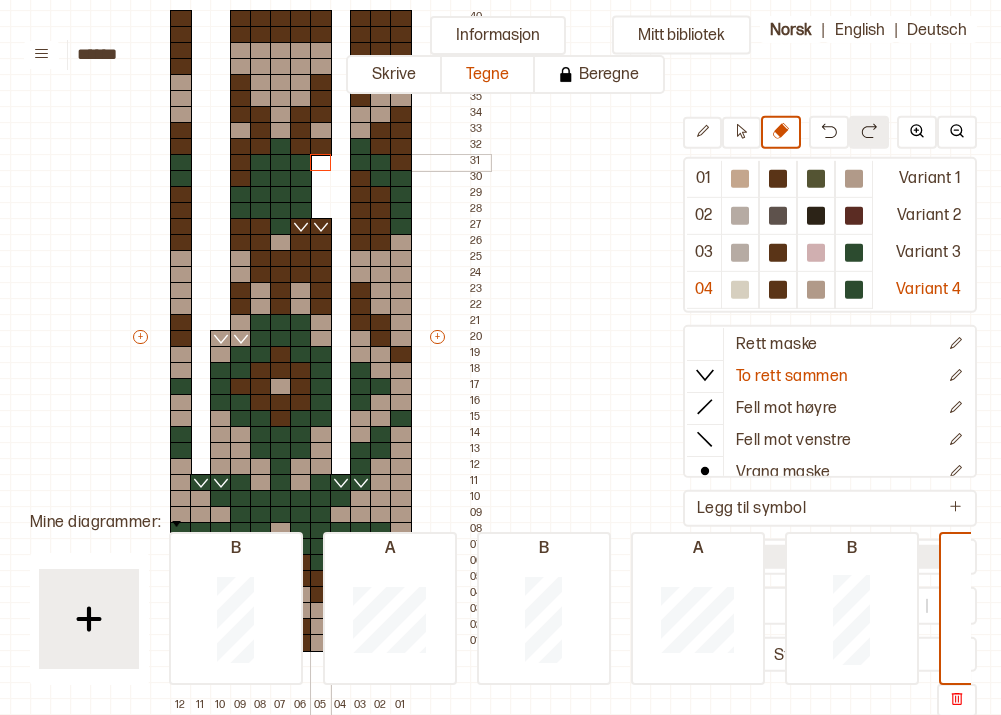 click at bounding box center (321, 147) 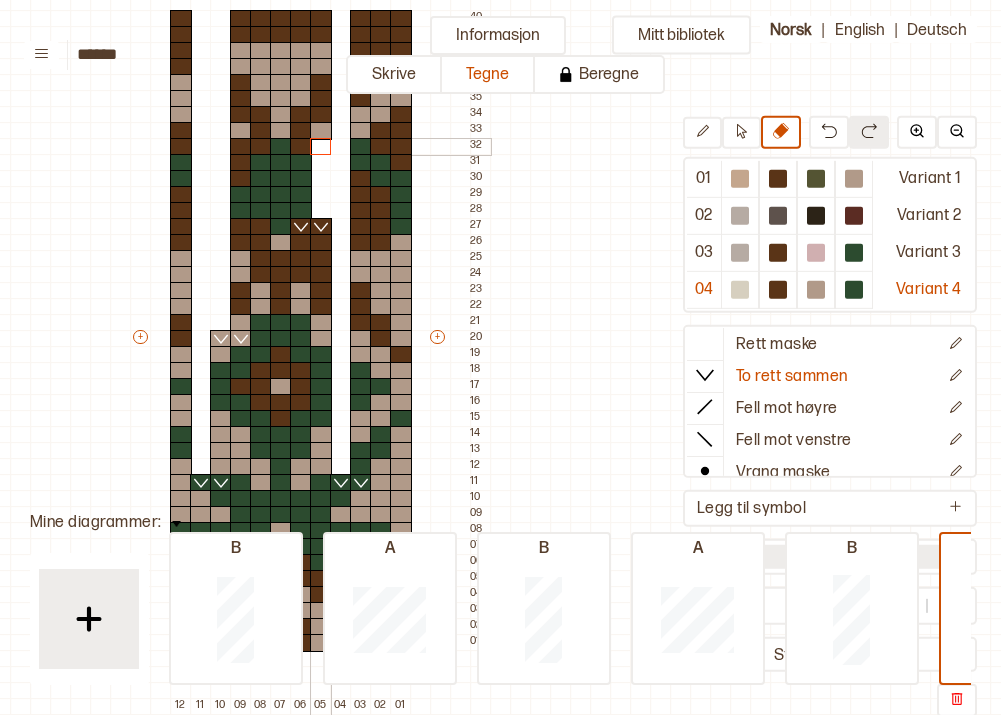 click at bounding box center [321, 131] 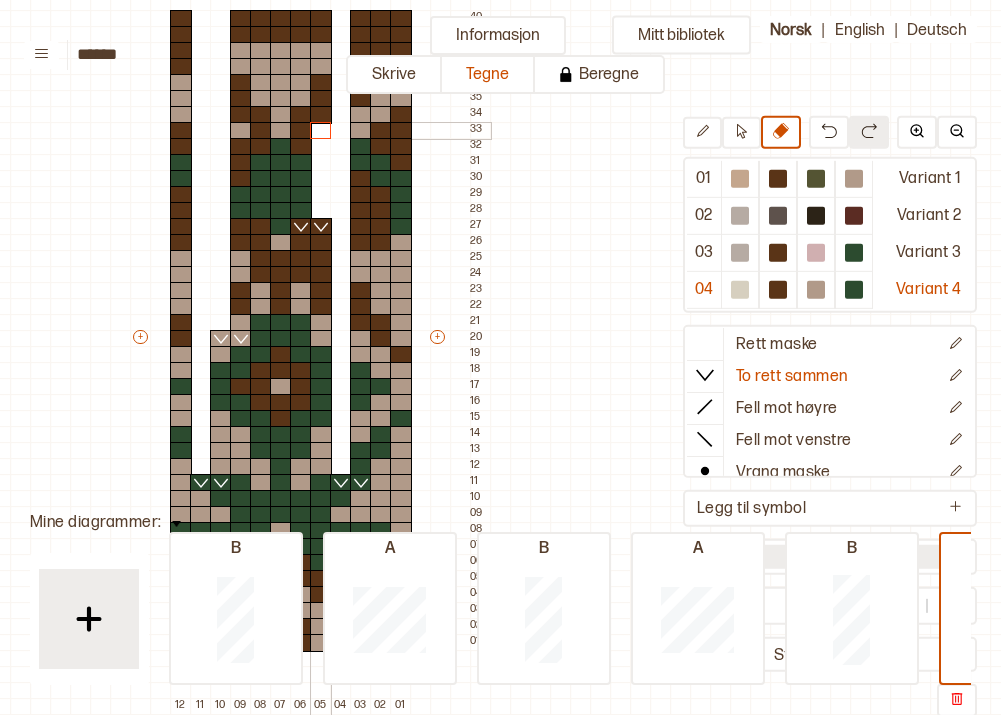 click at bounding box center [321, 115] 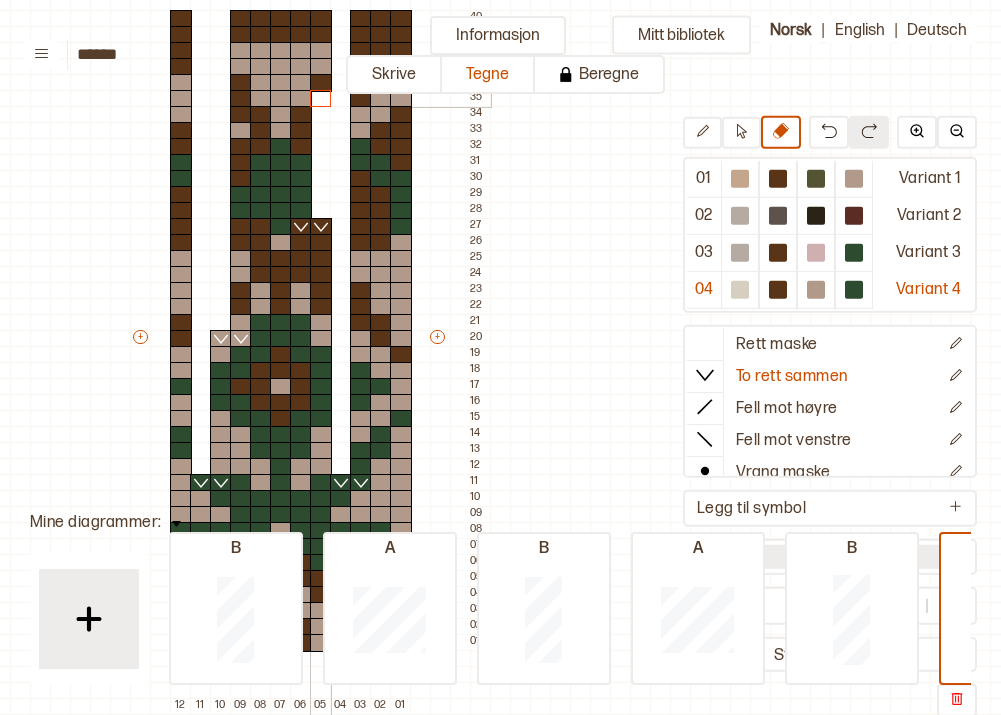 click at bounding box center (321, 99) 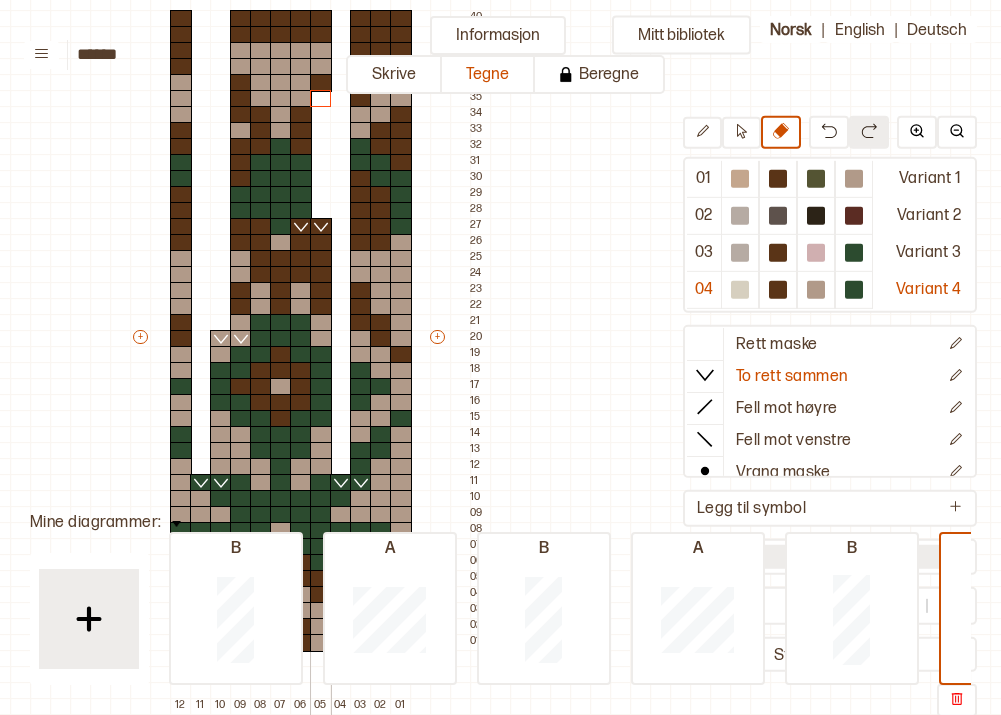 click at bounding box center [321, 83] 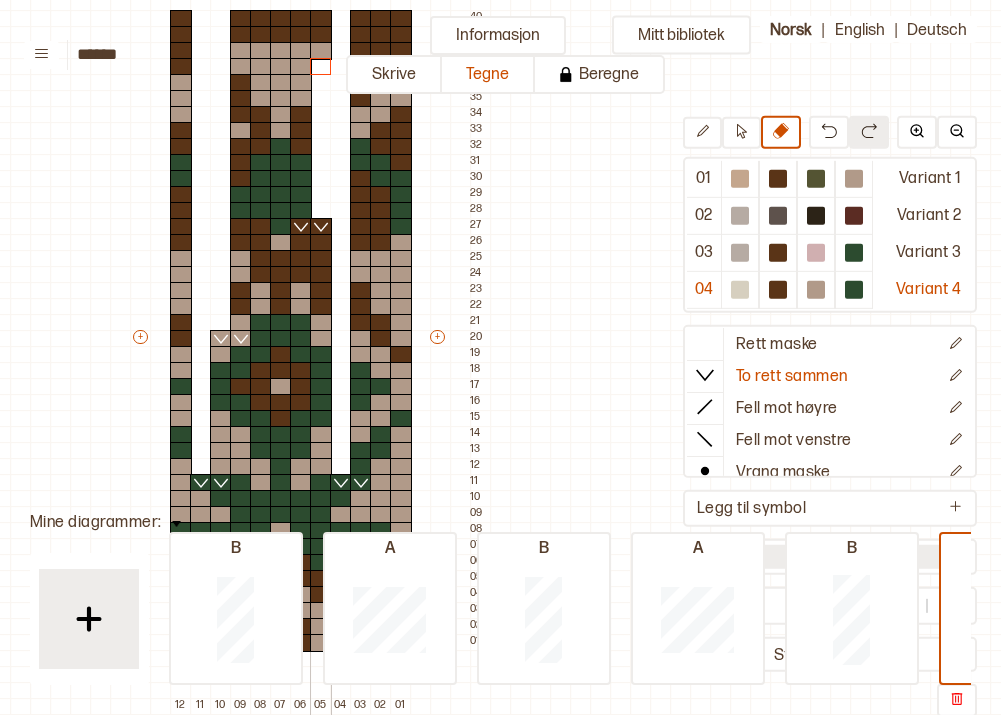 click at bounding box center [321, 67] 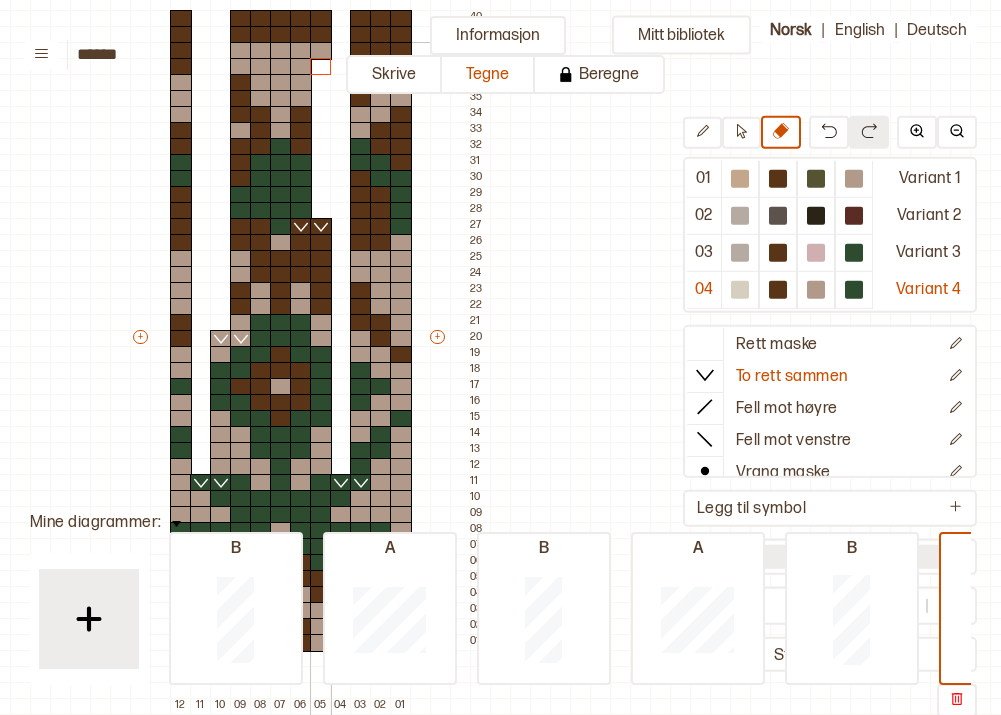 click at bounding box center [321, 51] 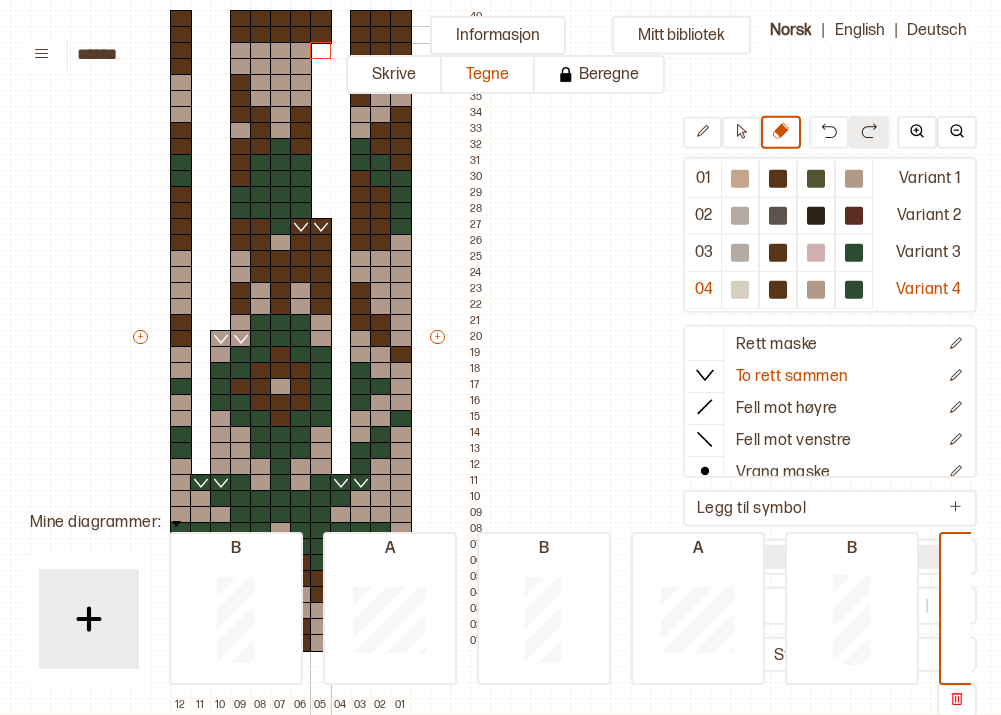 click at bounding box center [321, 35] 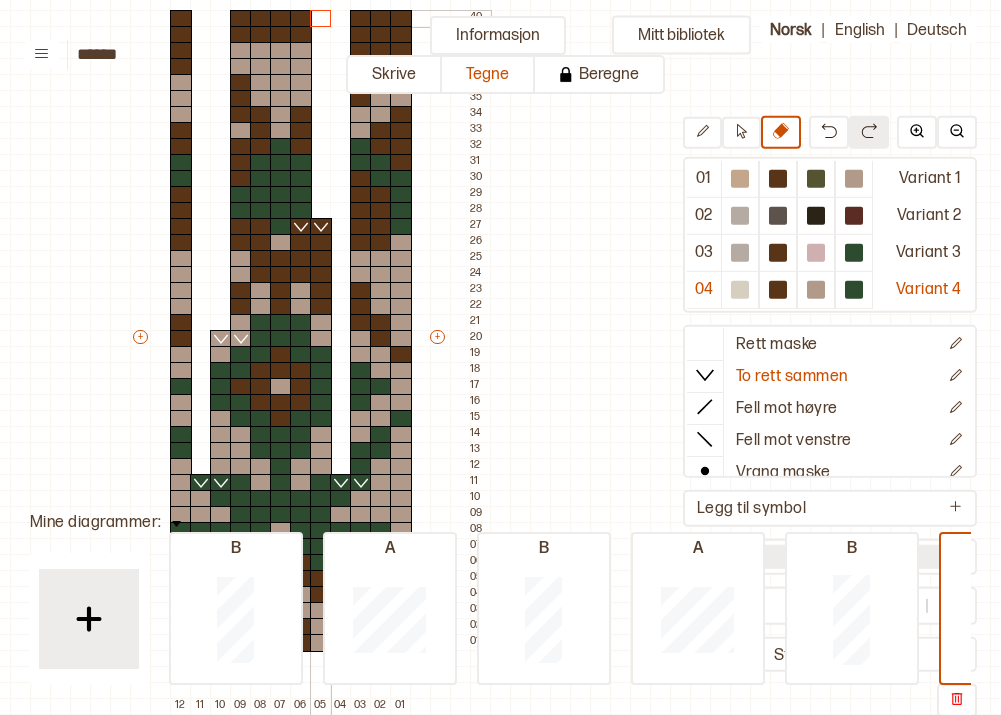 click at bounding box center (321, 19) 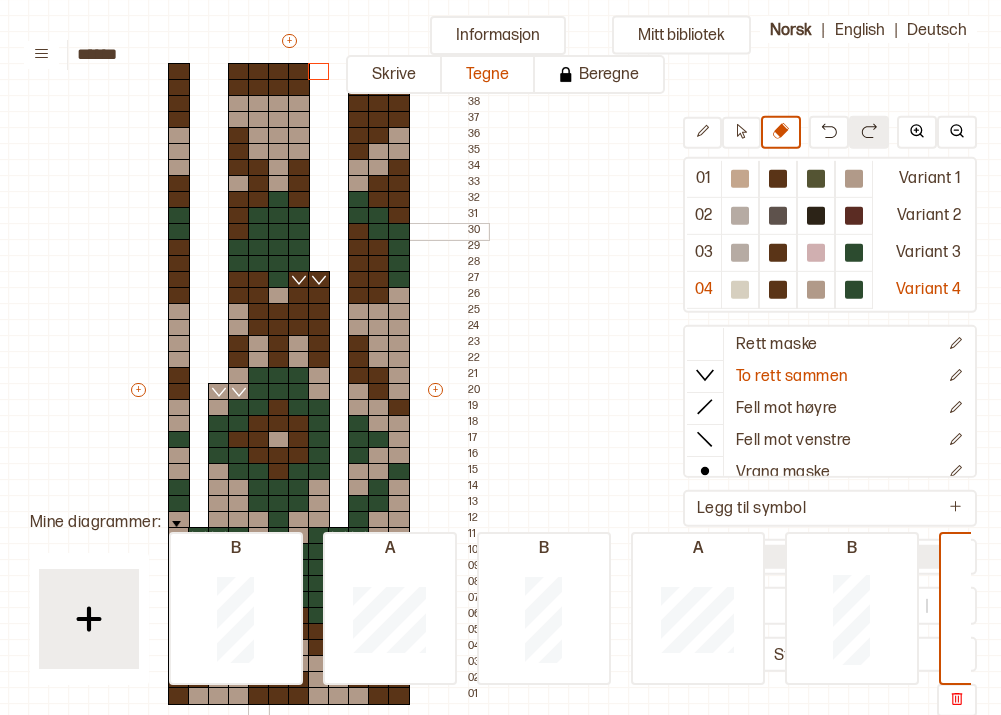 scroll, scrollTop: 162, scrollLeft: 212, axis: both 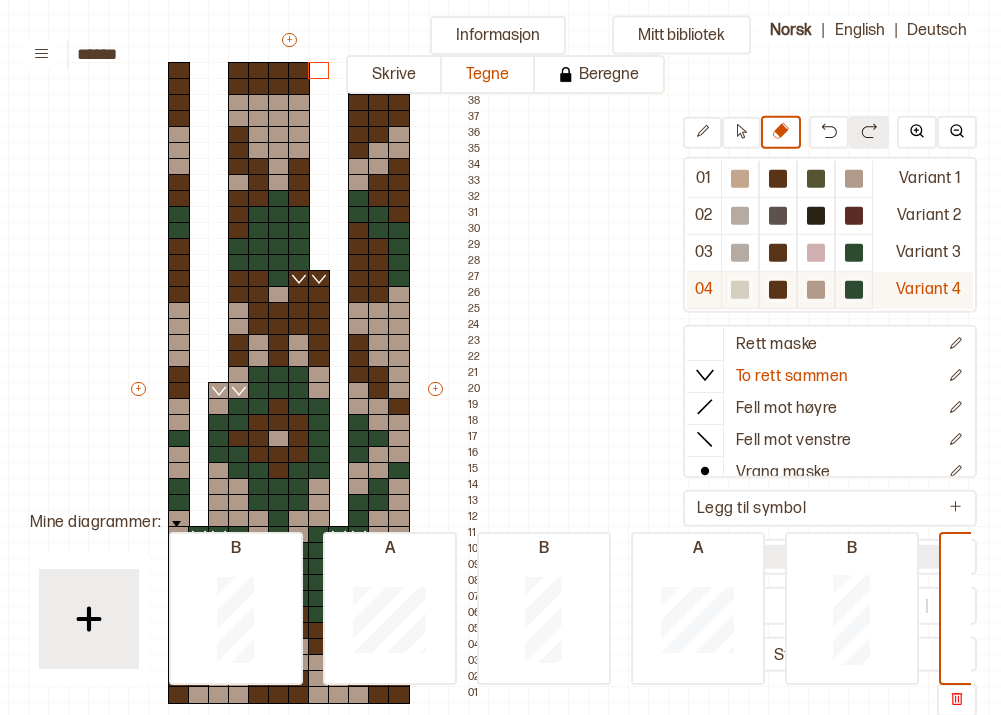 click at bounding box center (740, 179) 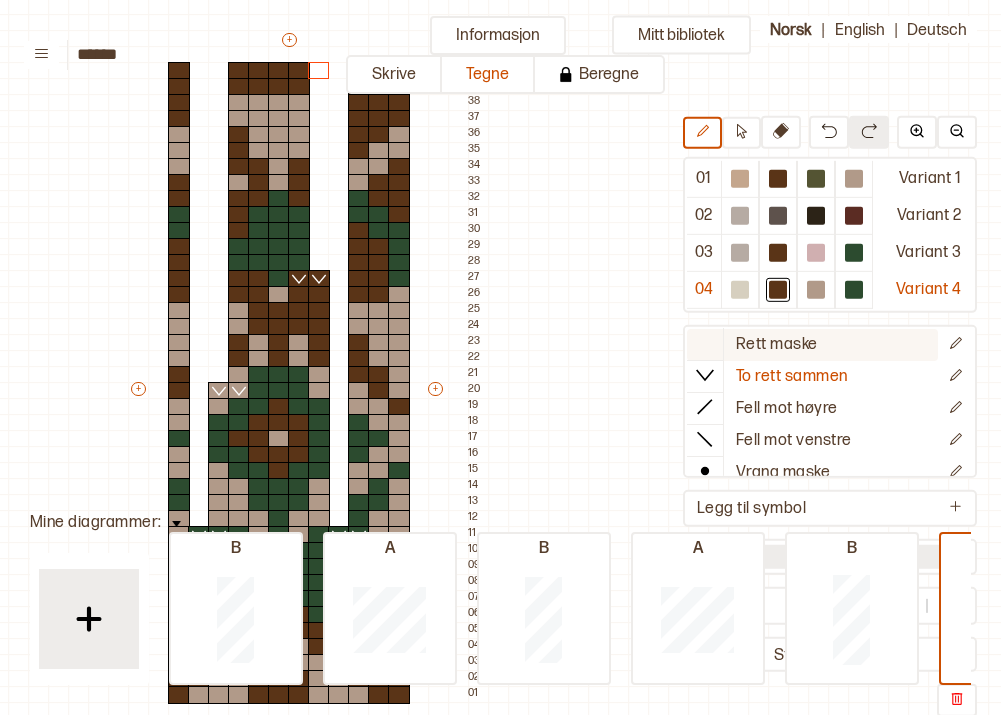 click on "Rett maske" at bounding box center [777, 344] 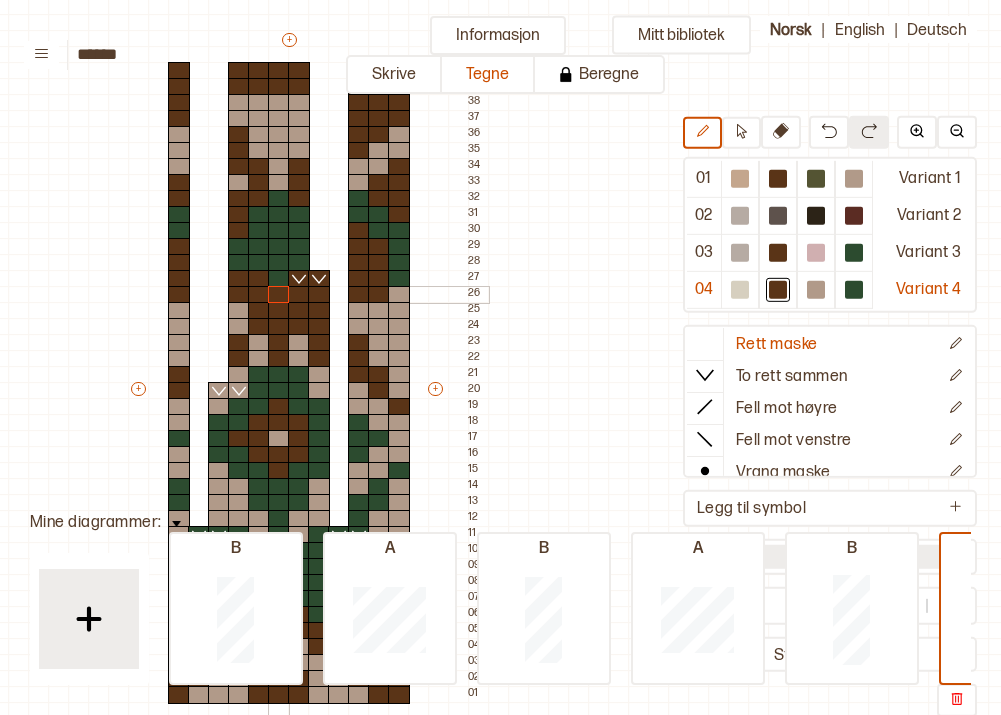 click at bounding box center (279, 295) 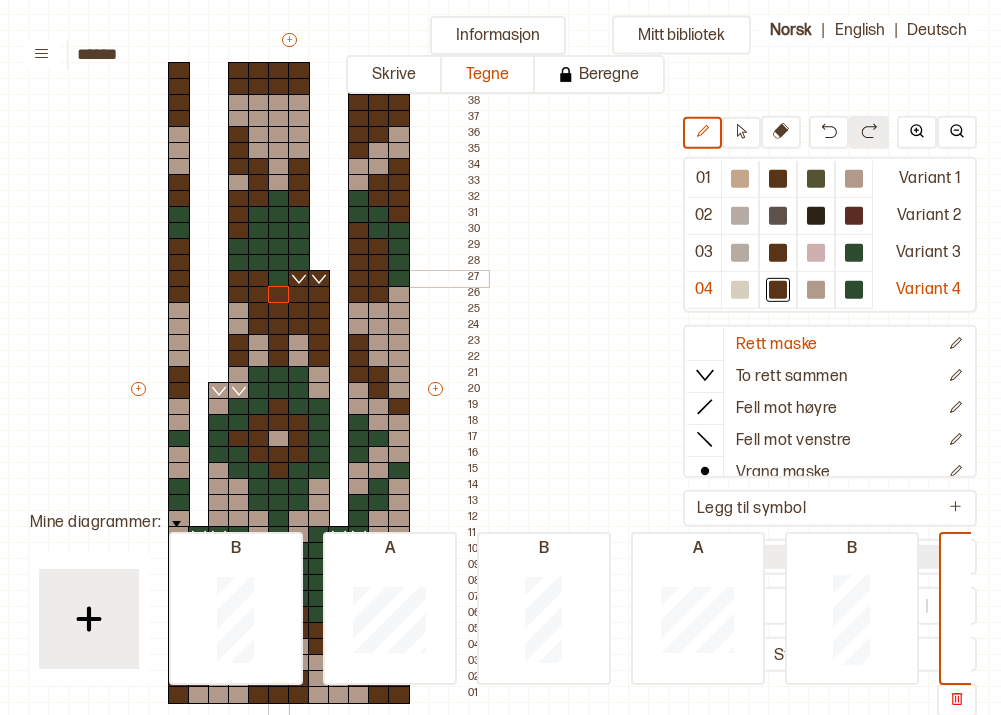 click at bounding box center [279, 279] 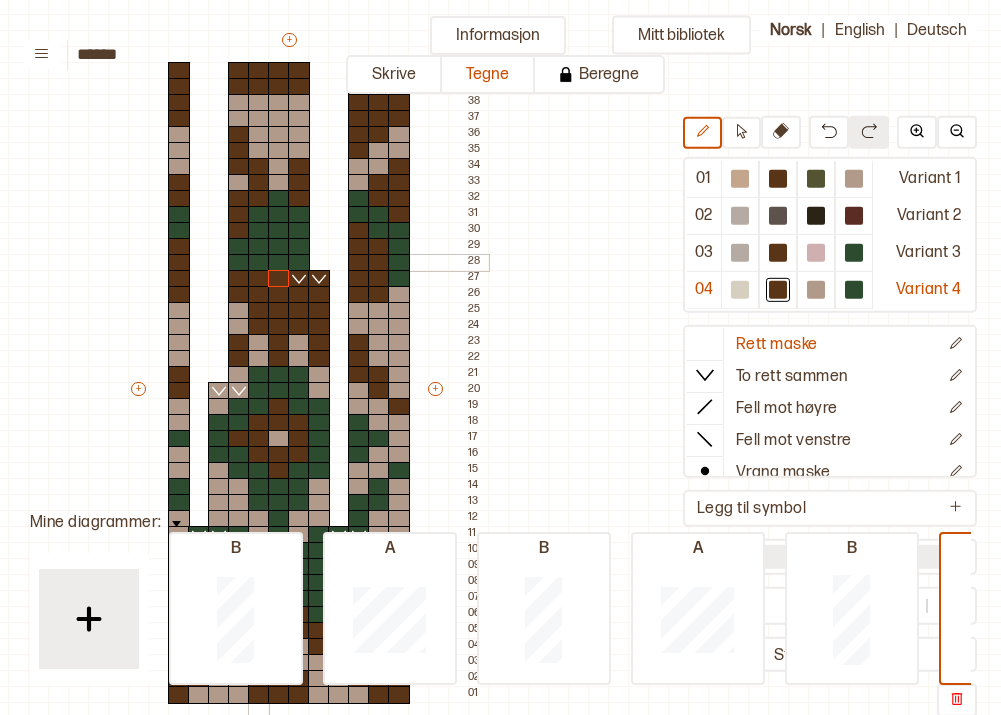 click at bounding box center [259, 263] 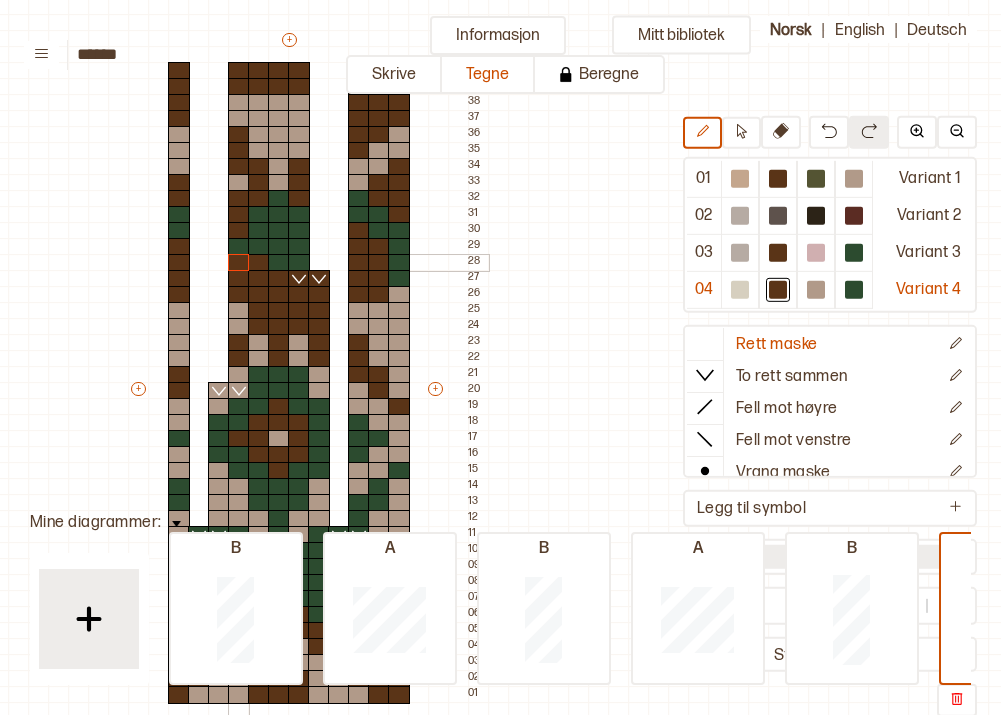click at bounding box center (239, 263) 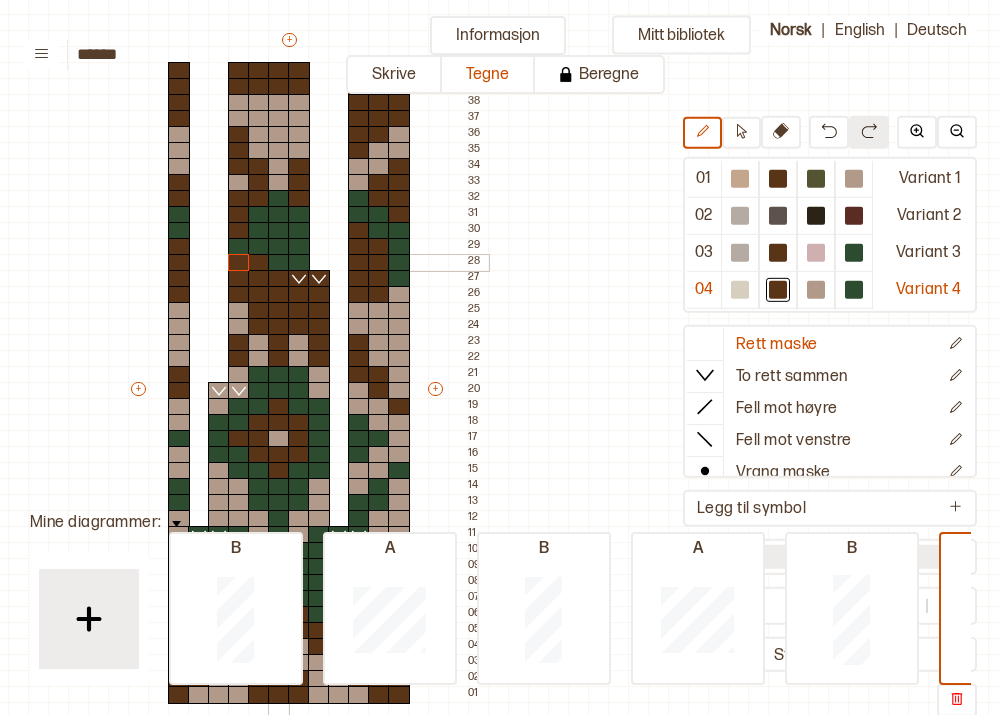 click at bounding box center (279, 263) 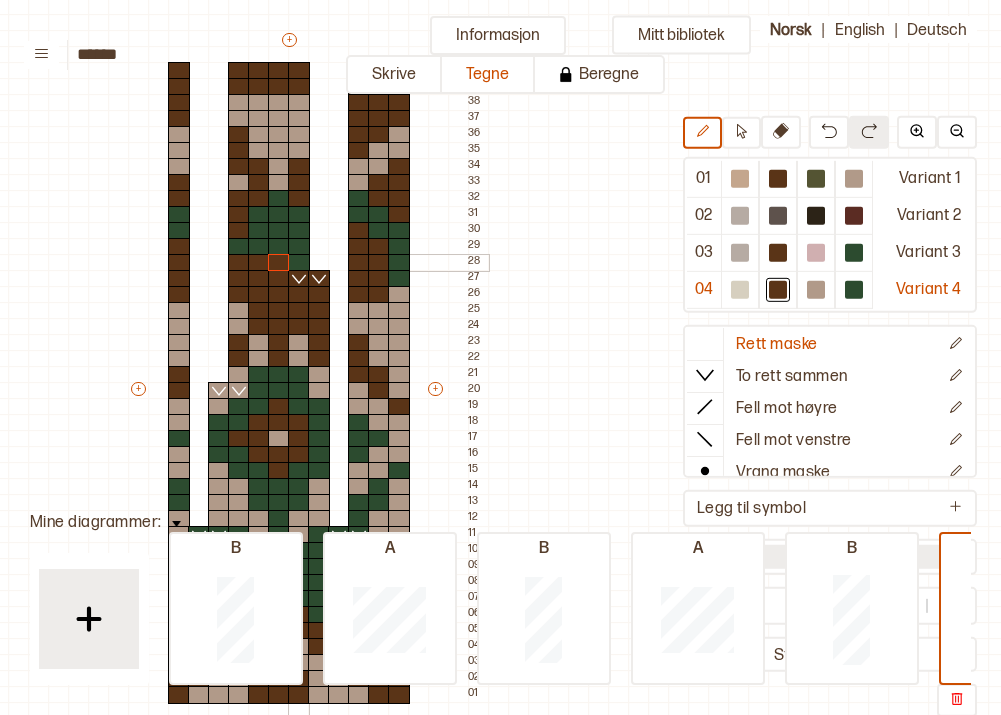 click at bounding box center (299, 263) 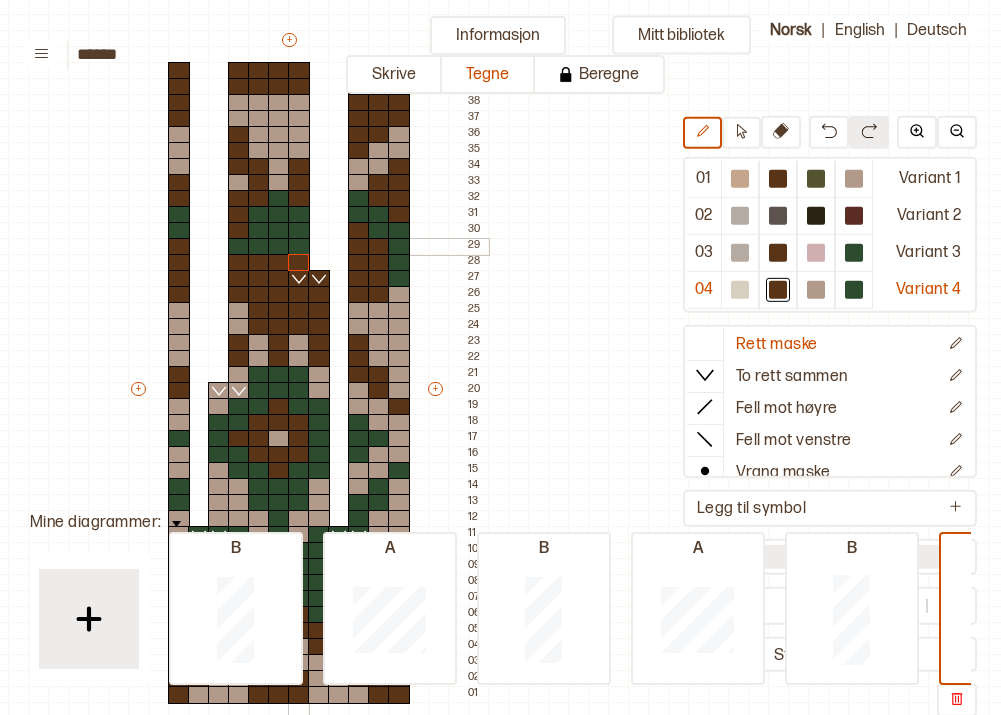 click at bounding box center [299, 247] 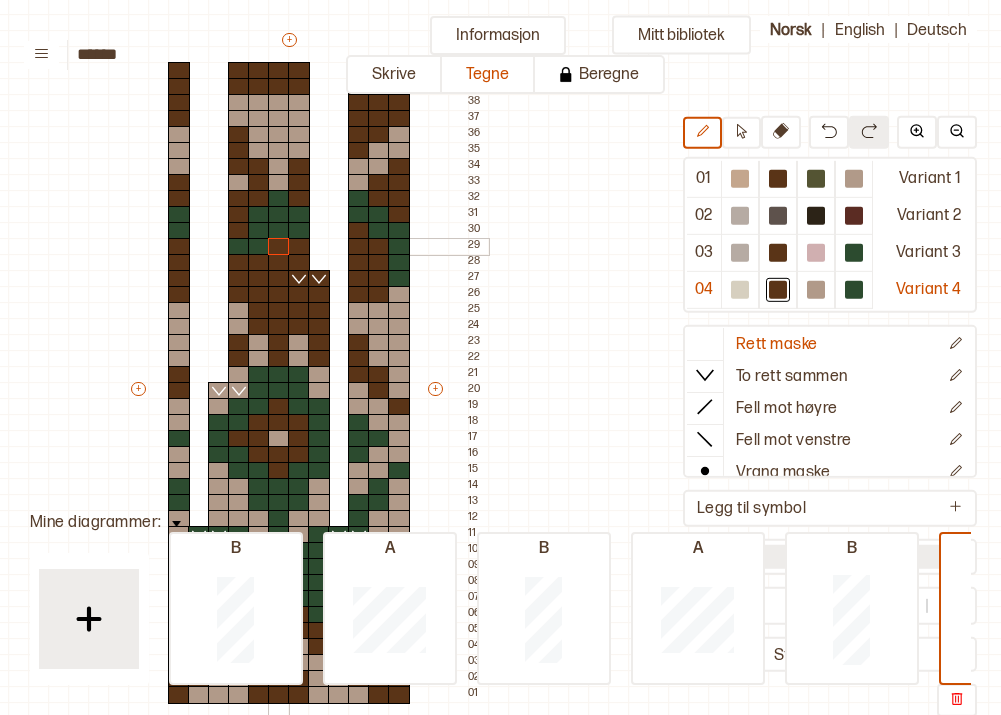 click at bounding box center [279, 247] 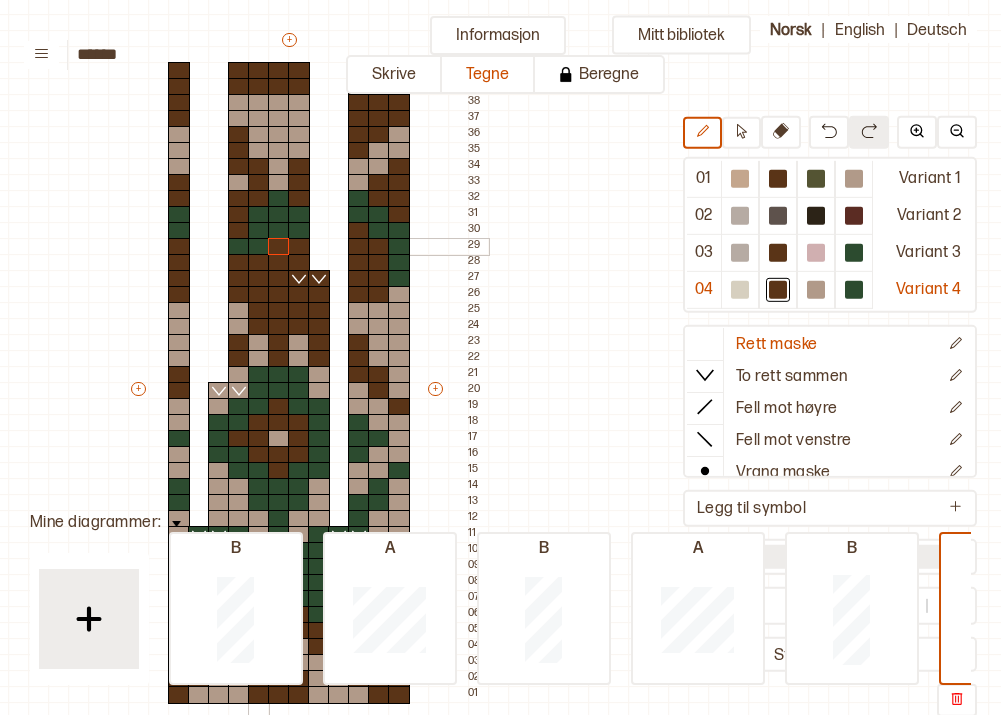 click at bounding box center (259, 247) 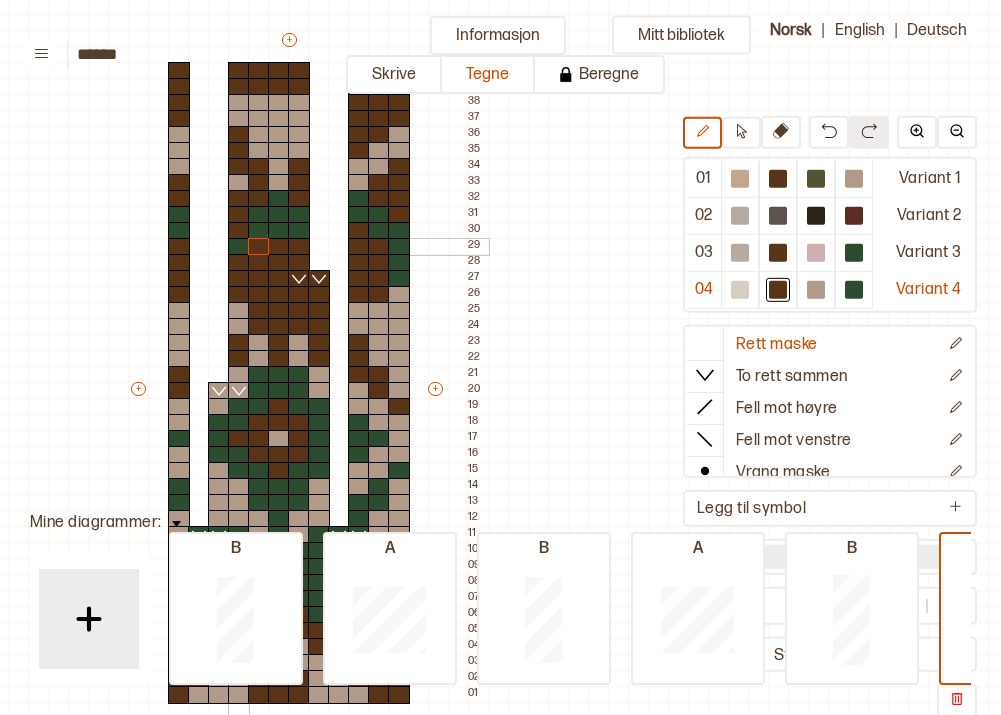 click at bounding box center [239, 247] 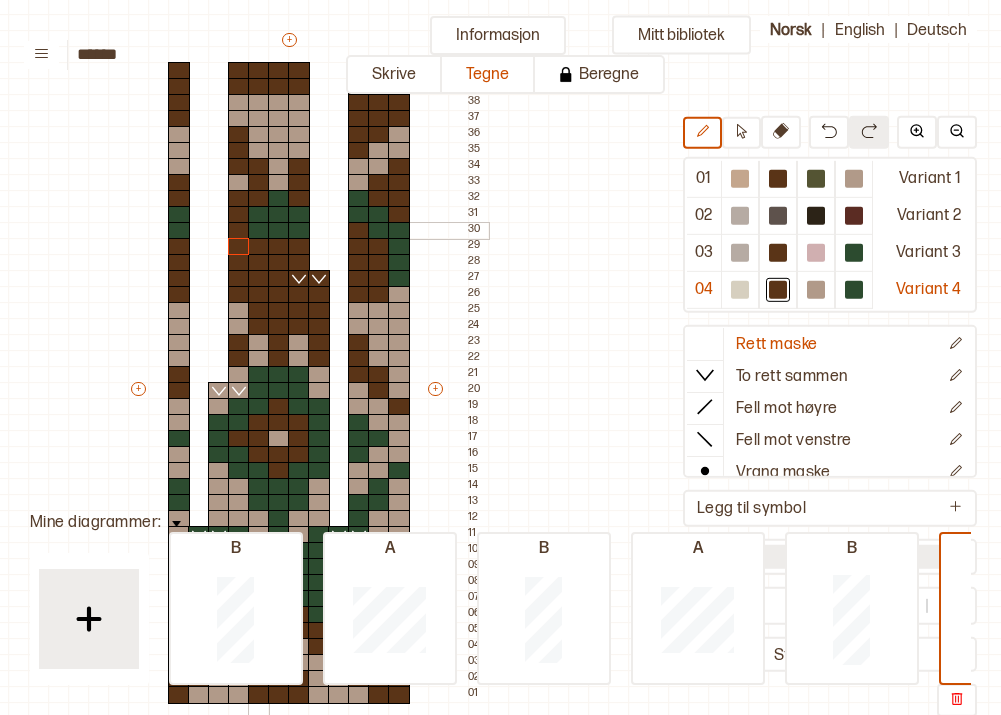 click at bounding box center [259, 231] 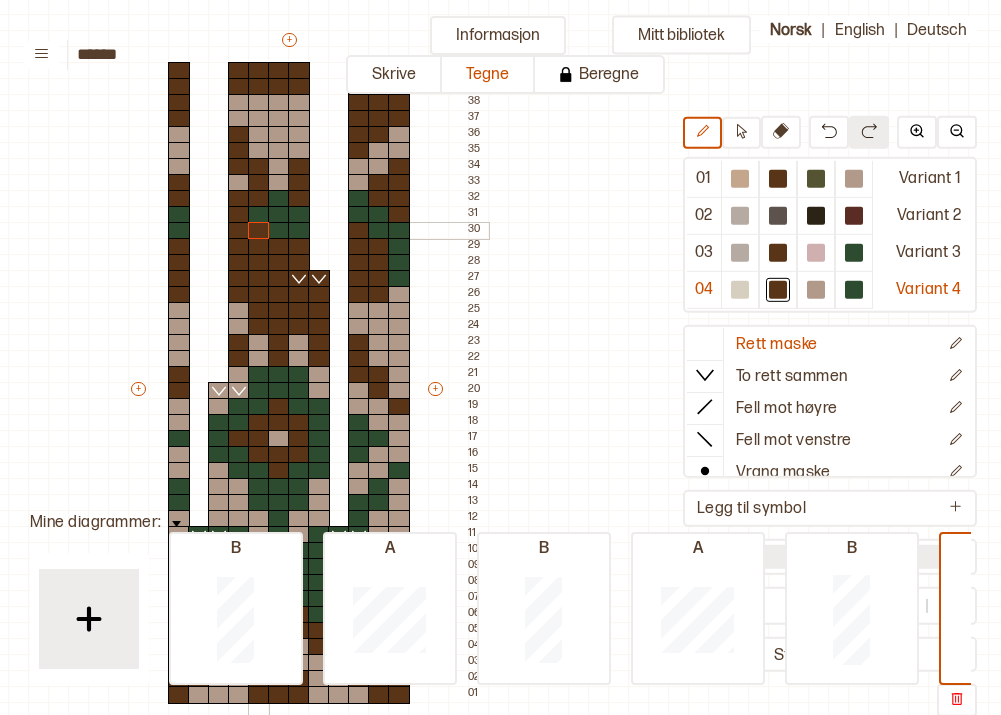 click at bounding box center [279, 231] 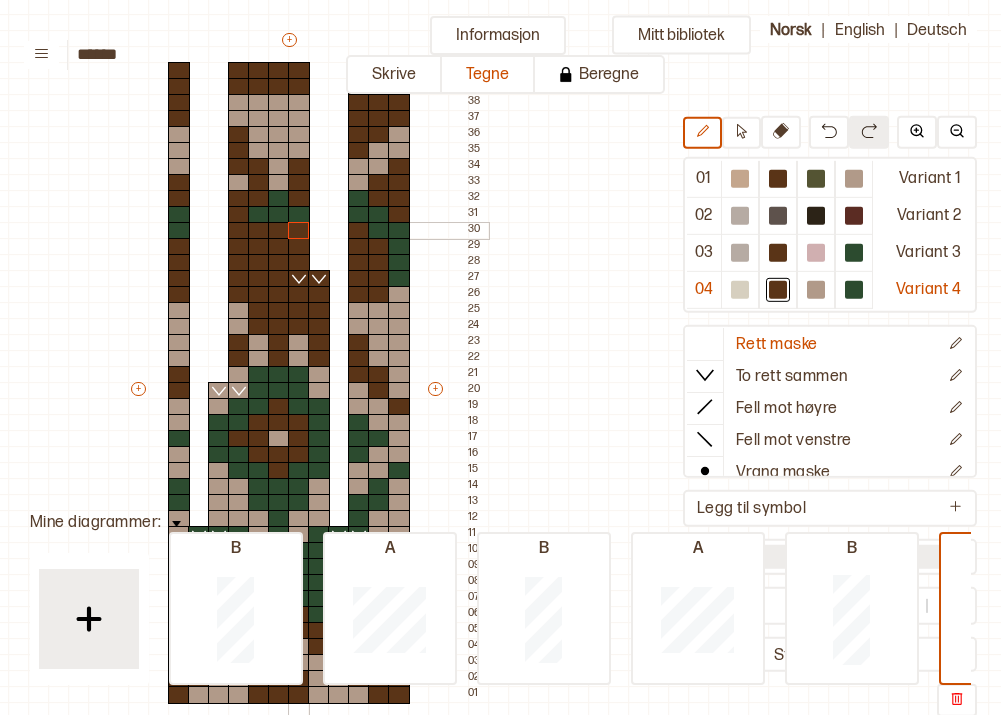 click at bounding box center (299, 231) 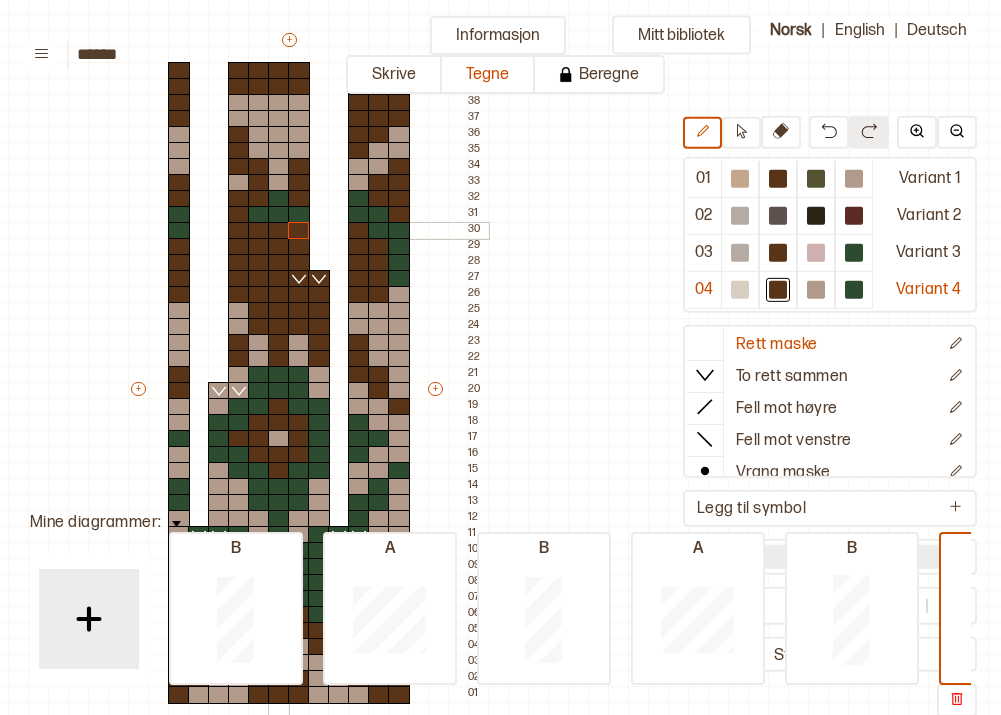 click at bounding box center [279, 231] 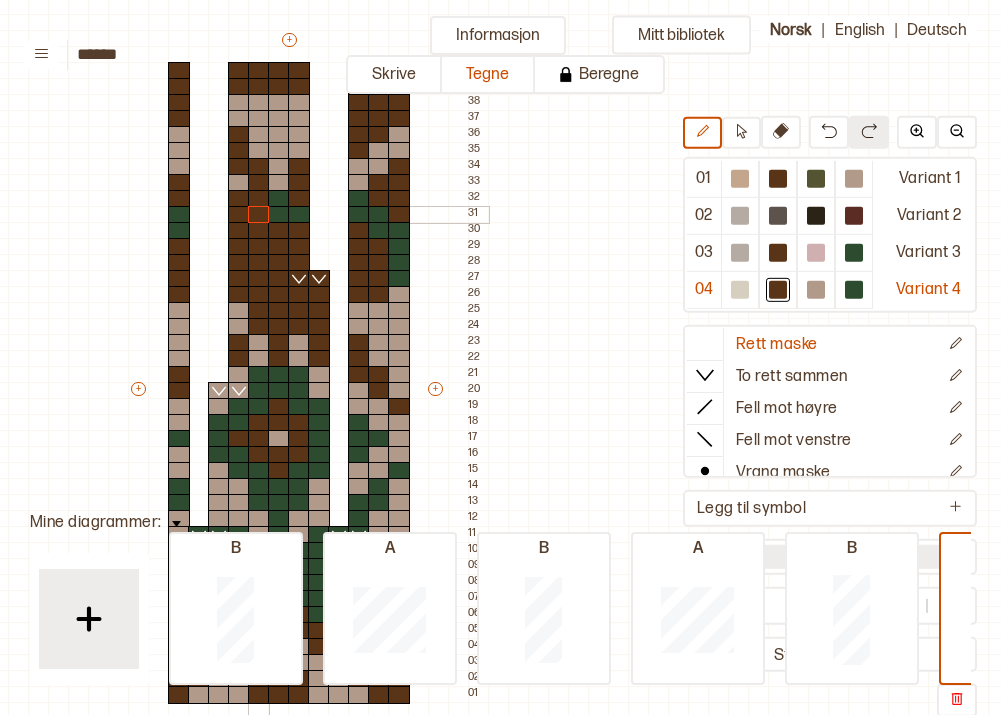 click at bounding box center [259, 215] 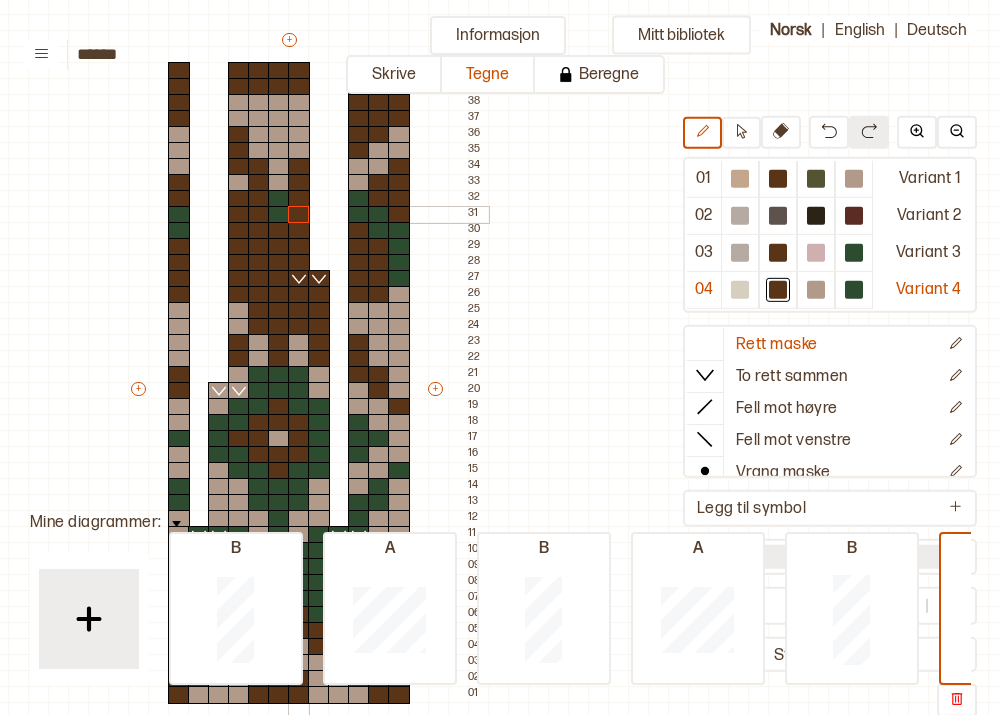 click at bounding box center (299, 215) 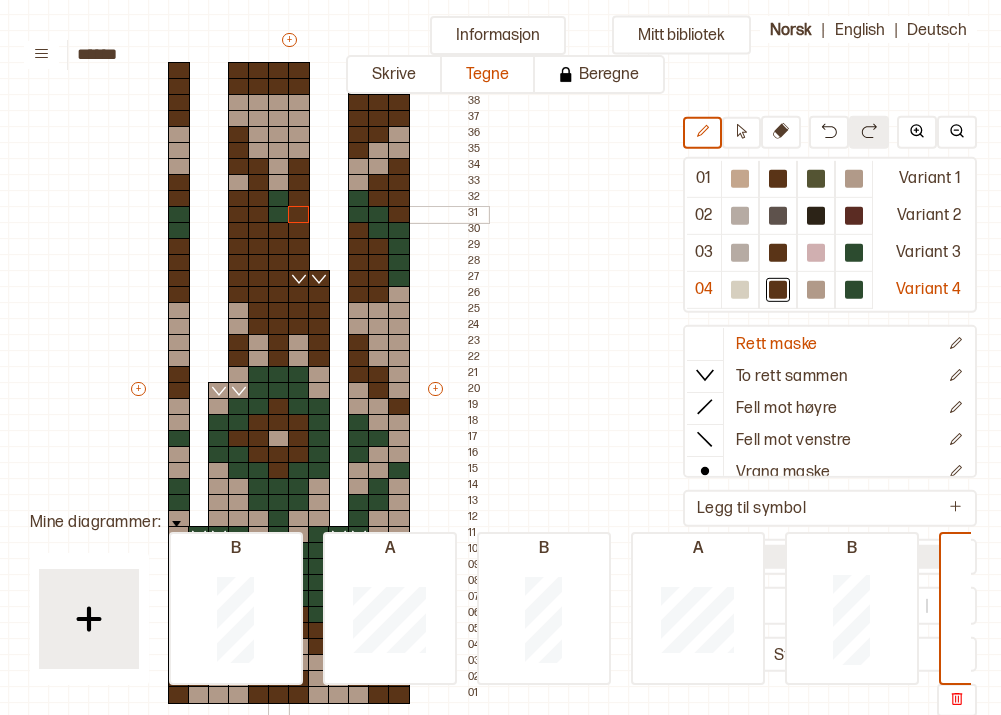 click at bounding box center [279, 215] 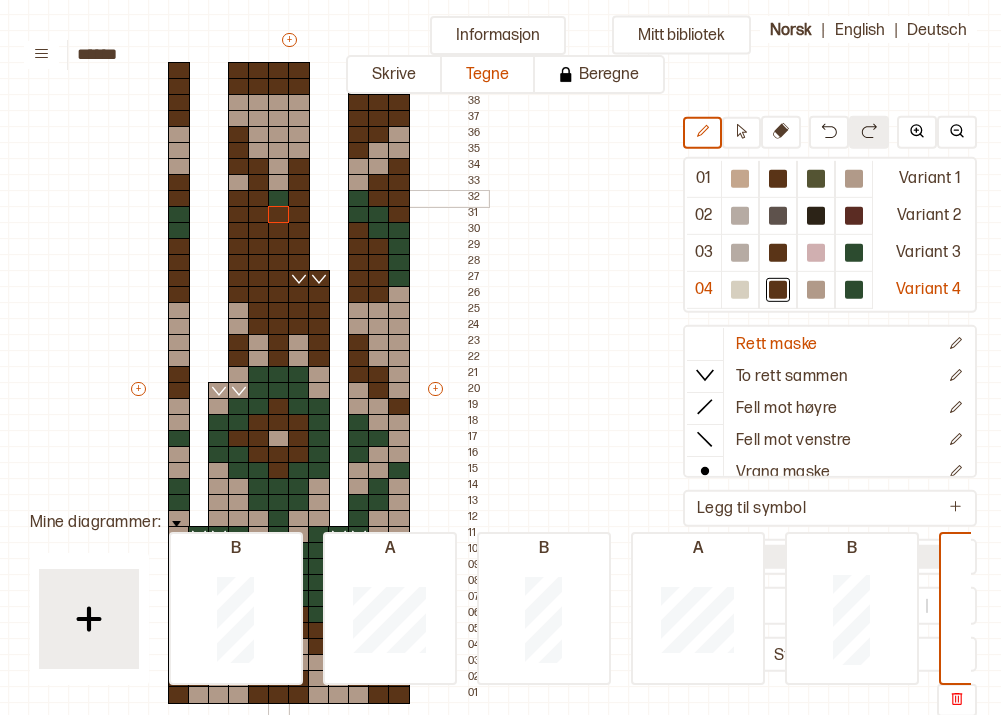 click at bounding box center [279, 199] 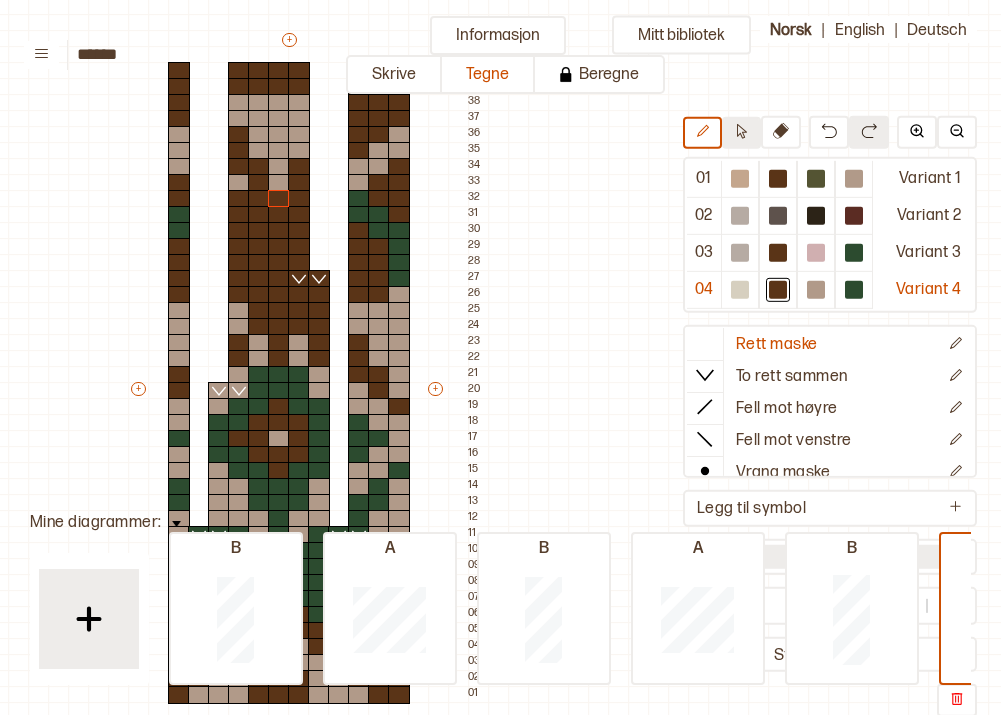 click at bounding box center (742, 131) 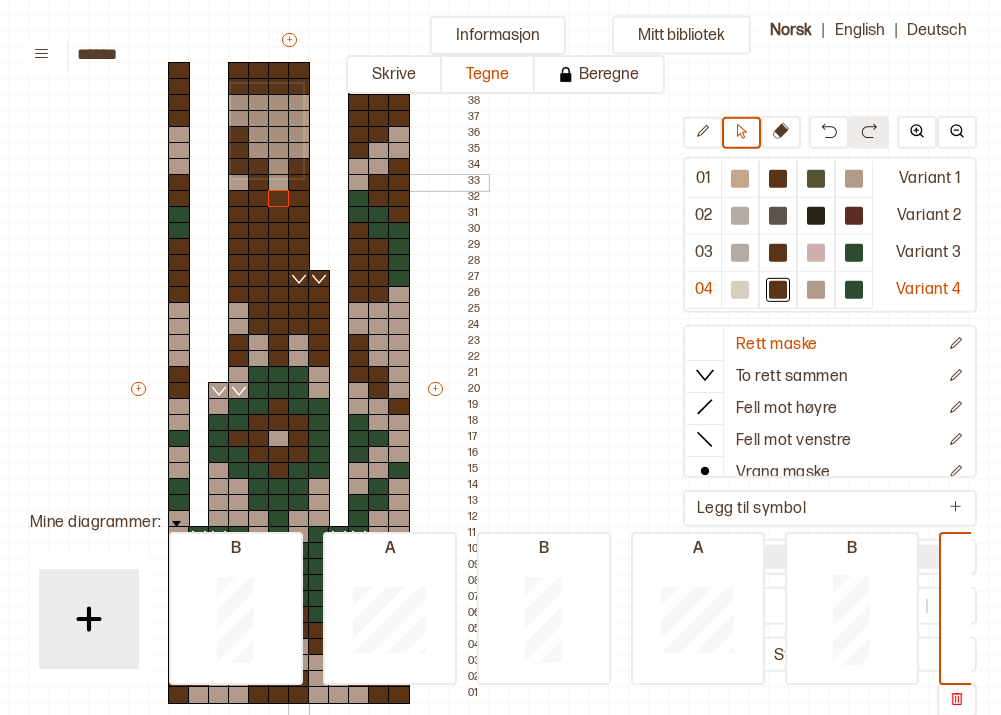 drag, startPoint x: 229, startPoint y: 82, endPoint x: 301, endPoint y: 176, distance: 118.40608 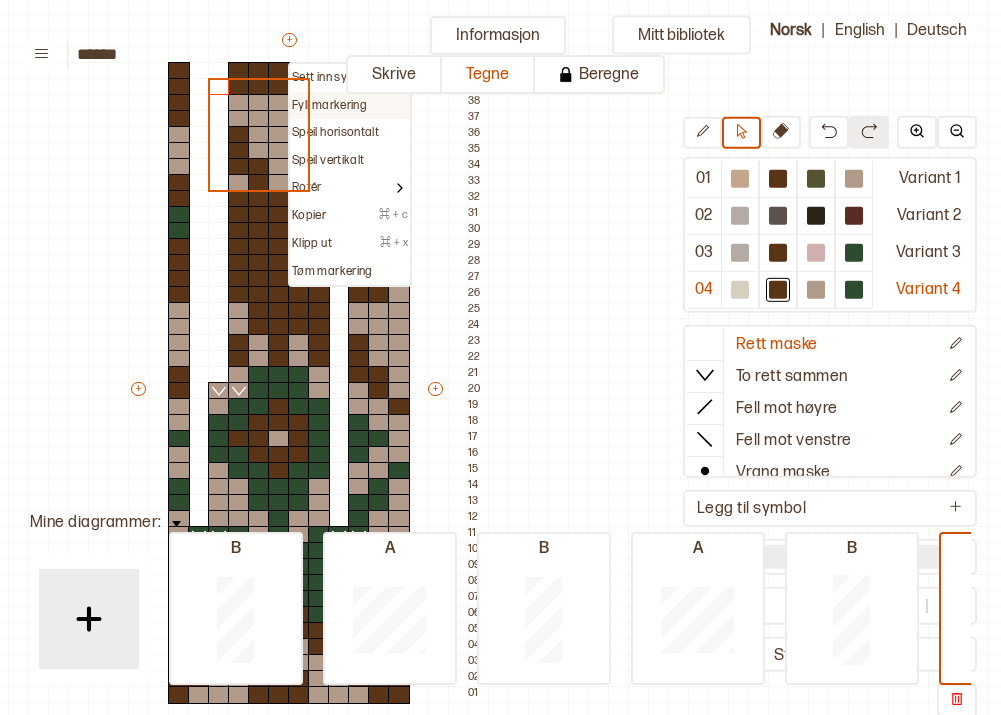 click on "Fyll markering" at bounding box center [333, 78] 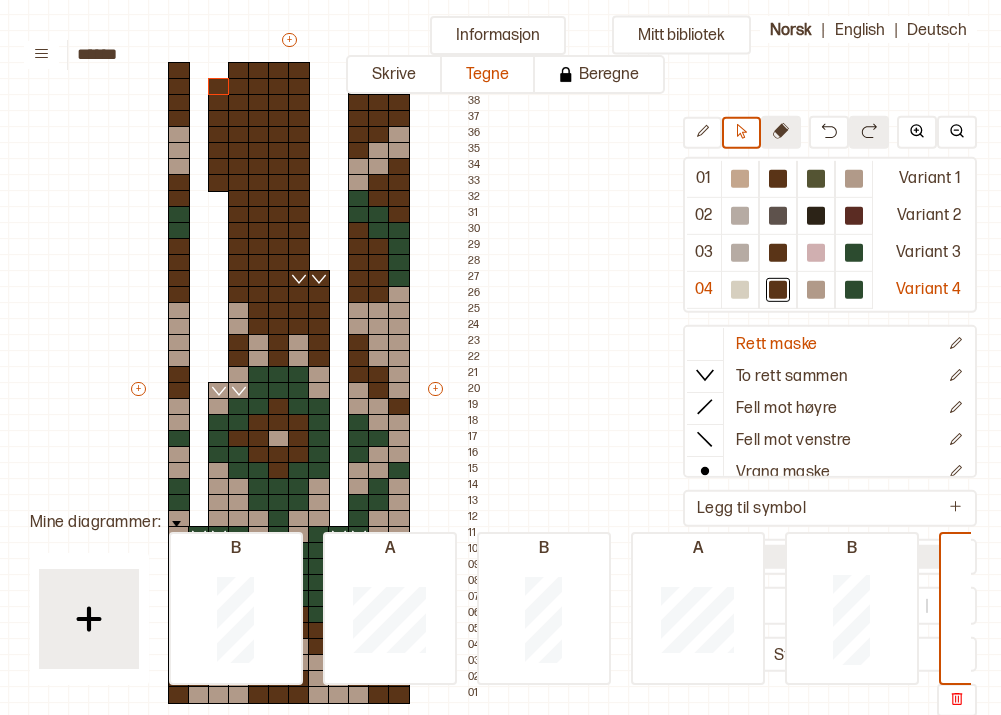 click at bounding box center (781, 131) 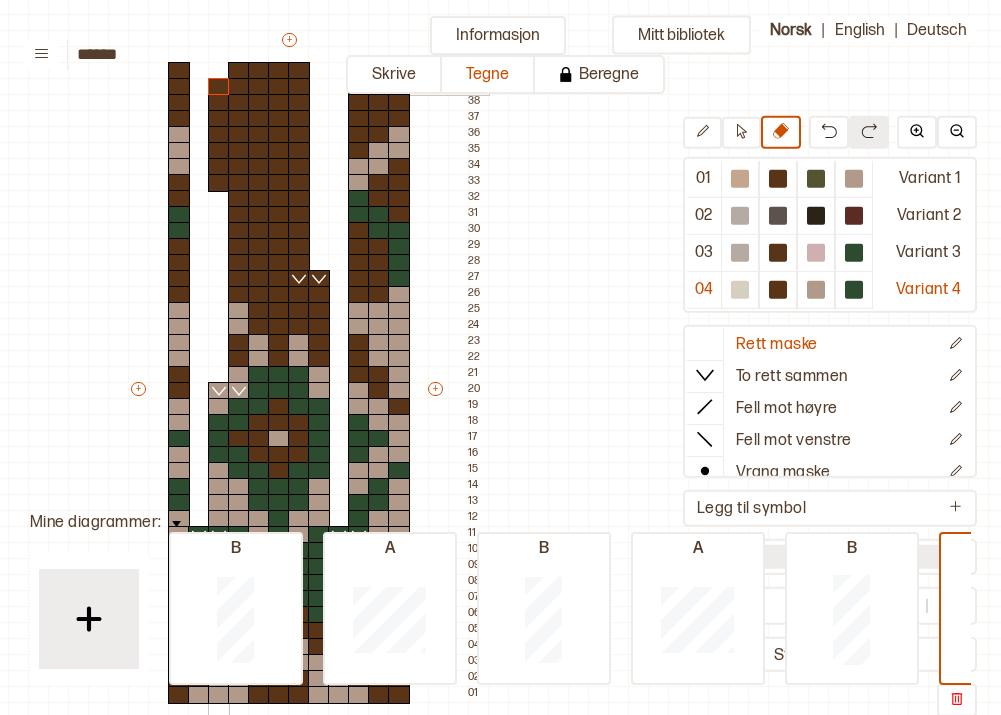 click at bounding box center [219, 87] 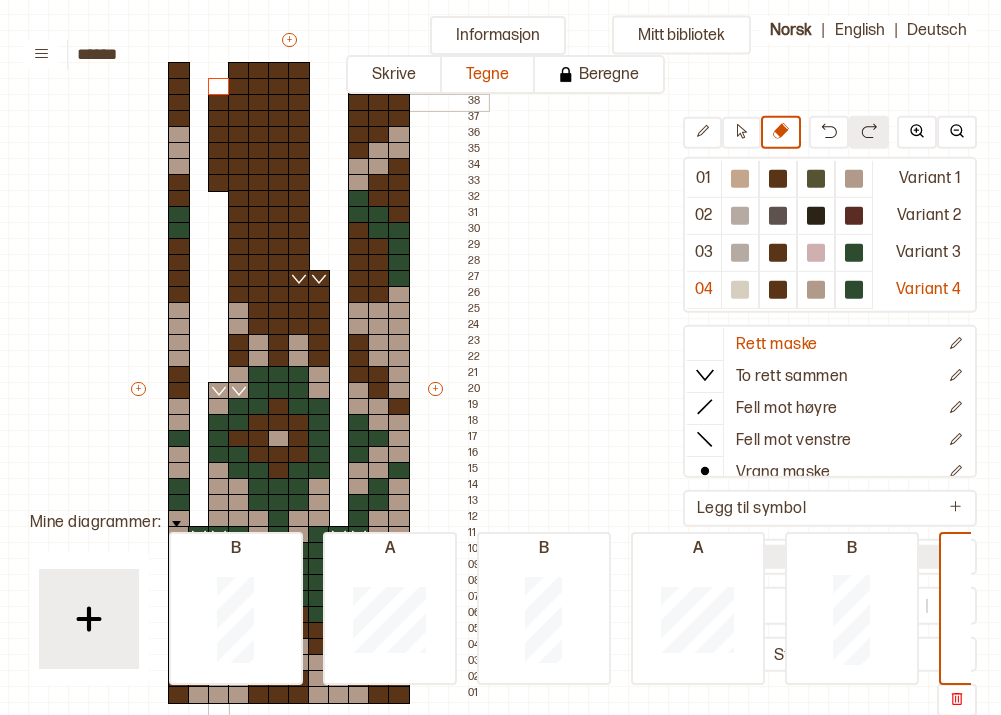 click at bounding box center (219, 103) 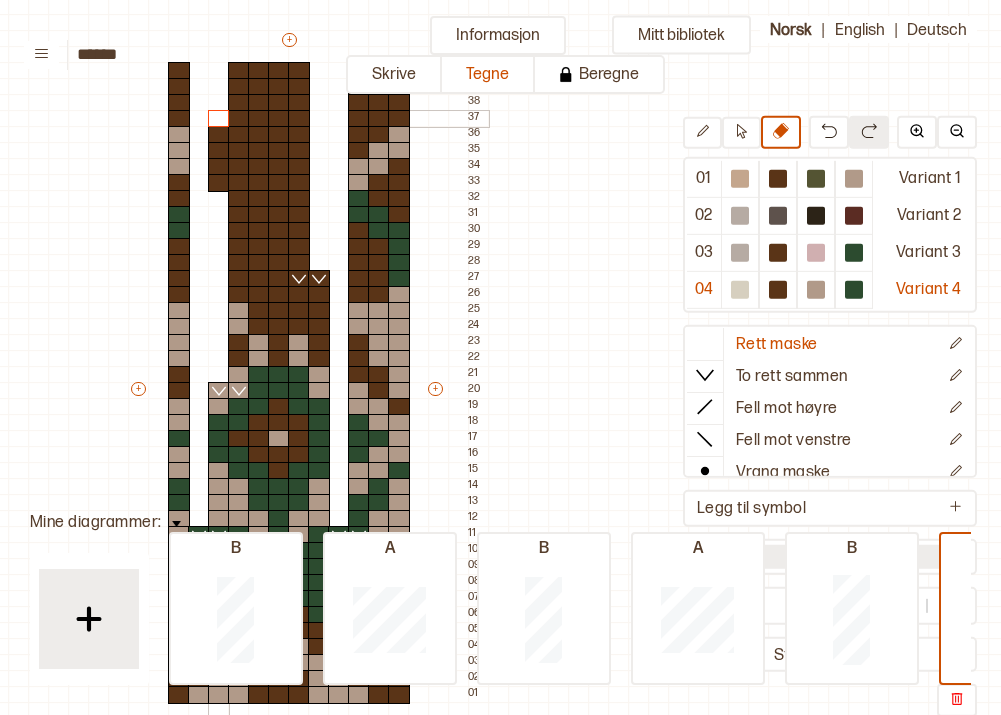 click at bounding box center (219, 119) 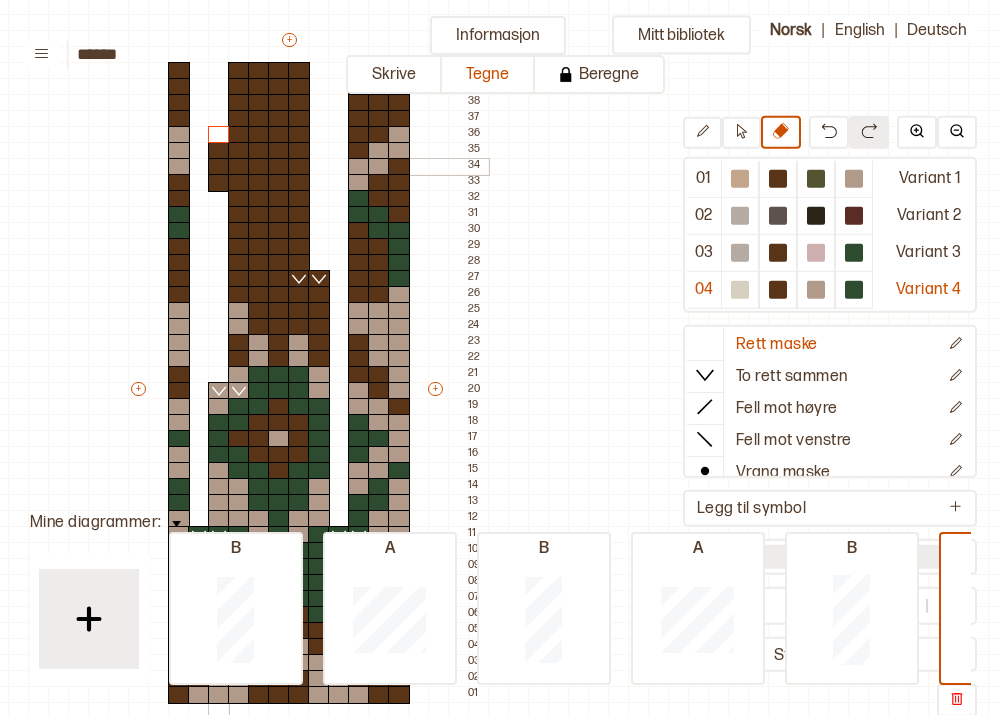click on "+ + + + 12 11 10 09 08 07 06 05 04 03 02 01 40 39 38 37 36 35 34 33 32 31 30 29 28 27 26 25 24 23 22 21 20 19 18 17 16 15 14 13 12 11 10 09 08 07 06 05 04 03 02 01" at bounding box center [308, 398] 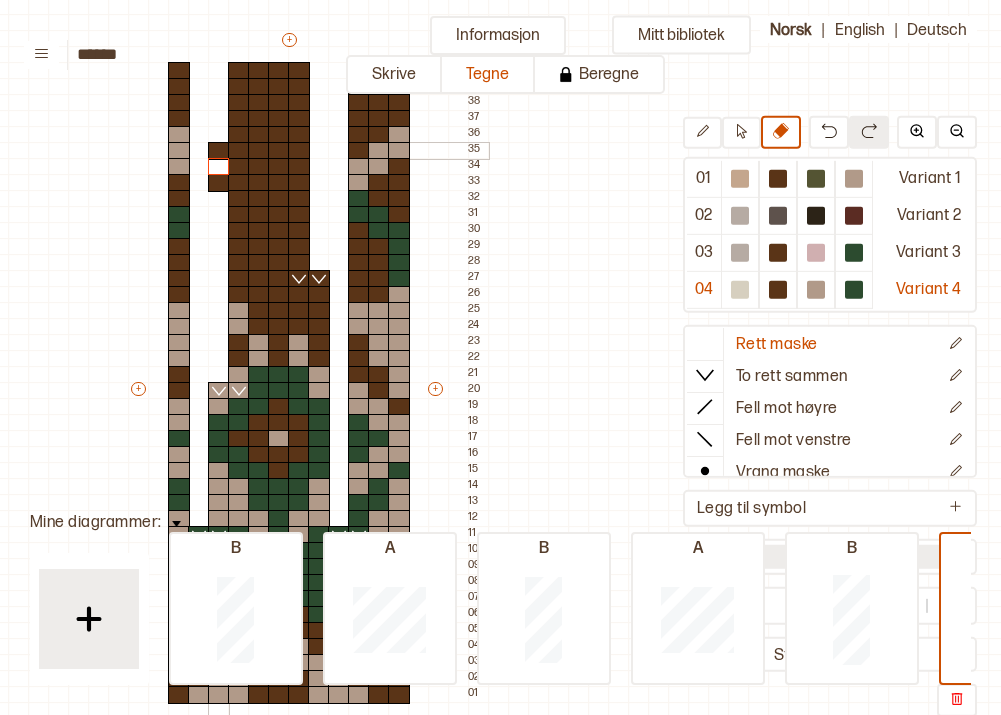 click at bounding box center [219, 151] 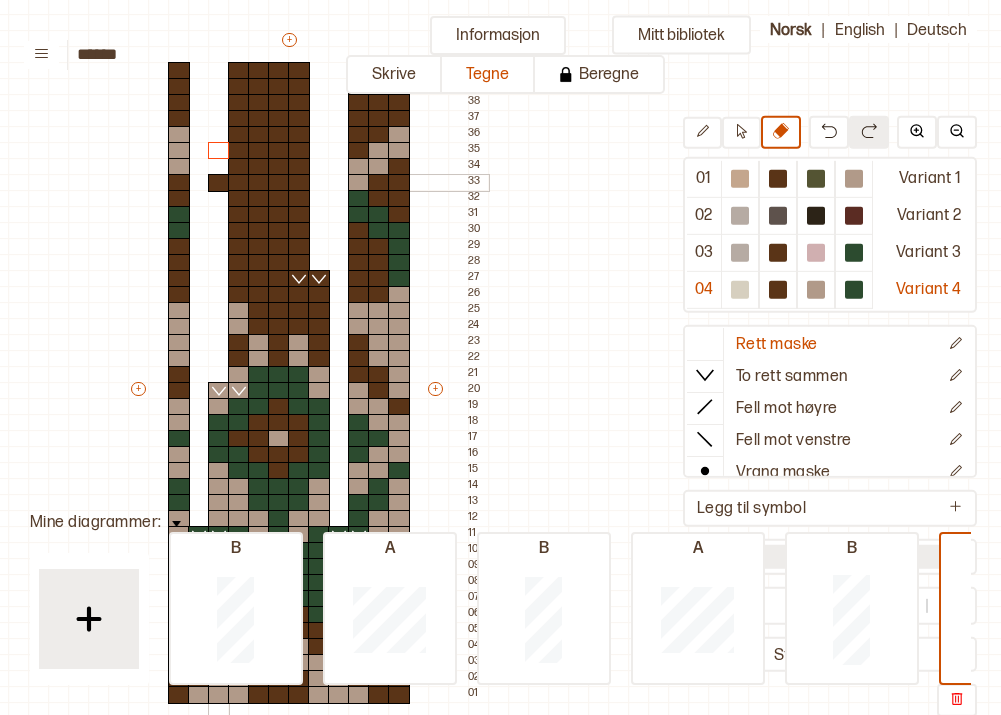 click at bounding box center (219, 183) 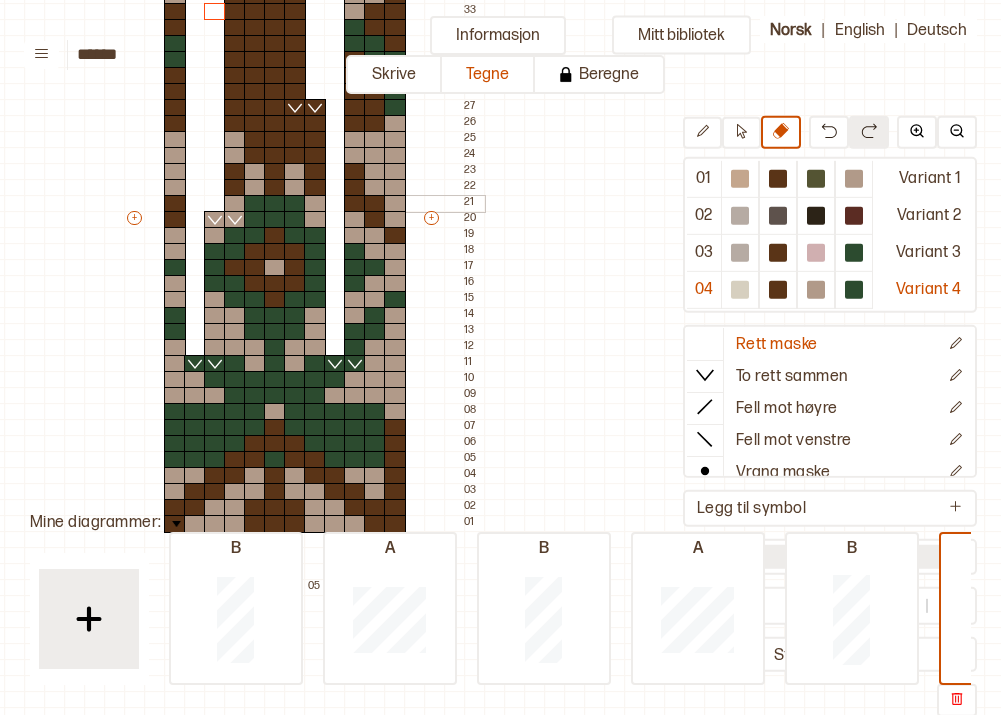 scroll, scrollTop: 320, scrollLeft: 216, axis: both 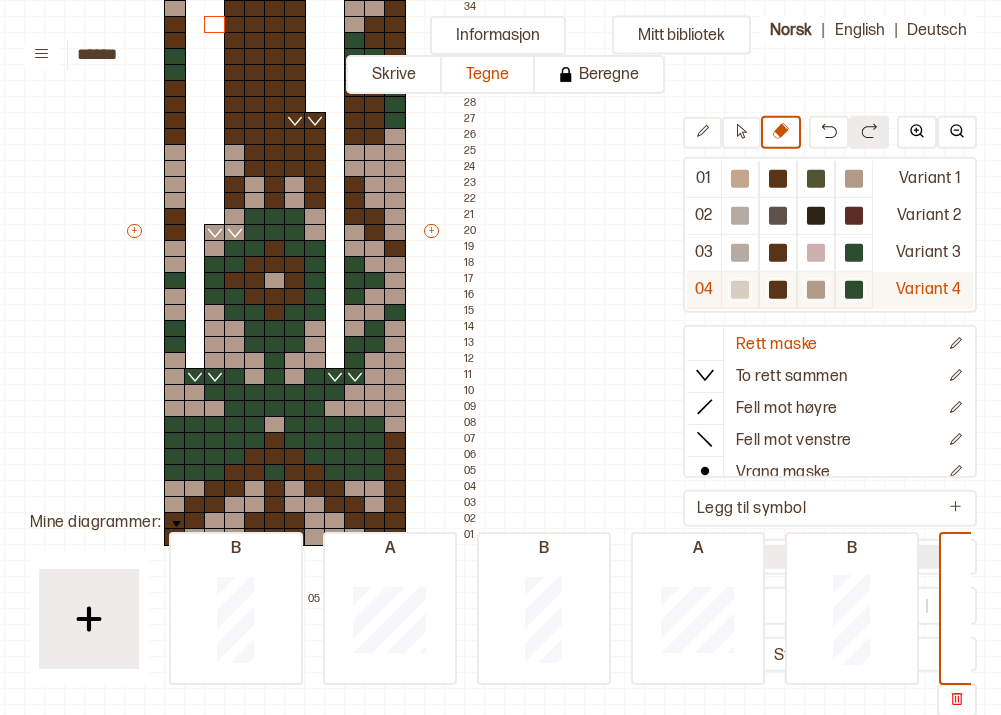 click at bounding box center (740, 179) 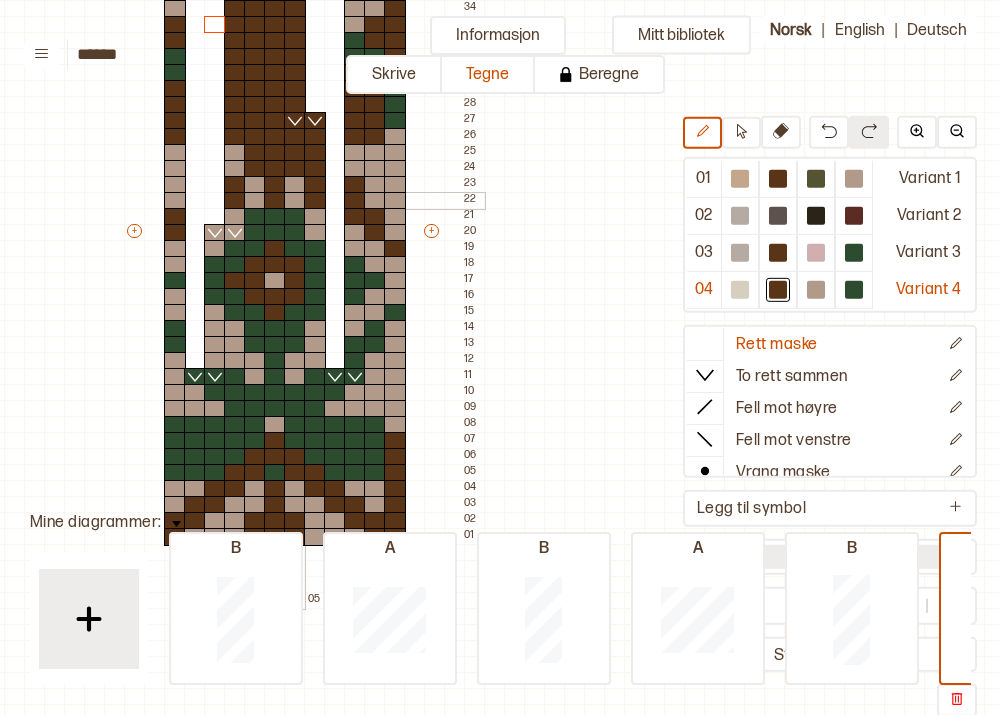 click at bounding box center [295, 201] 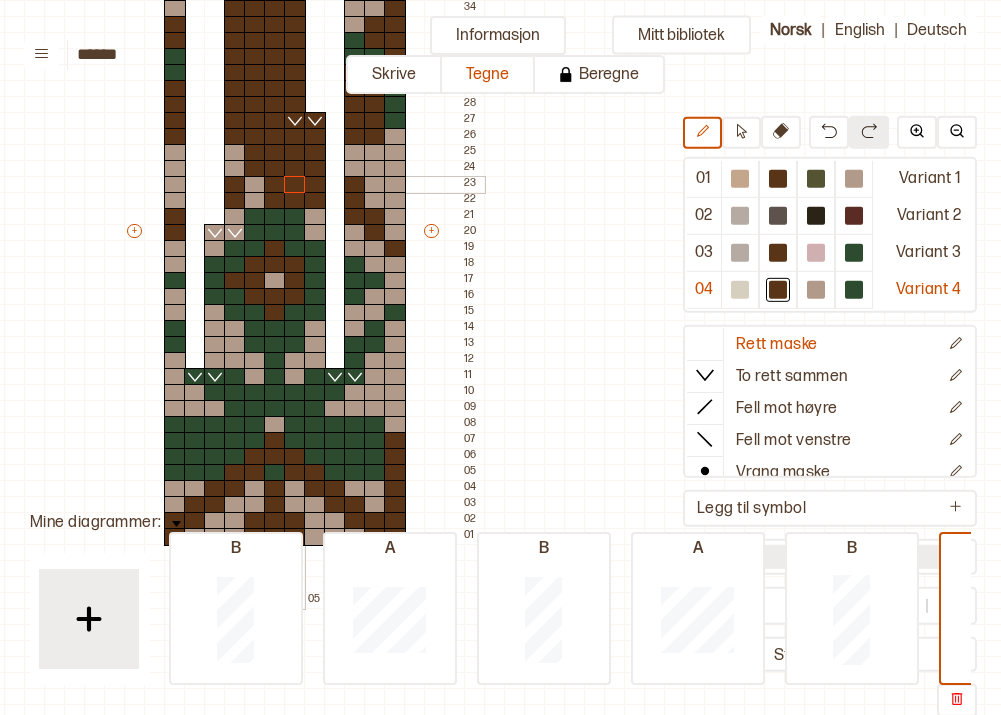 click at bounding box center [295, 185] 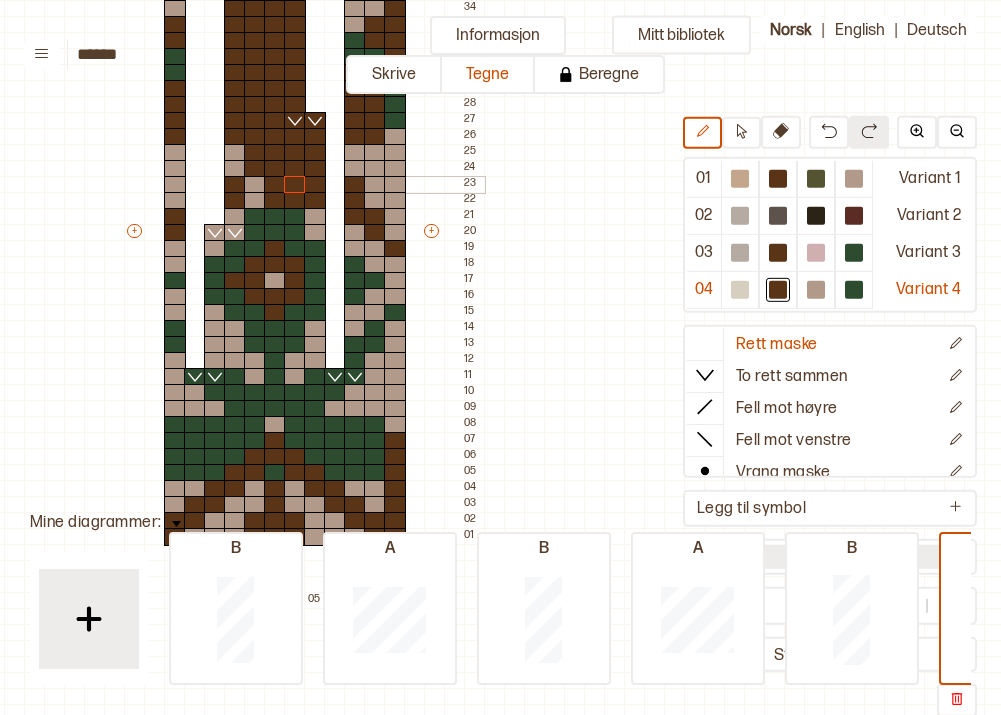 click at bounding box center (255, 185) 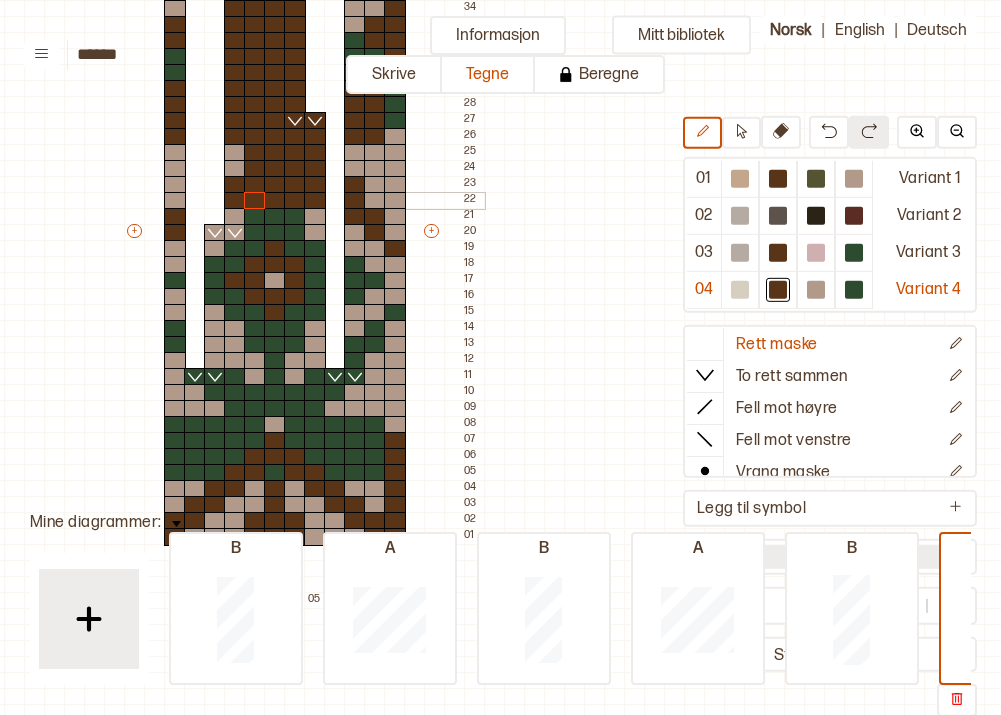 click at bounding box center [255, 201] 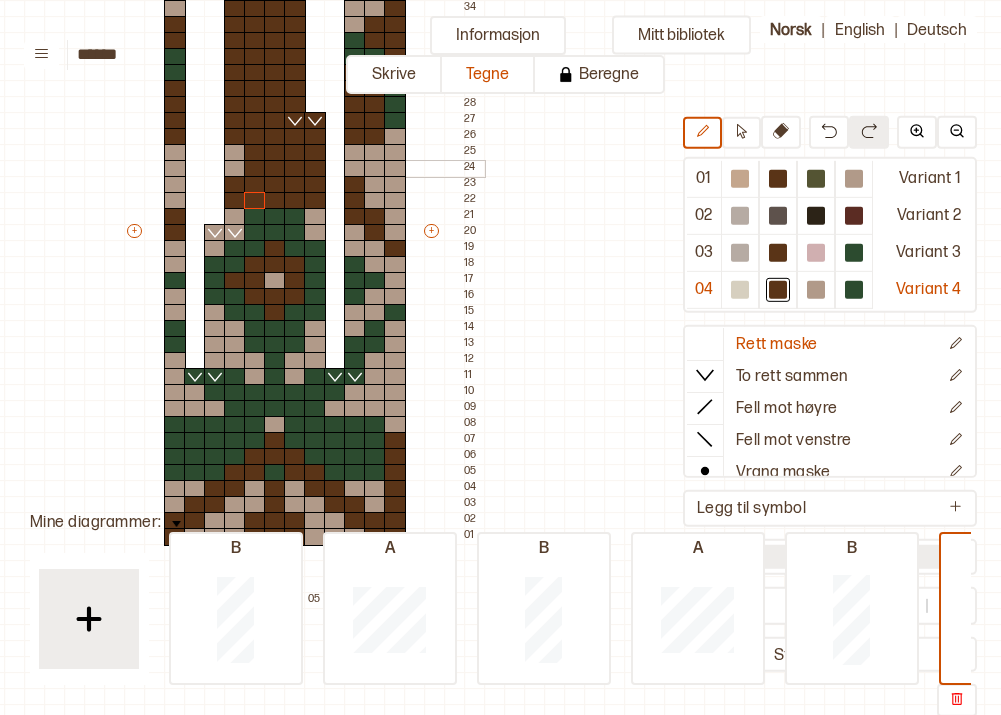 click at bounding box center [235, 169] 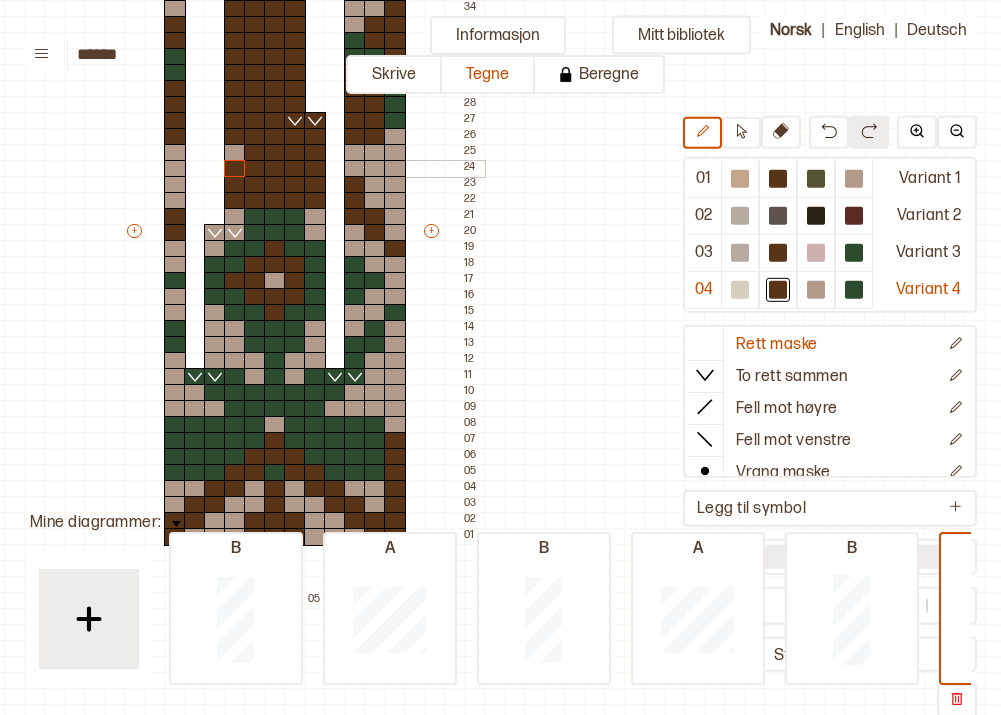 click at bounding box center [235, 153] 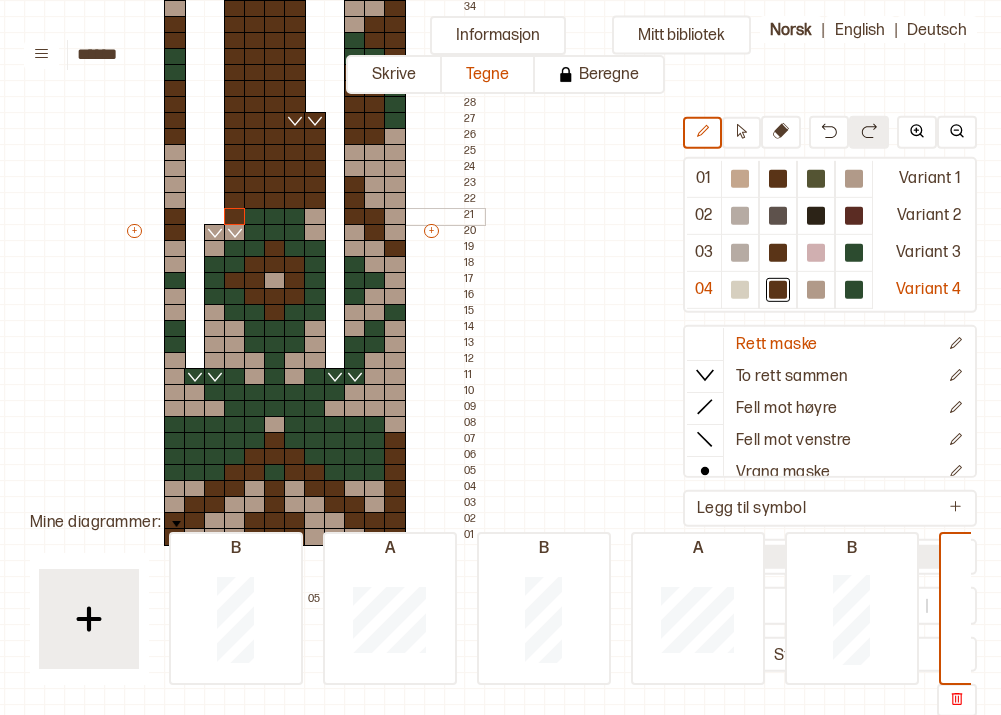 click at bounding box center (235, 217) 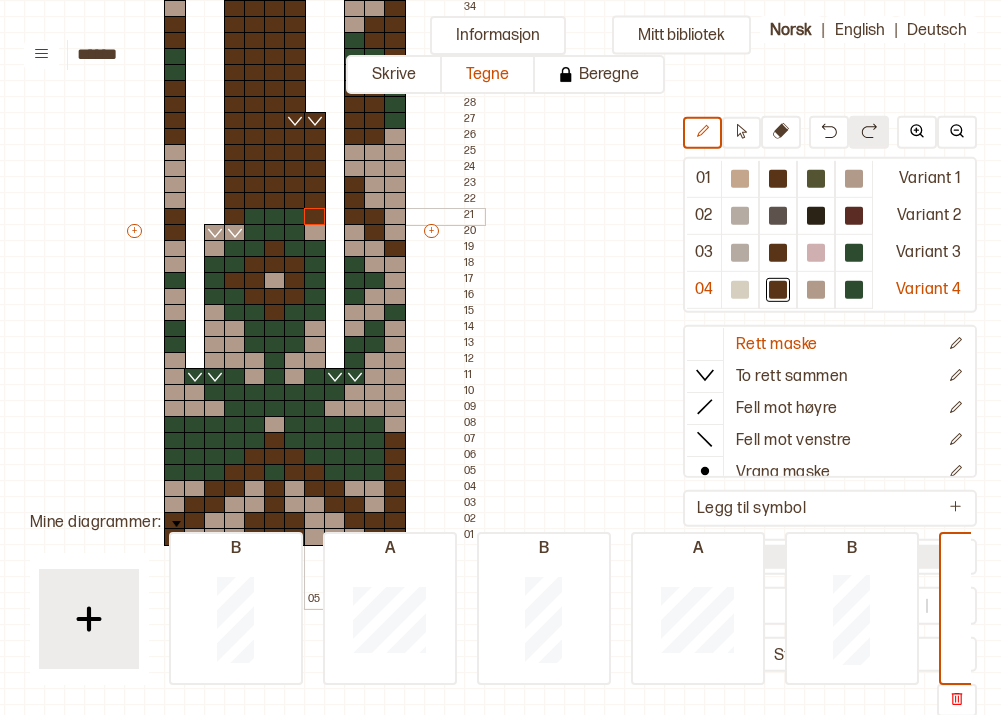 click at bounding box center [315, 217] 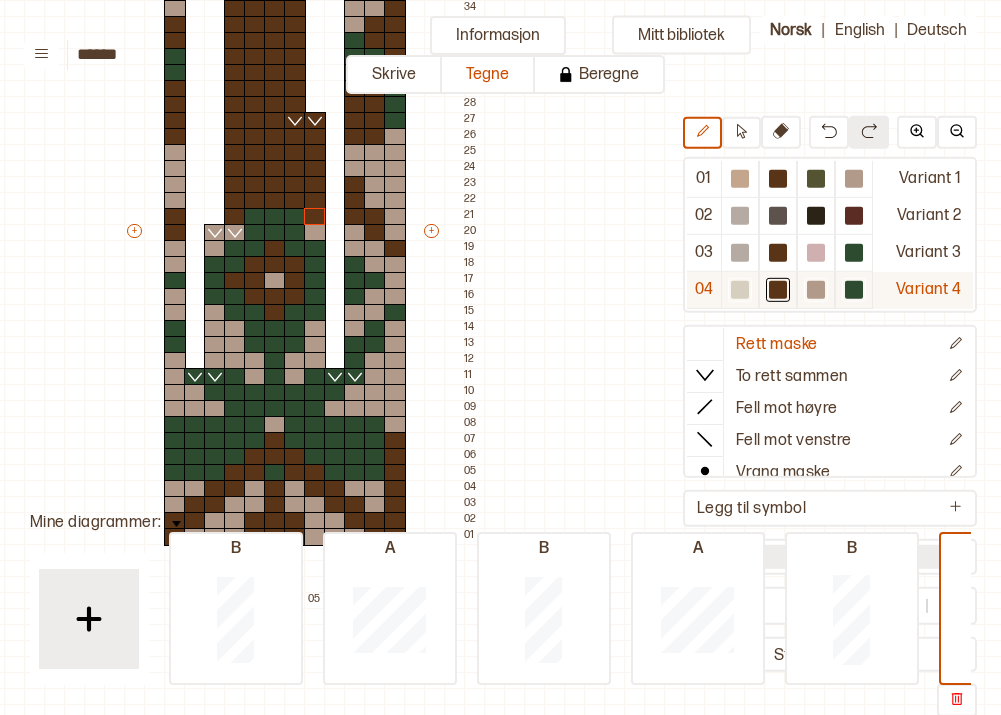 click at bounding box center (740, 179) 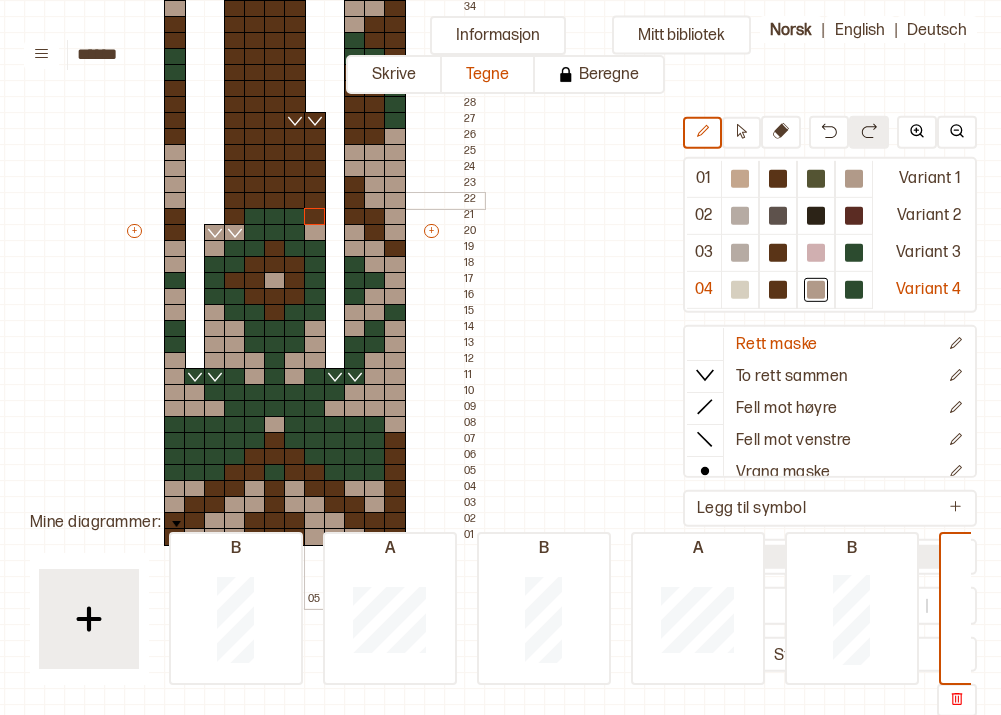 click at bounding box center (315, 201) 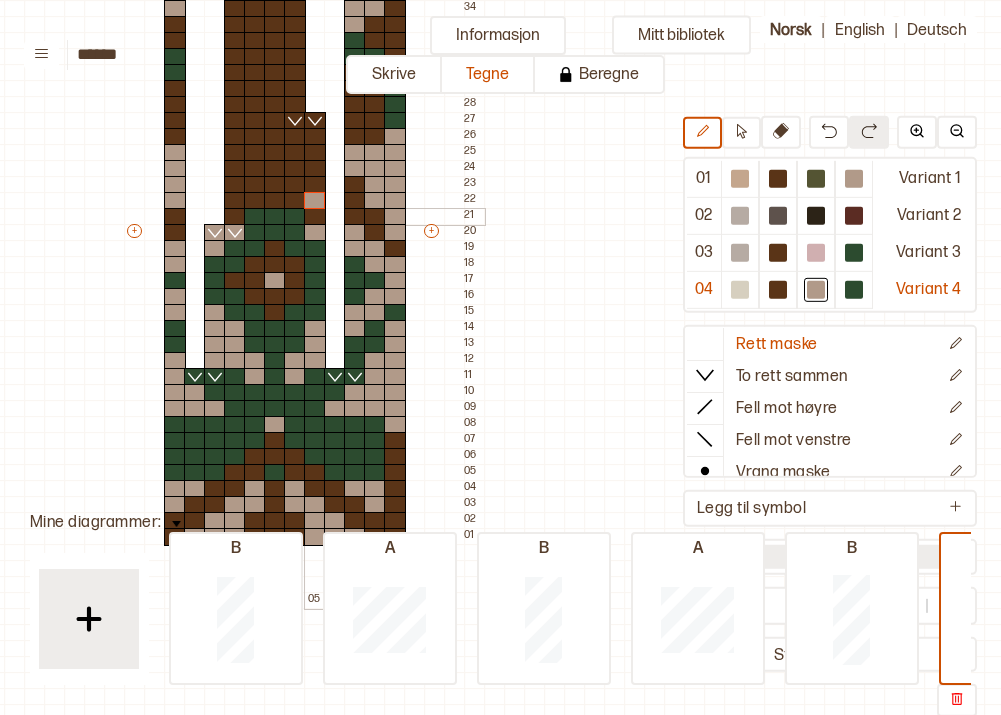 click at bounding box center [315, 217] 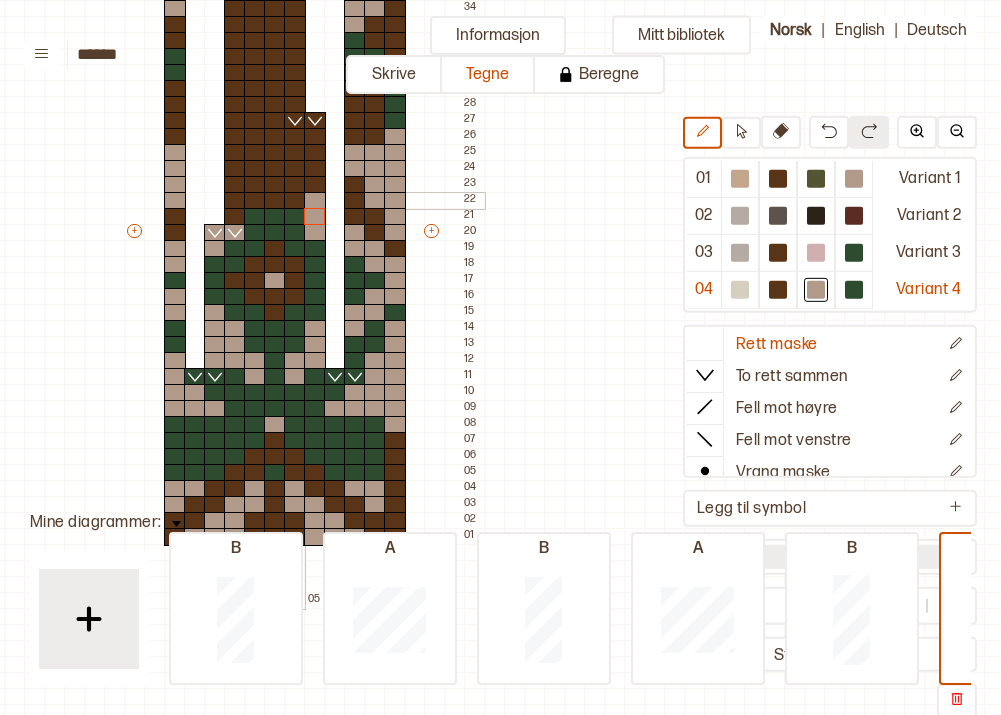 click at bounding box center (295, 201) 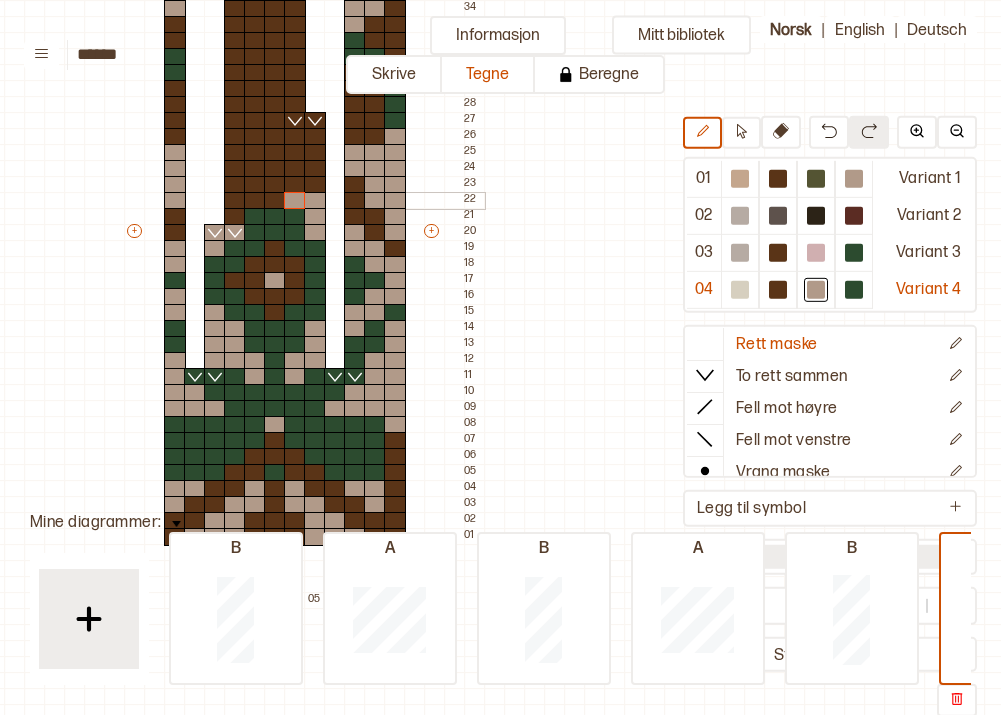 click at bounding box center (255, 201) 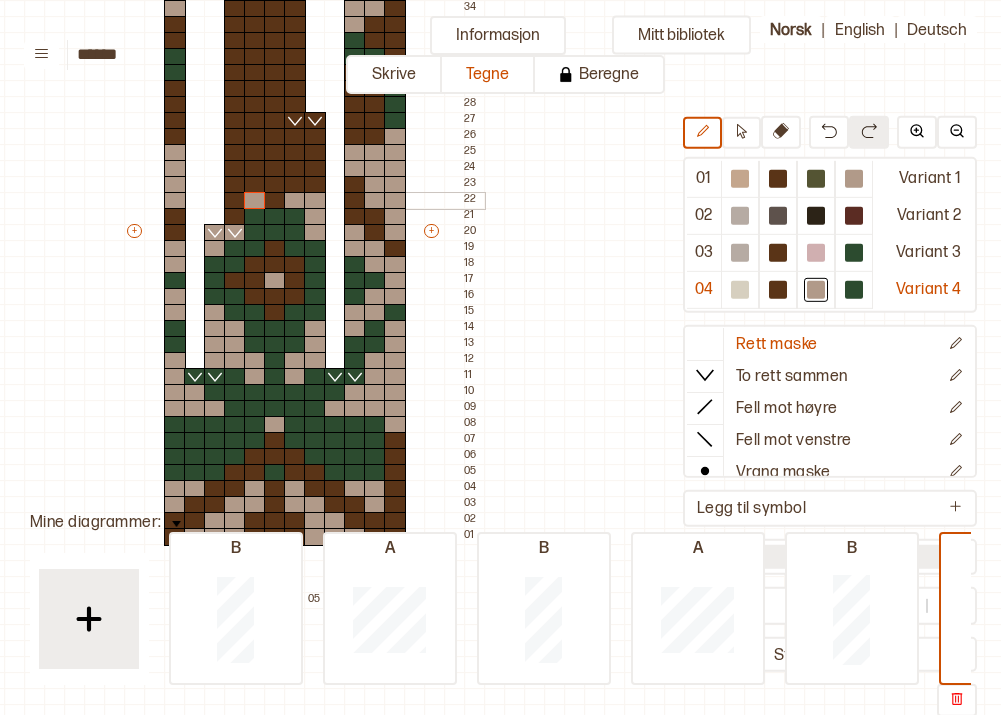 click at bounding box center [235, 201] 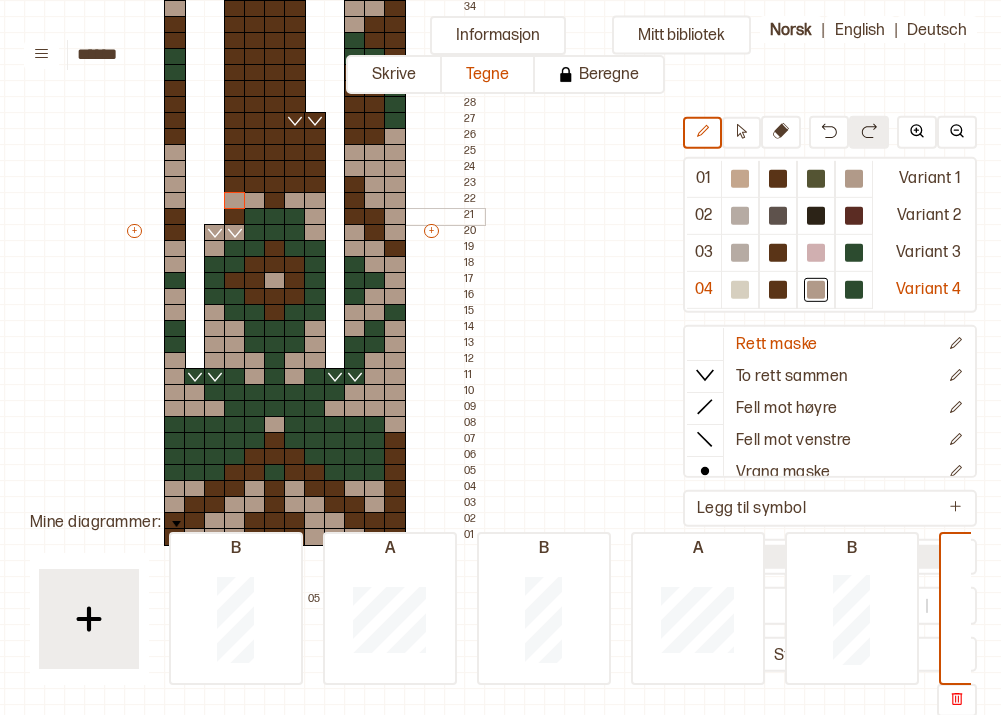 click at bounding box center (235, 217) 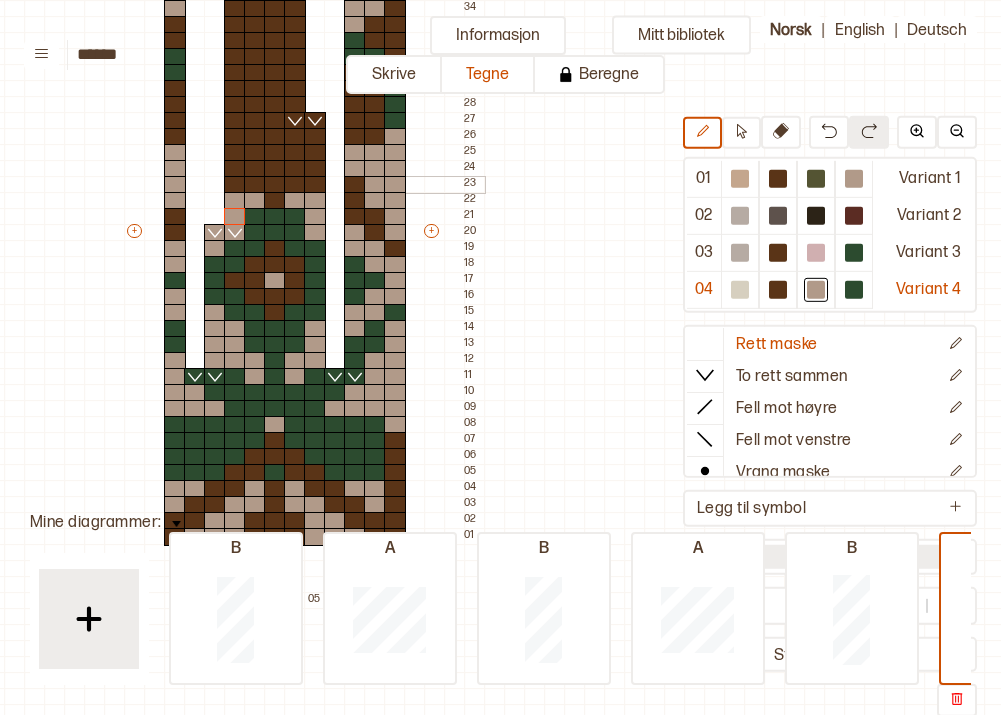 click at bounding box center (255, 185) 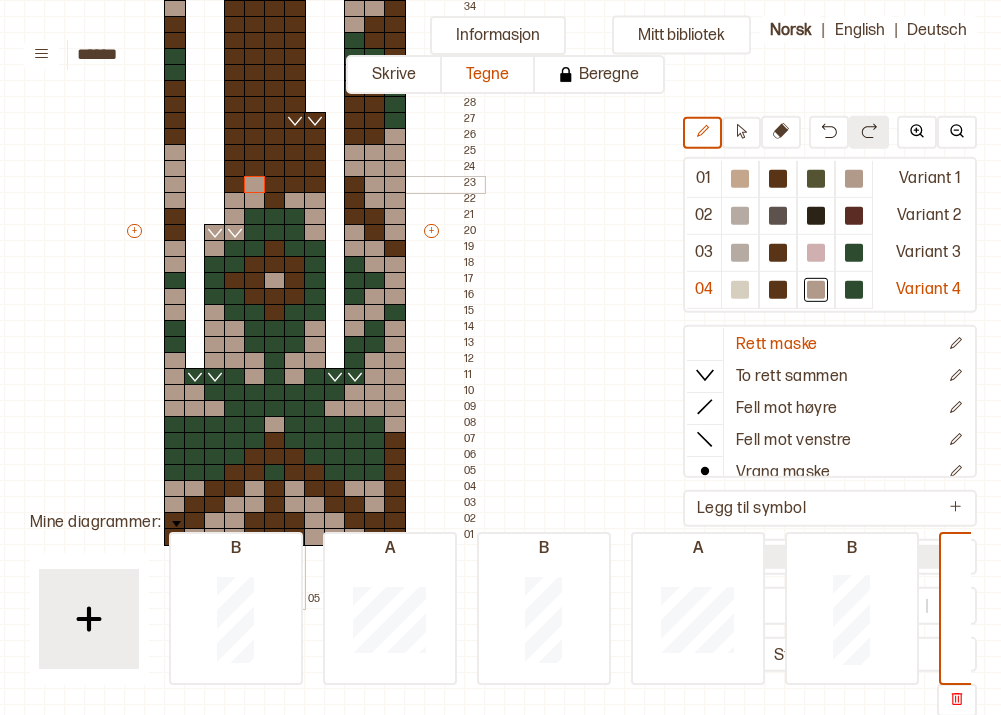 click at bounding box center (295, 185) 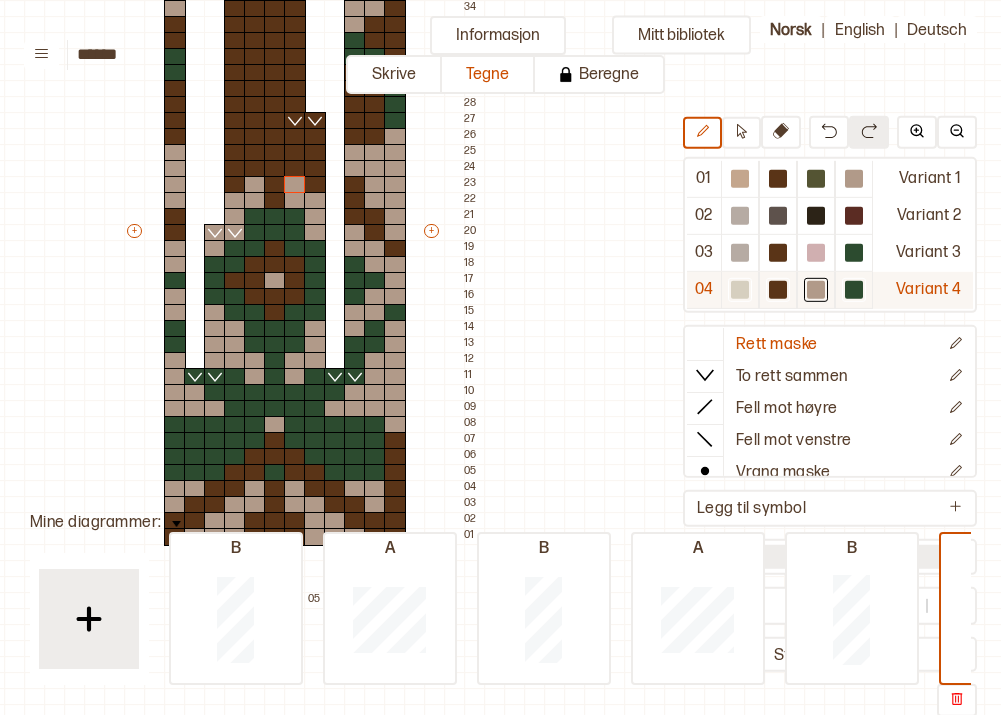 click at bounding box center [740, 179] 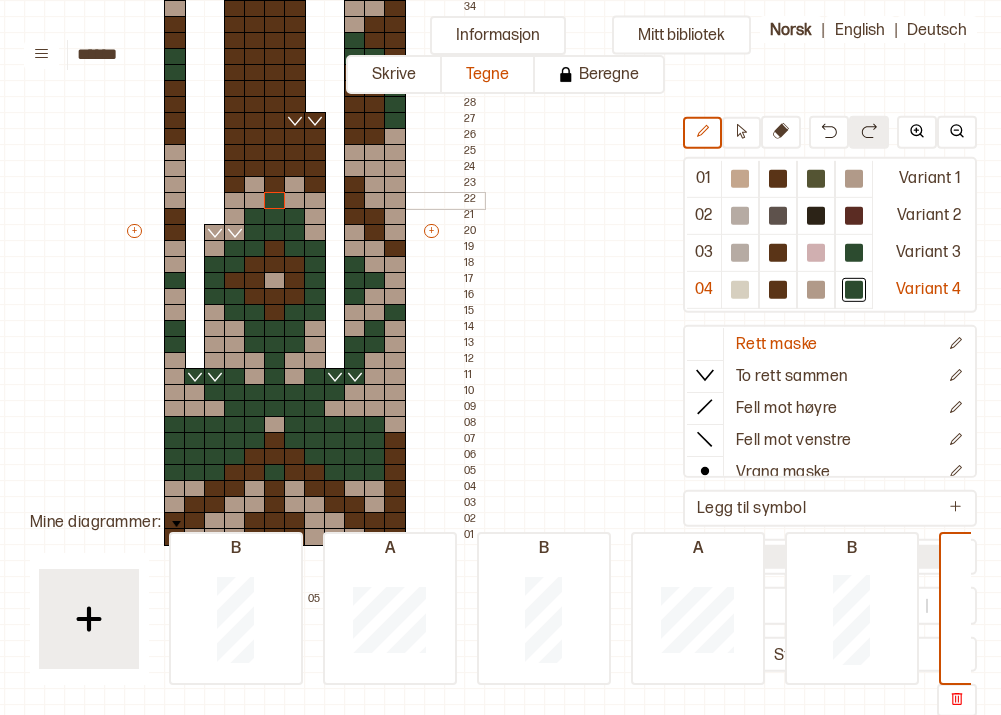 click at bounding box center [275, 201] 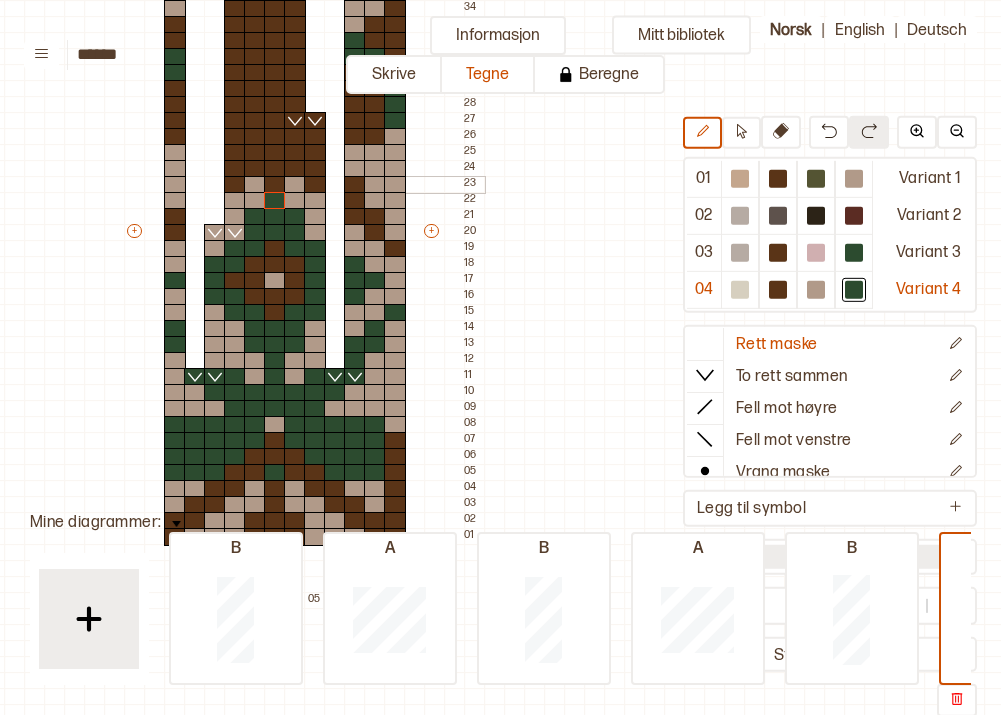 click at bounding box center [275, 185] 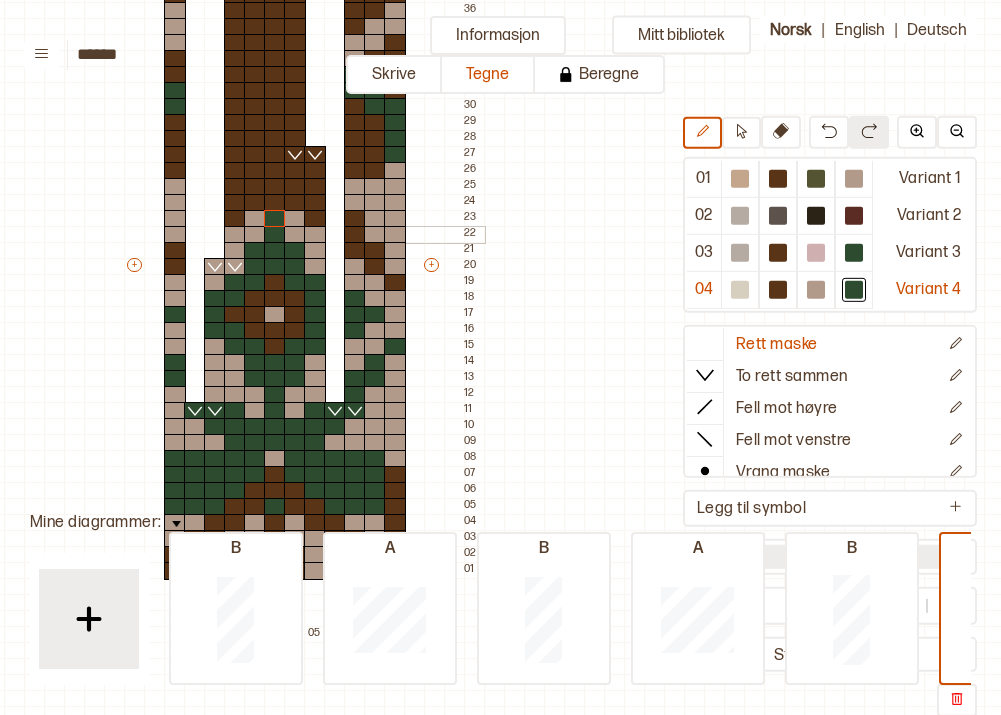 scroll, scrollTop: 268, scrollLeft: 216, axis: both 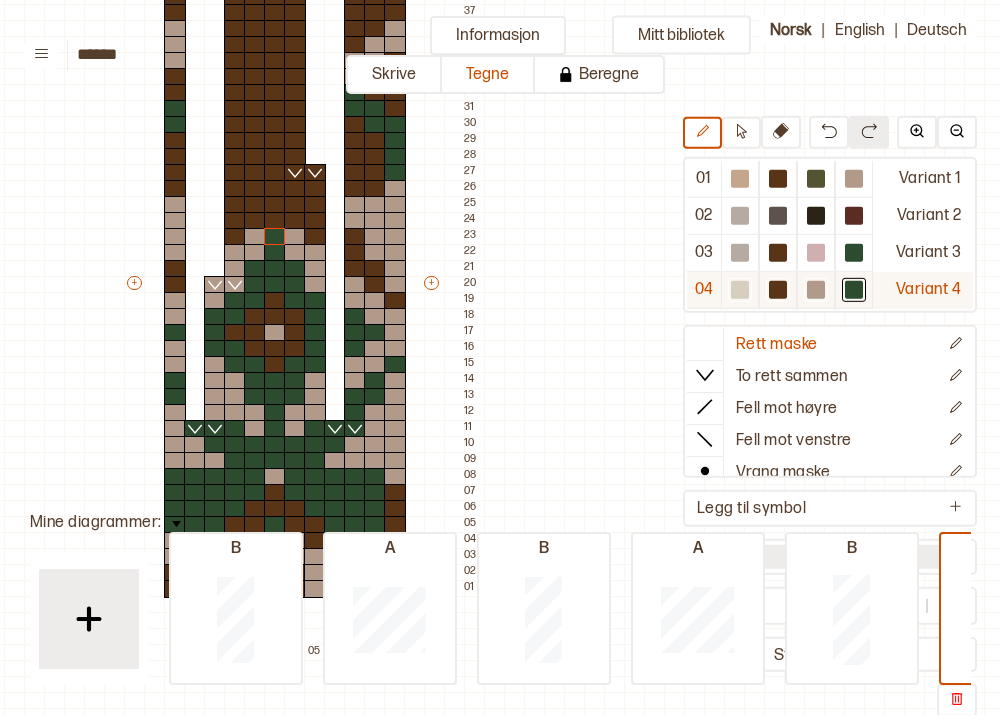 click at bounding box center [740, 179] 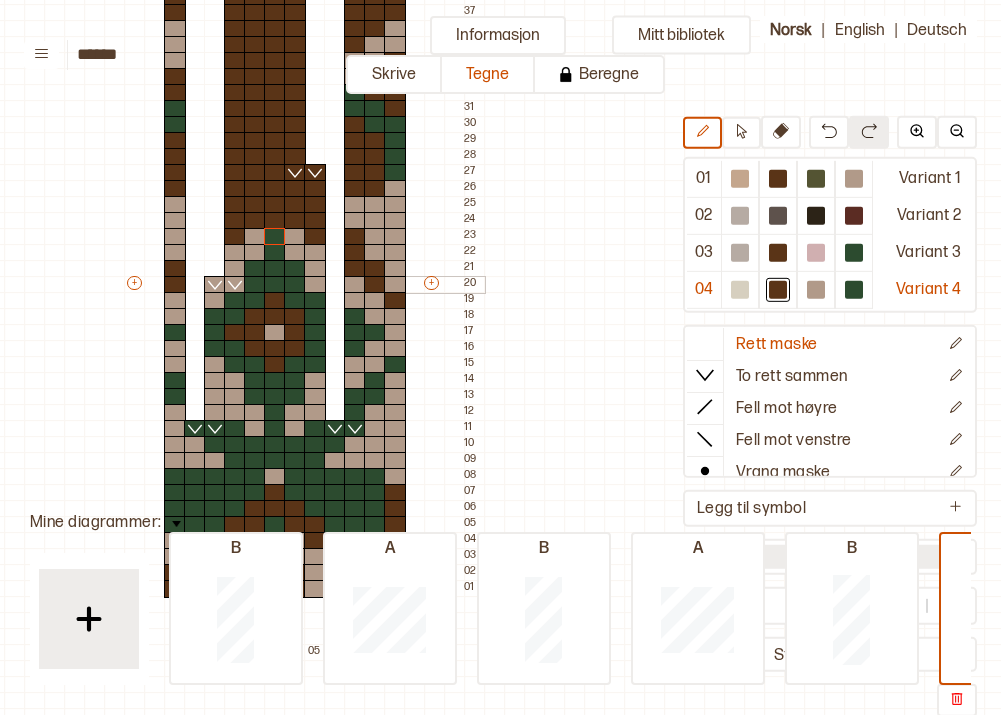 click at bounding box center [395, 285] 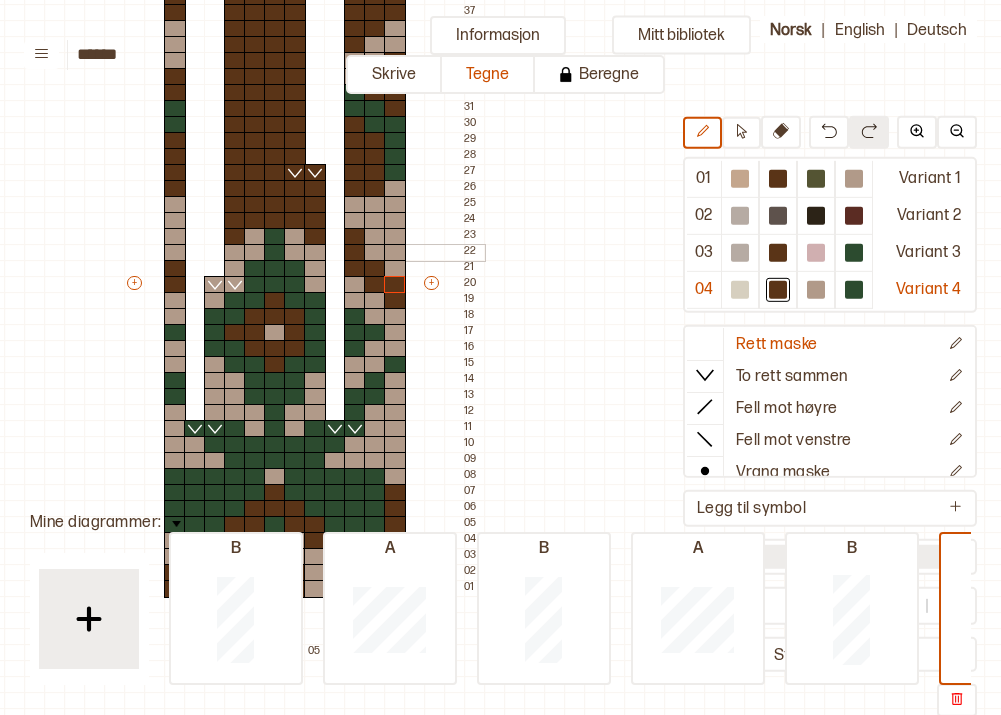click at bounding box center [375, 253] 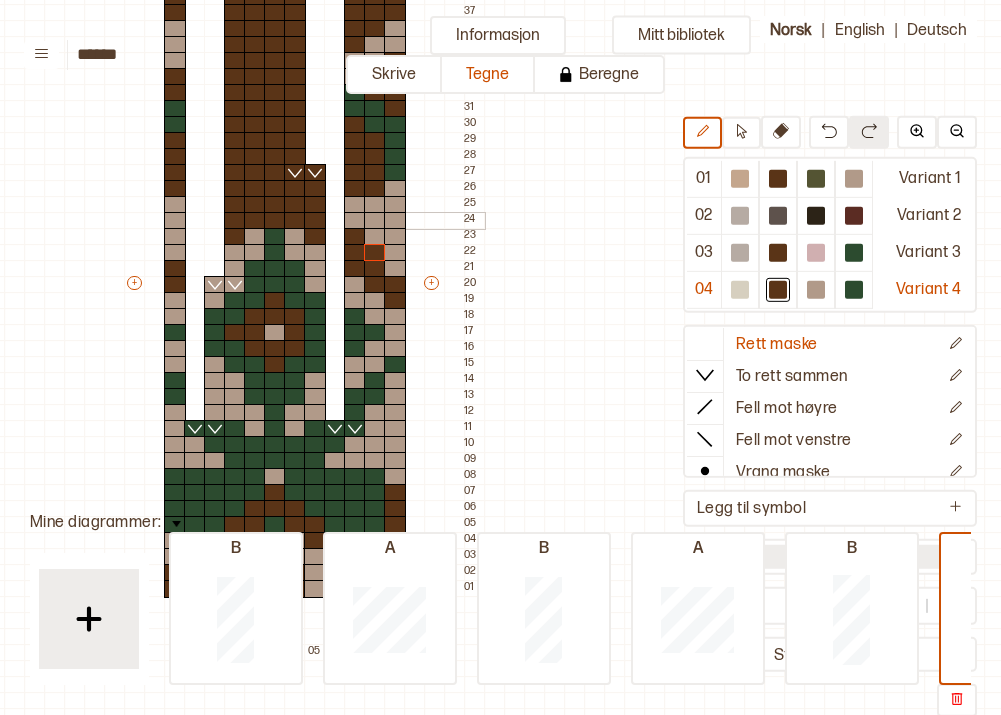 click at bounding box center [355, 221] 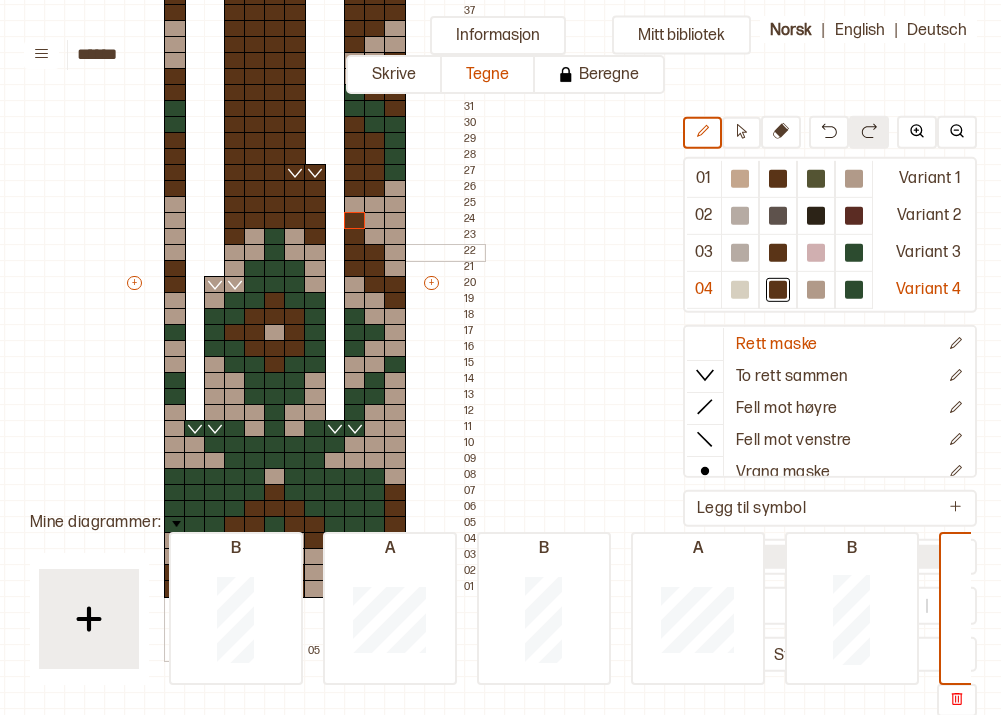 click at bounding box center (175, 253) 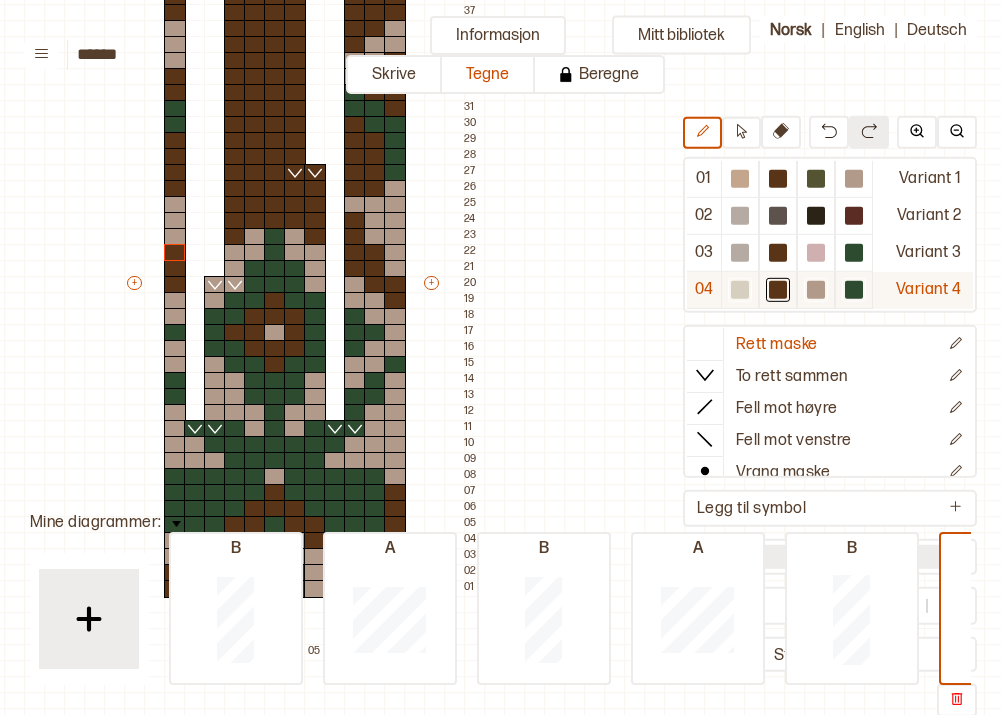 click at bounding box center (740, 179) 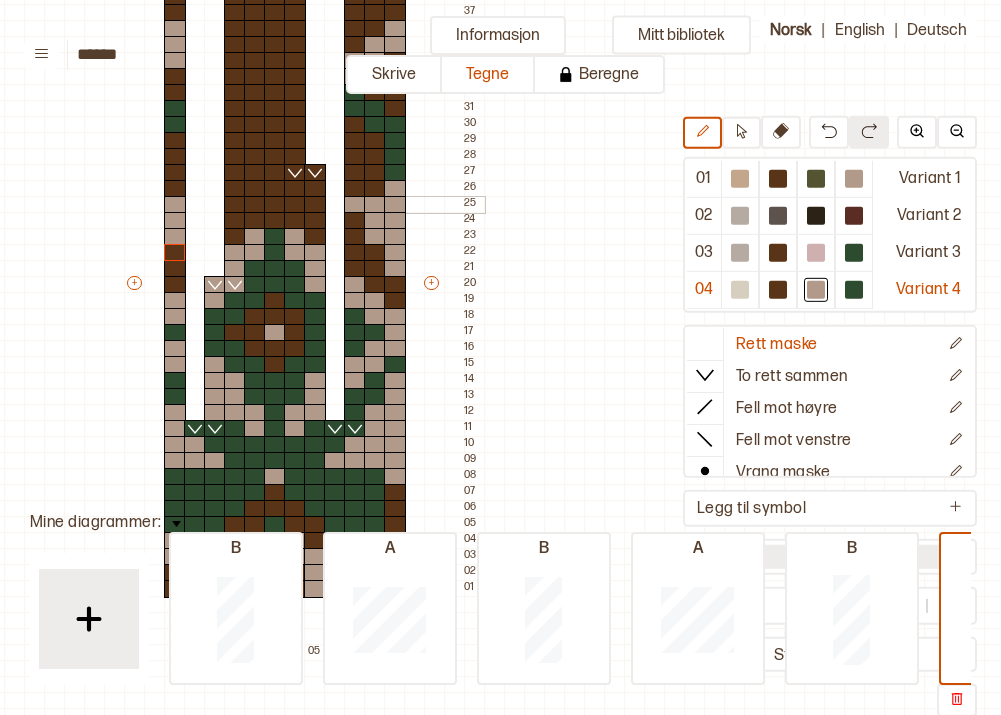 click at bounding box center [235, 205] 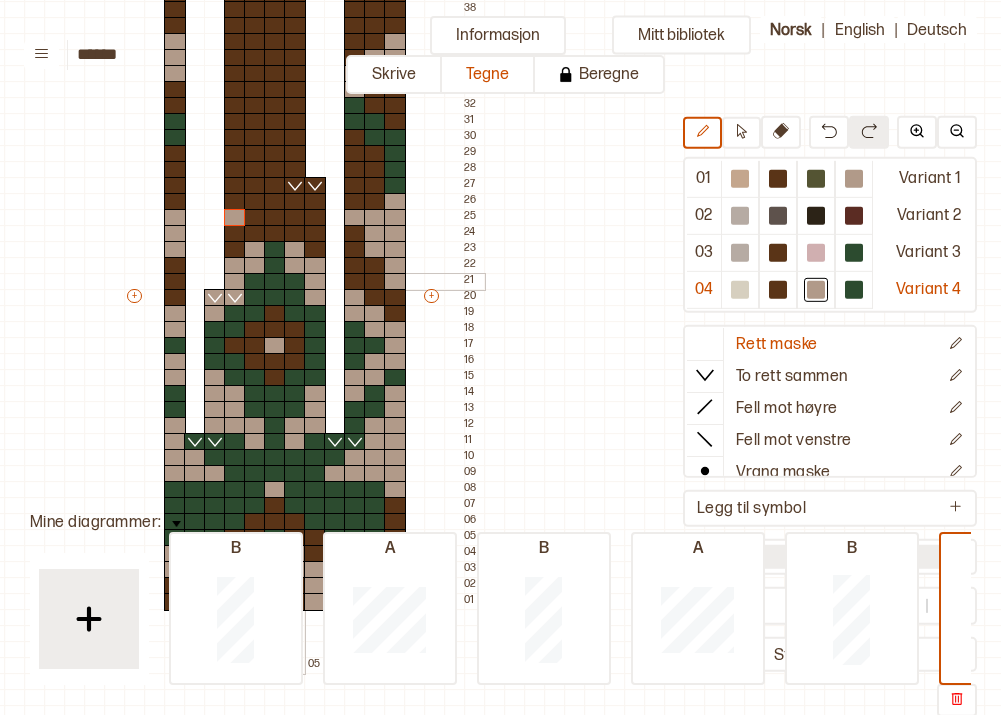 scroll, scrollTop: 254, scrollLeft: 216, axis: both 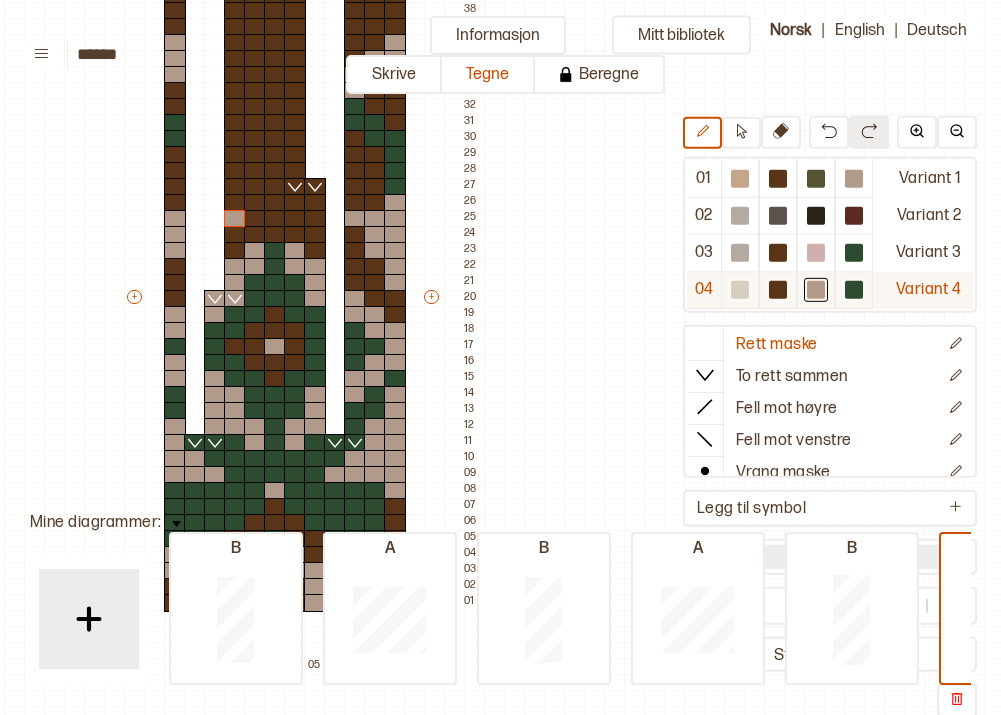 click at bounding box center [740, 179] 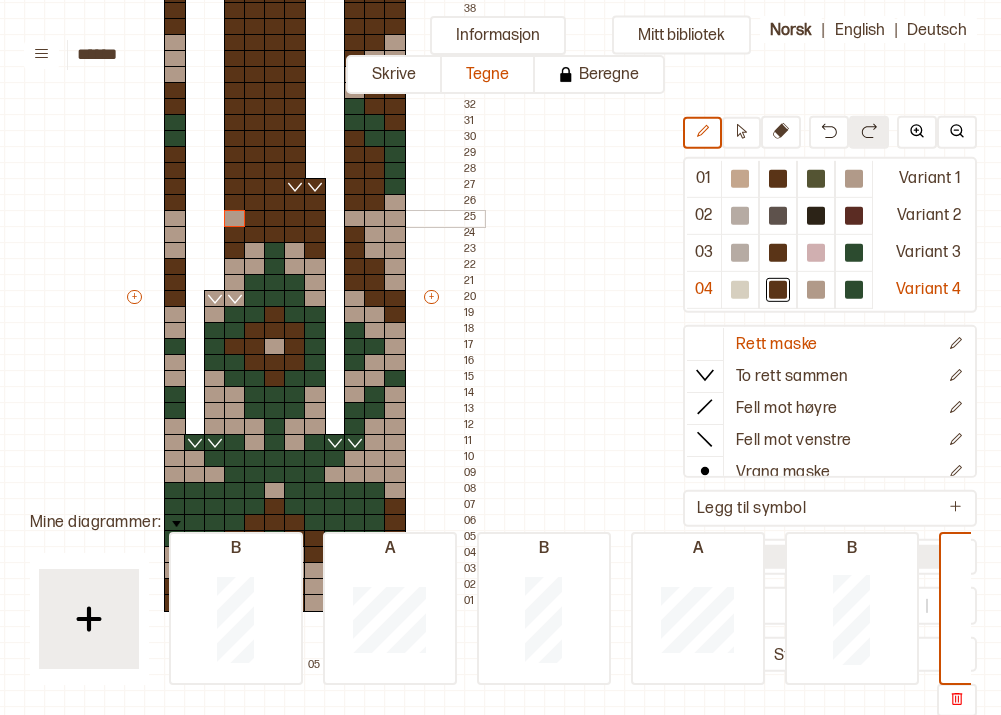 click at bounding box center [235, 219] 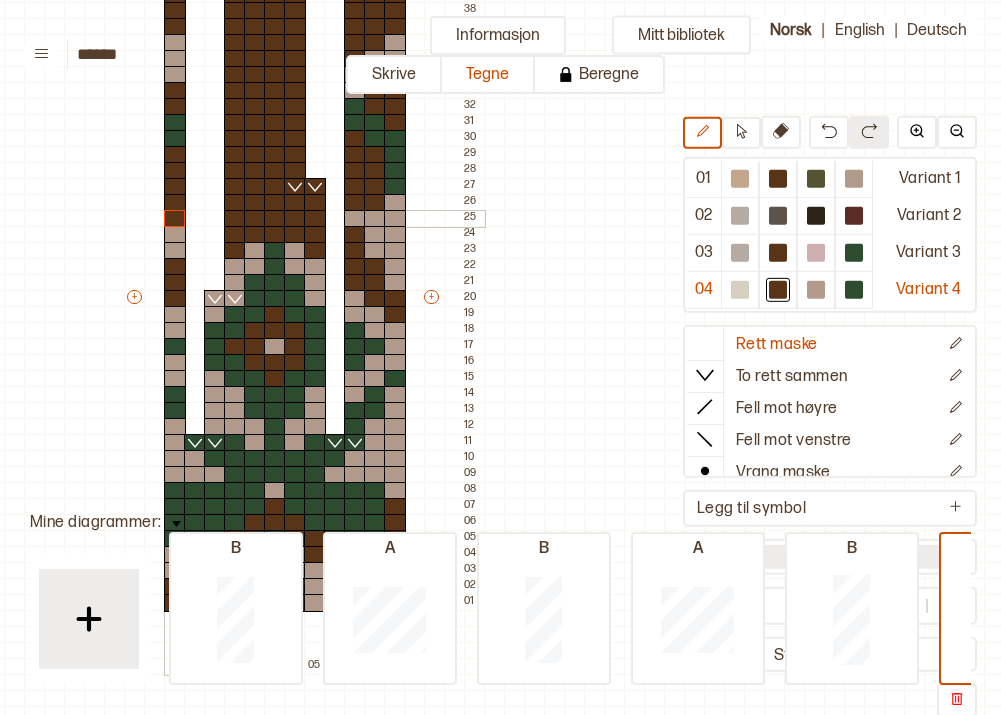 click at bounding box center [175, 219] 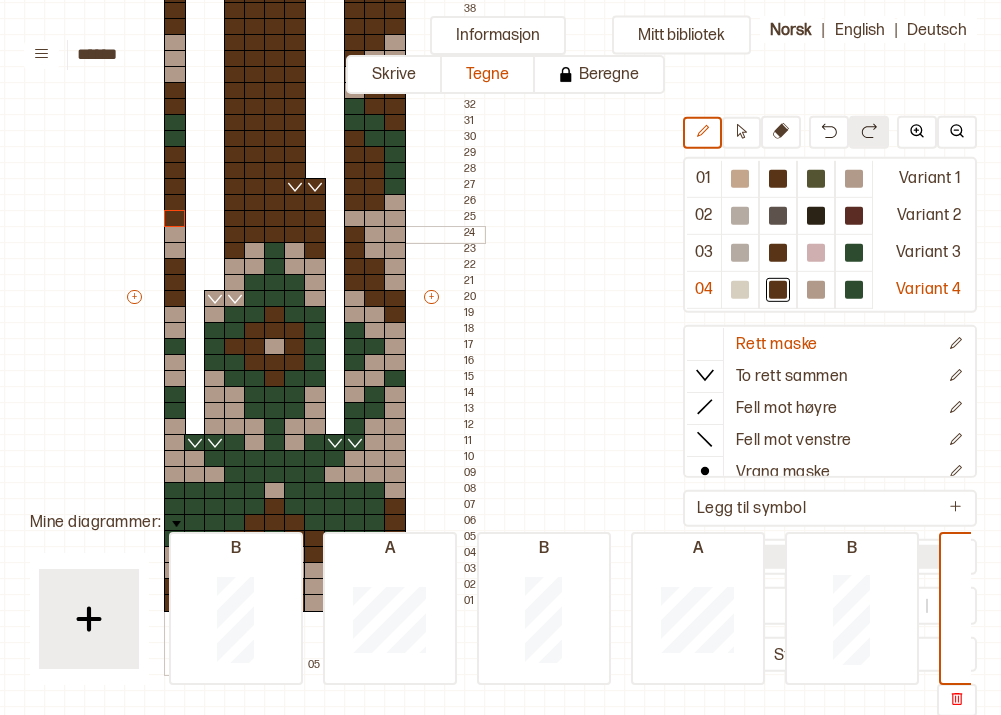 click at bounding box center [175, 235] 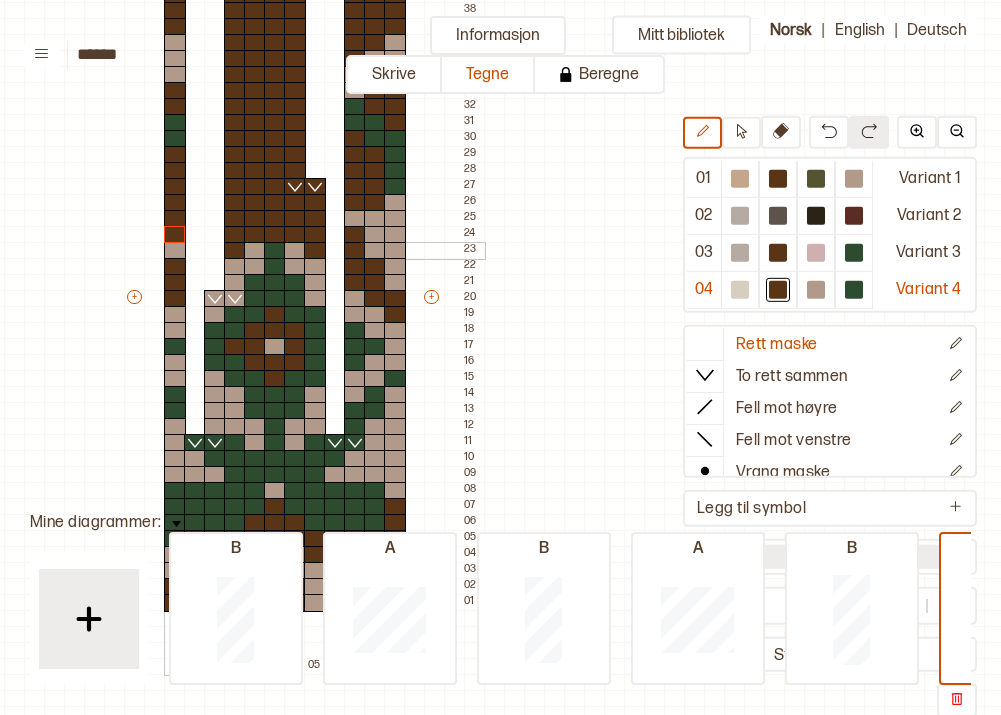 click at bounding box center (175, 251) 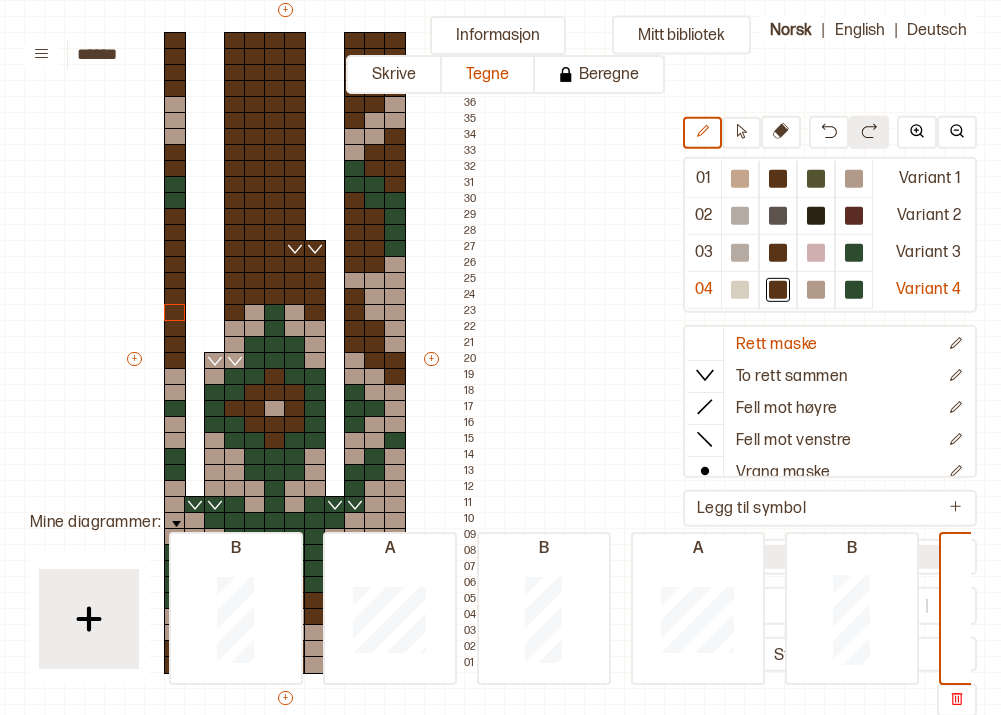 scroll, scrollTop: 182, scrollLeft: 216, axis: both 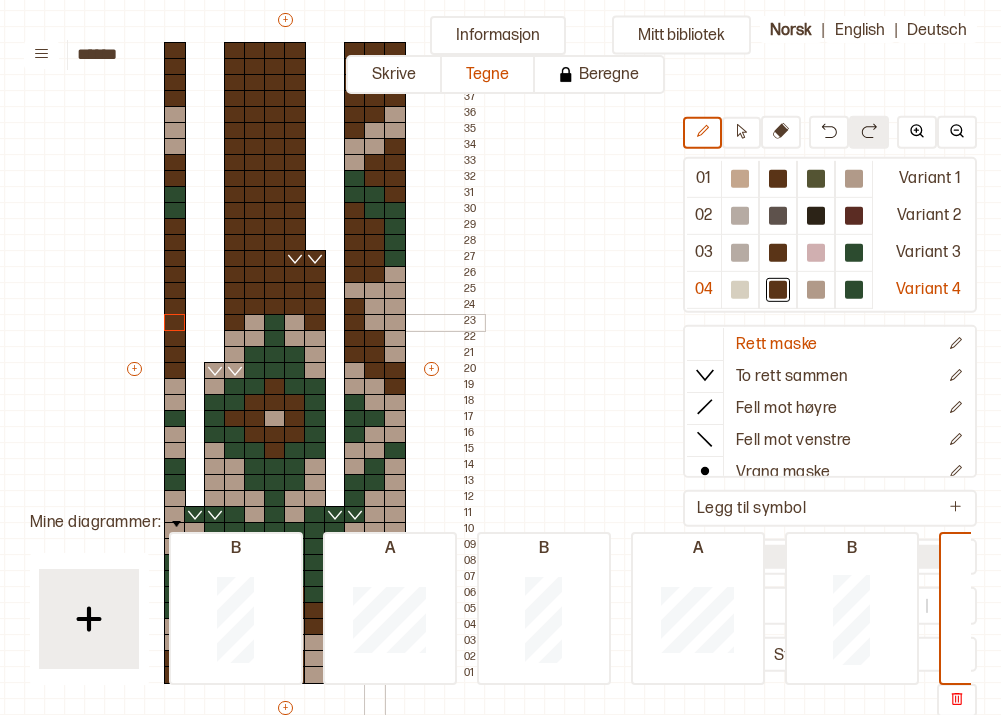 click at bounding box center [375, 323] 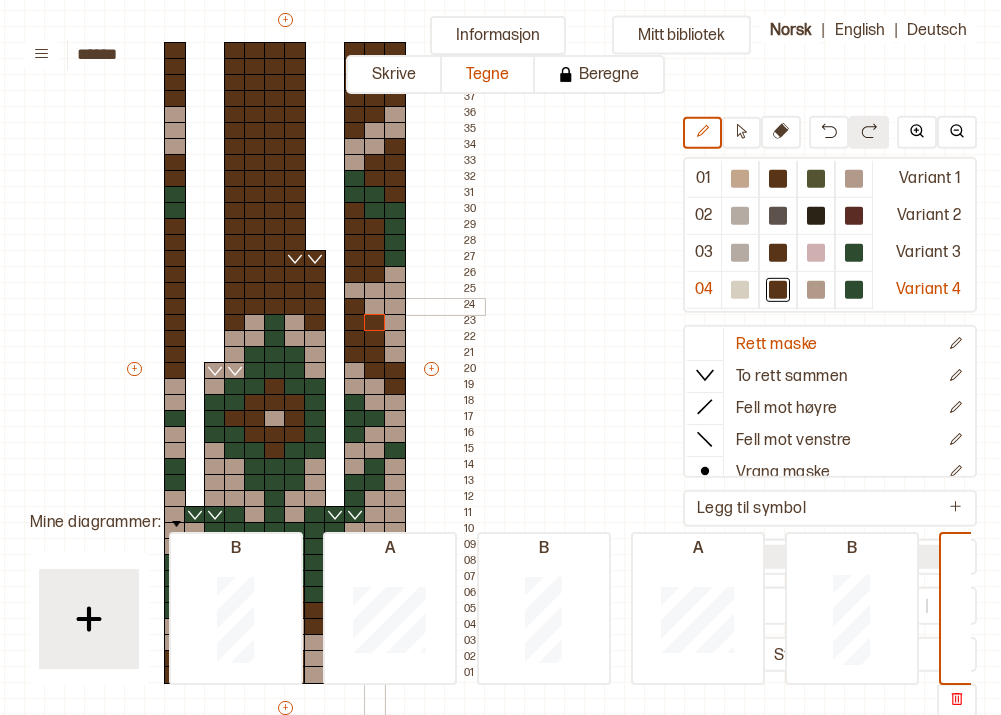click at bounding box center [375, 307] 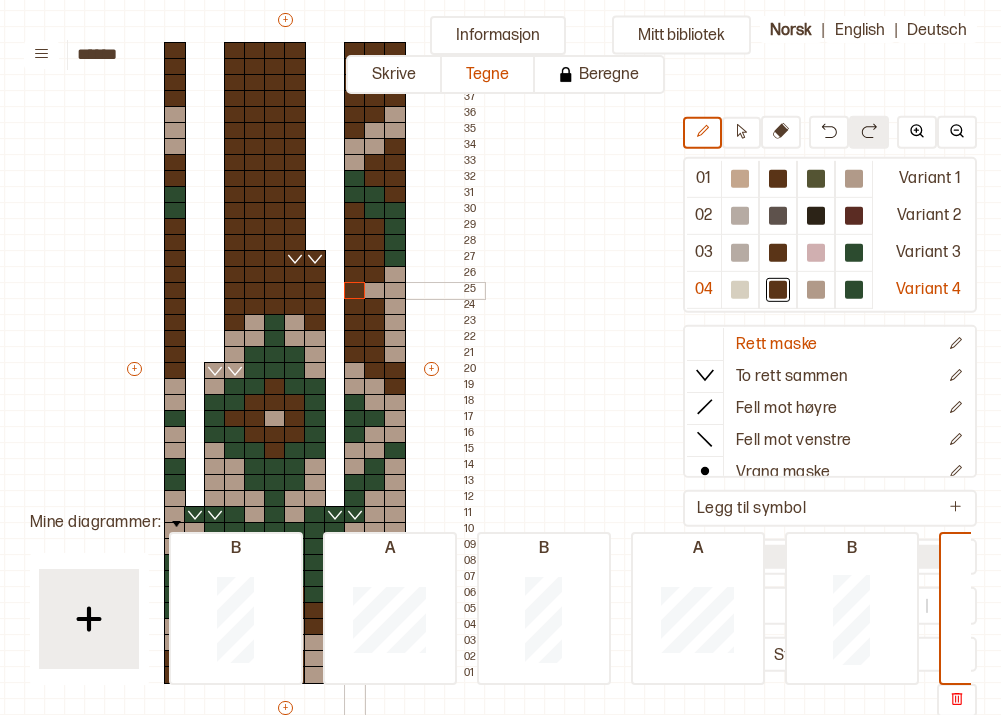 click at bounding box center (355, 291) 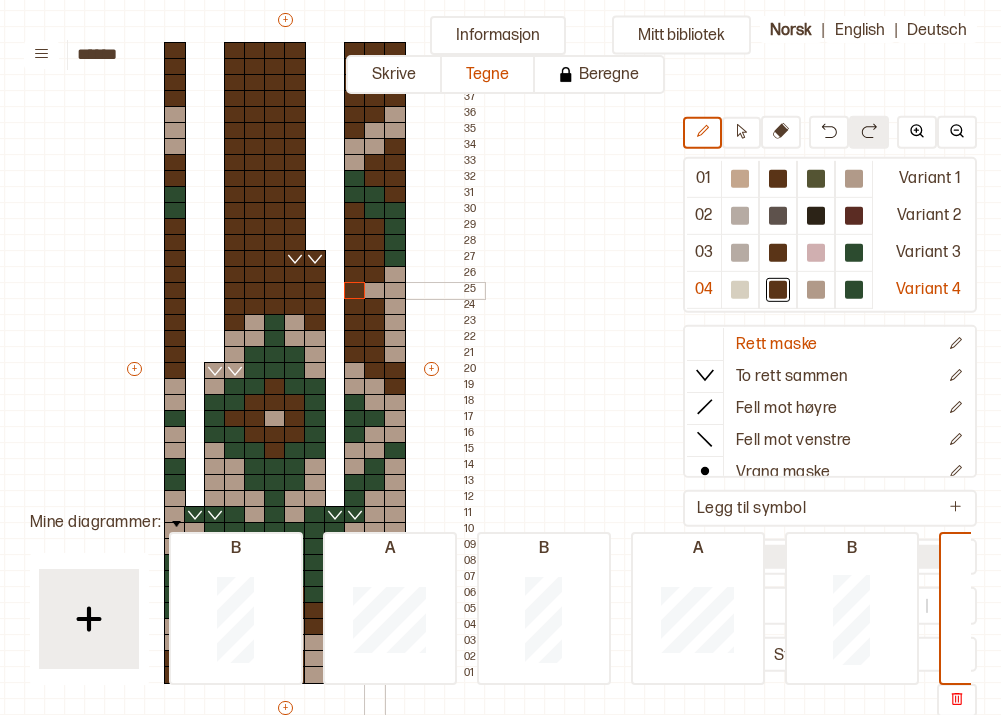 click at bounding box center (375, 291) 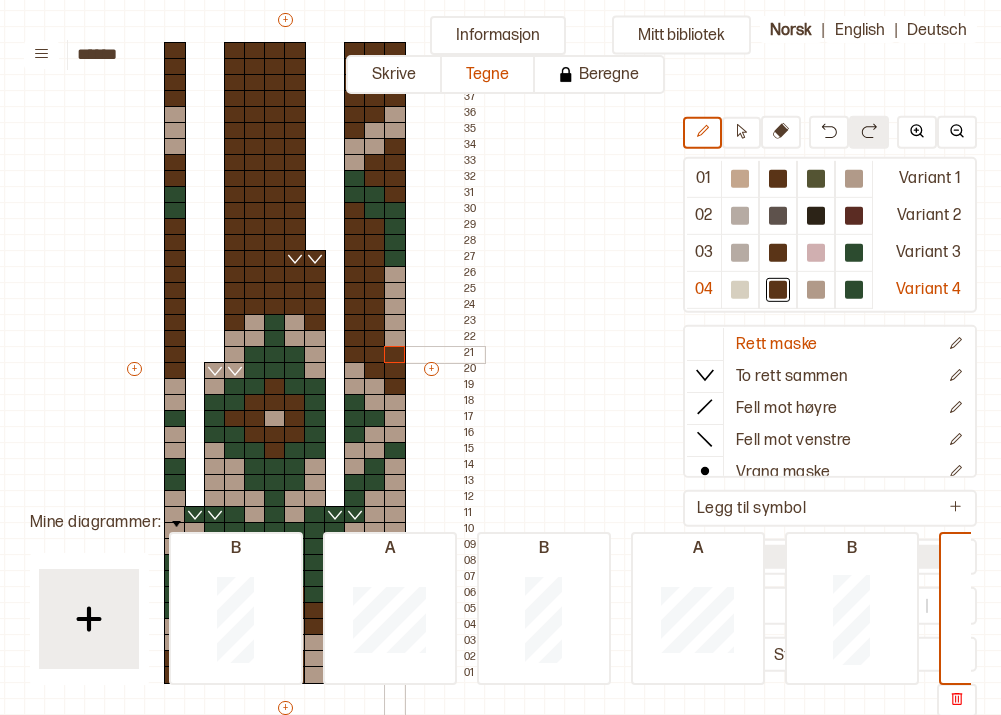 click at bounding box center [395, 355] 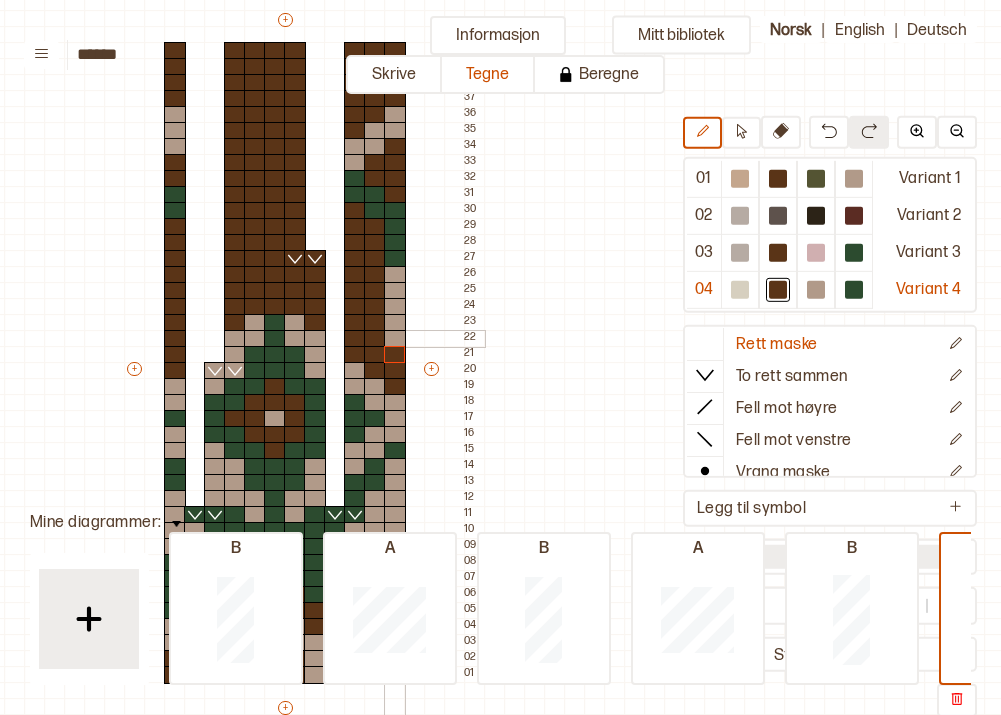 click at bounding box center [395, 339] 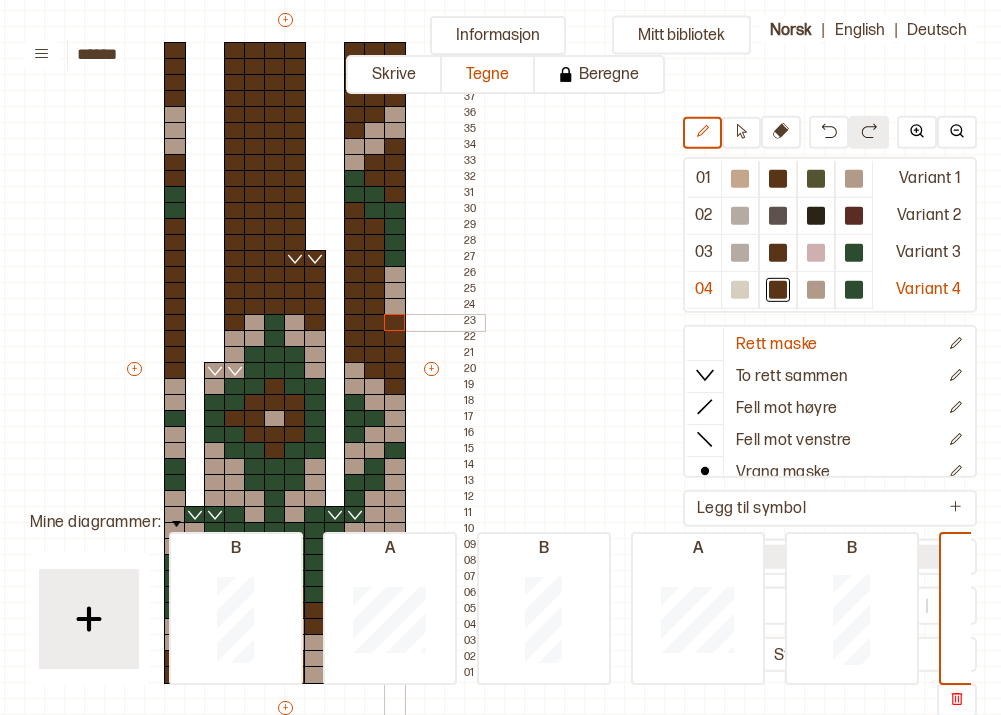 click at bounding box center (395, 323) 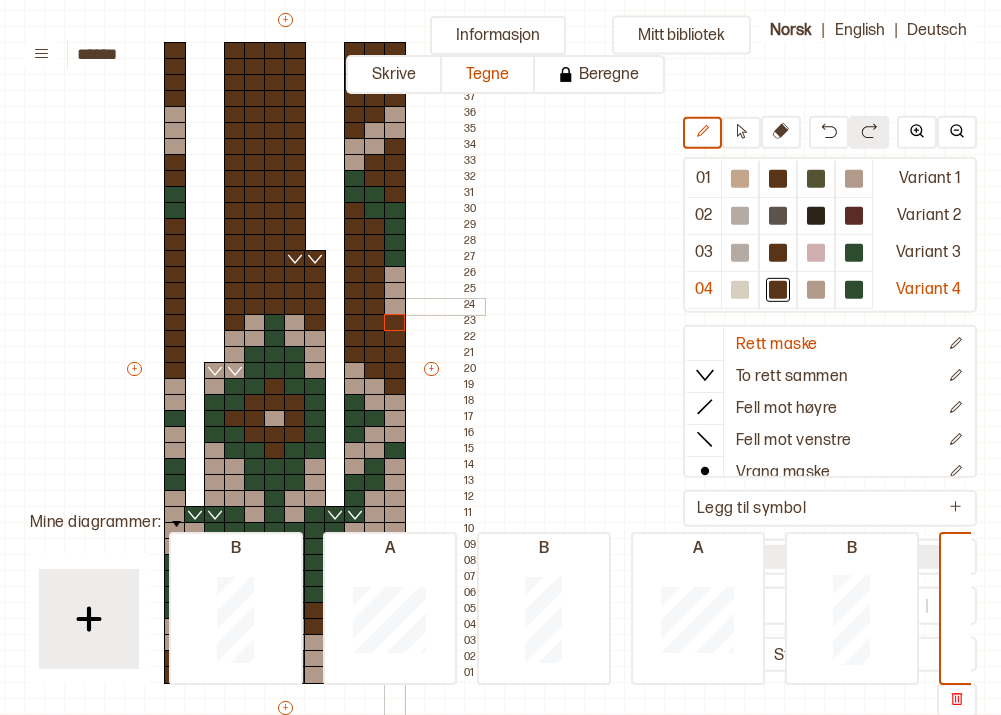 click at bounding box center (395, 307) 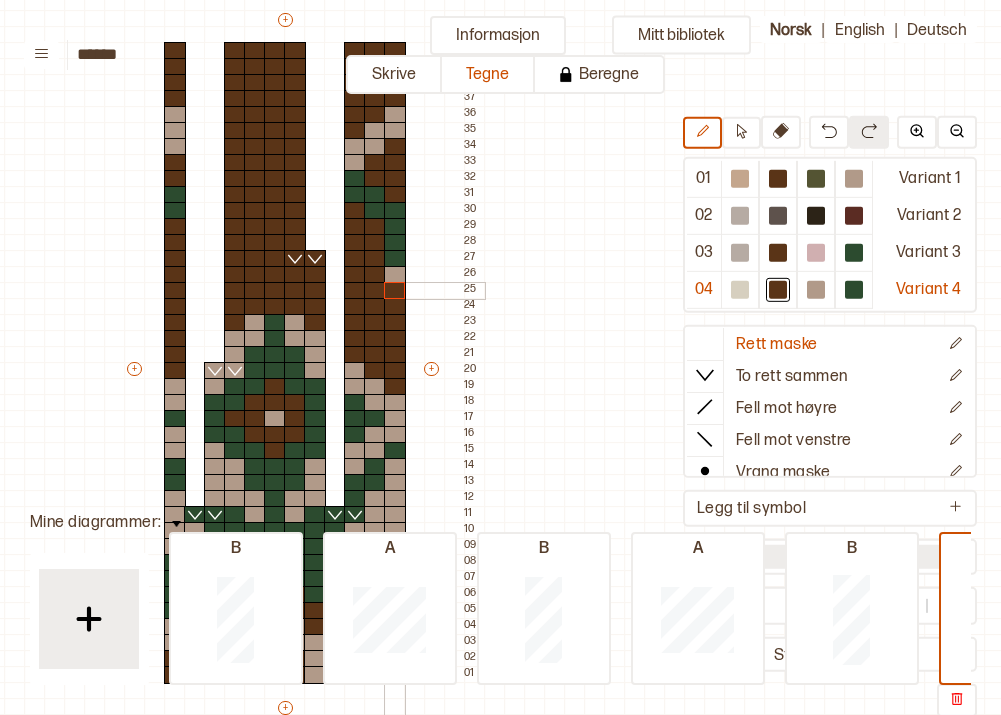 click at bounding box center [395, 291] 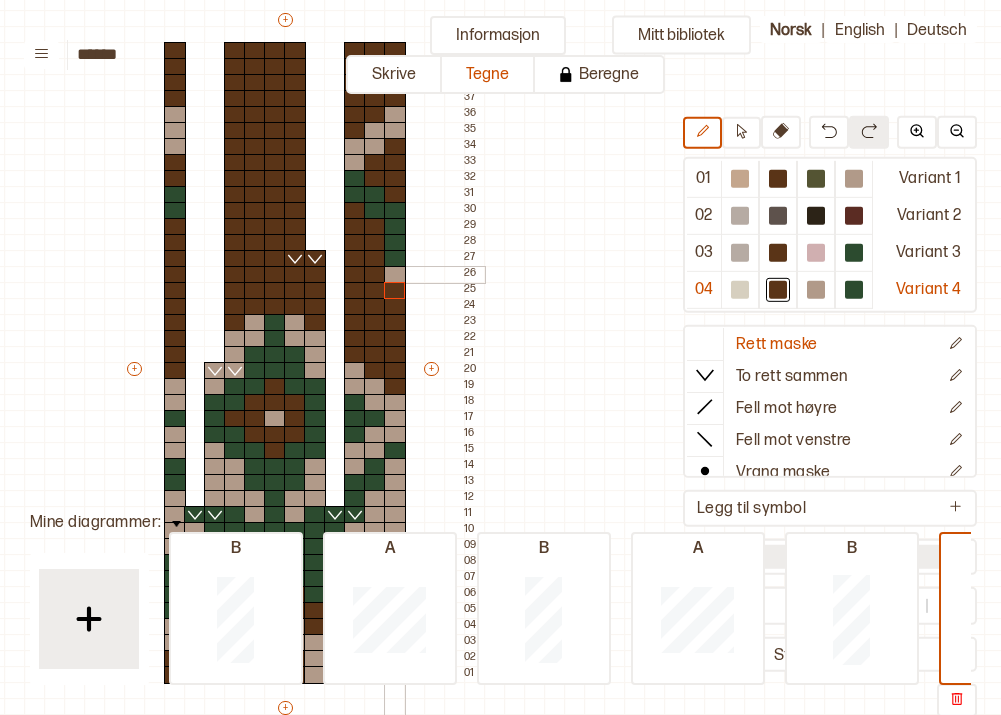 click at bounding box center [395, 275] 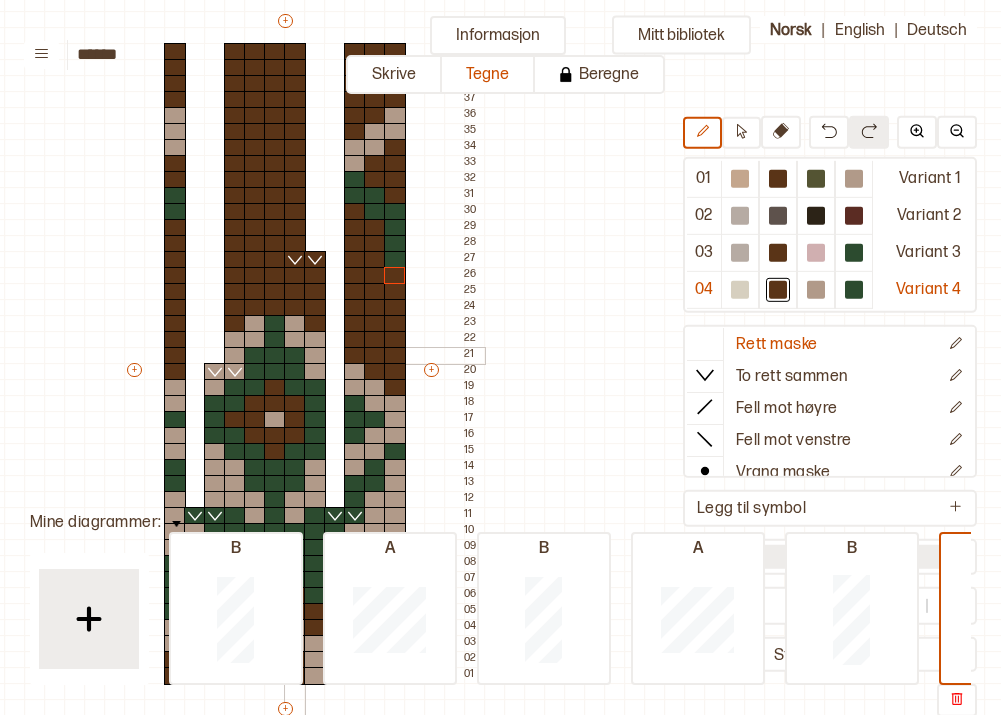 scroll, scrollTop: 174, scrollLeft: 216, axis: both 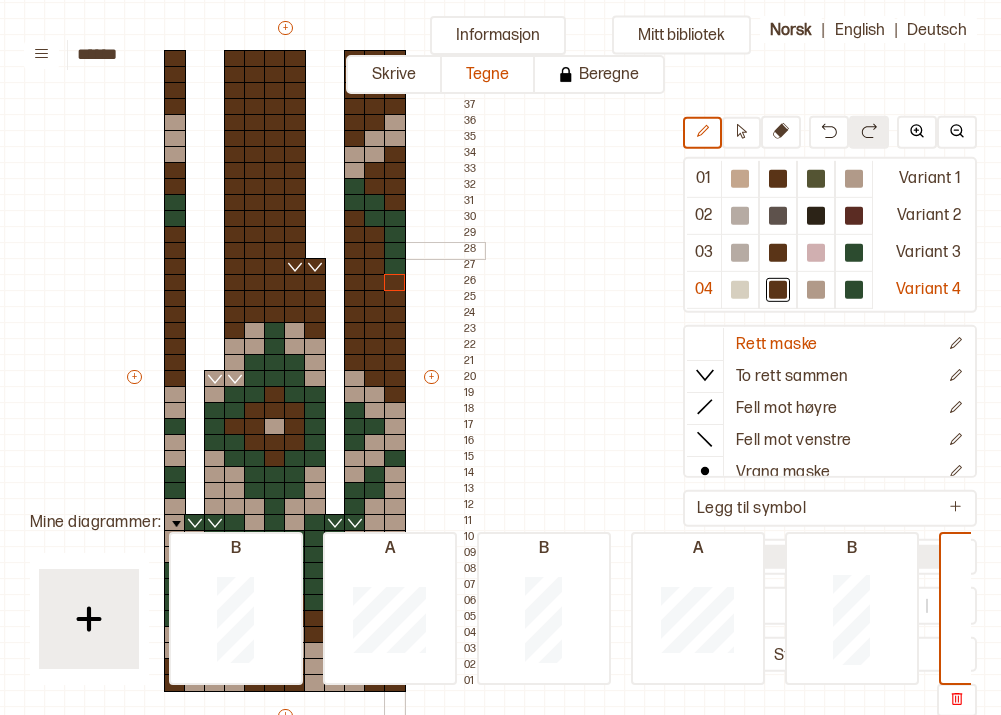 click at bounding box center [395, 251] 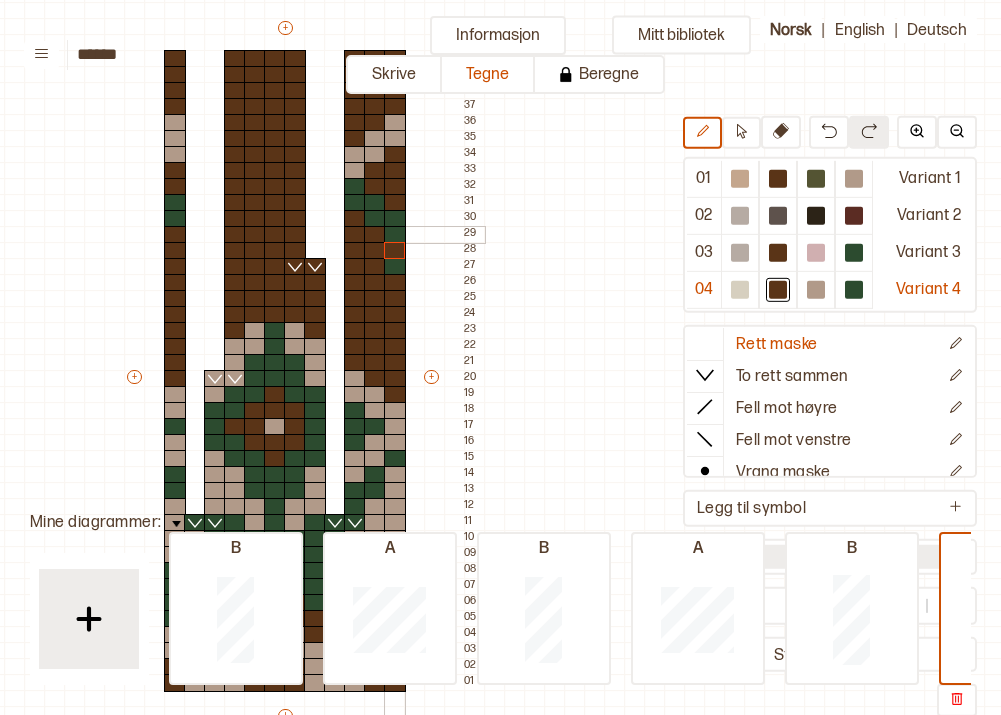 click at bounding box center (395, 235) 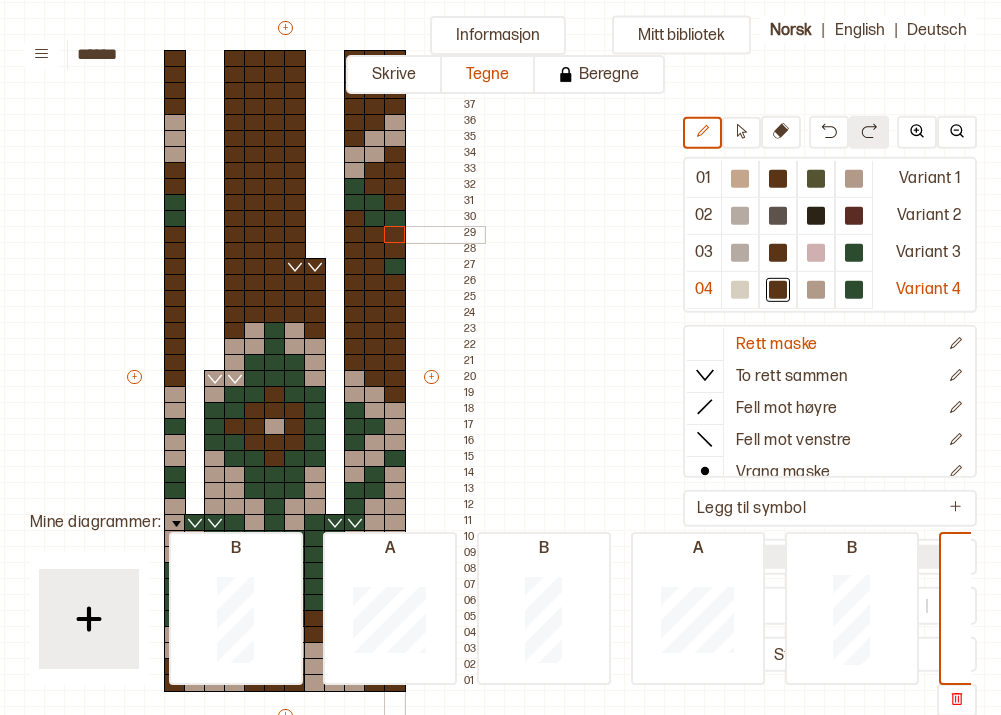 click at bounding box center (395, 219) 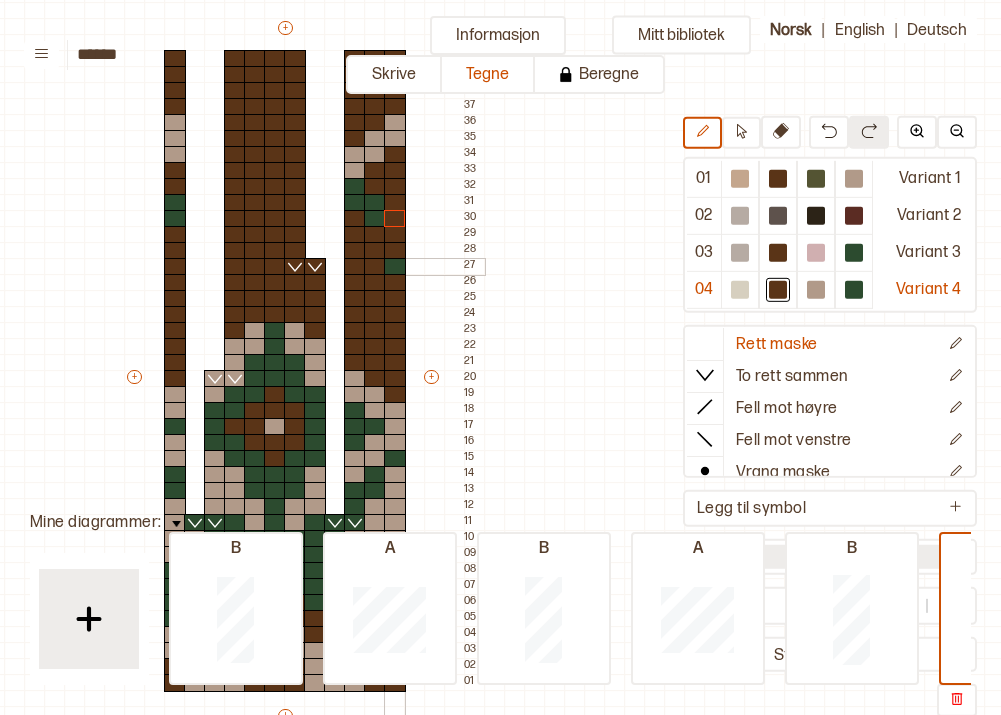 click at bounding box center [395, 267] 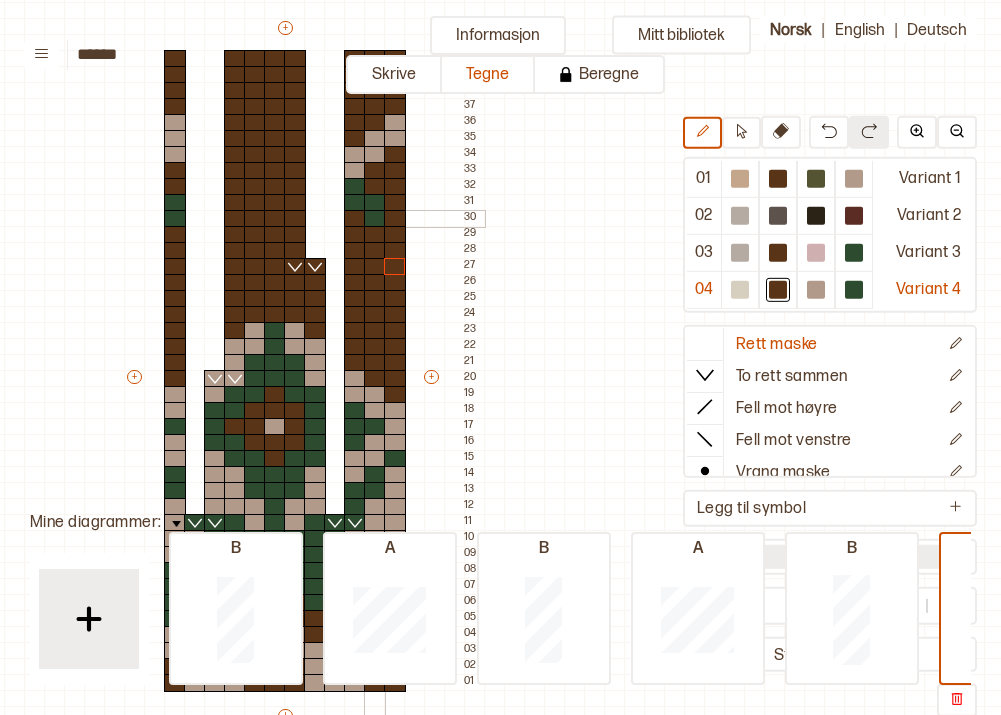 click at bounding box center [375, 219] 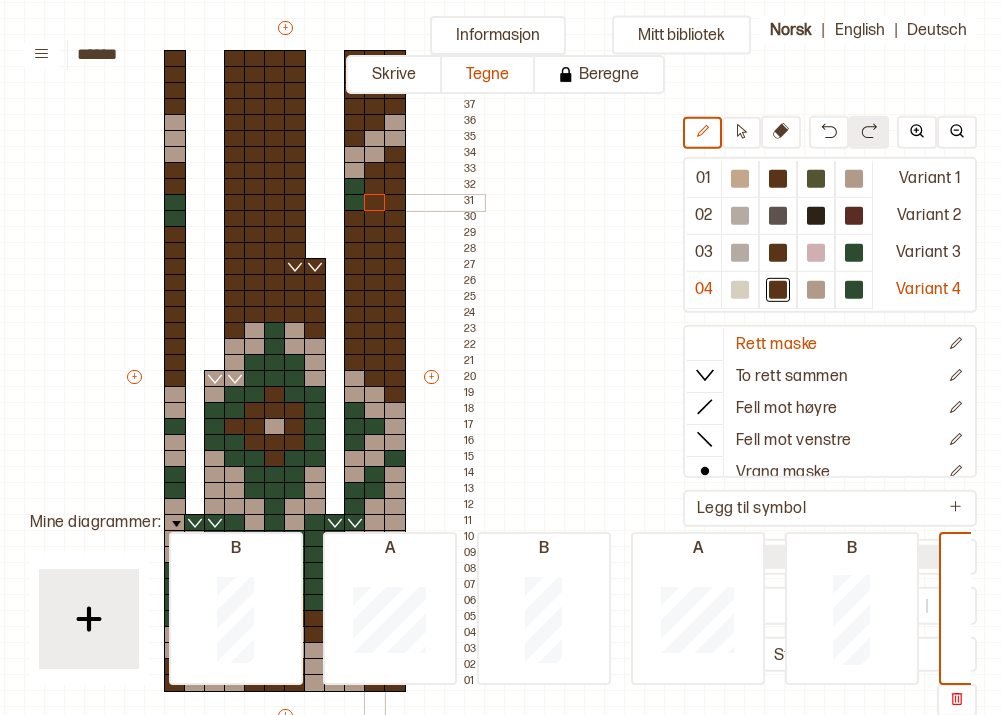 click at bounding box center [375, 203] 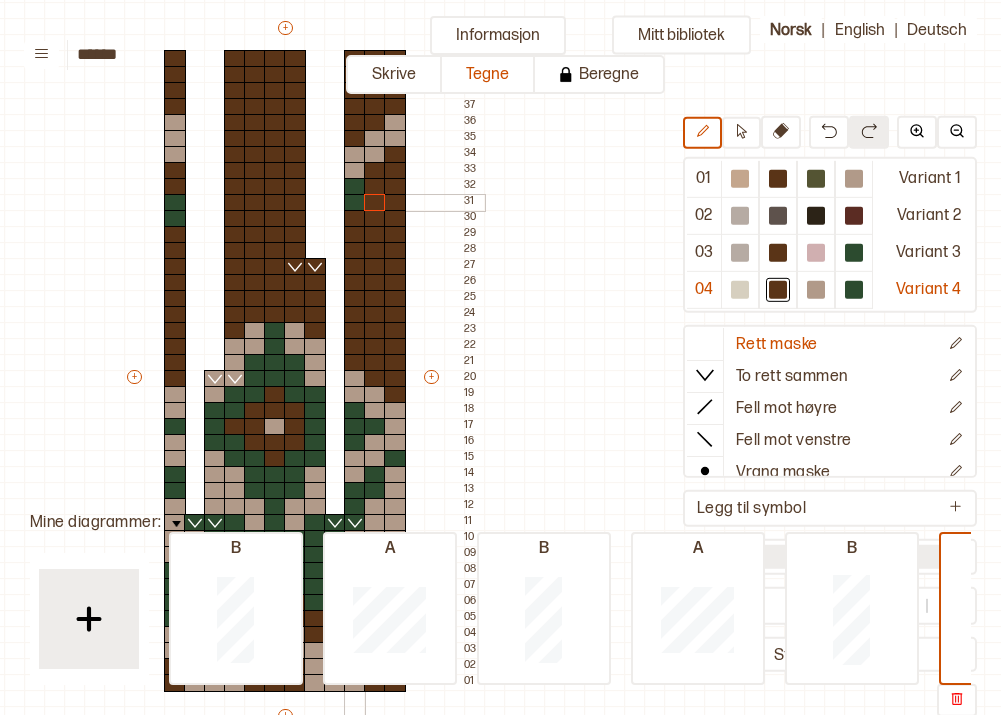 click at bounding box center (355, 203) 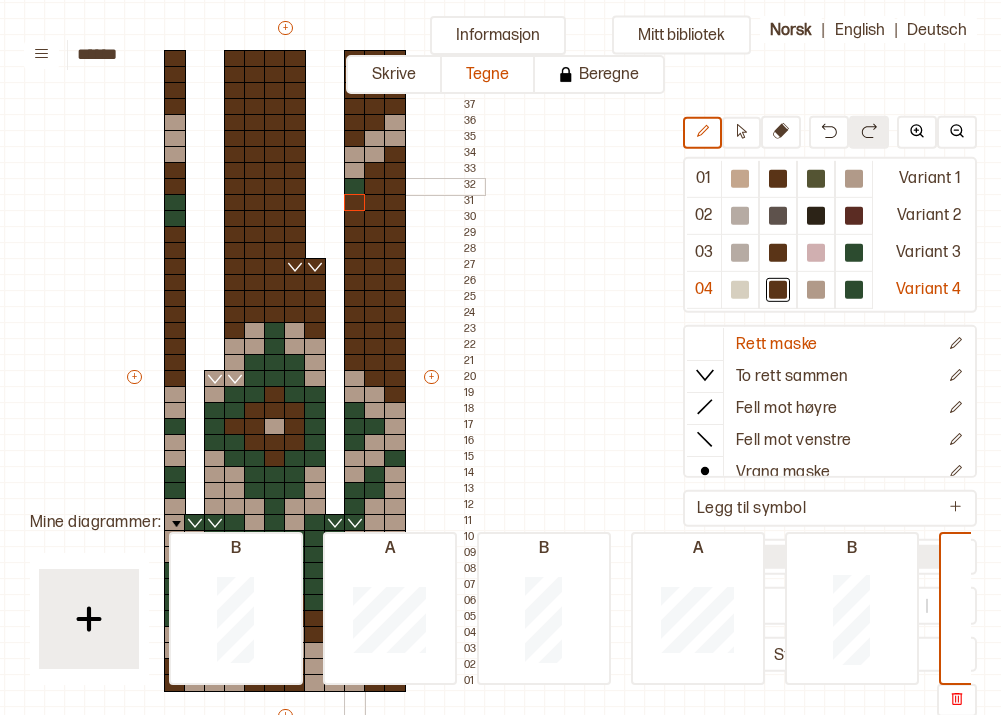 click at bounding box center [355, 171] 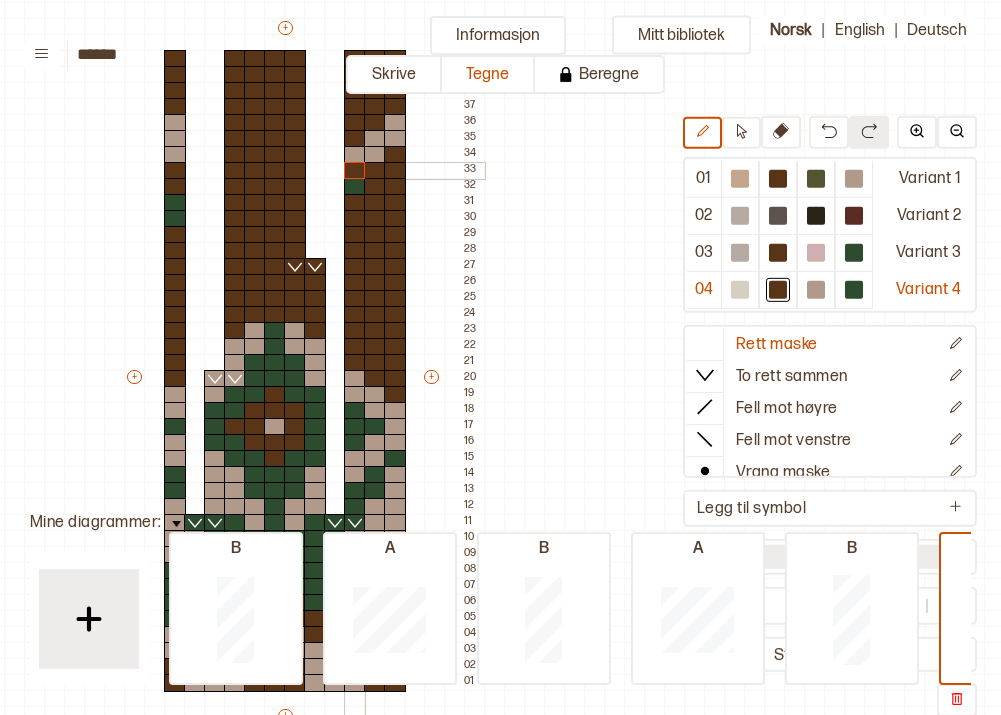 click at bounding box center [355, 155] 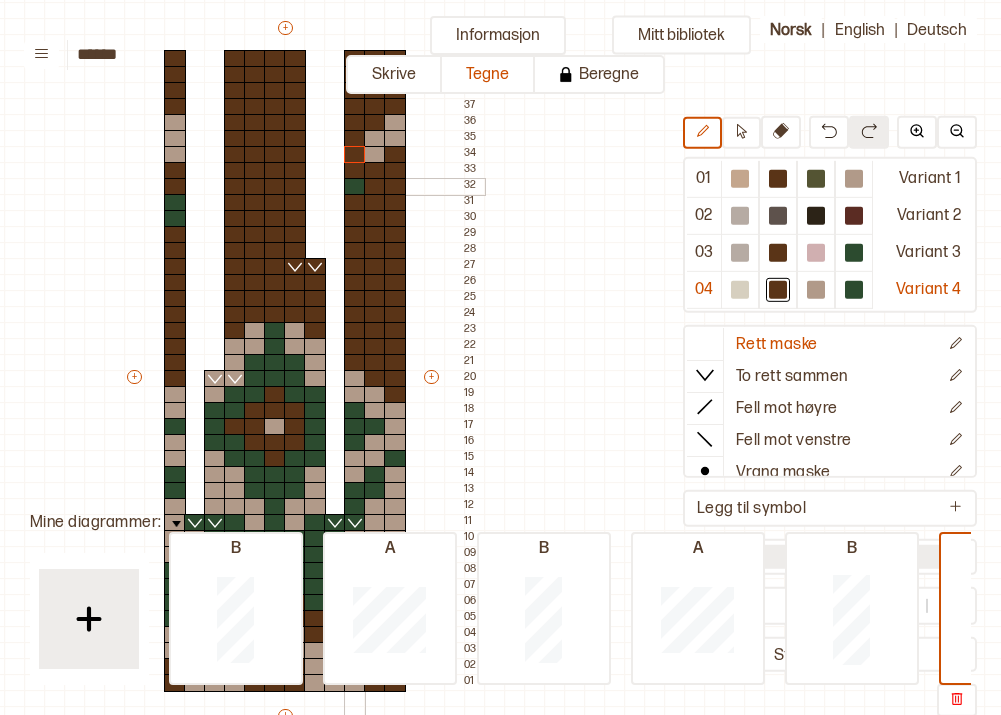 click at bounding box center [355, 187] 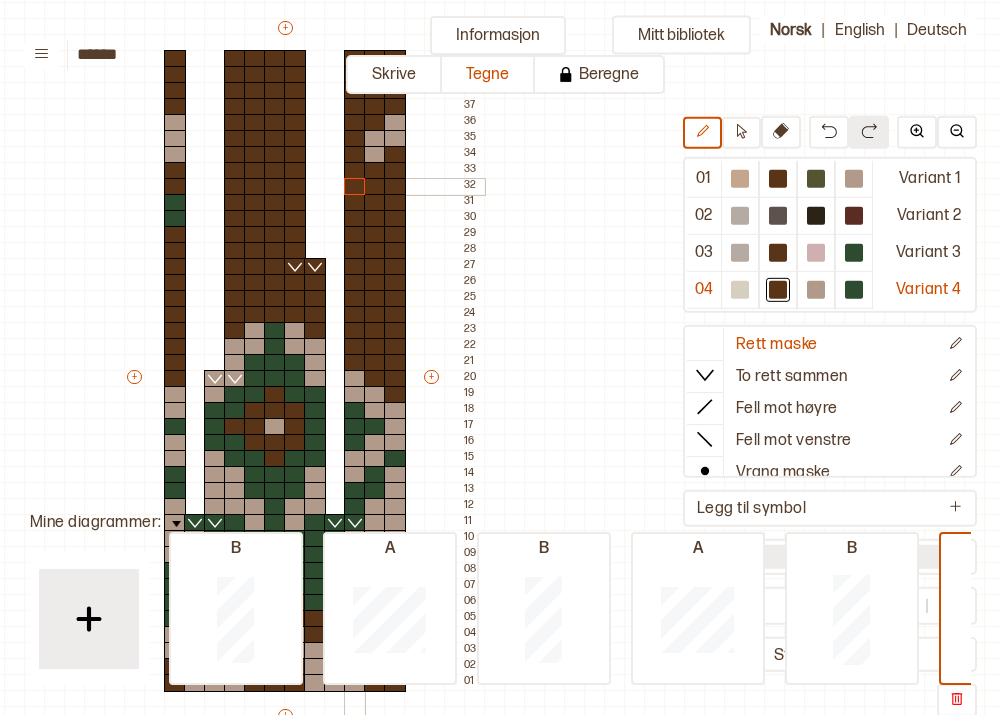 click at bounding box center [375, 171] 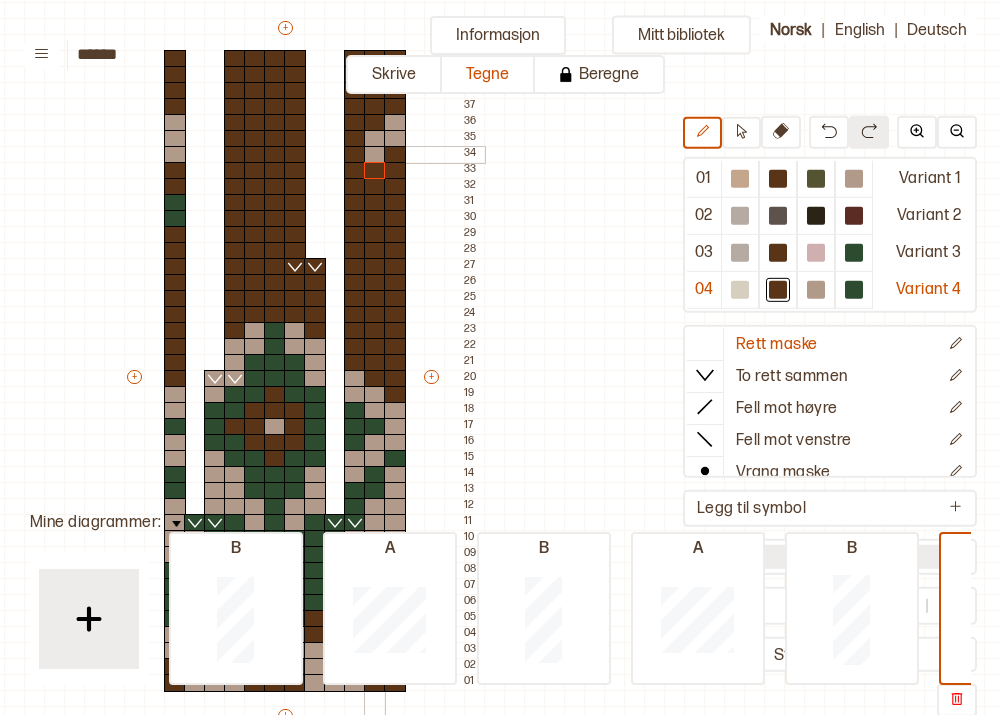 click at bounding box center [375, 155] 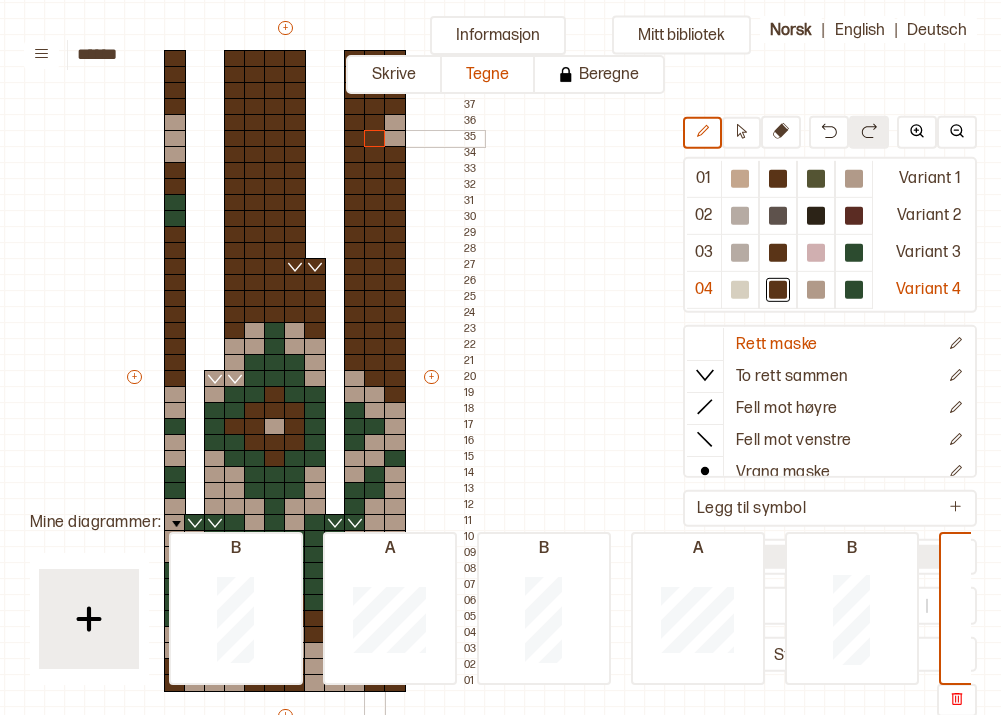 click at bounding box center (375, 139) 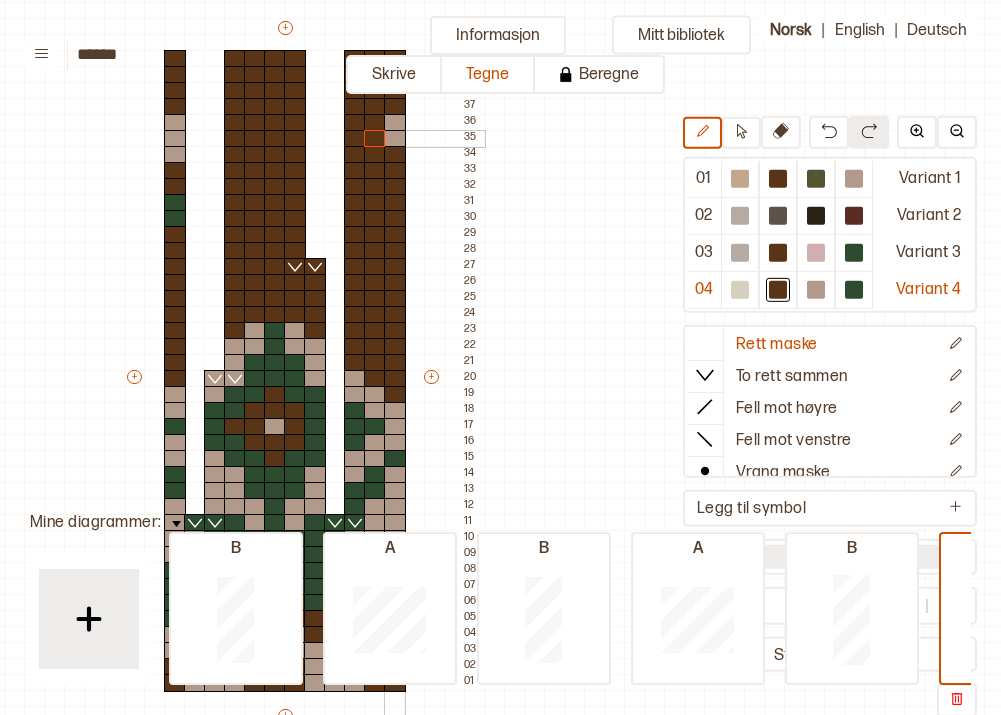 click at bounding box center [395, 139] 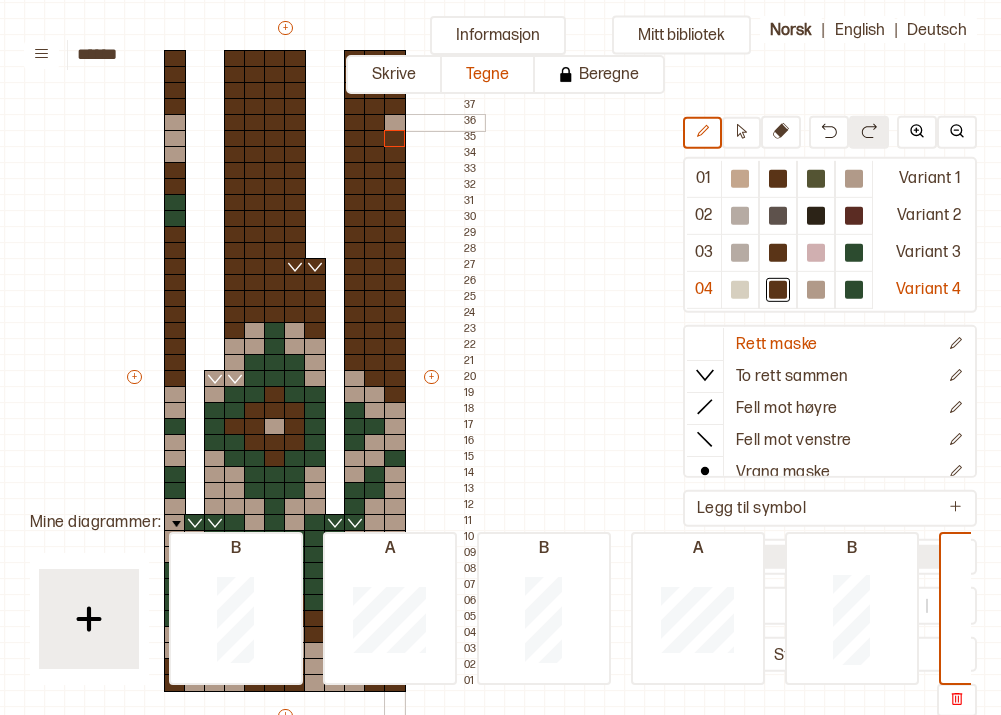 click at bounding box center (395, 123) 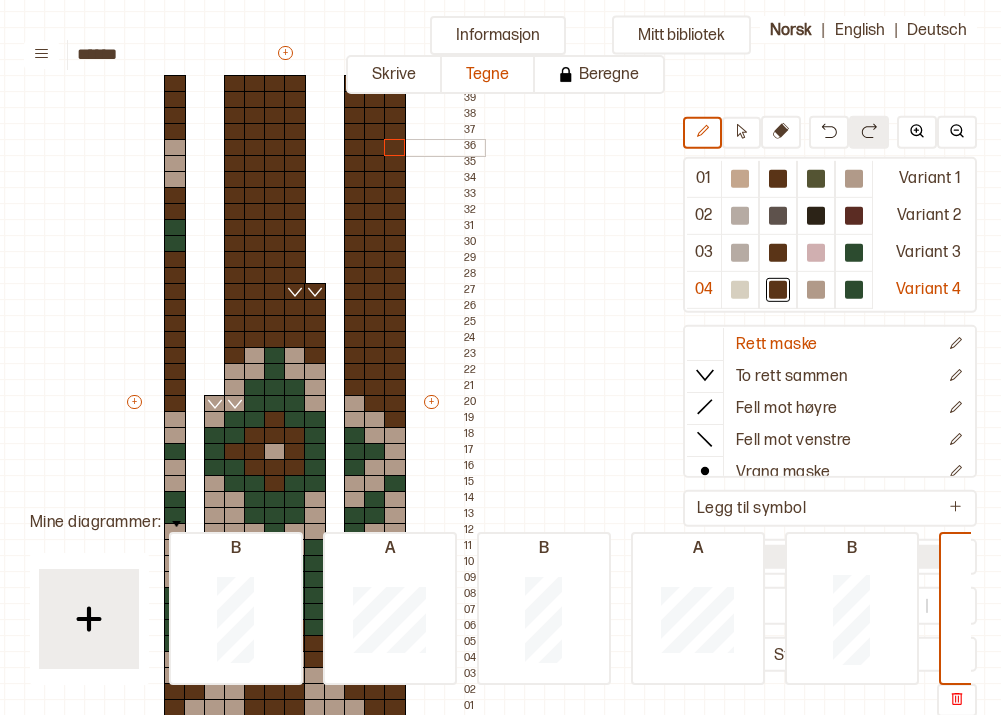scroll, scrollTop: 103, scrollLeft: 216, axis: both 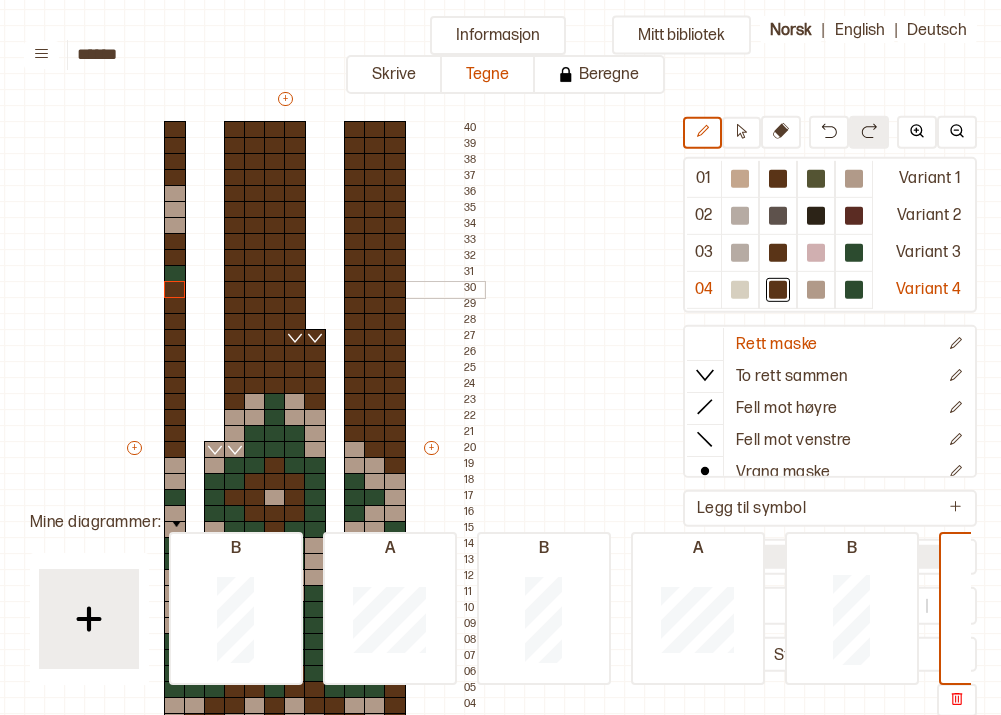click at bounding box center (175, 290) 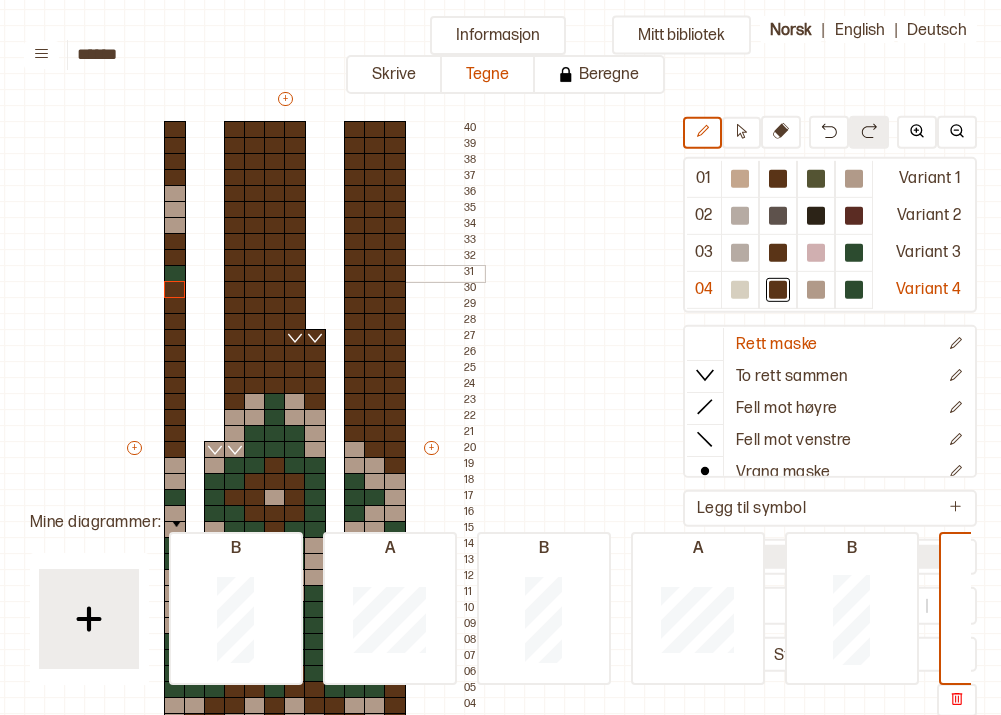 click at bounding box center (175, 274) 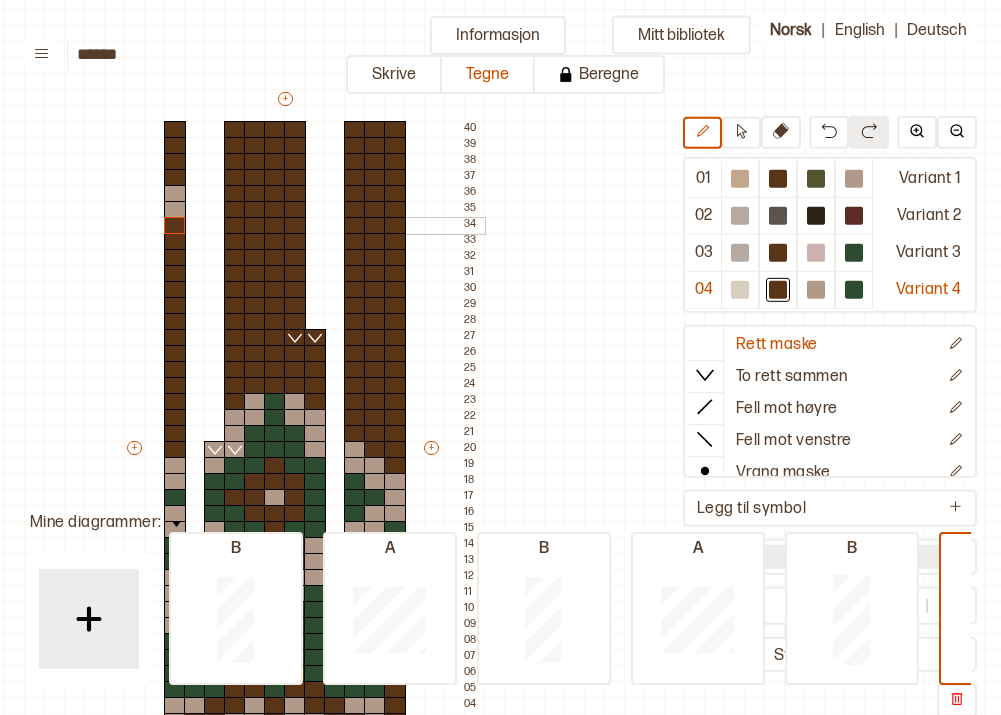 click at bounding box center [175, 226] 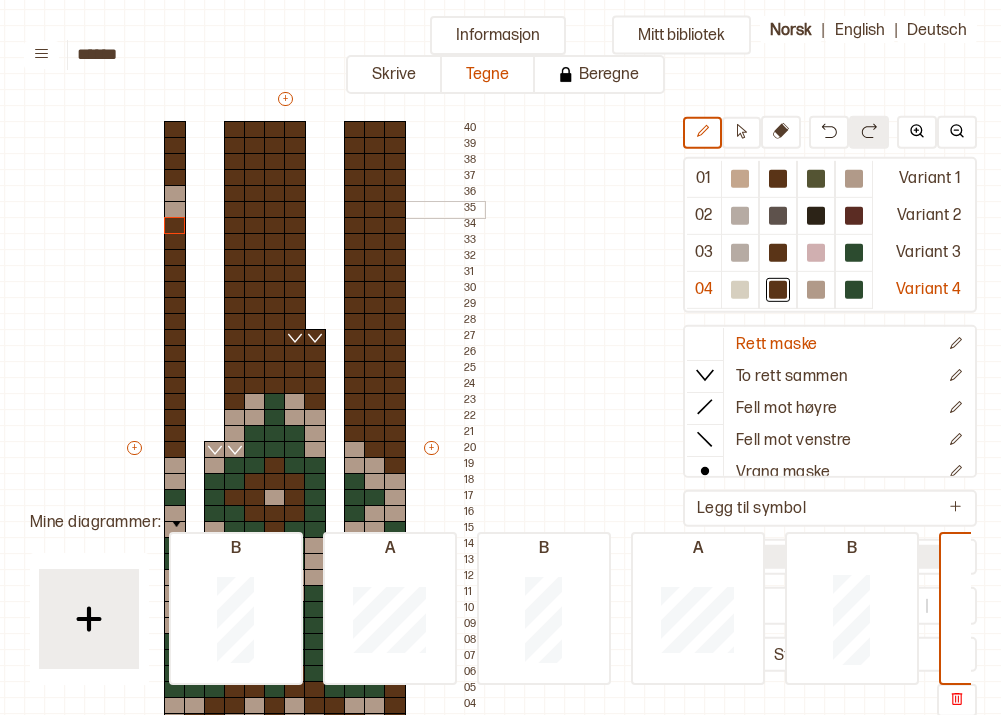 click at bounding box center [175, 210] 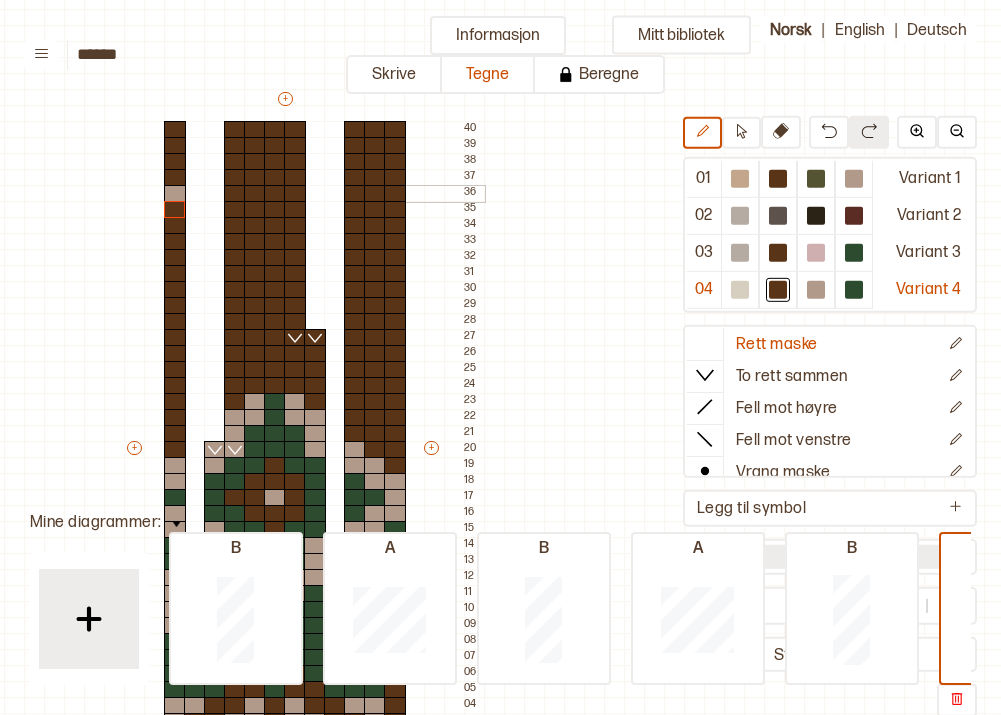 click at bounding box center [175, 194] 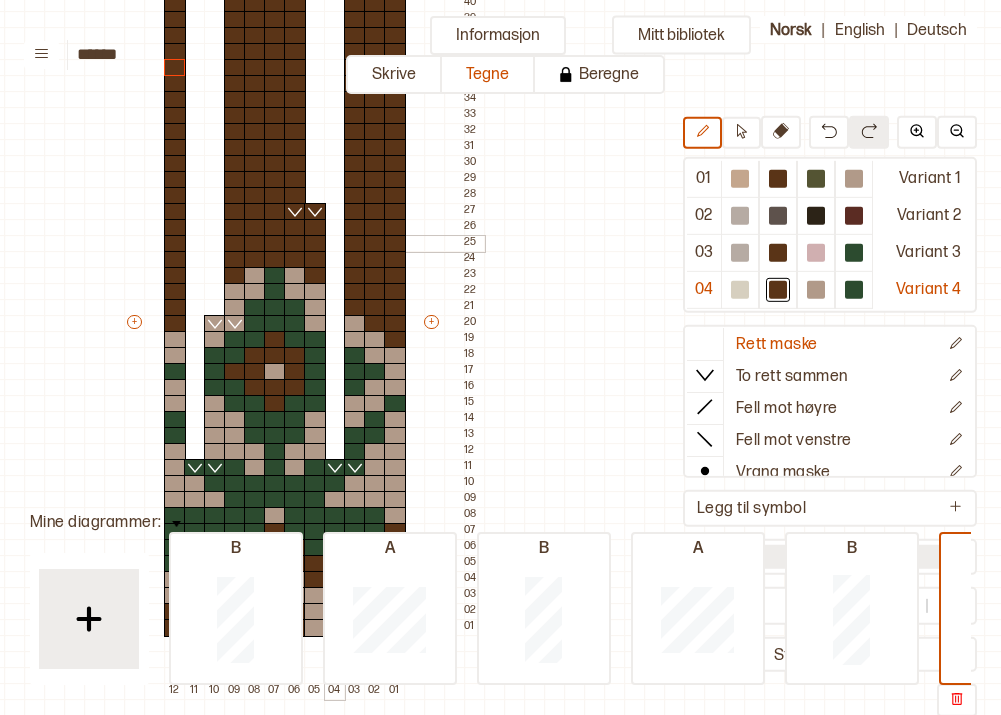 scroll, scrollTop: 224, scrollLeft: 216, axis: both 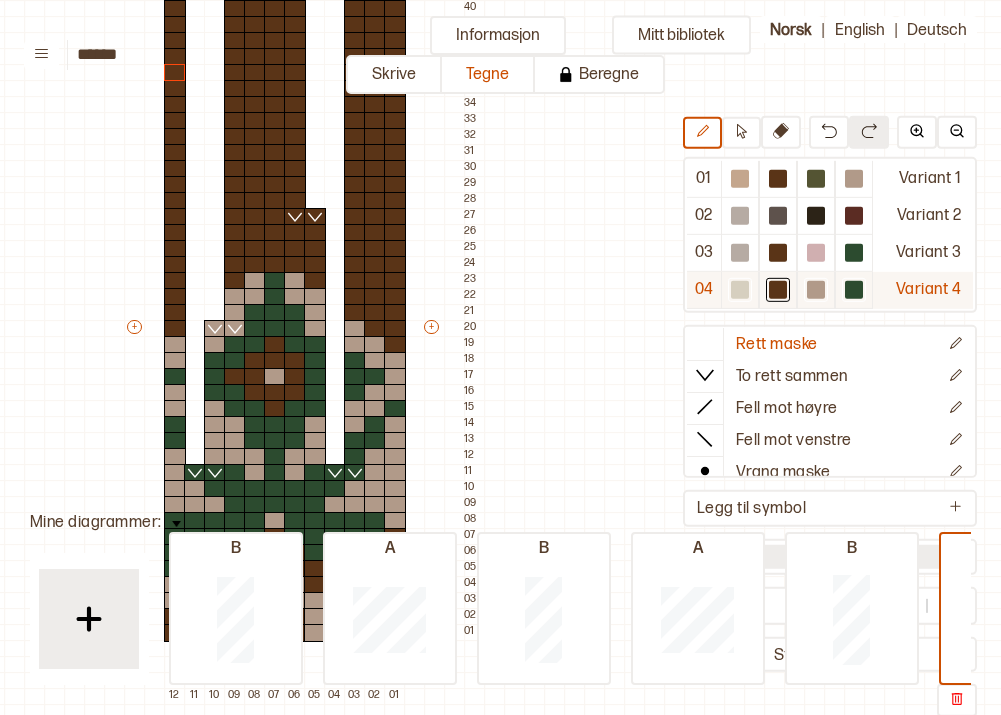 click at bounding box center [740, 179] 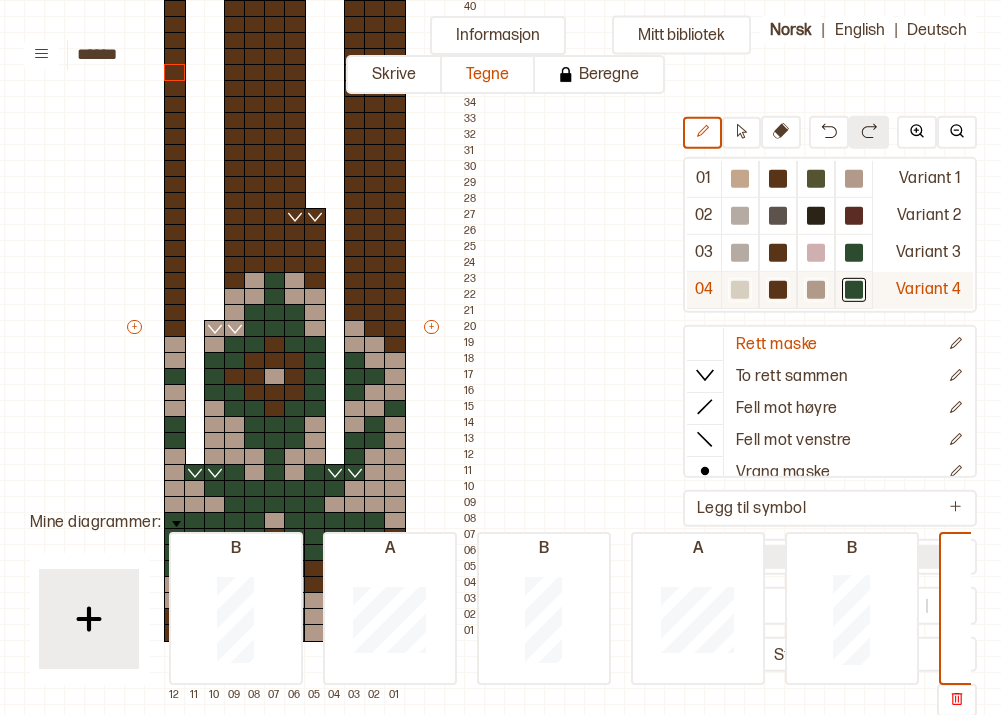 click at bounding box center [740, 179] 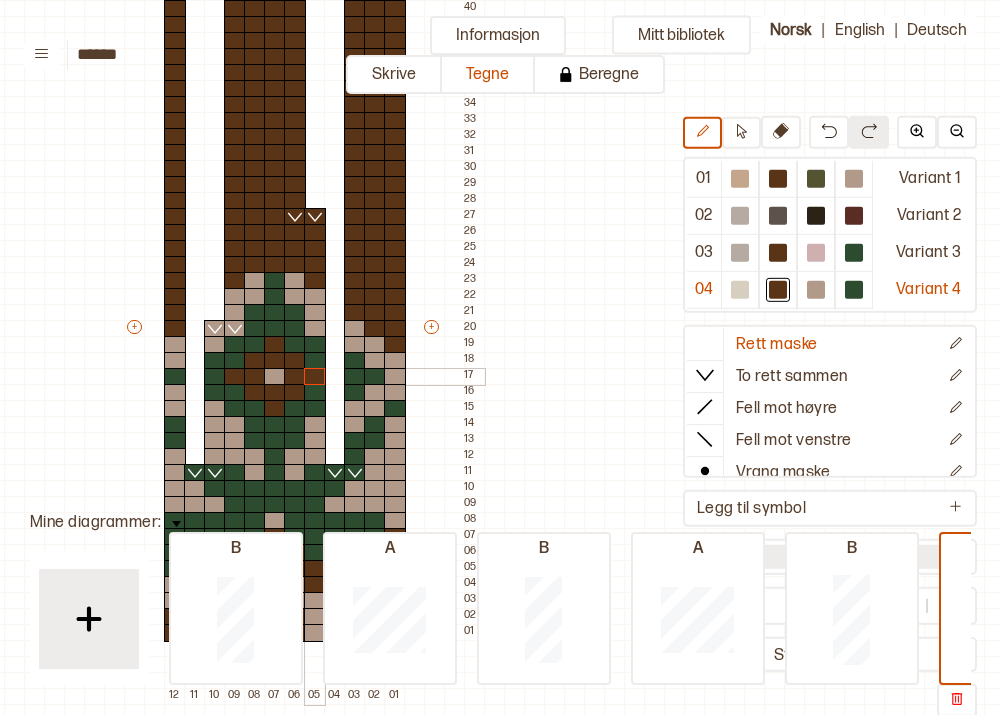 click at bounding box center [315, 377] 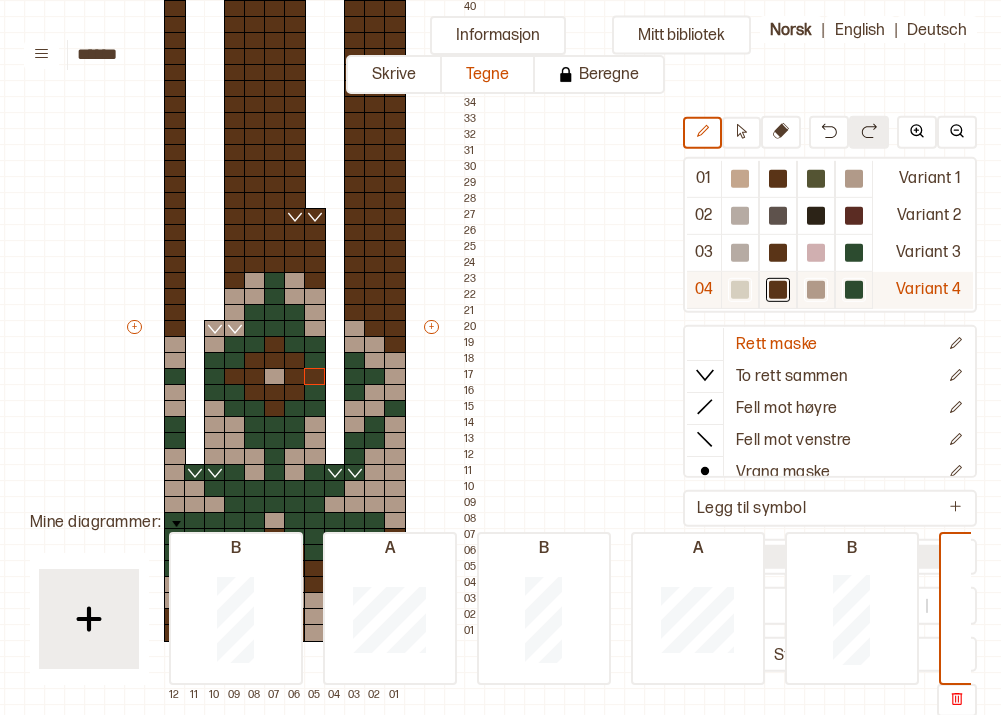 click at bounding box center (740, 179) 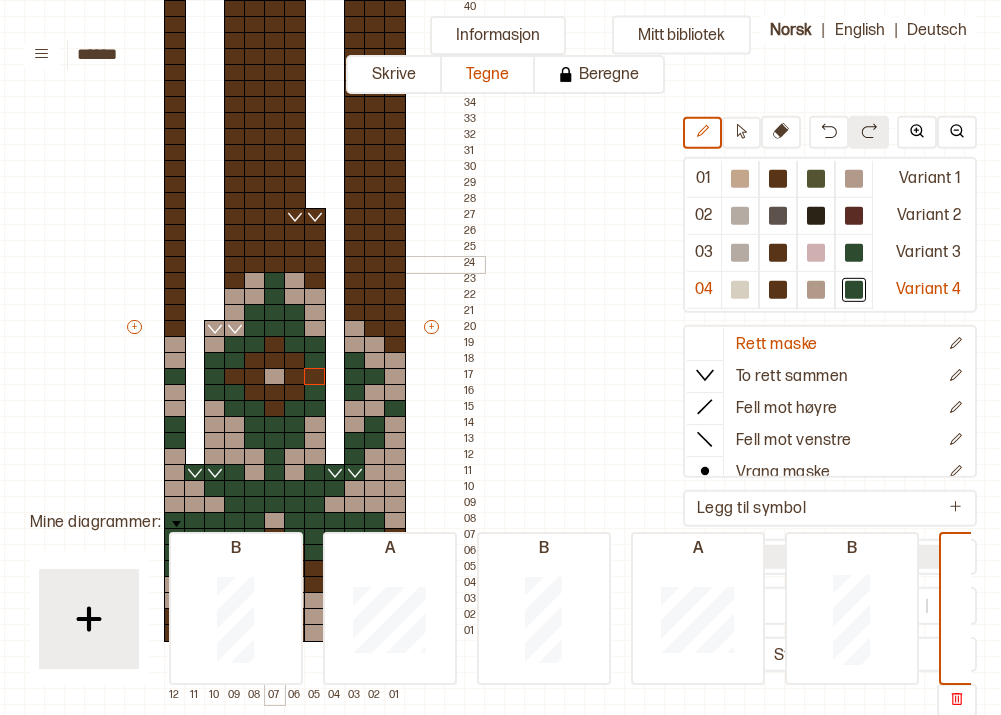 click at bounding box center [275, 265] 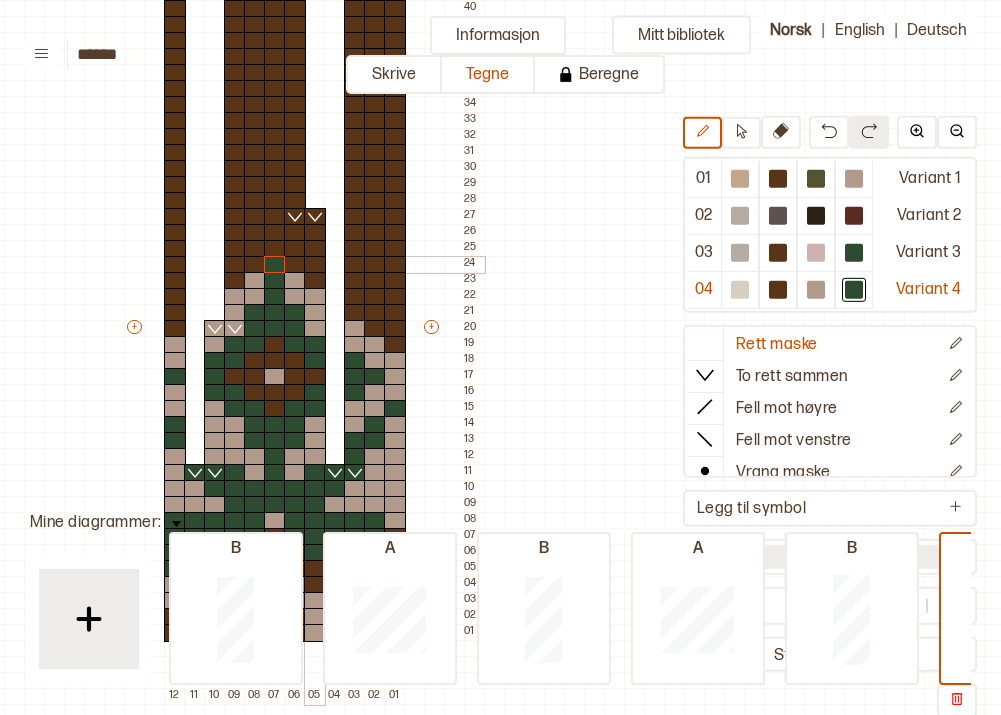 click at bounding box center [315, 265] 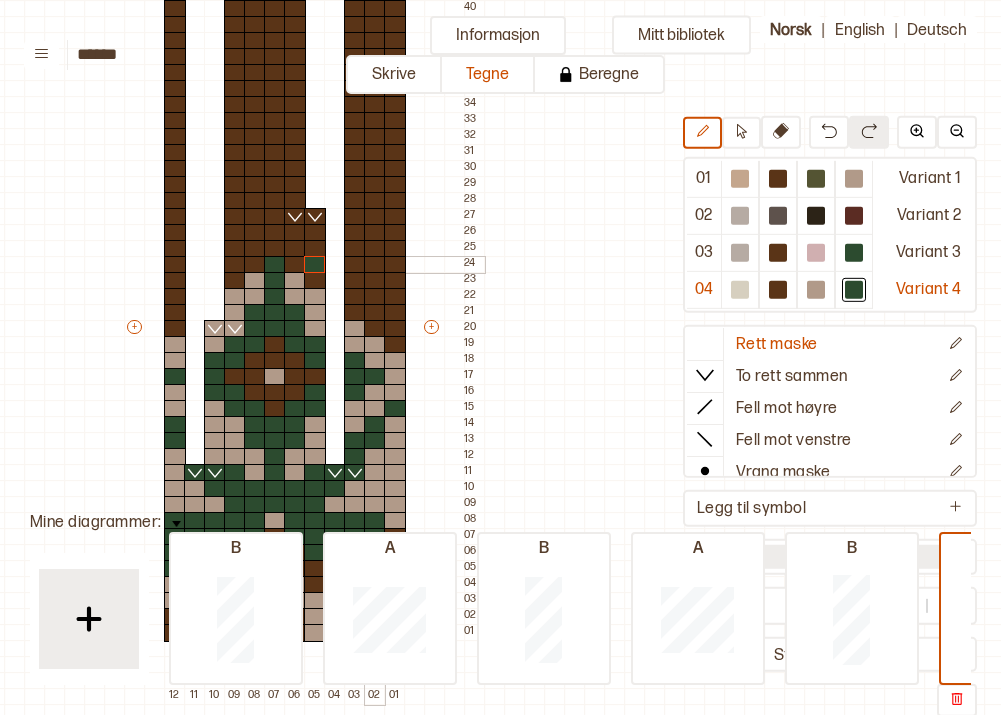 click at bounding box center (375, 265) 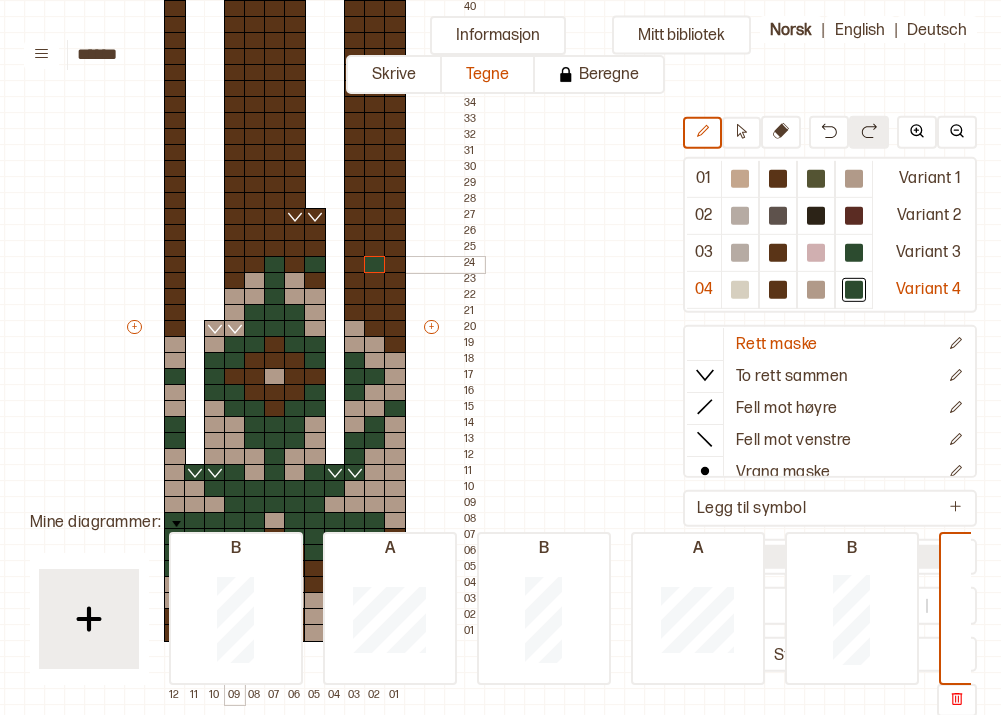 click at bounding box center [235, 265] 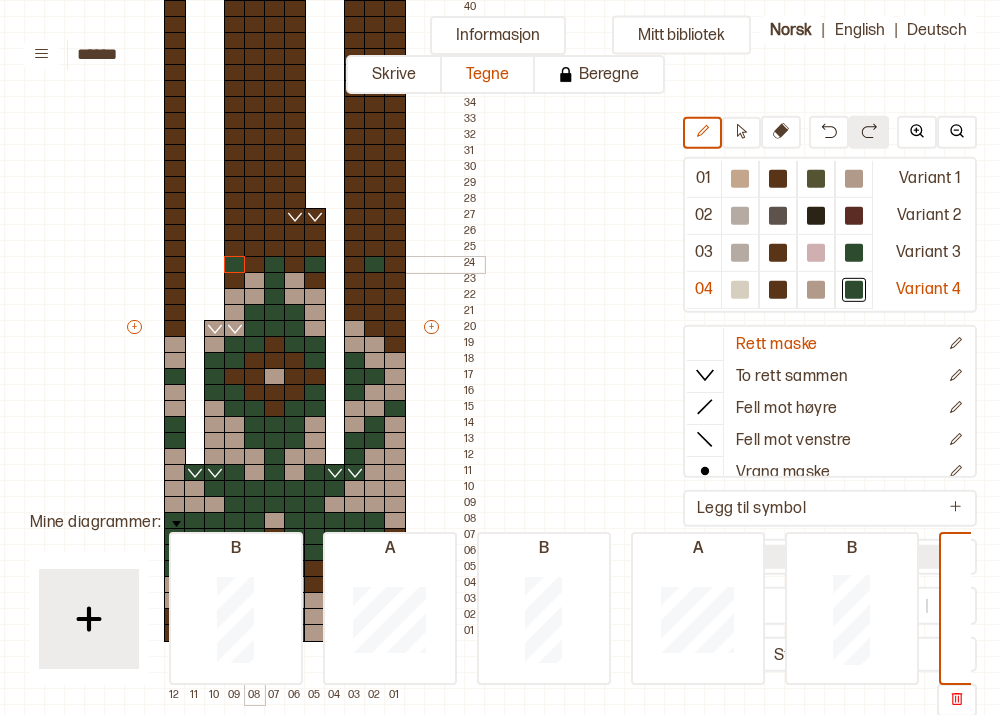 click at bounding box center [255, 265] 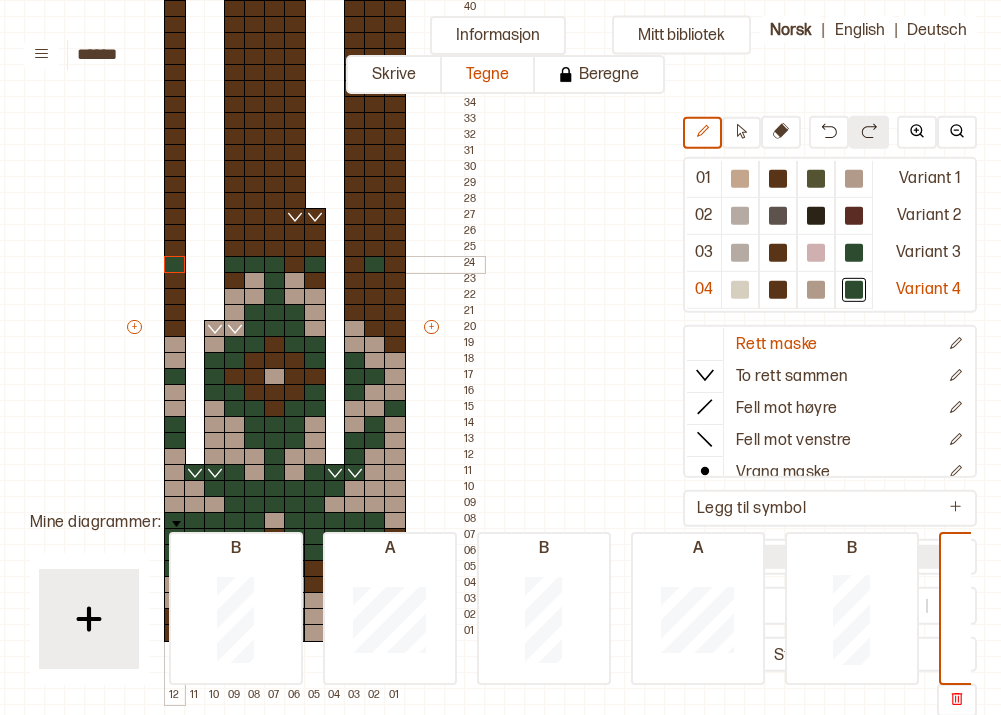 click at bounding box center [175, 265] 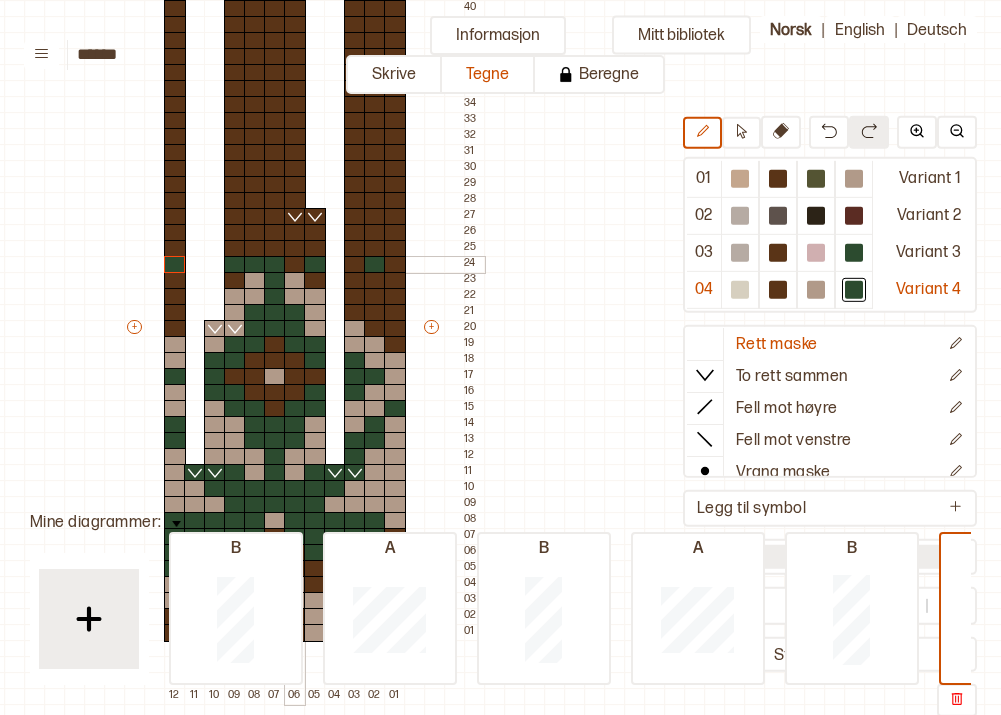 click at bounding box center (295, 265) 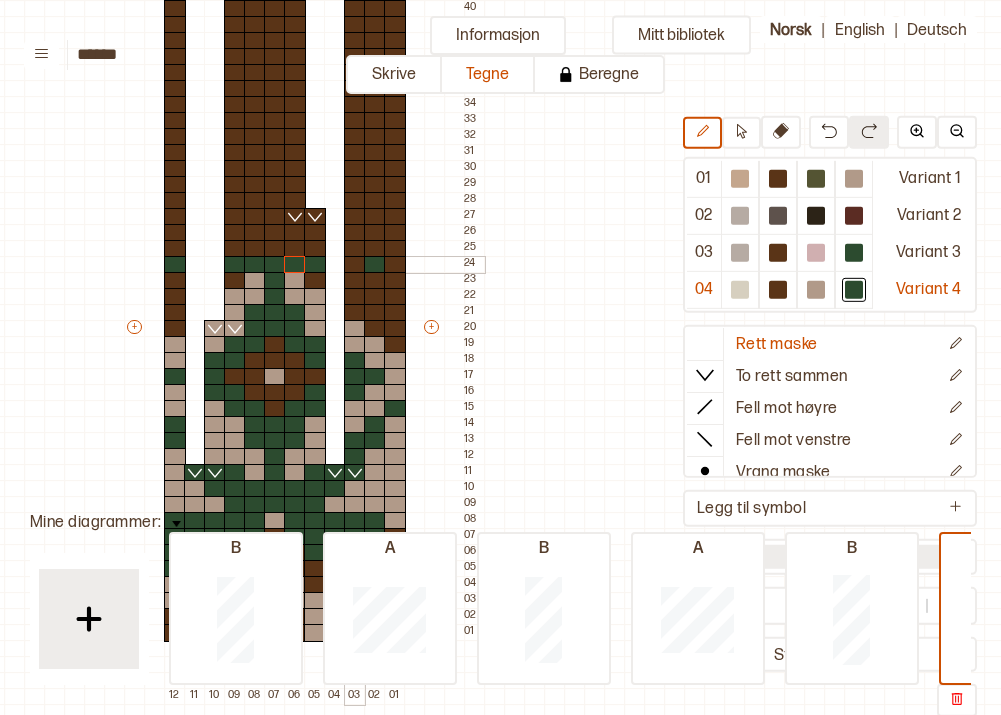 click at bounding box center (355, 265) 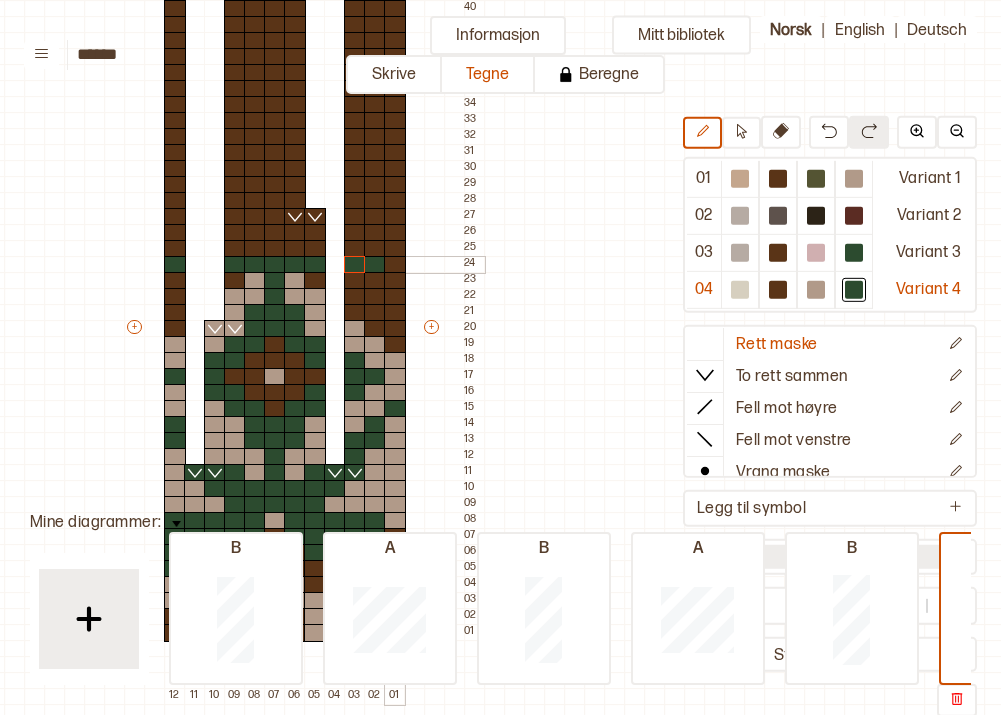 click at bounding box center [395, 265] 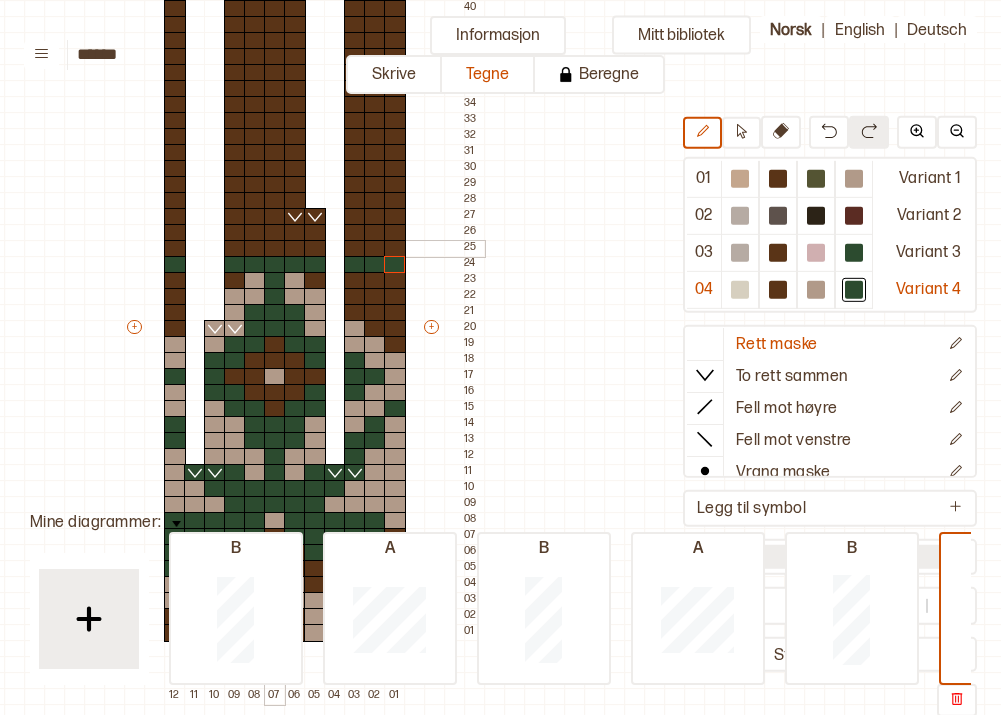 click at bounding box center [275, 249] 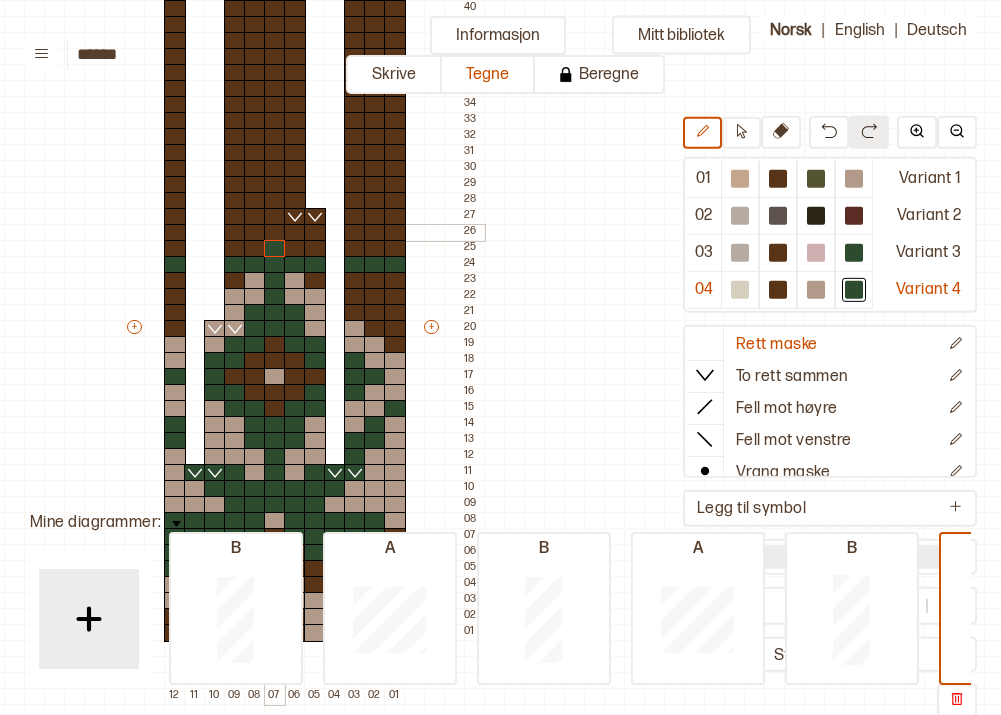click at bounding box center [275, 233] 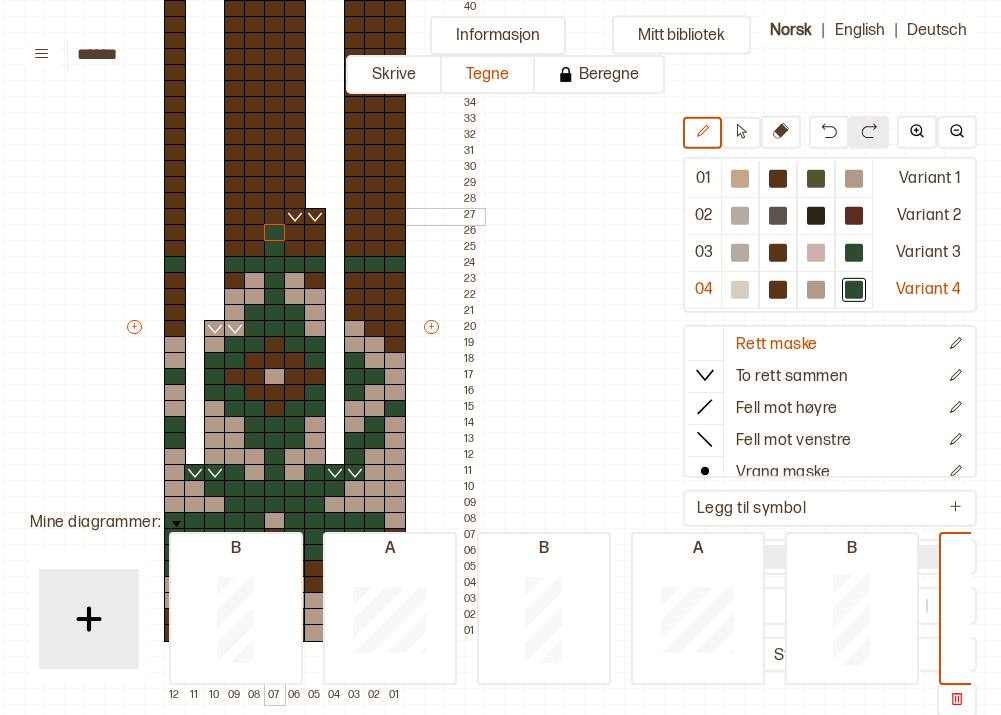 click at bounding box center [275, 217] 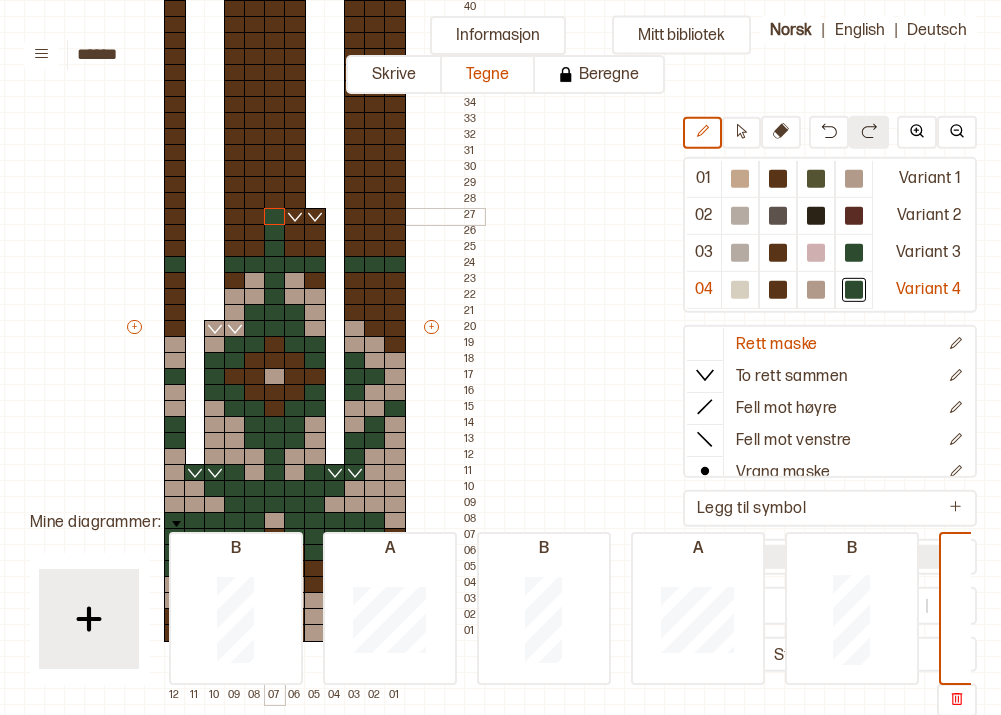 click at bounding box center [275, 201] 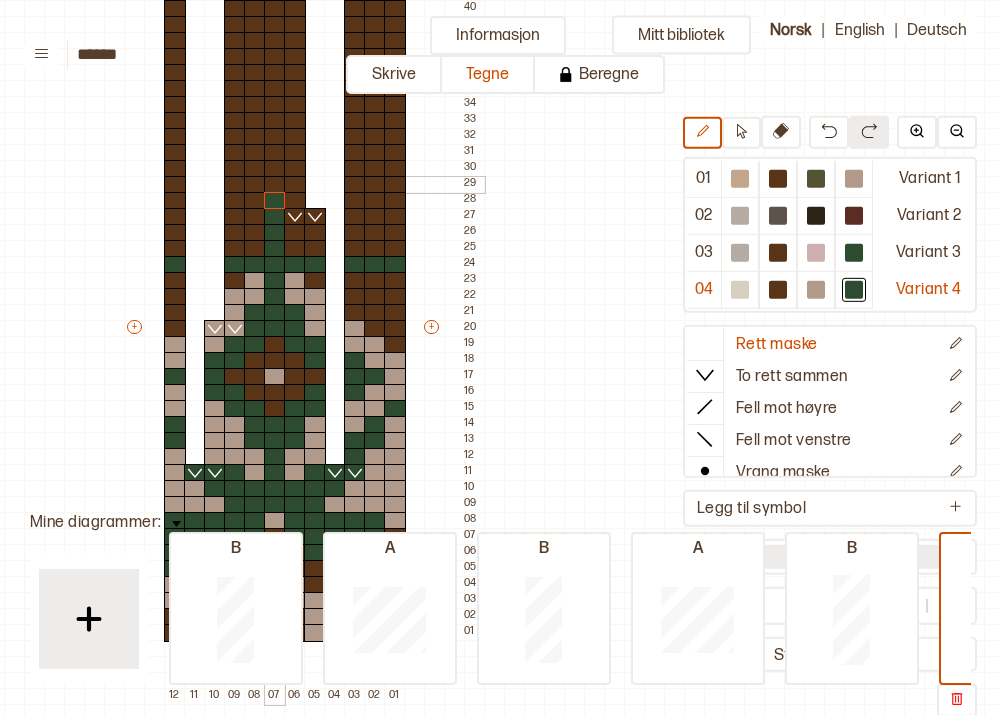 click at bounding box center [275, 185] 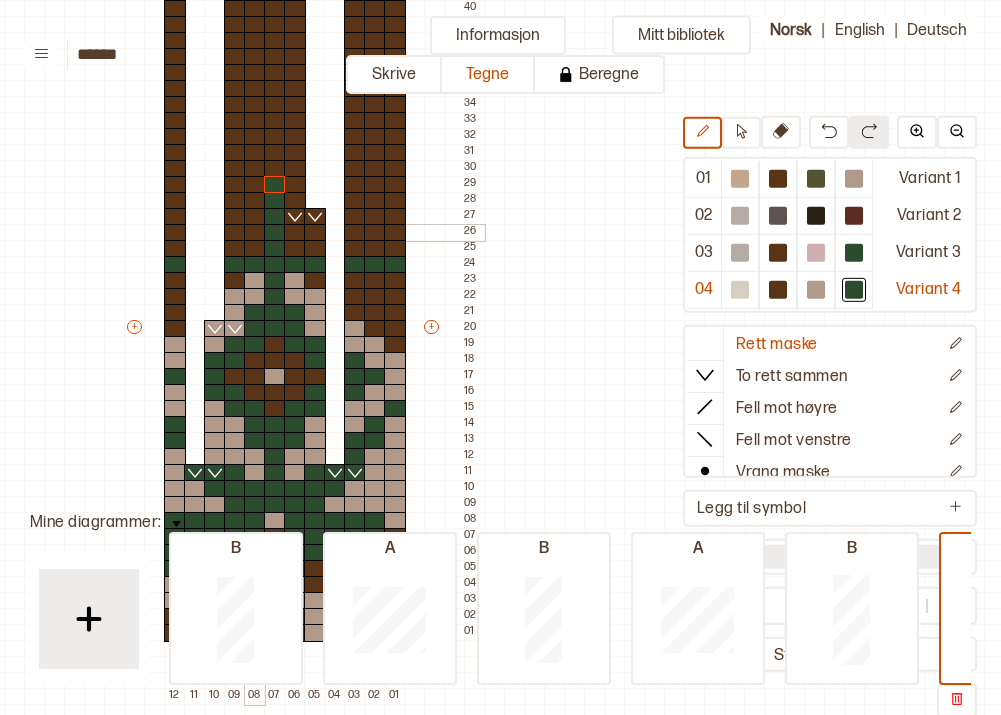 click at bounding box center (255, 233) 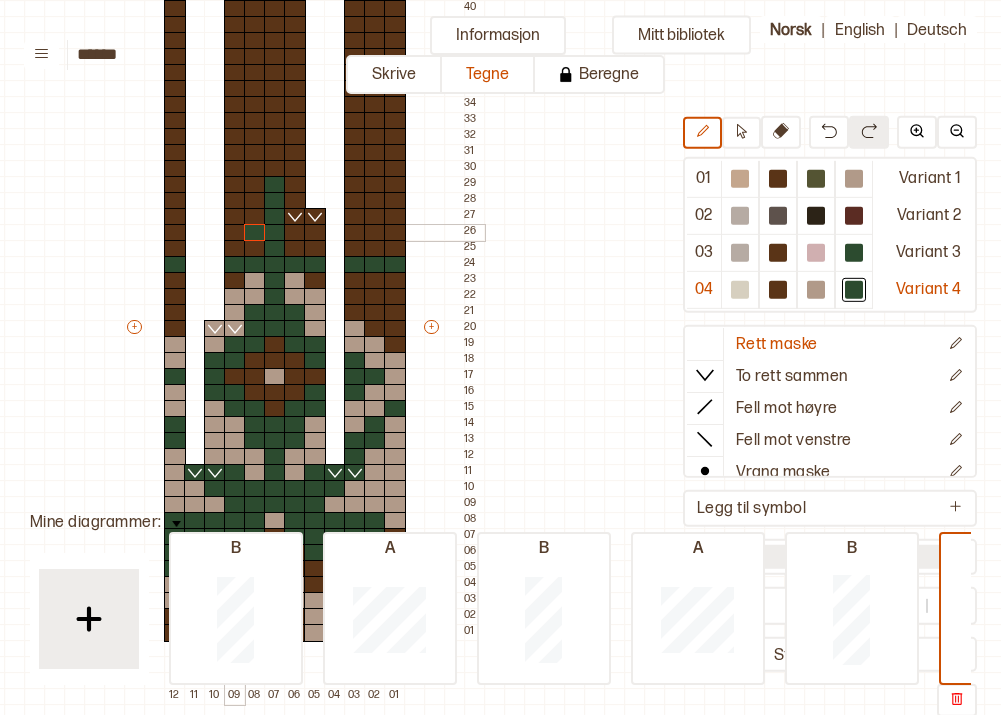 click at bounding box center (235, 233) 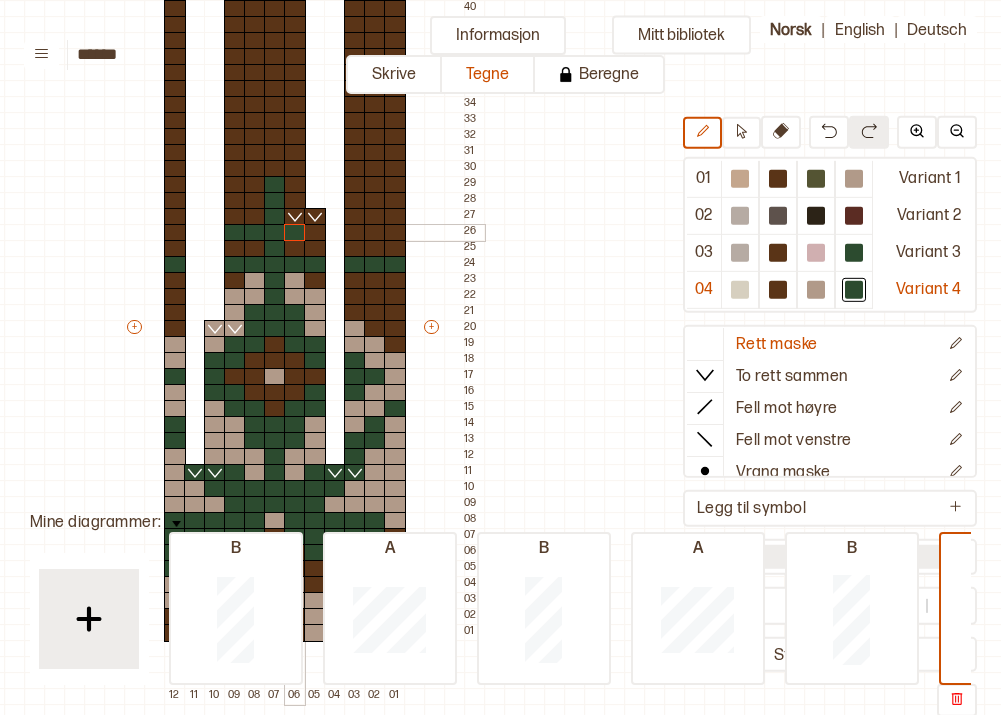 click at bounding box center [295, 233] 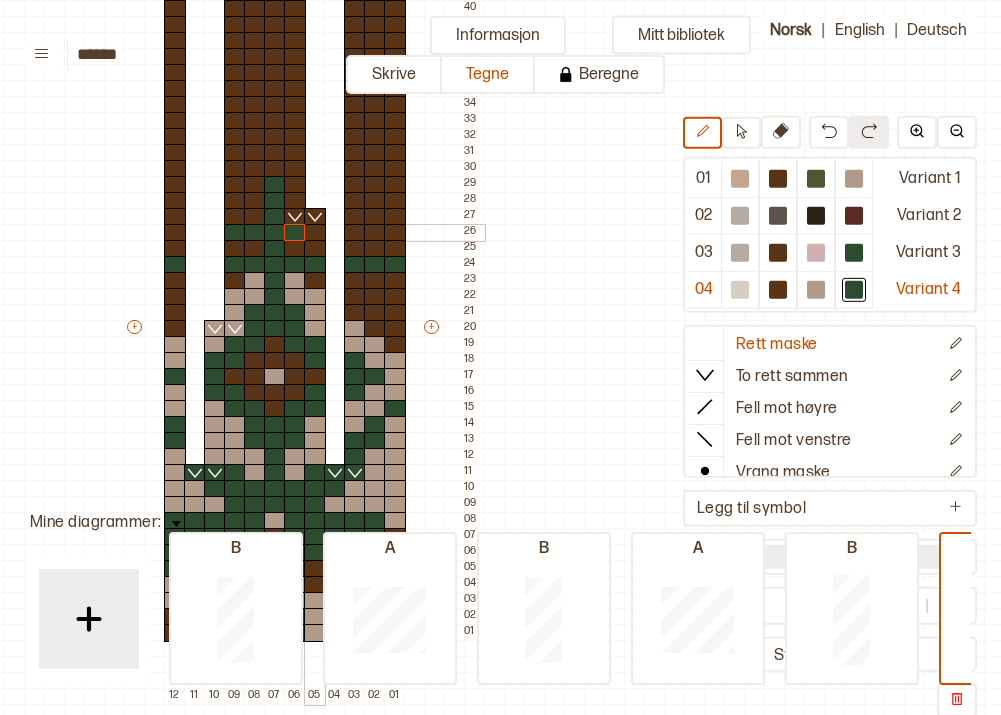 click at bounding box center (315, 233) 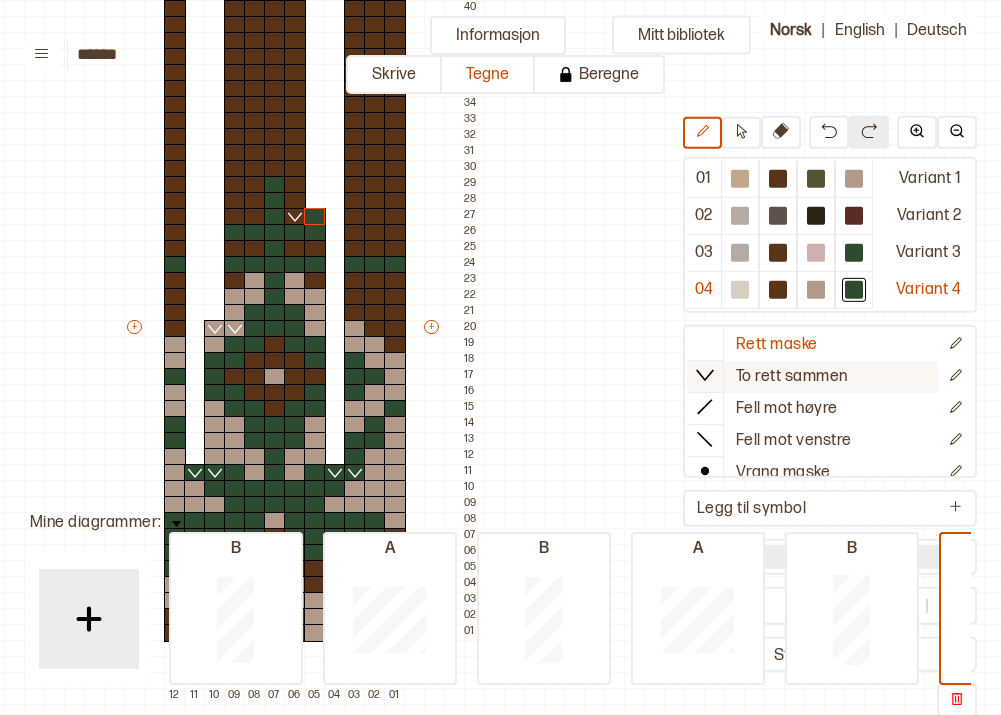 click on "To rett sammen" at bounding box center (777, 344) 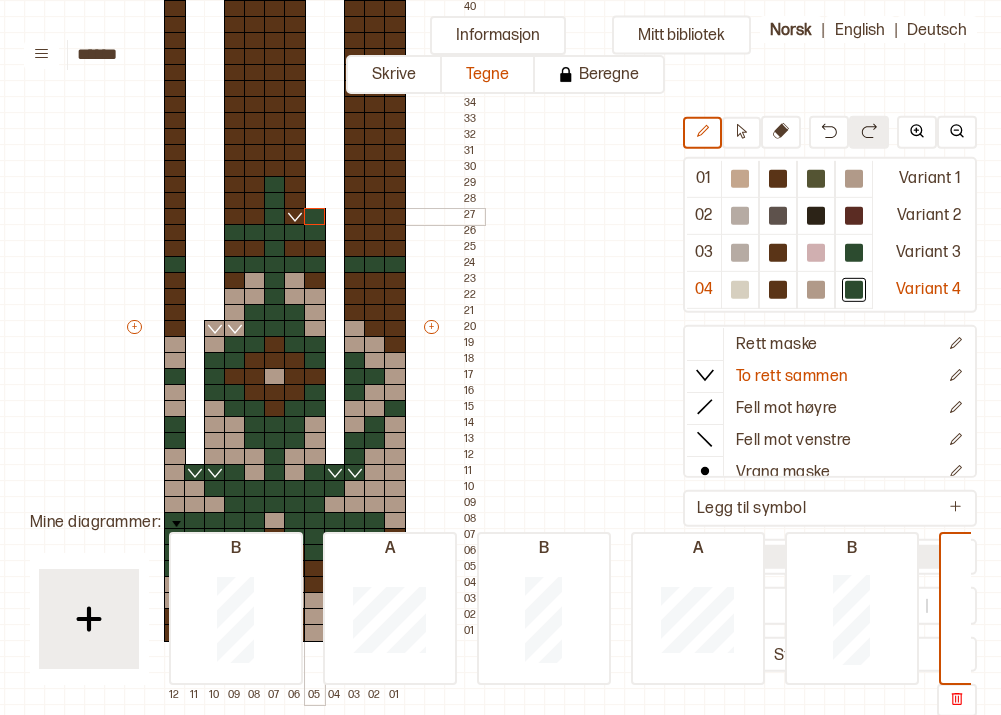 click at bounding box center (315, 217) 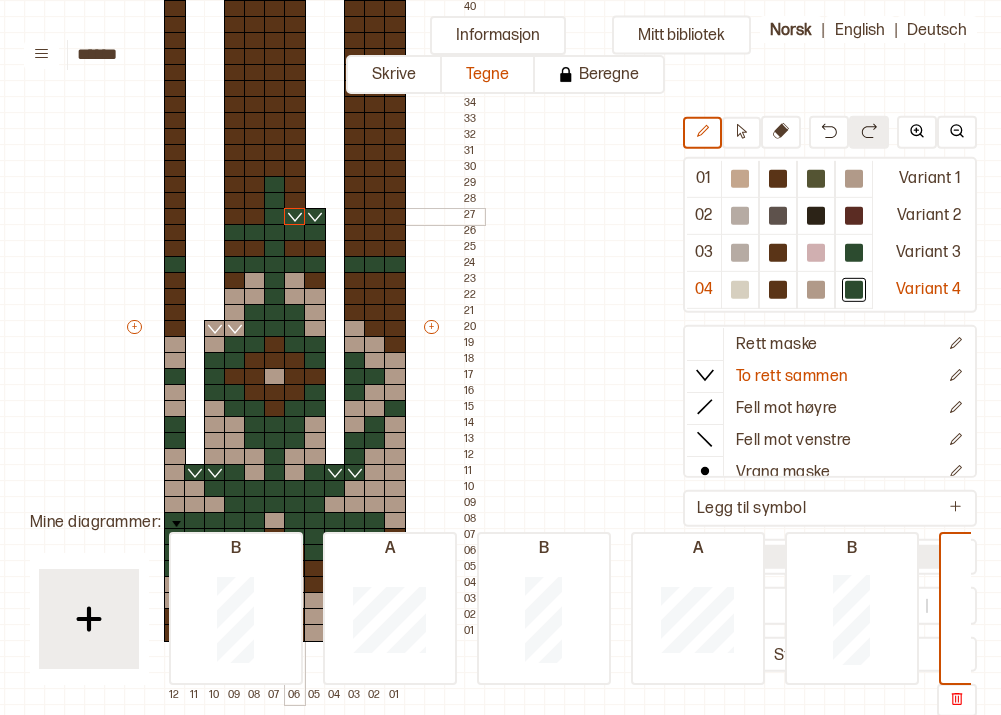 click at bounding box center (295, 217) 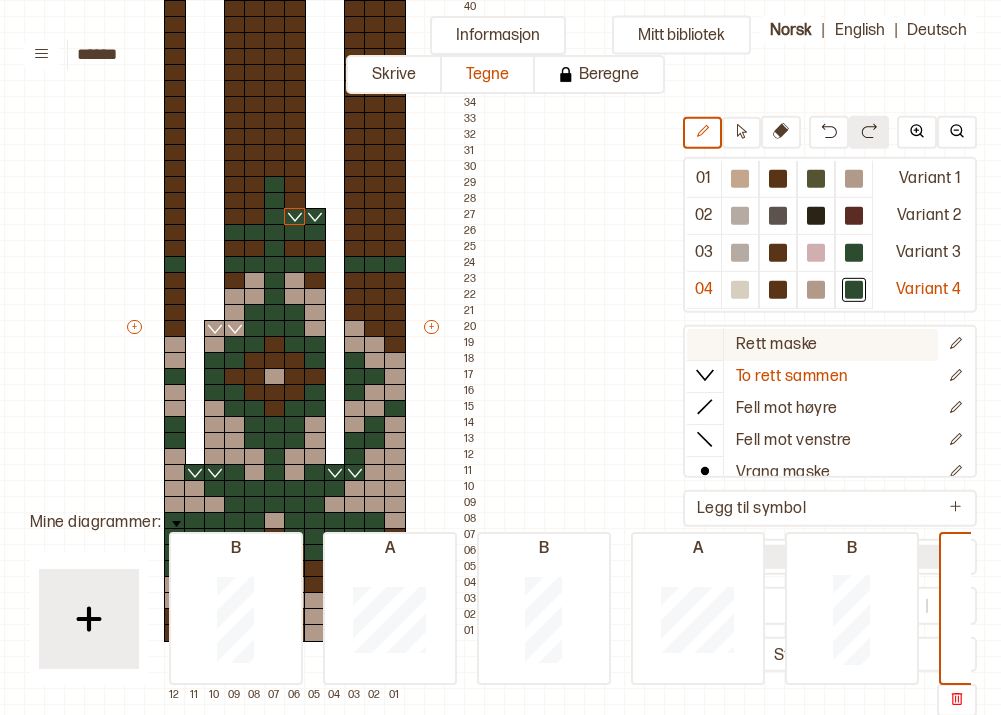 click on "Rett maske" at bounding box center (777, 344) 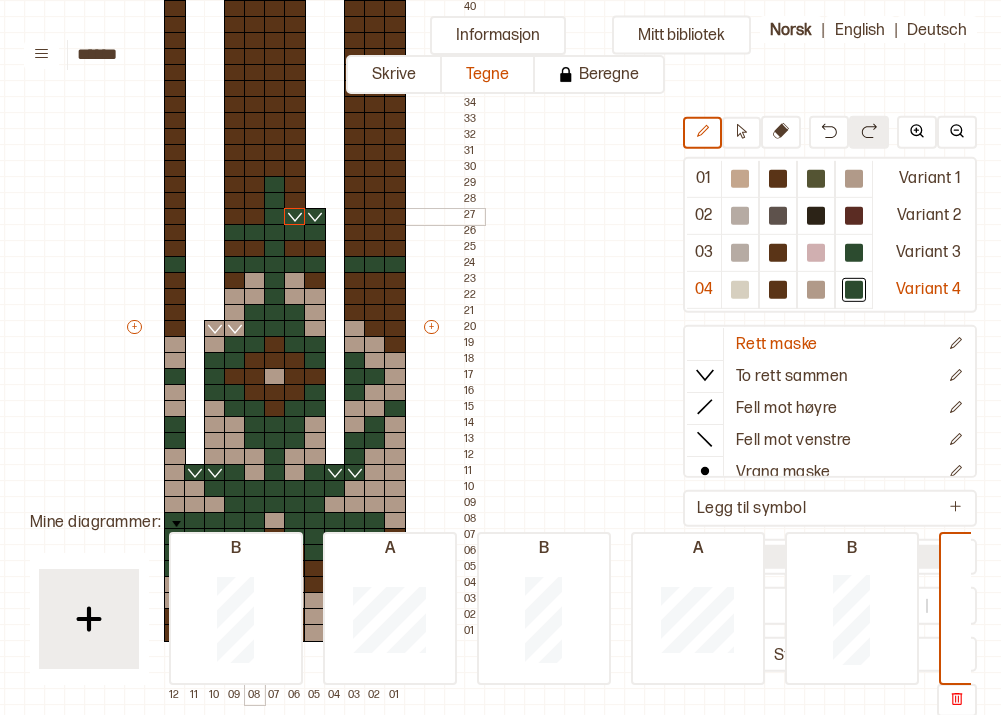 click at bounding box center (255, 217) 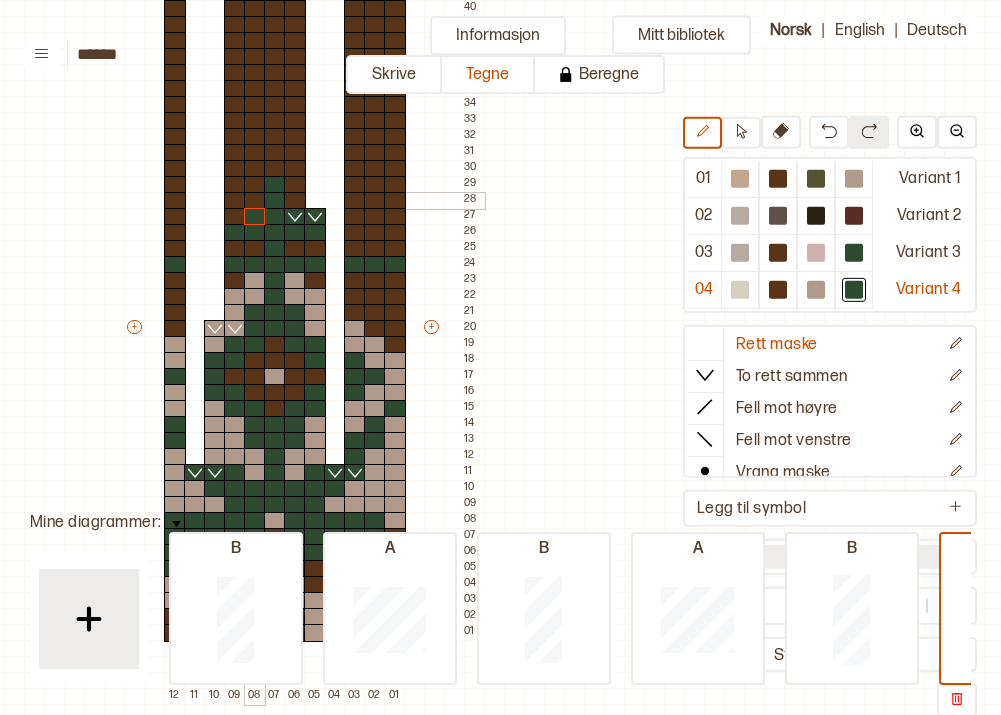 click at bounding box center [255, 201] 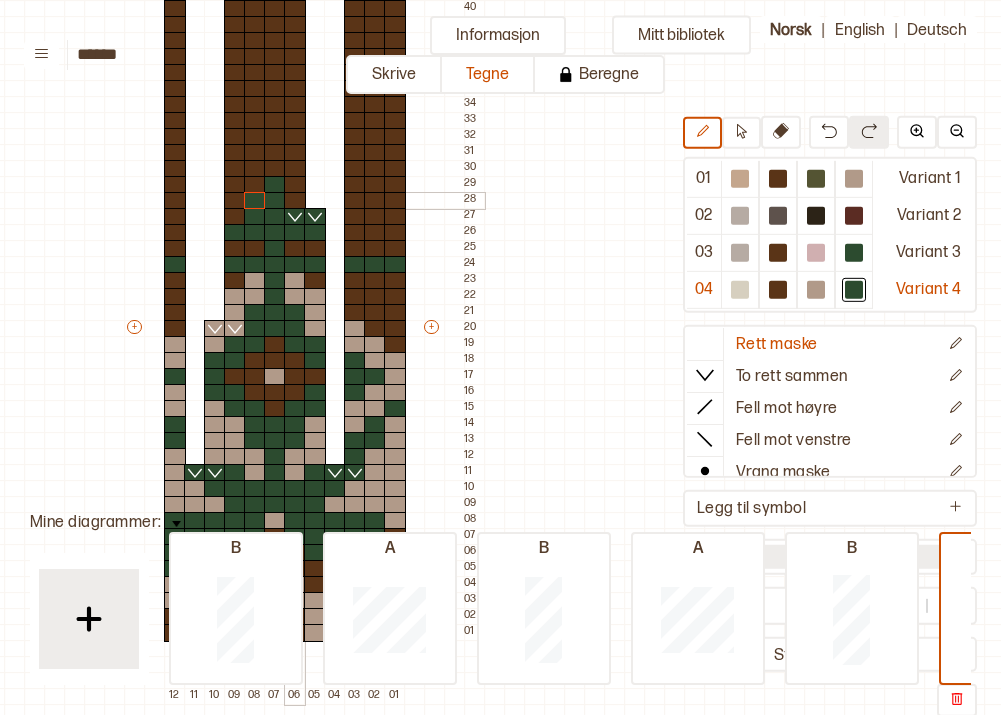 click at bounding box center (295, 201) 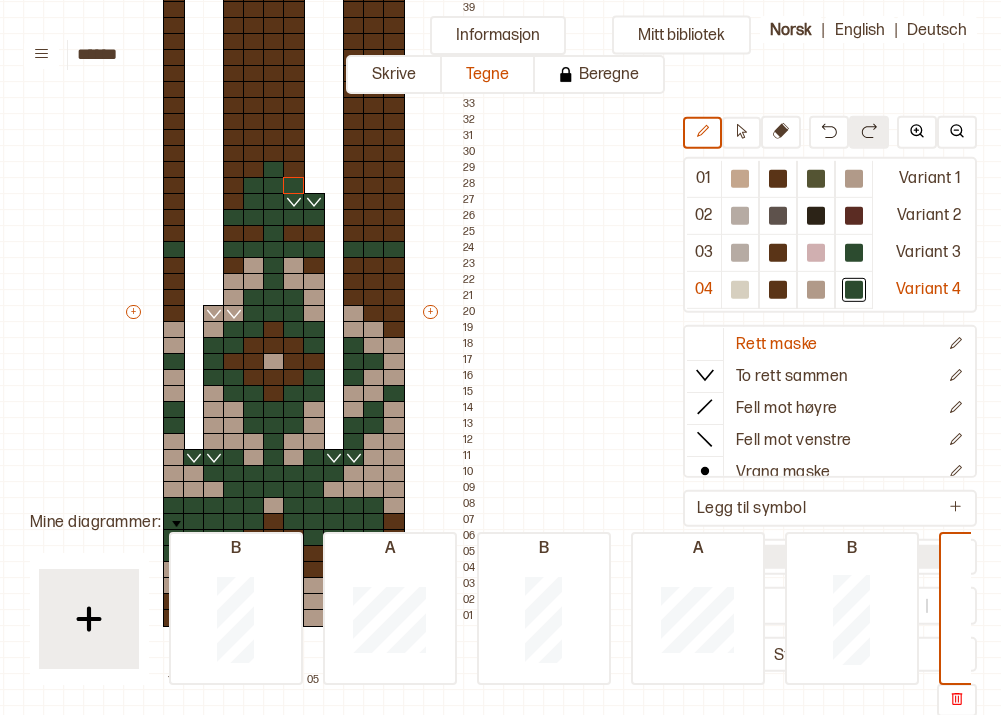 scroll, scrollTop: 238, scrollLeft: 217, axis: both 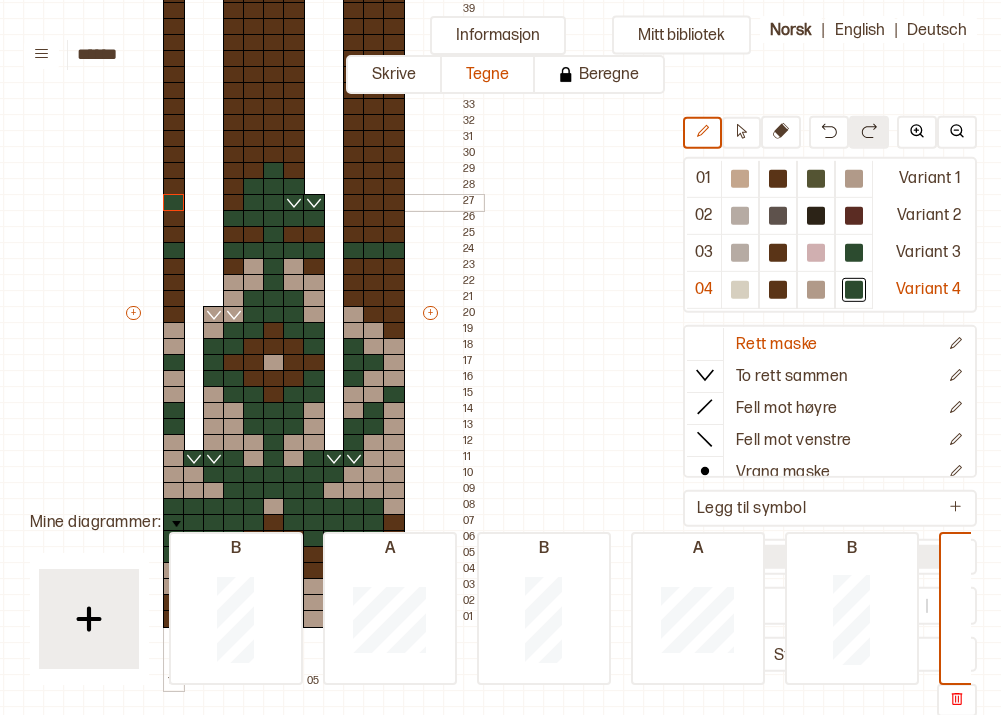 click at bounding box center [174, 203] 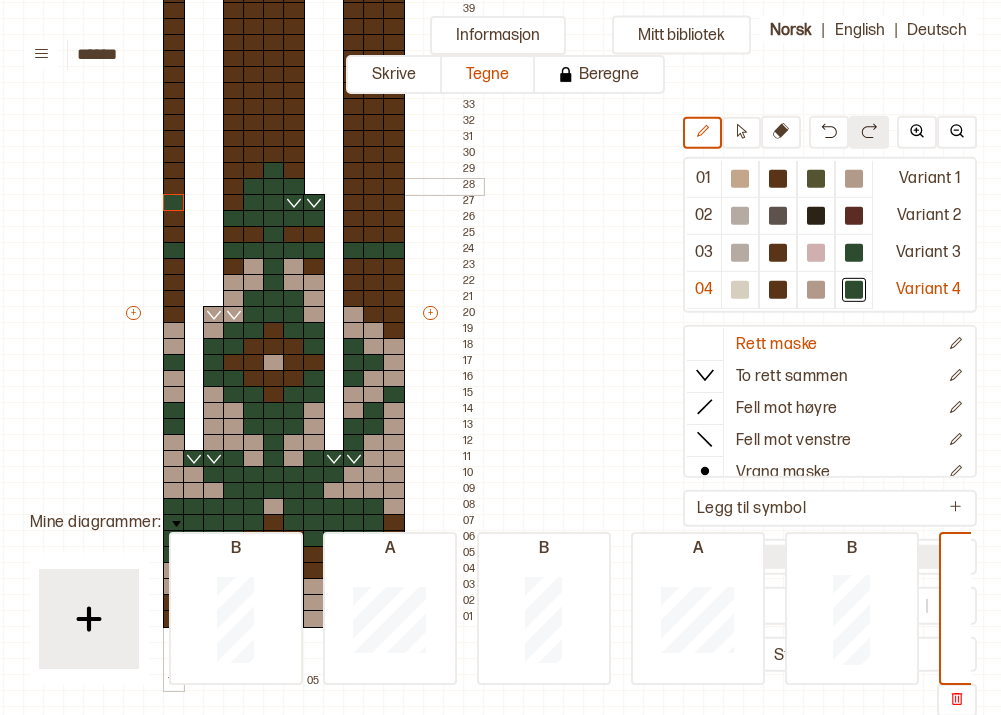 click at bounding box center (174, 187) 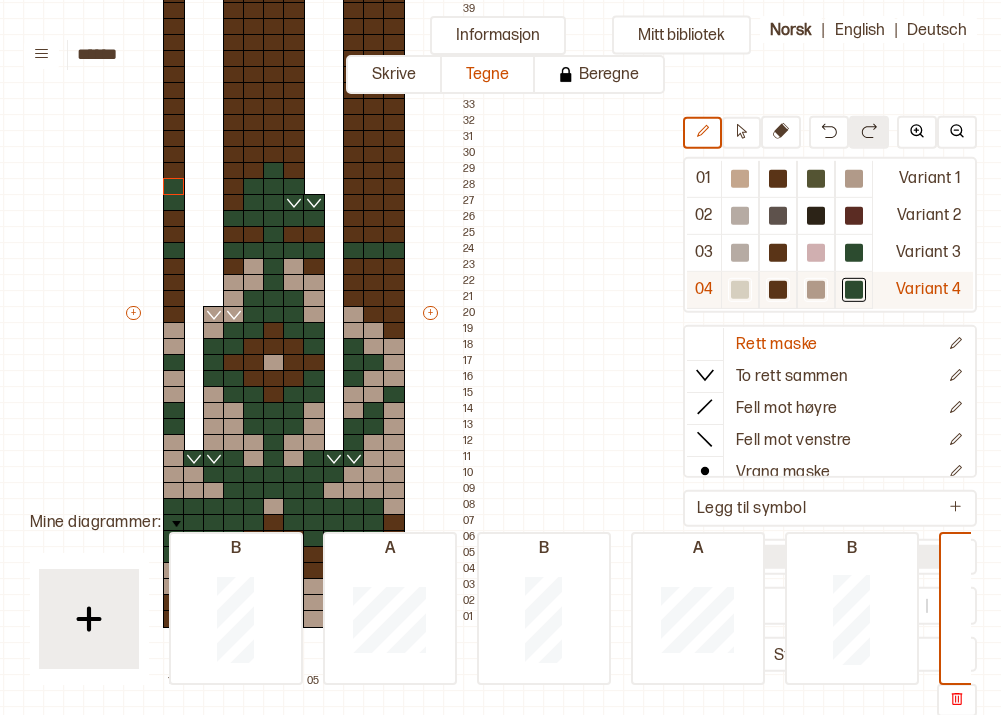 click at bounding box center (740, 179) 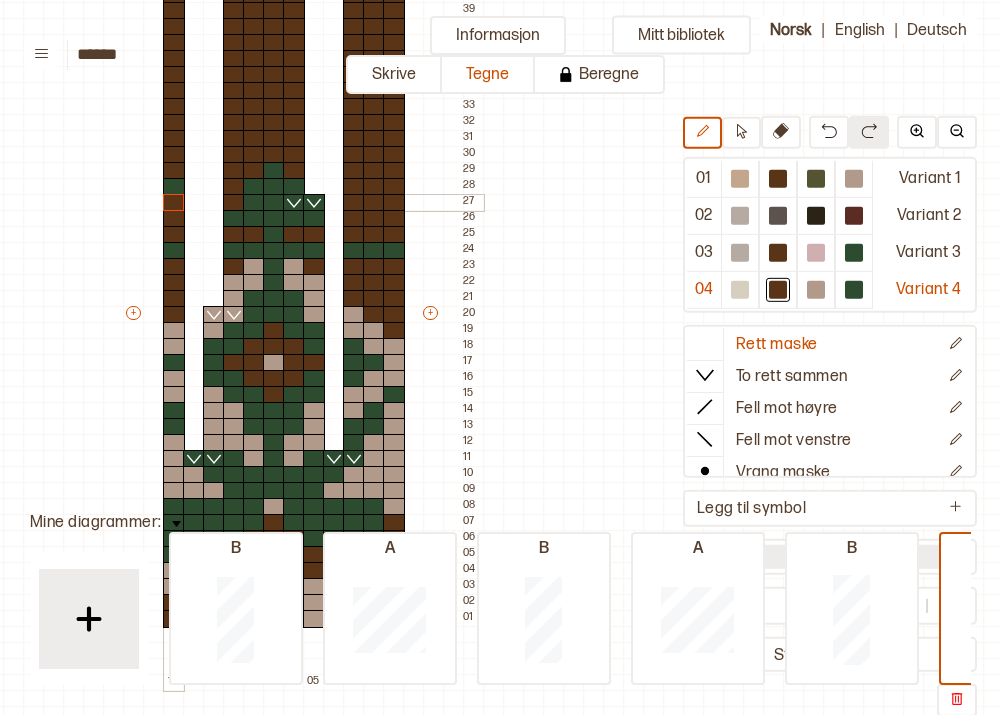 click at bounding box center [174, 203] 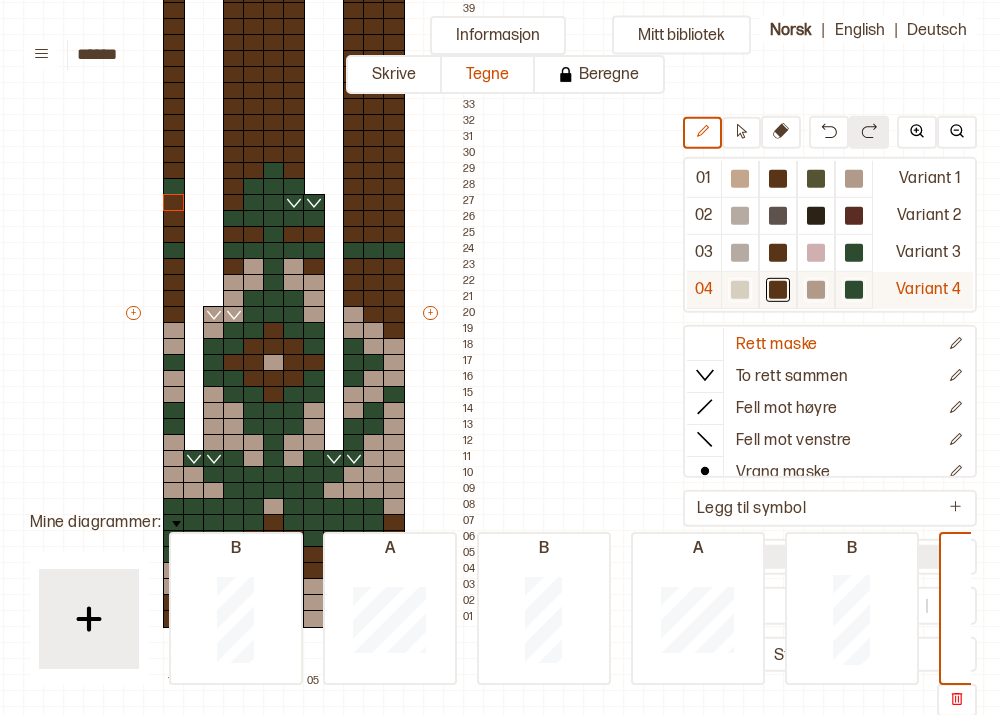 click at bounding box center [740, 179] 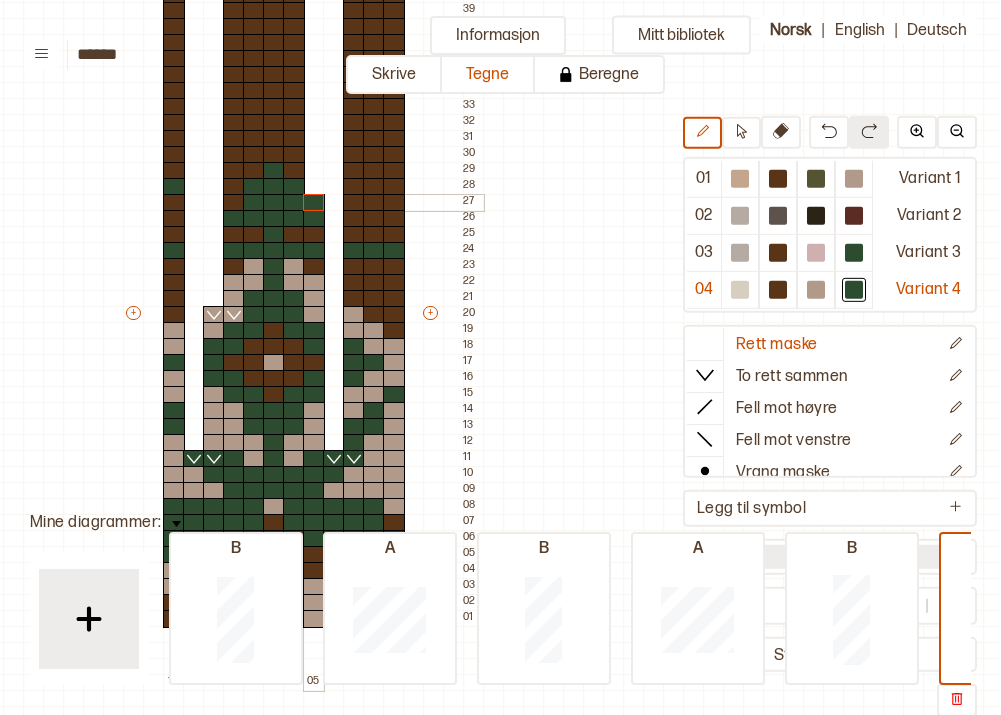 click at bounding box center (314, 203) 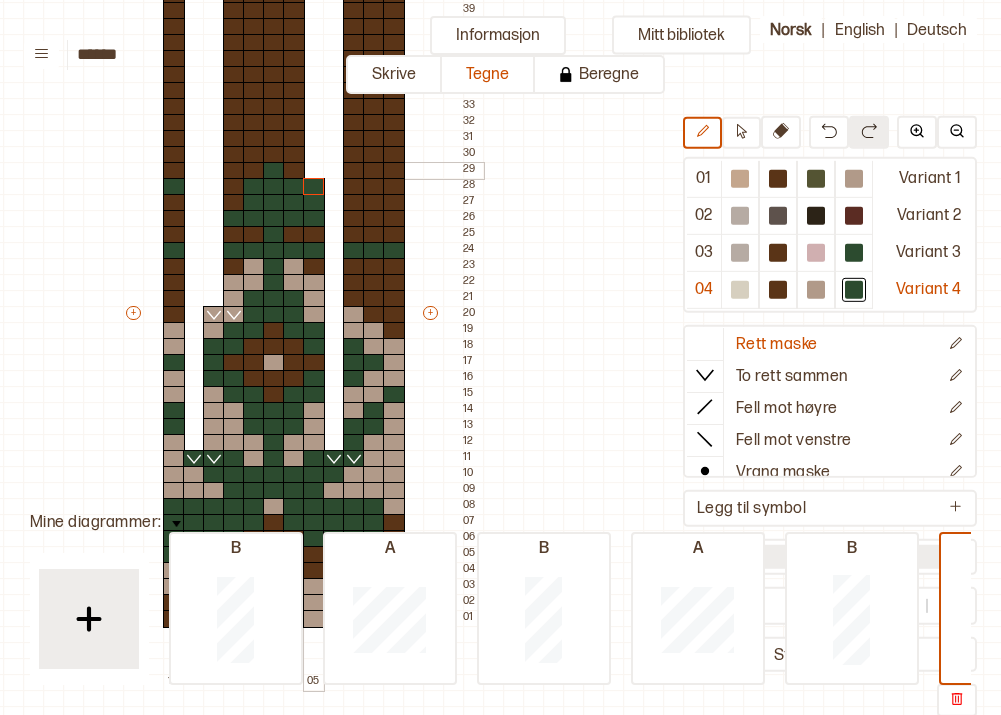 click at bounding box center (314, 171) 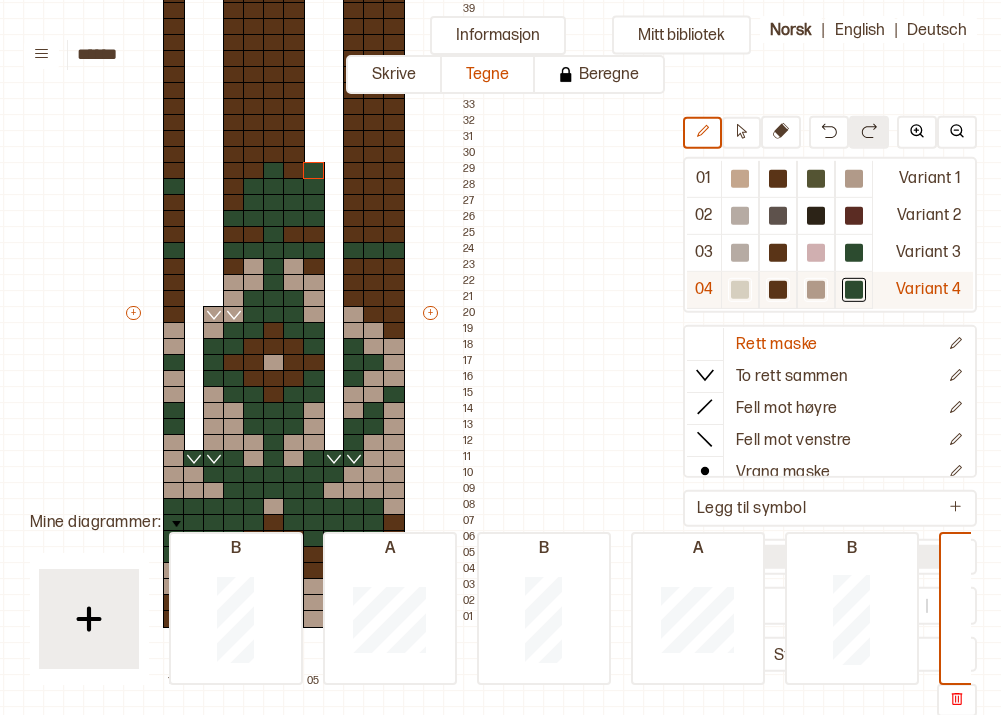 click at bounding box center (740, 179) 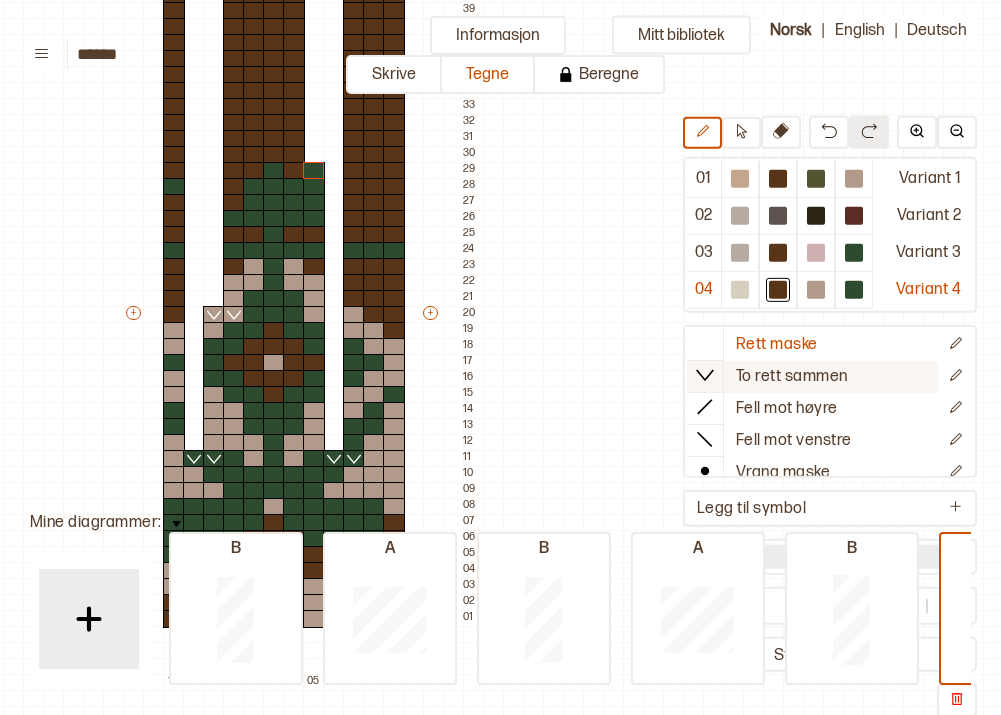 click on "To rett sammen" at bounding box center (777, 344) 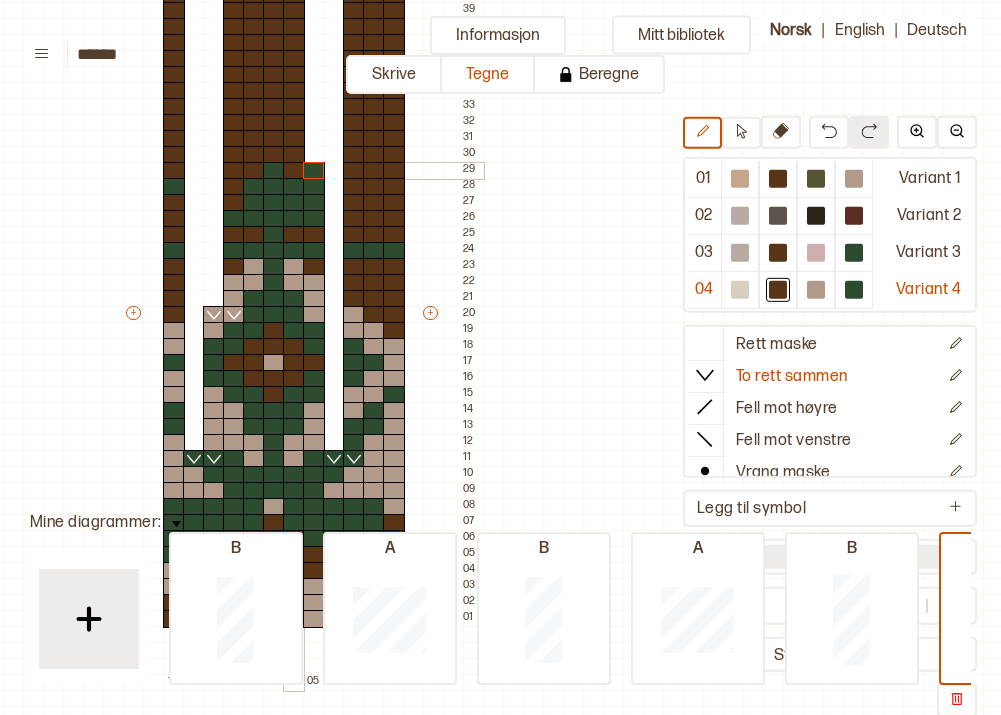 click at bounding box center [294, 171] 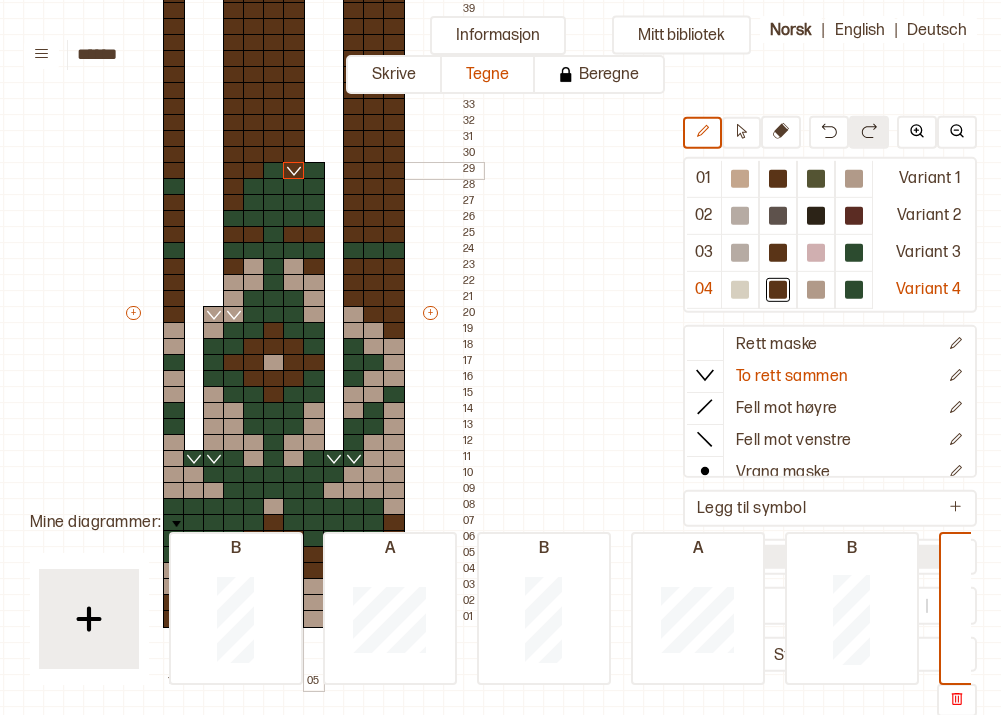 click at bounding box center (314, 171) 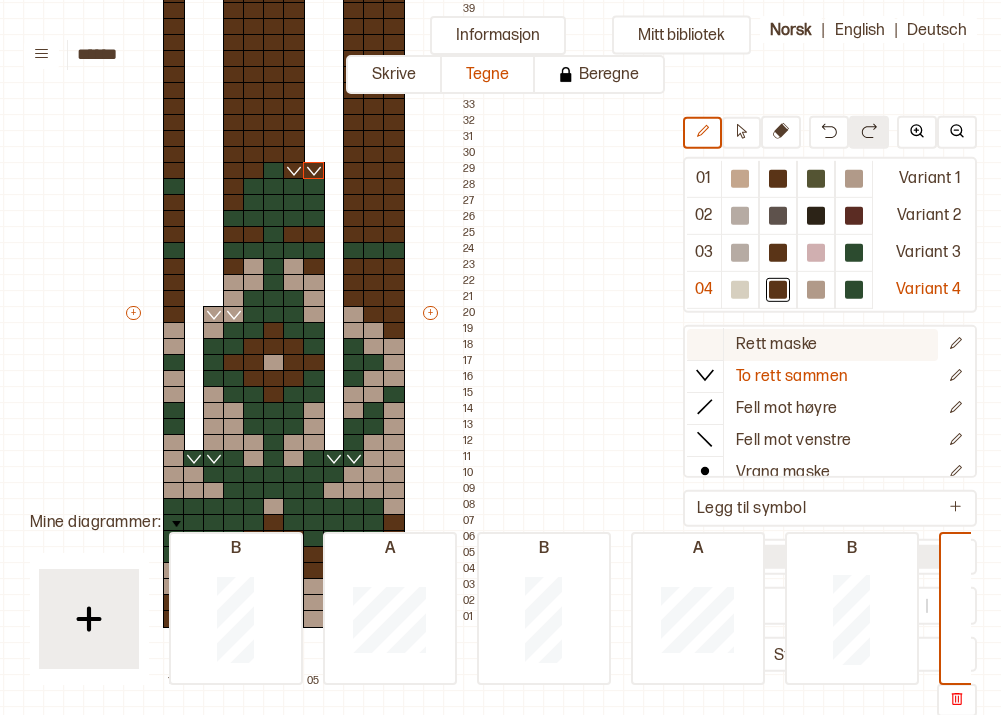 click on "Rett maske" at bounding box center [777, 344] 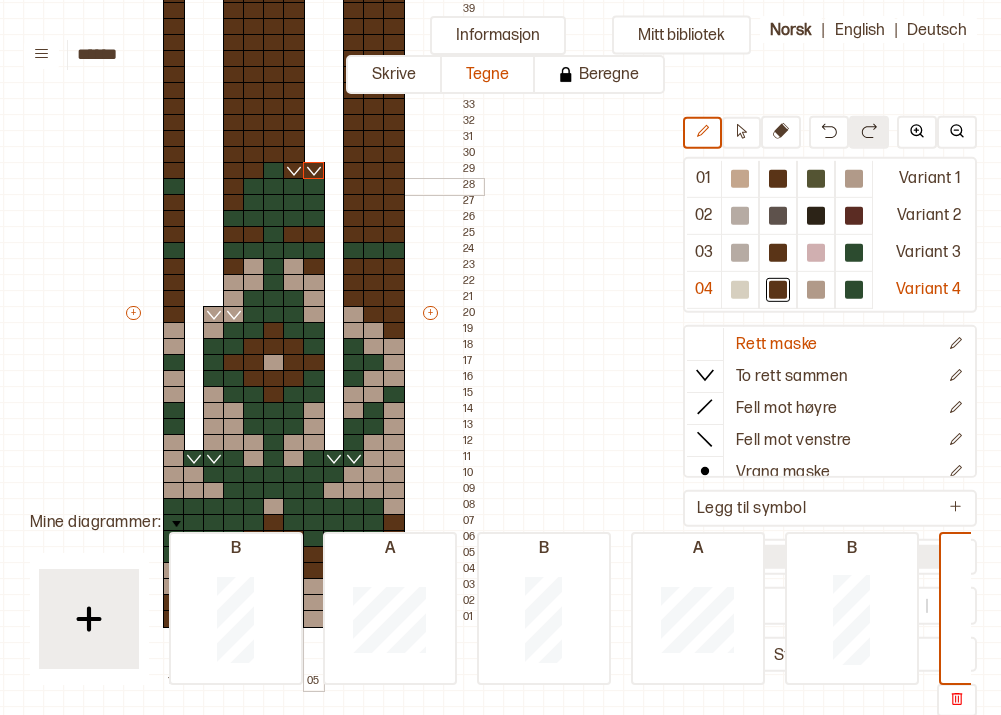 click at bounding box center (314, 187) 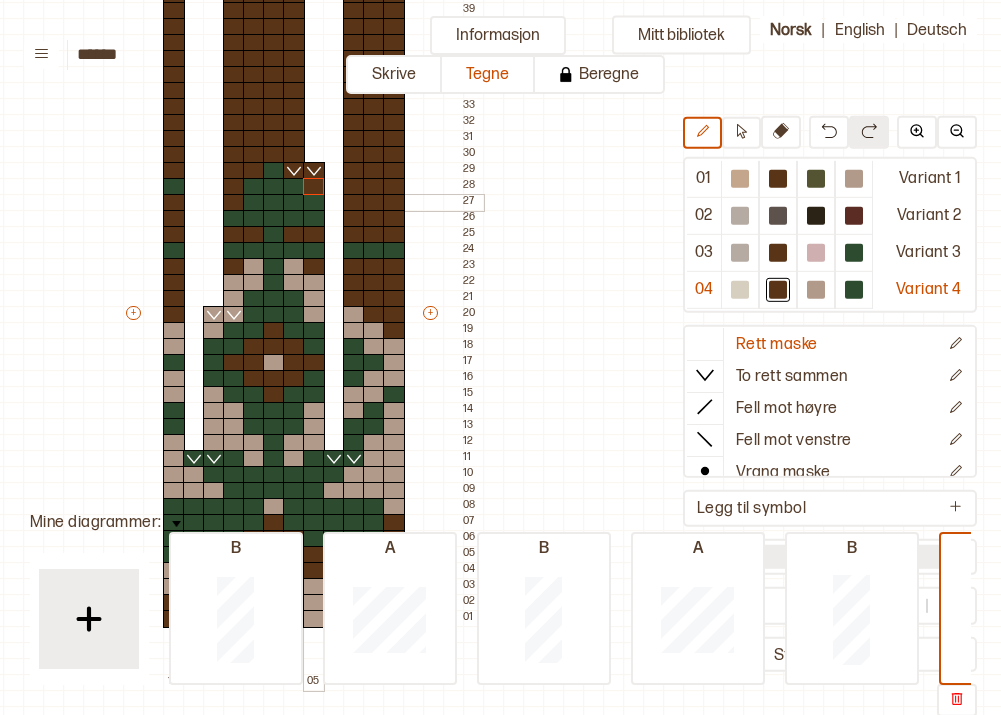 click at bounding box center (314, 203) 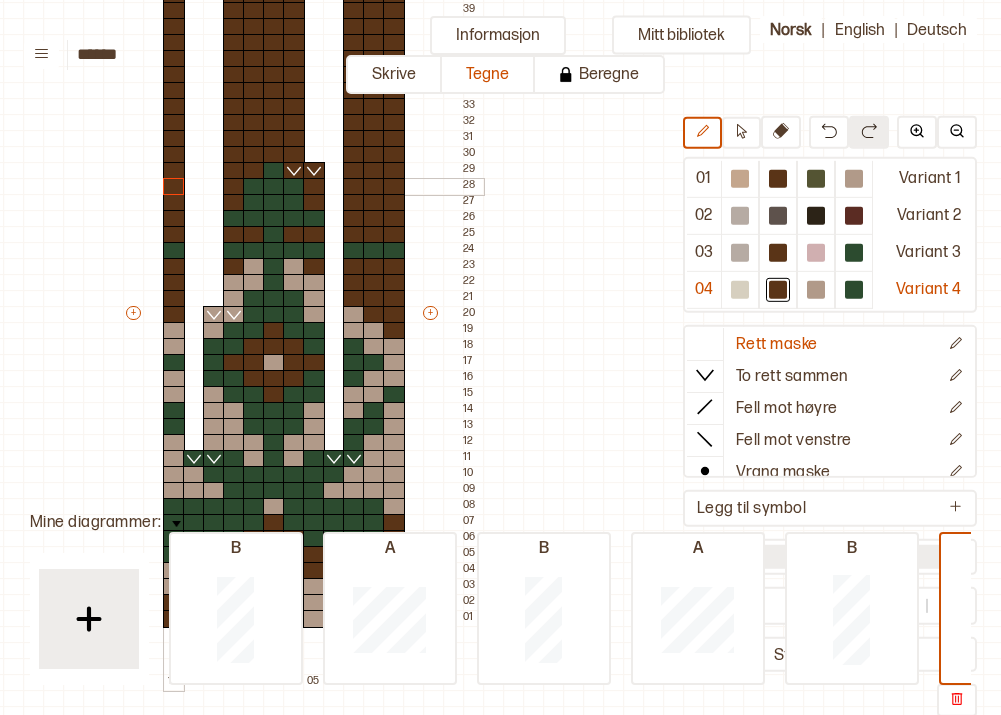 click at bounding box center [174, 187] 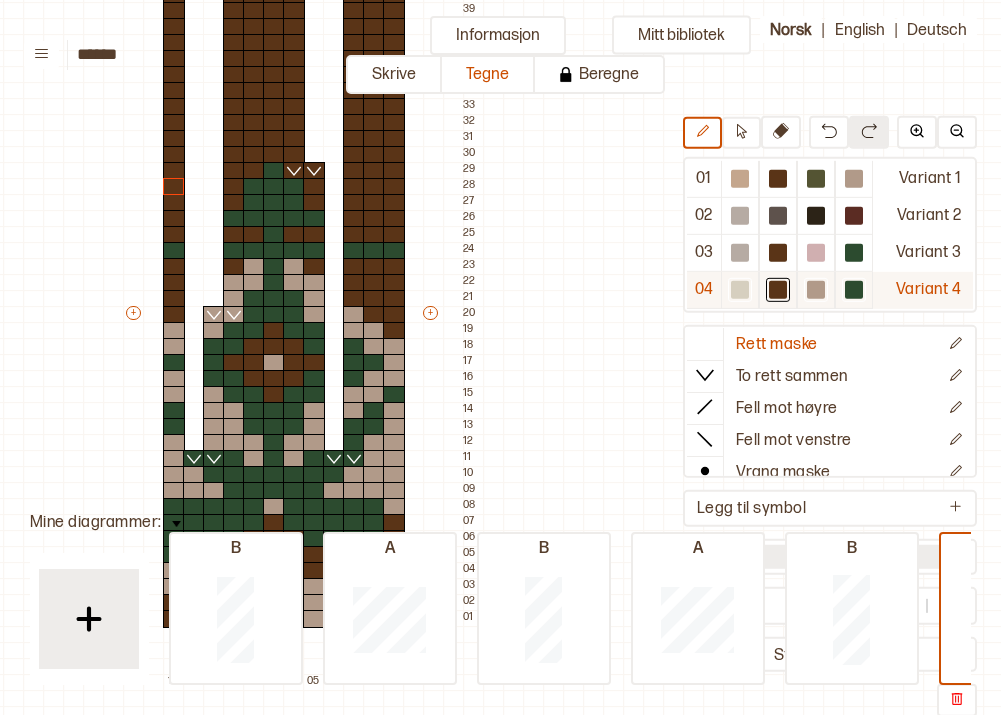 click at bounding box center [740, 179] 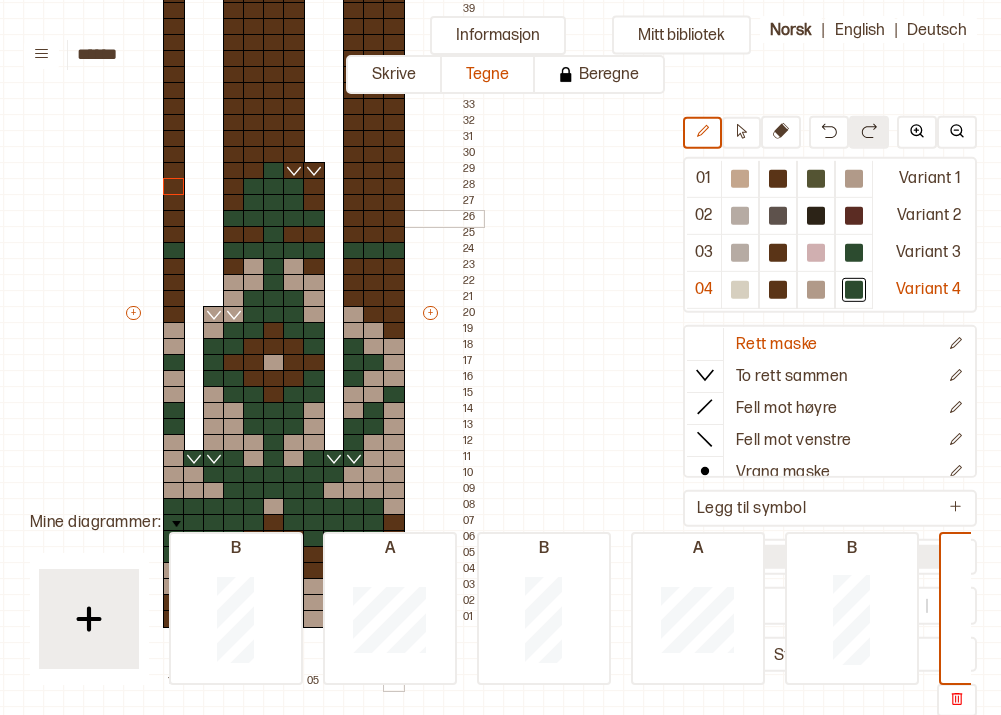 click at bounding box center [394, 219] 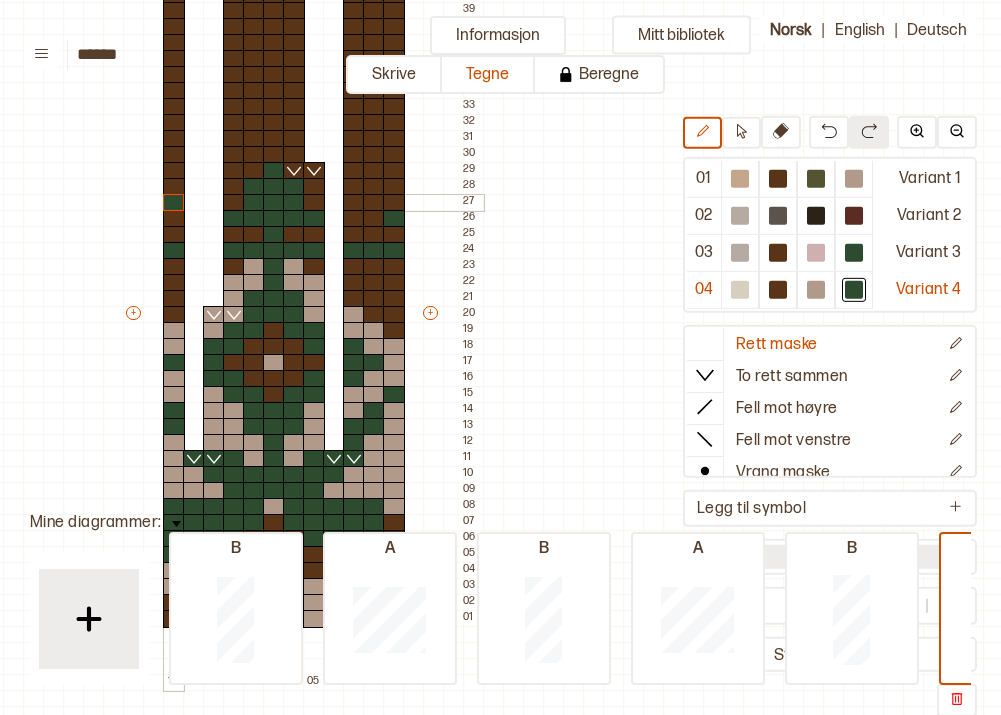 click at bounding box center (174, 203) 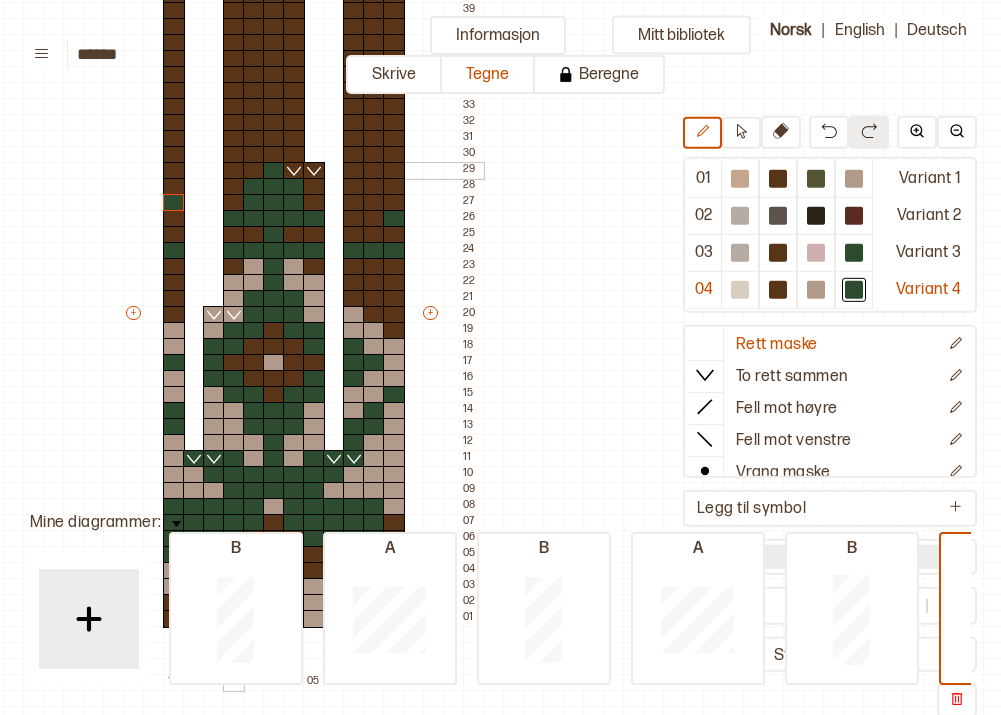 click at bounding box center (234, 171) 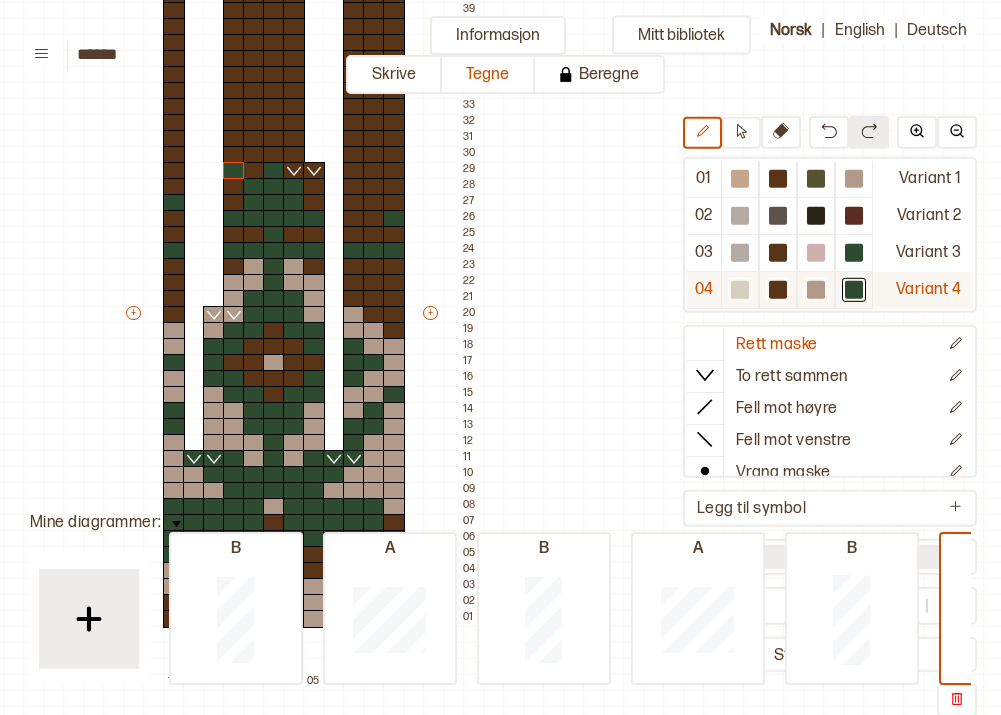 click at bounding box center [740, 179] 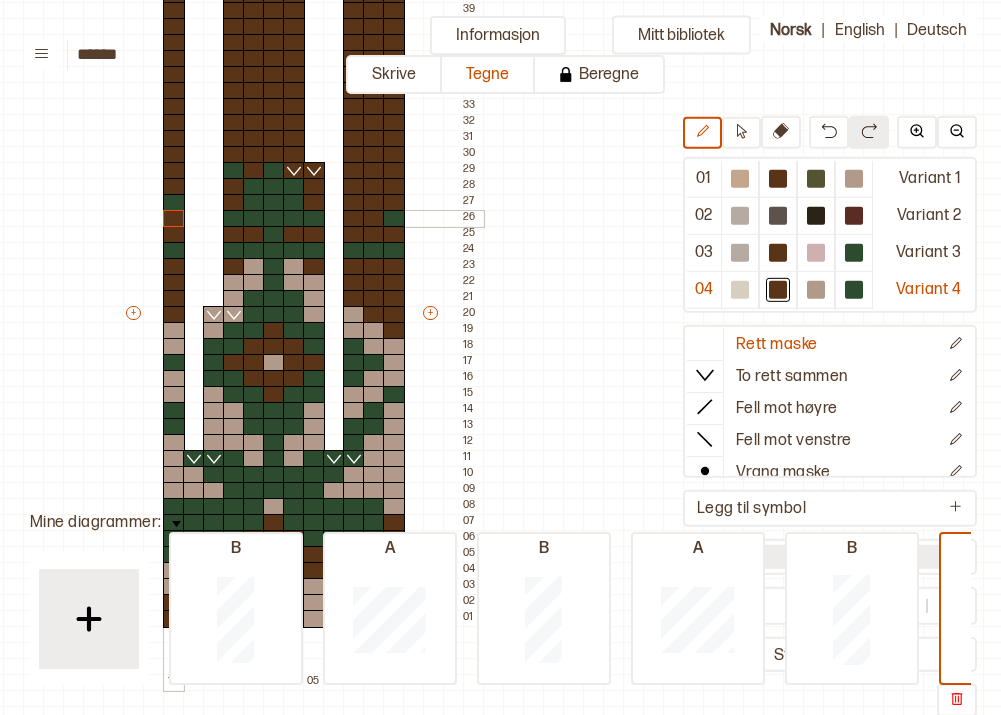 click at bounding box center (174, 219) 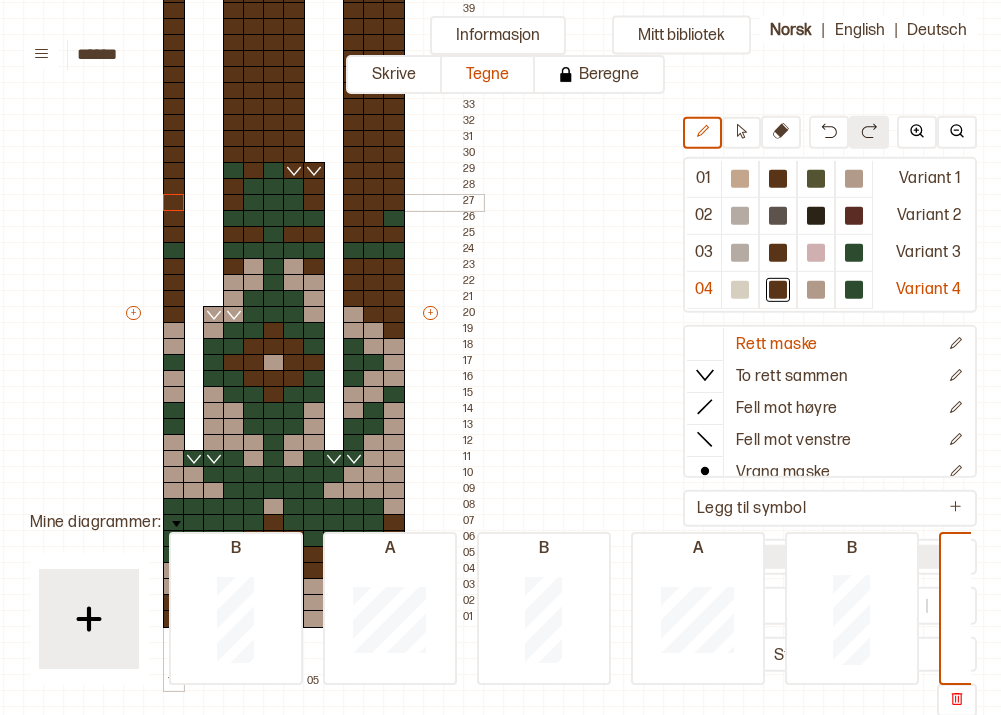 click at bounding box center [174, 203] 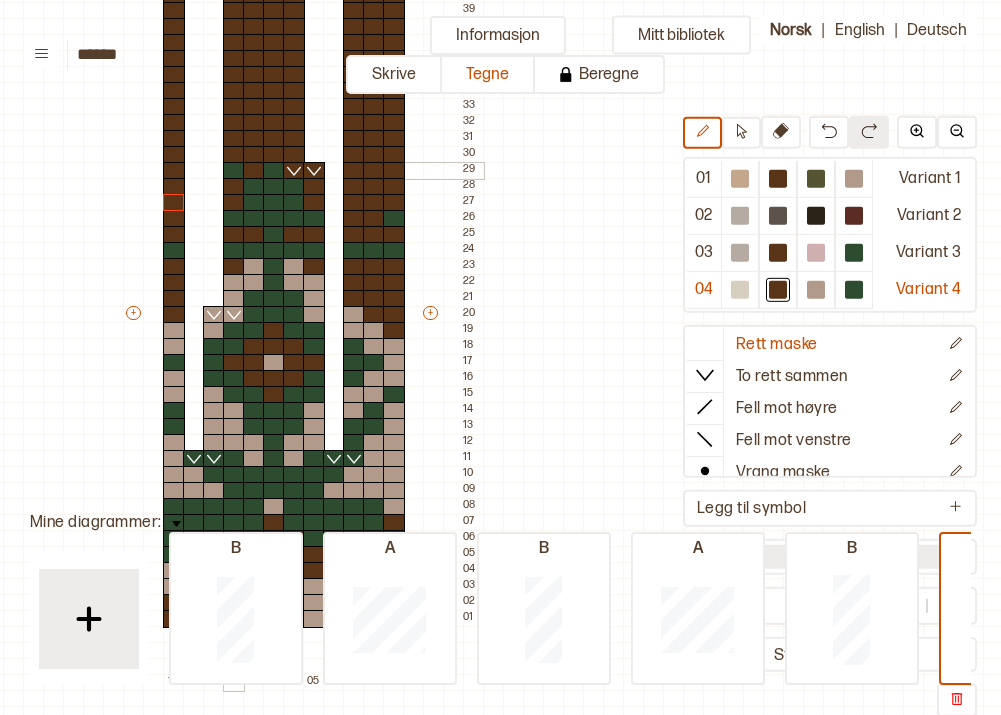 click at bounding box center (234, 171) 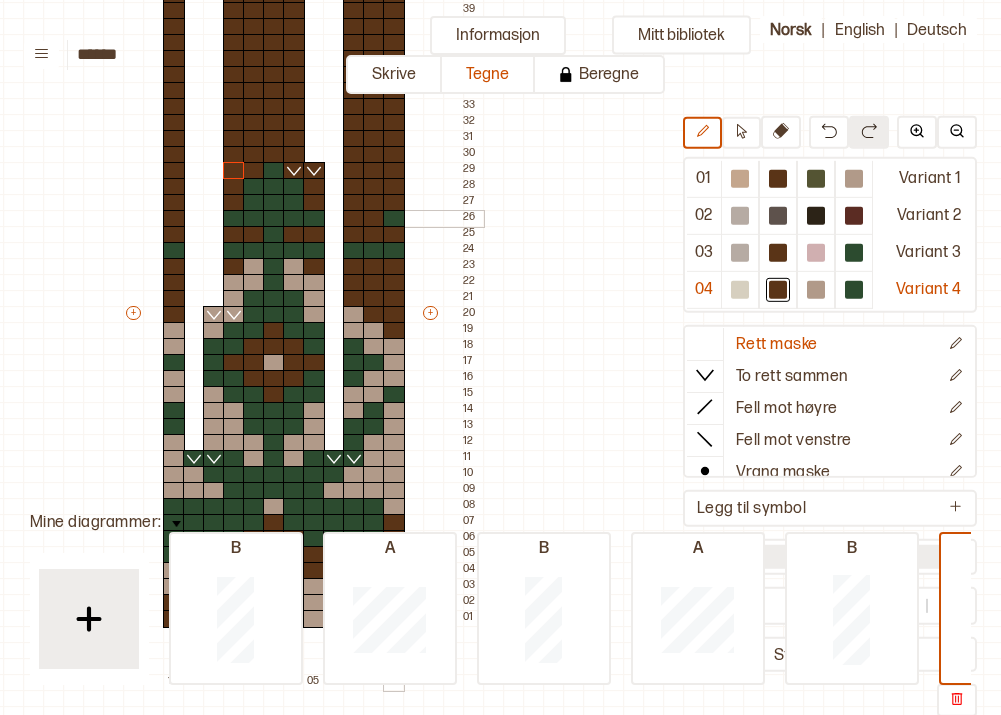 click at bounding box center (394, 219) 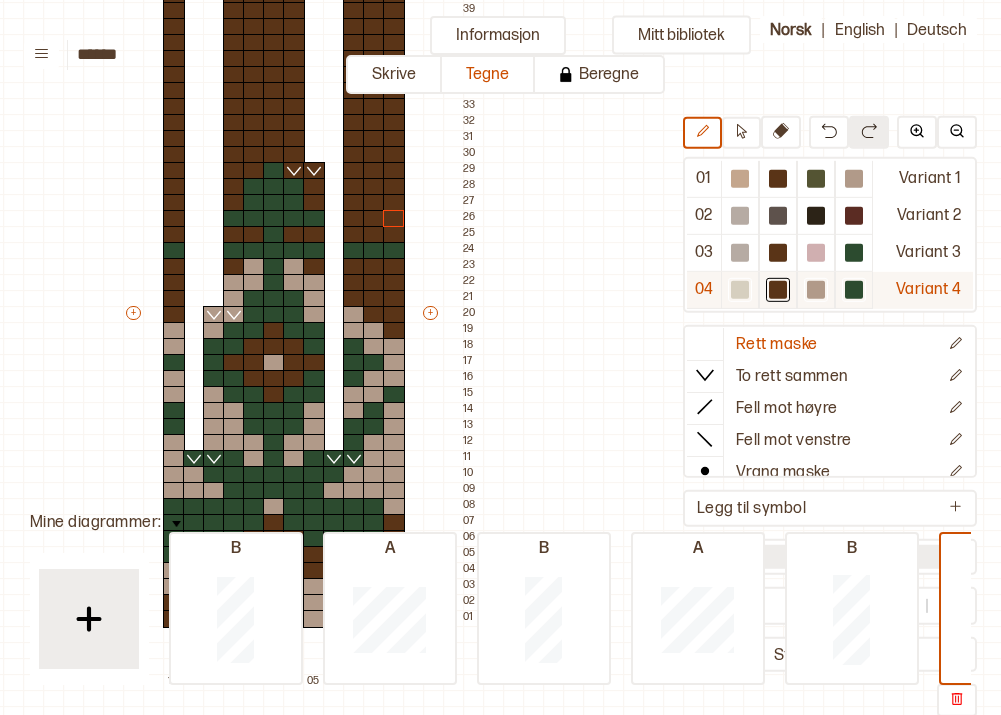 click at bounding box center [740, 179] 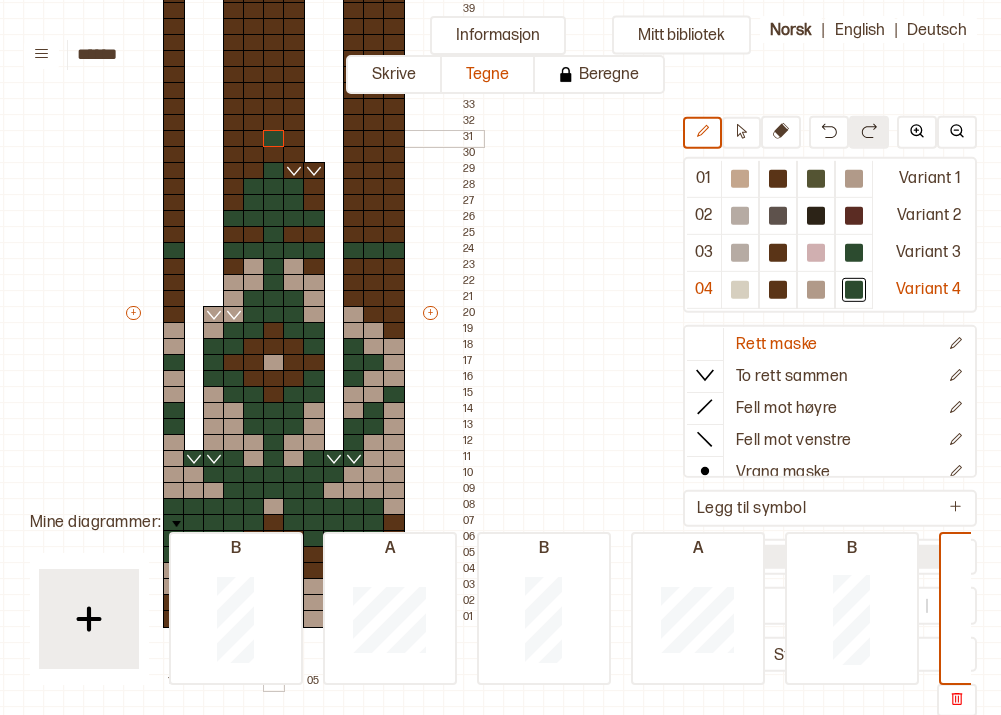 click at bounding box center [274, 139] 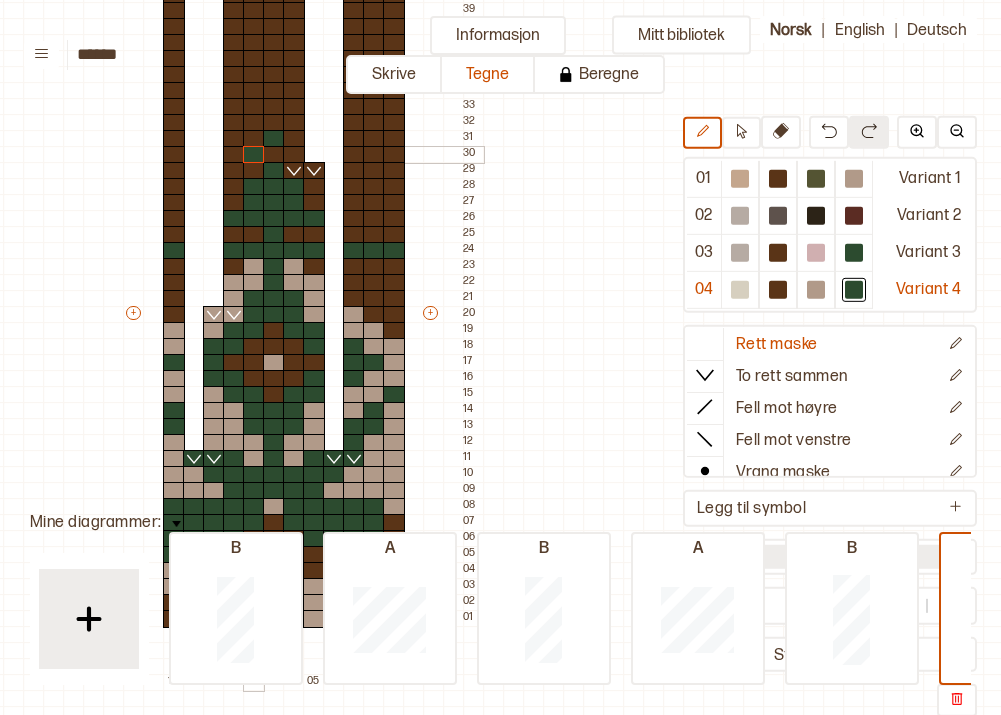 click at bounding box center [254, 155] 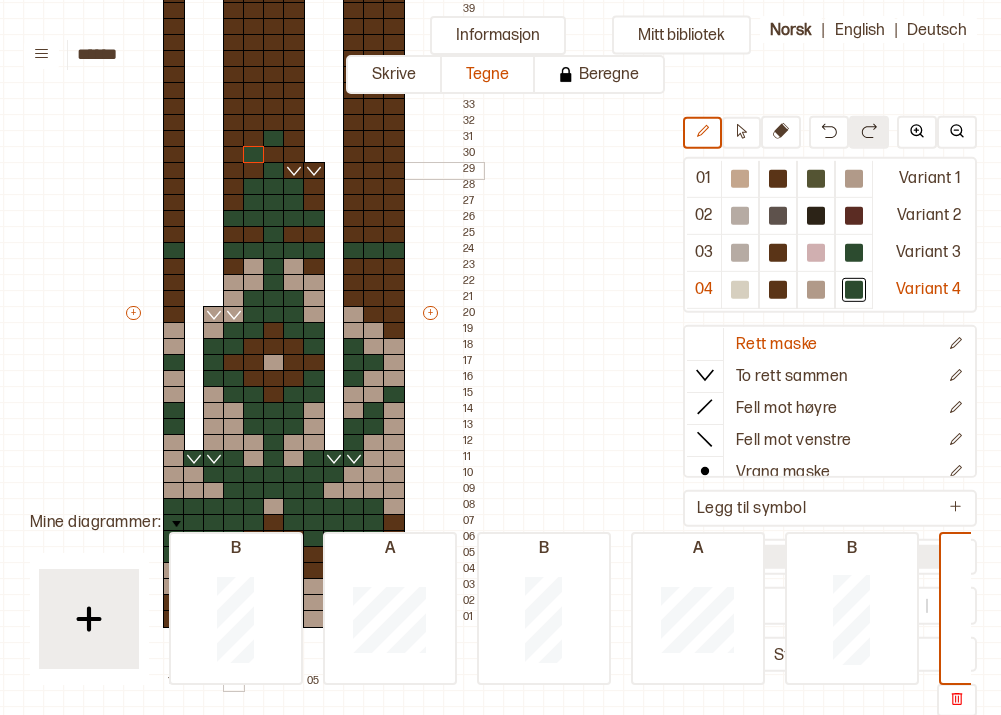 click at bounding box center [234, 171] 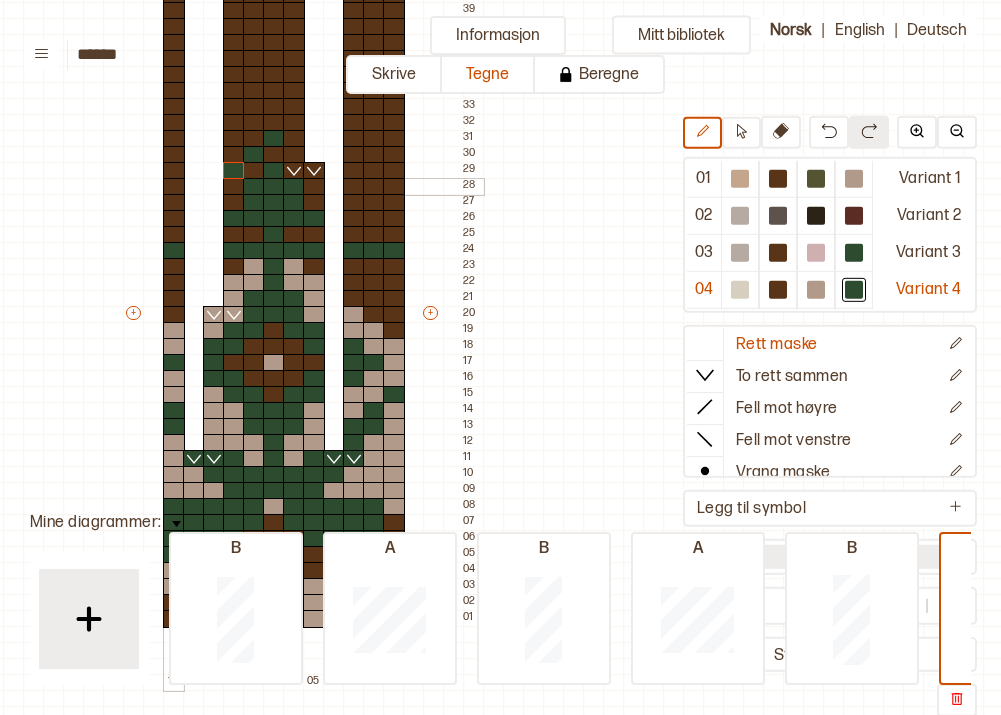 click at bounding box center (174, 187) 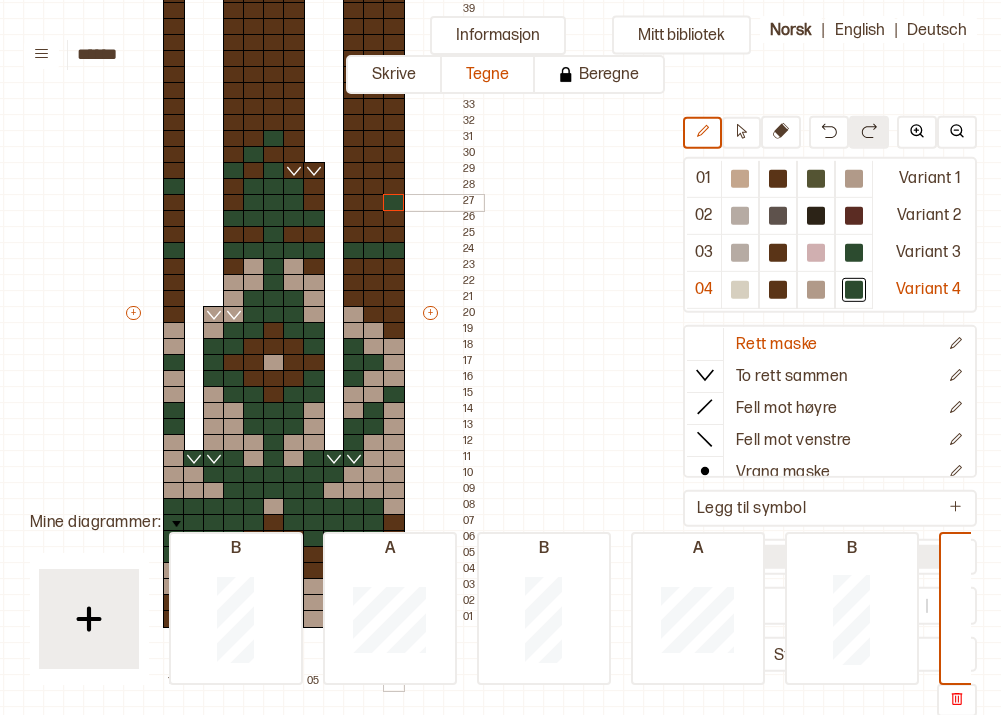 click at bounding box center (394, 203) 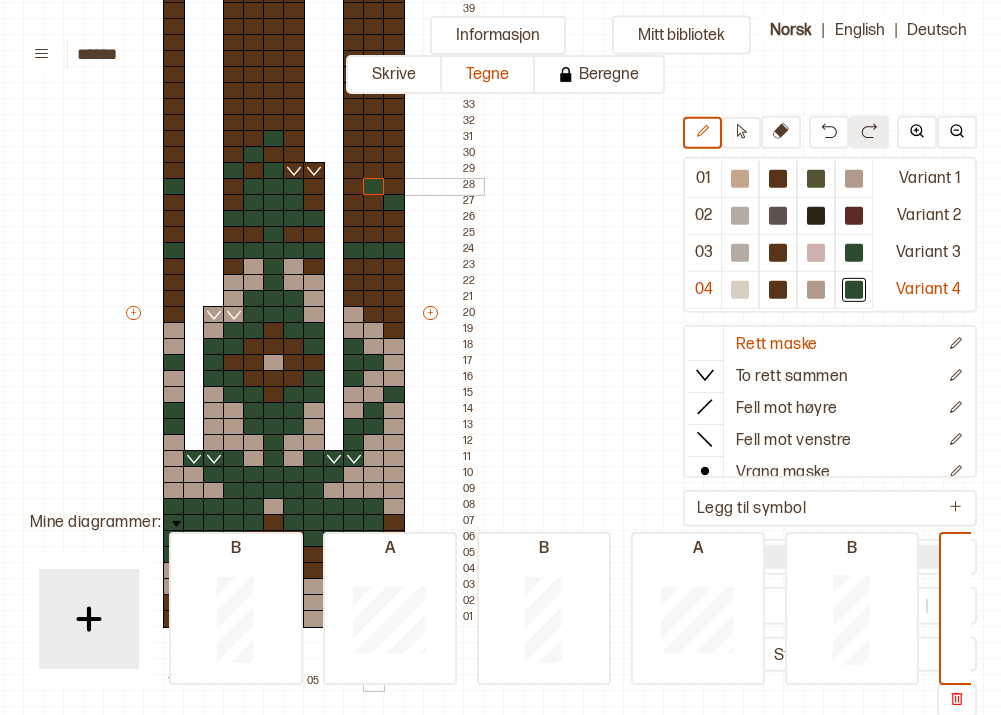 click at bounding box center (374, 187) 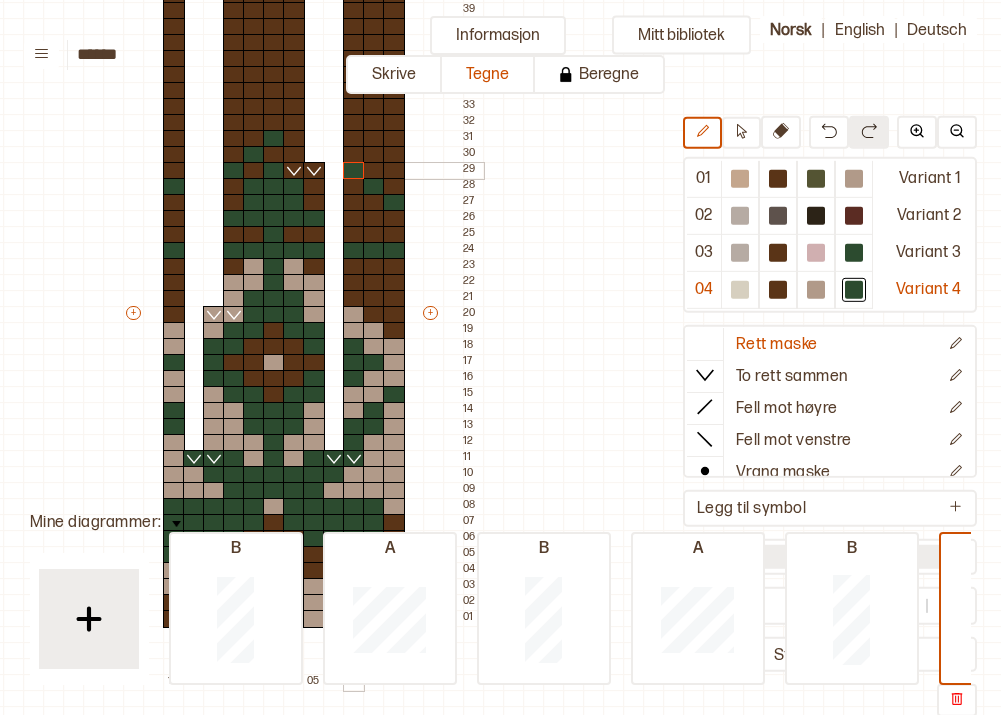 click at bounding box center (354, 171) 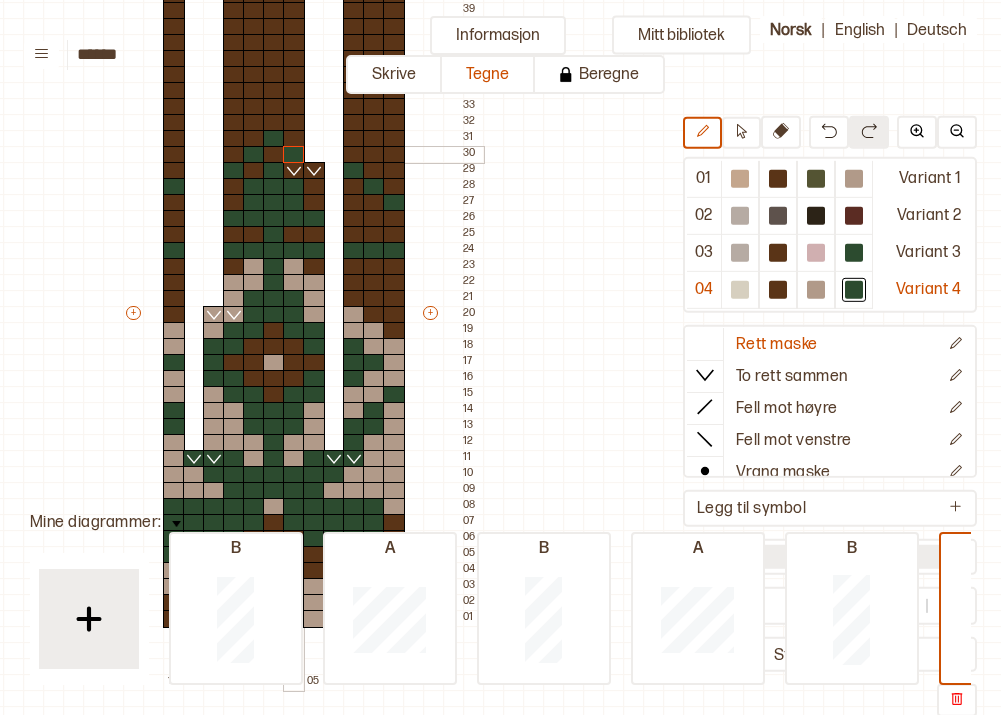 click at bounding box center (294, 155) 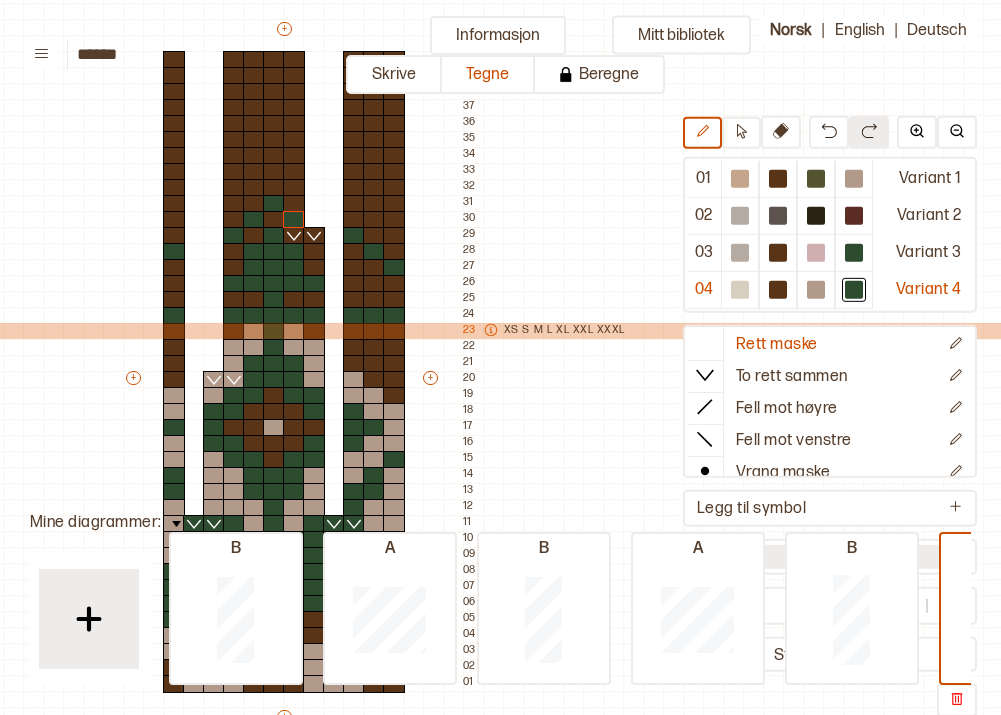 scroll, scrollTop: 173, scrollLeft: 219, axis: both 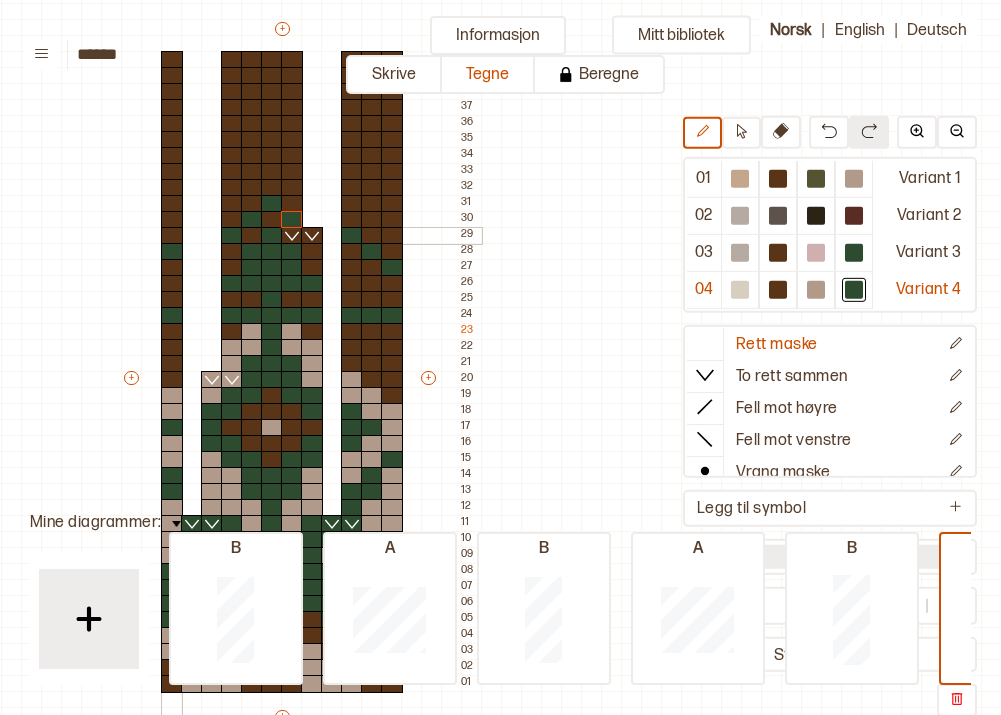 click at bounding box center [172, 236] 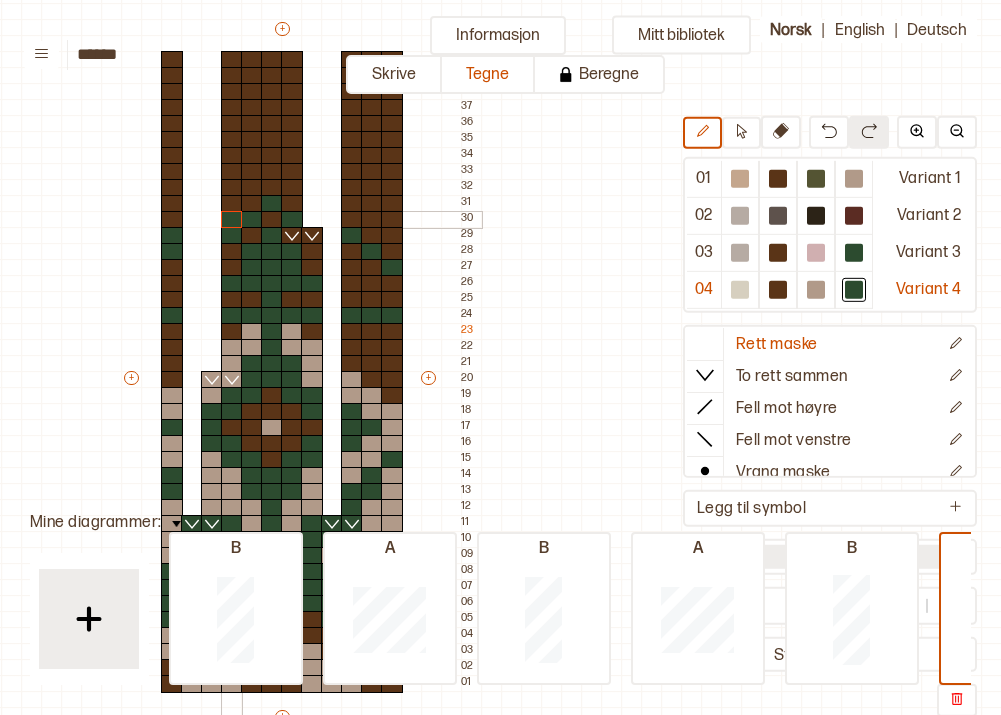 click at bounding box center (232, 220) 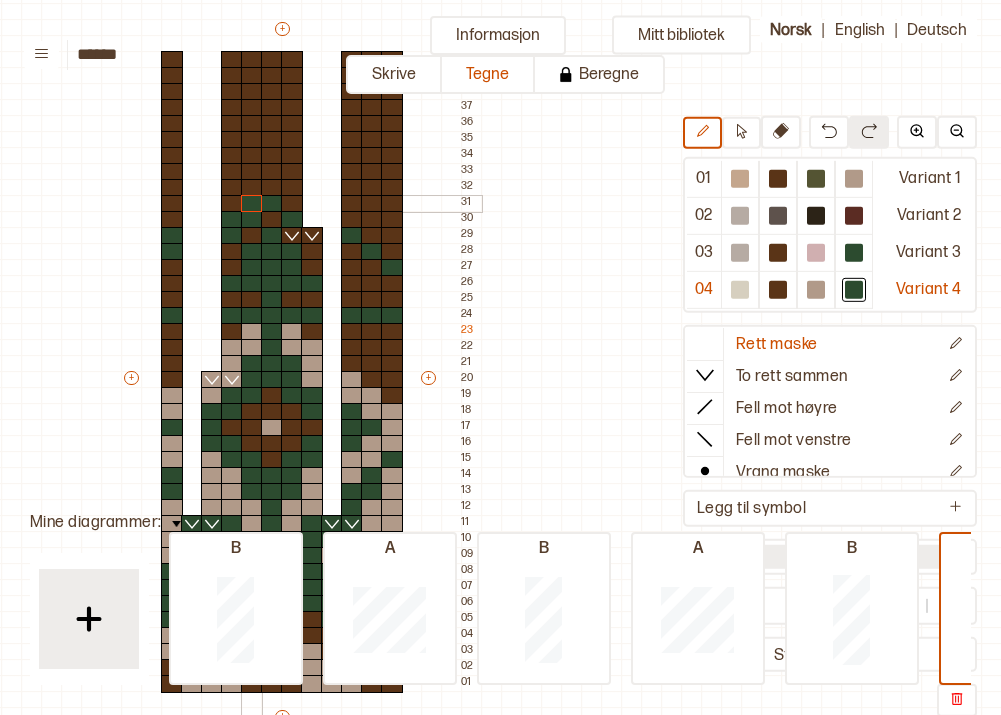 click at bounding box center (252, 204) 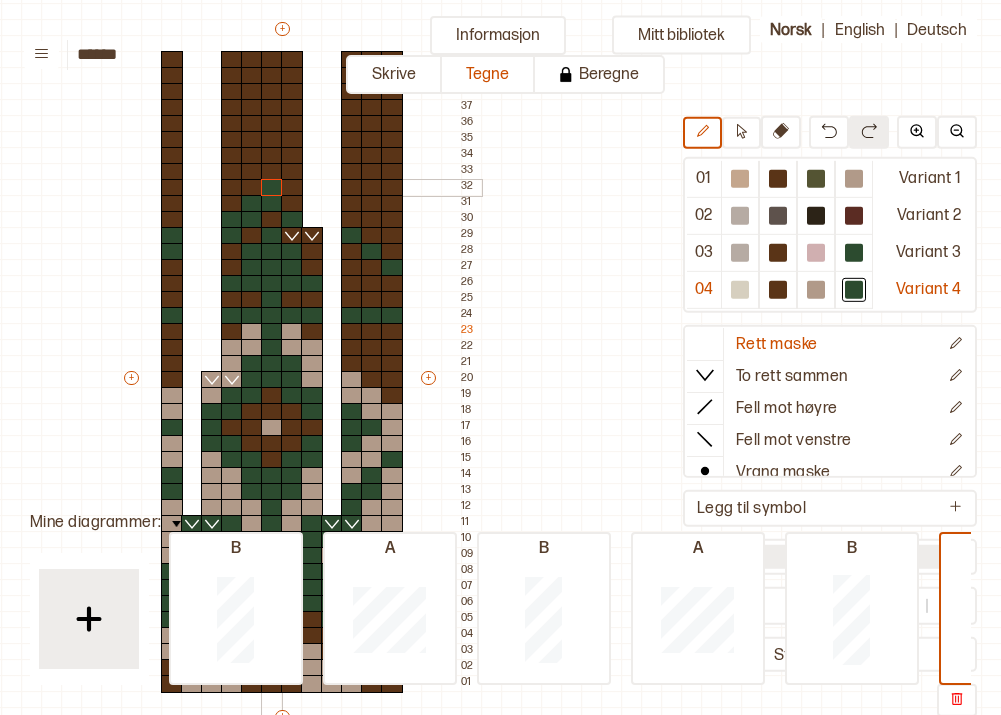 click at bounding box center (272, 188) 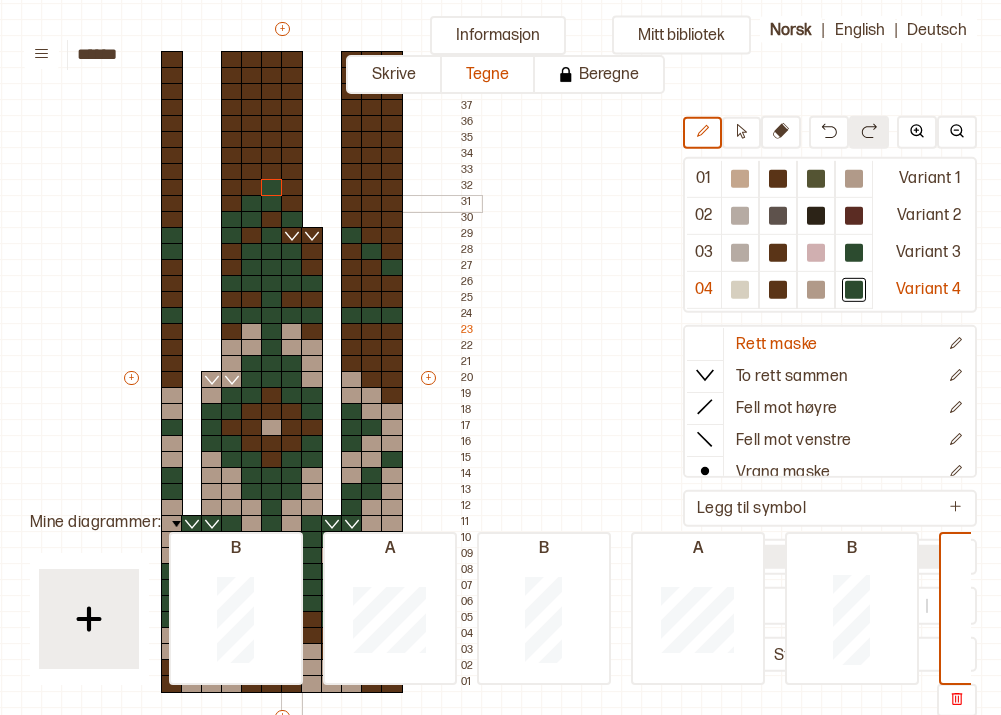 click at bounding box center [292, 204] 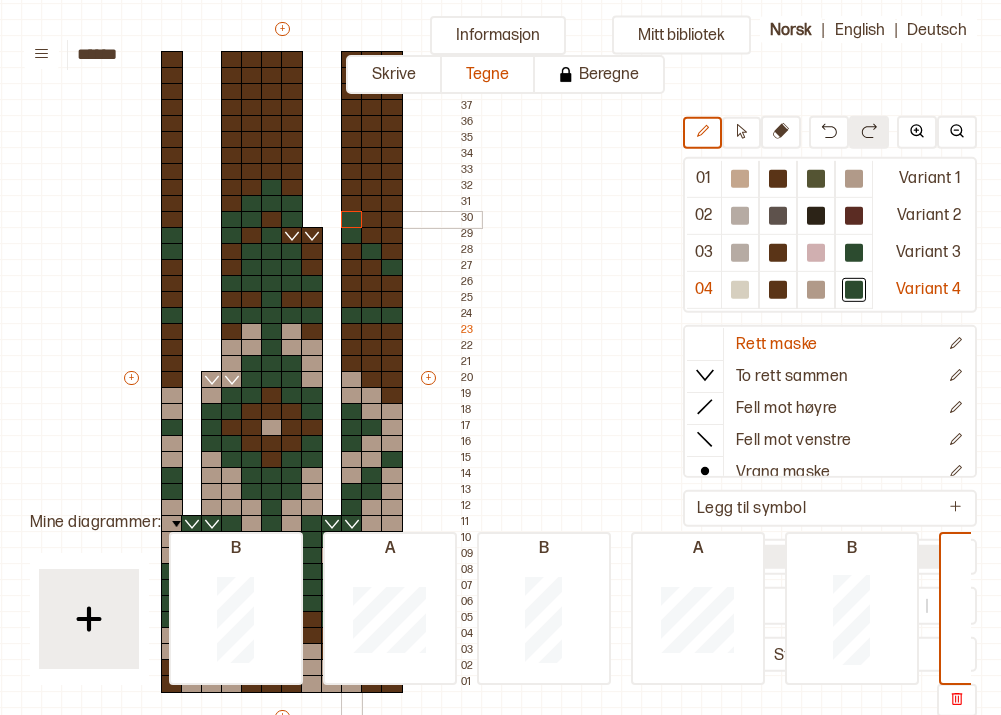 click at bounding box center (352, 220) 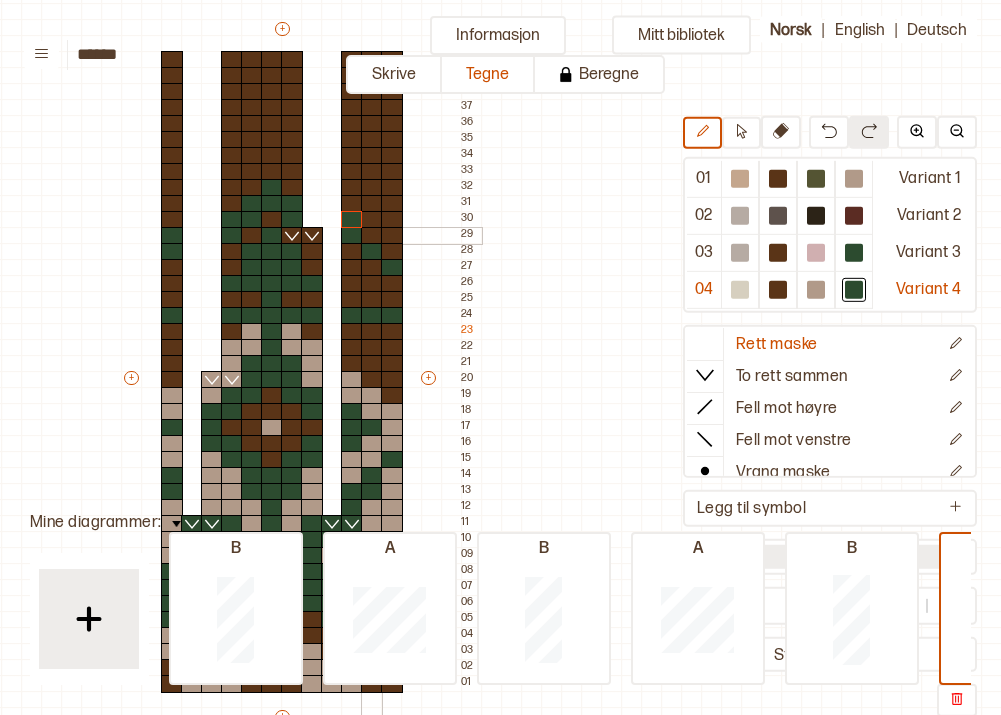 click at bounding box center (372, 236) 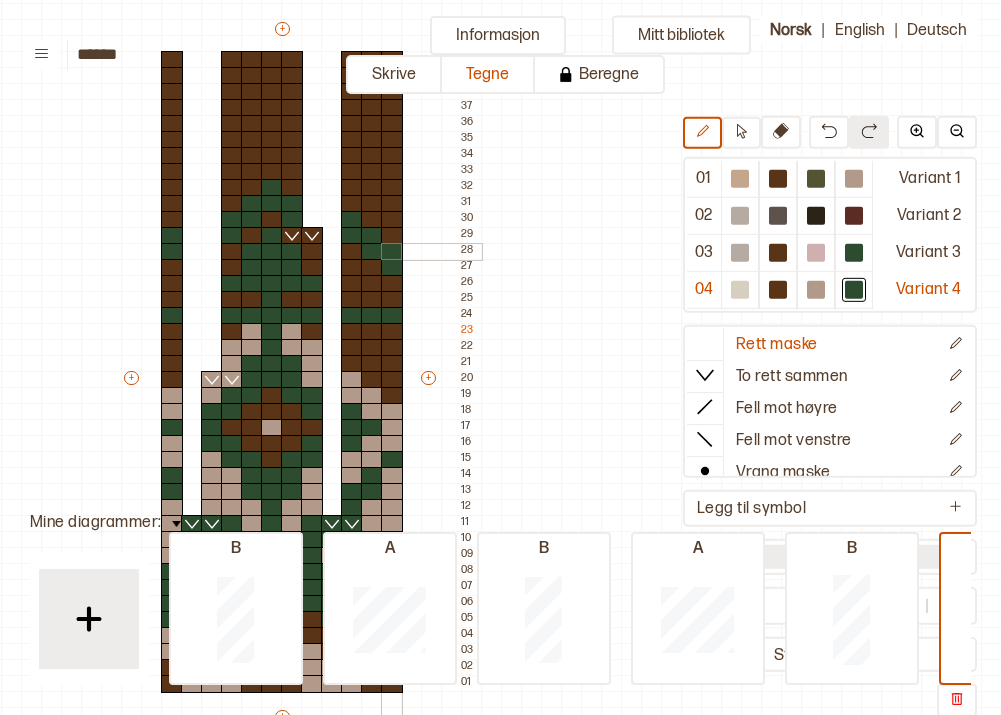 click at bounding box center (392, 252) 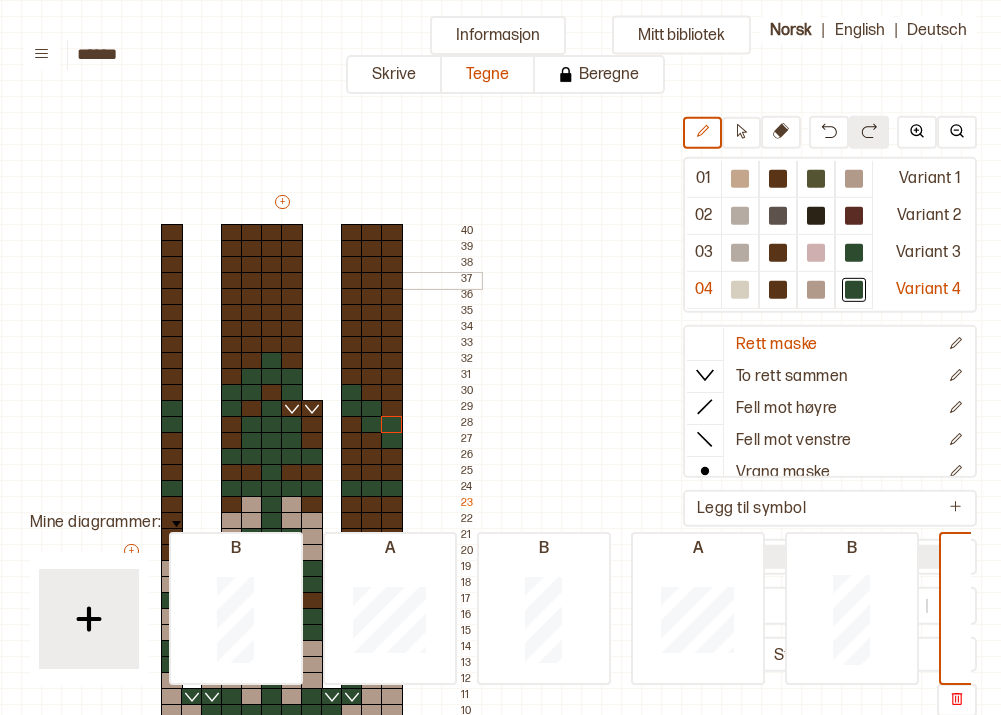 scroll, scrollTop: 0, scrollLeft: 219, axis: horizontal 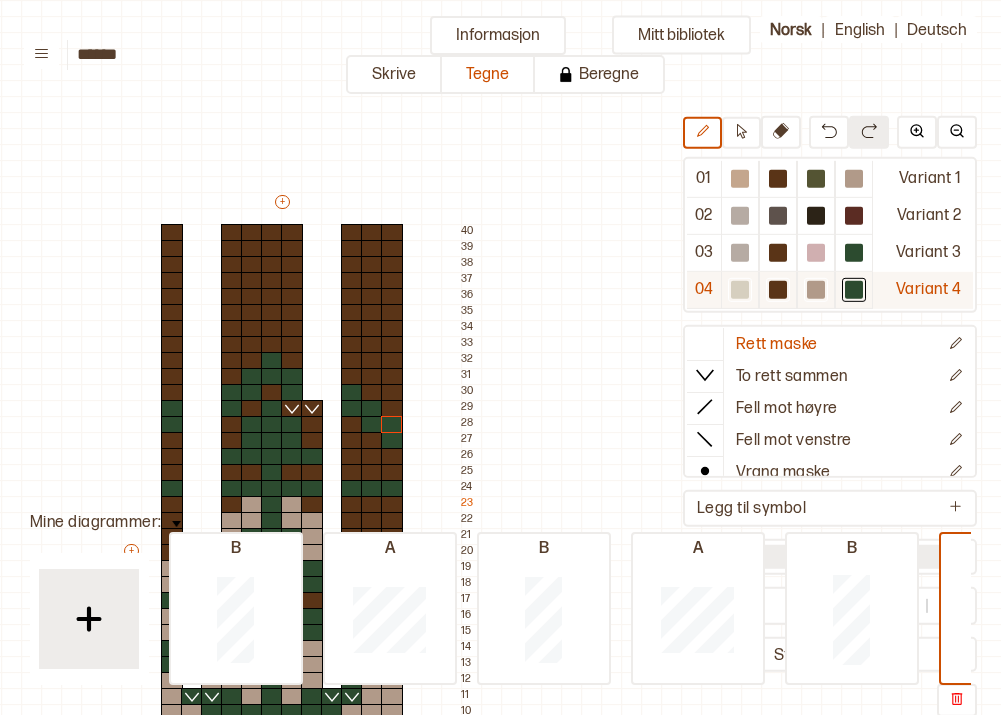 click at bounding box center (740, 179) 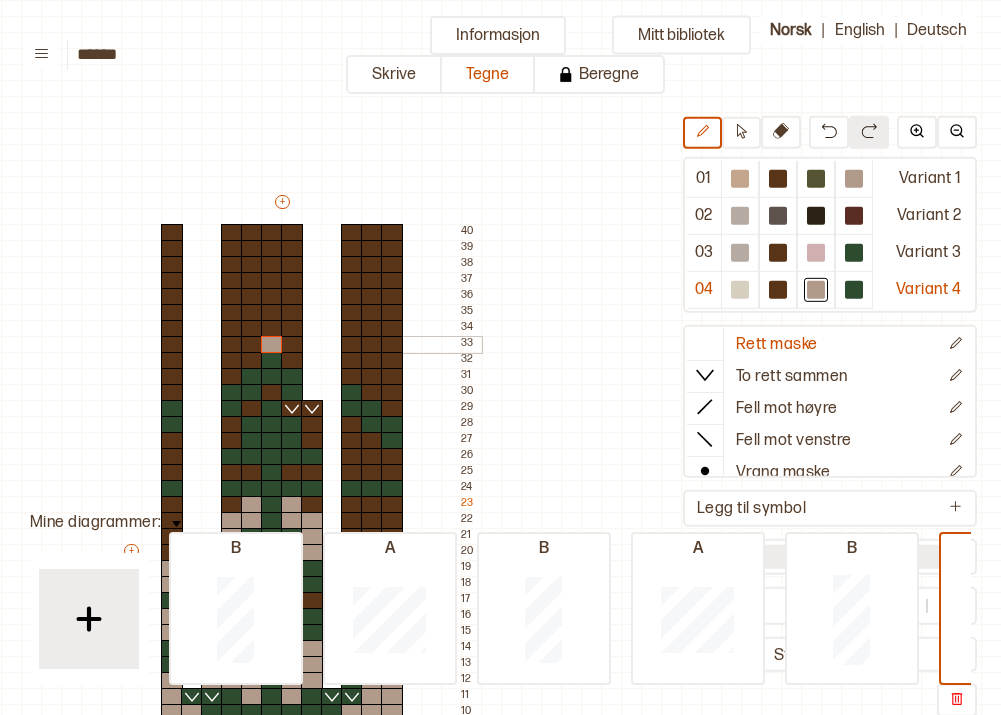 click at bounding box center (272, 345) 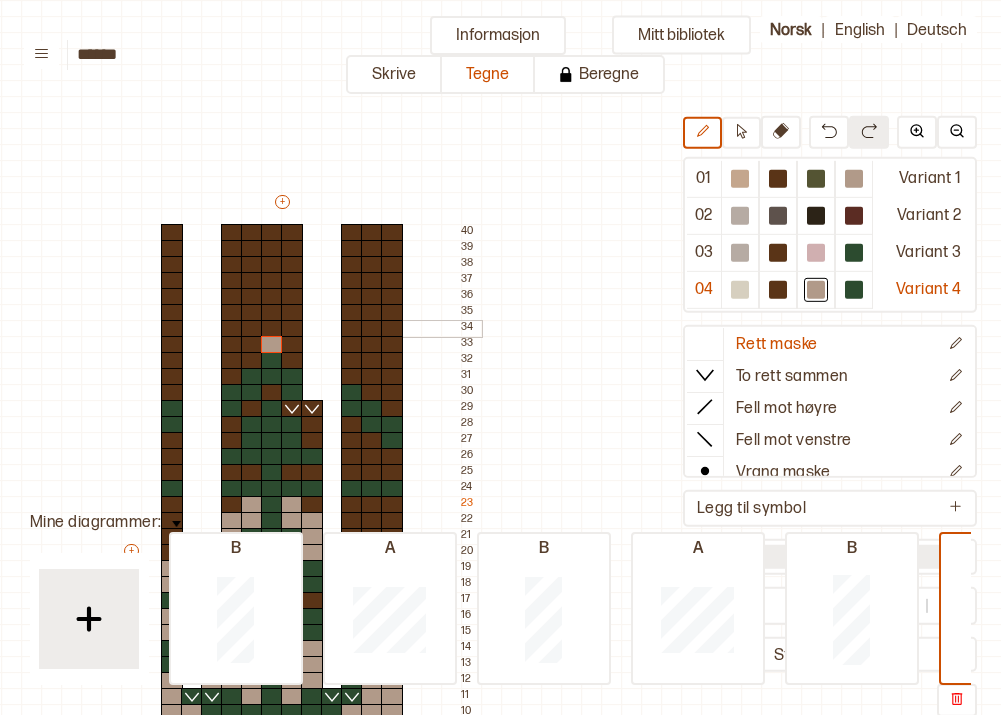 click at bounding box center [252, 329] 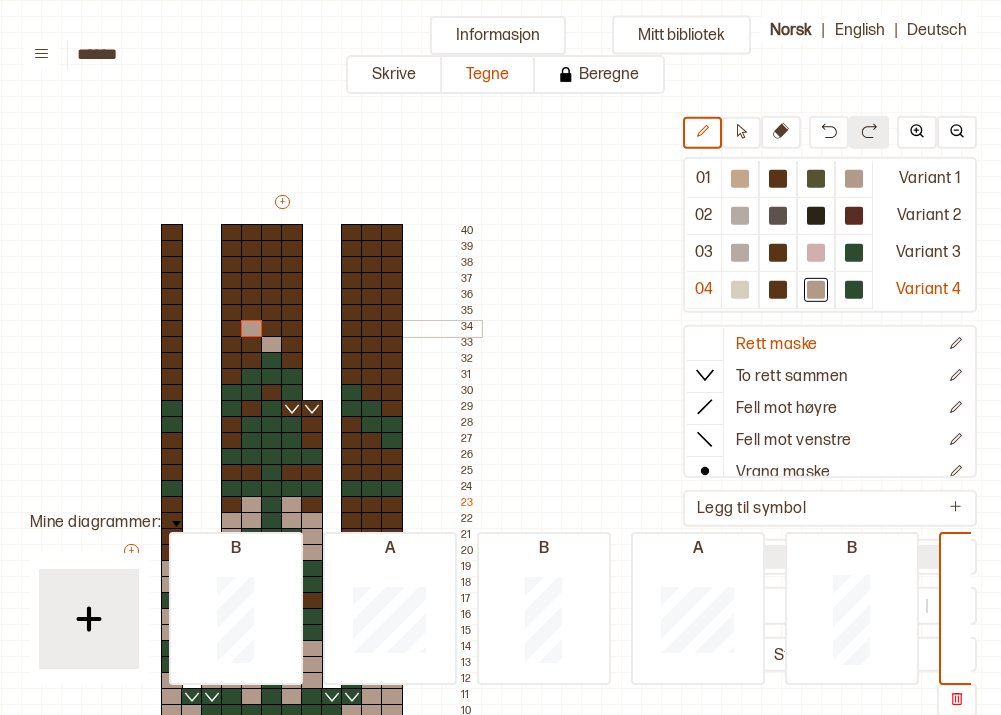 click at bounding box center [272, 329] 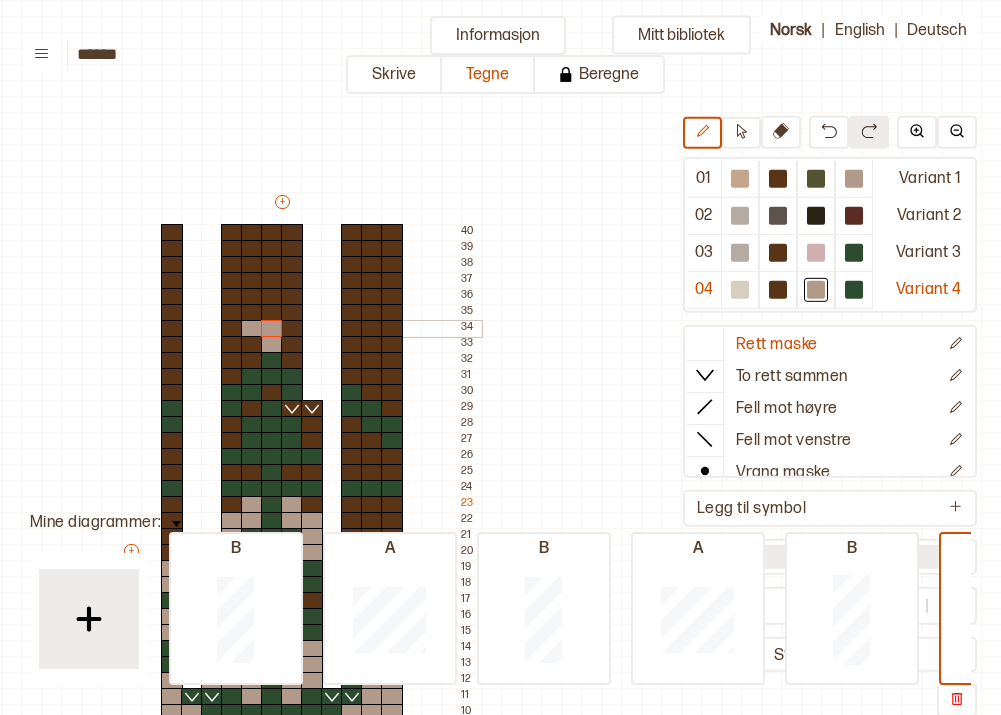click at bounding box center (292, 329) 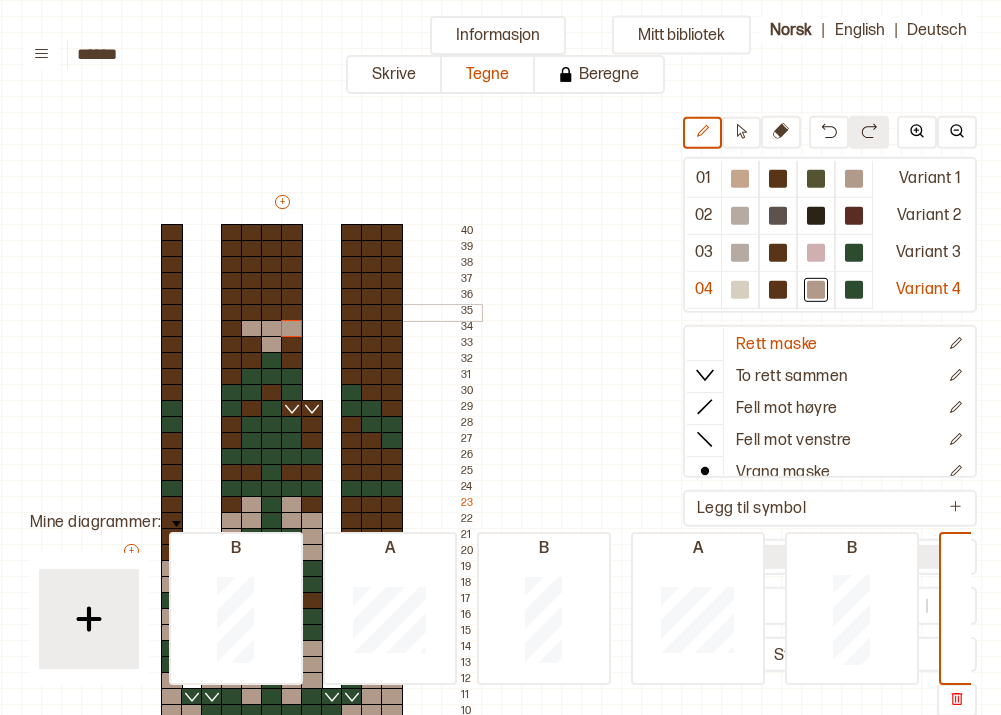 click at bounding box center [252, 313] 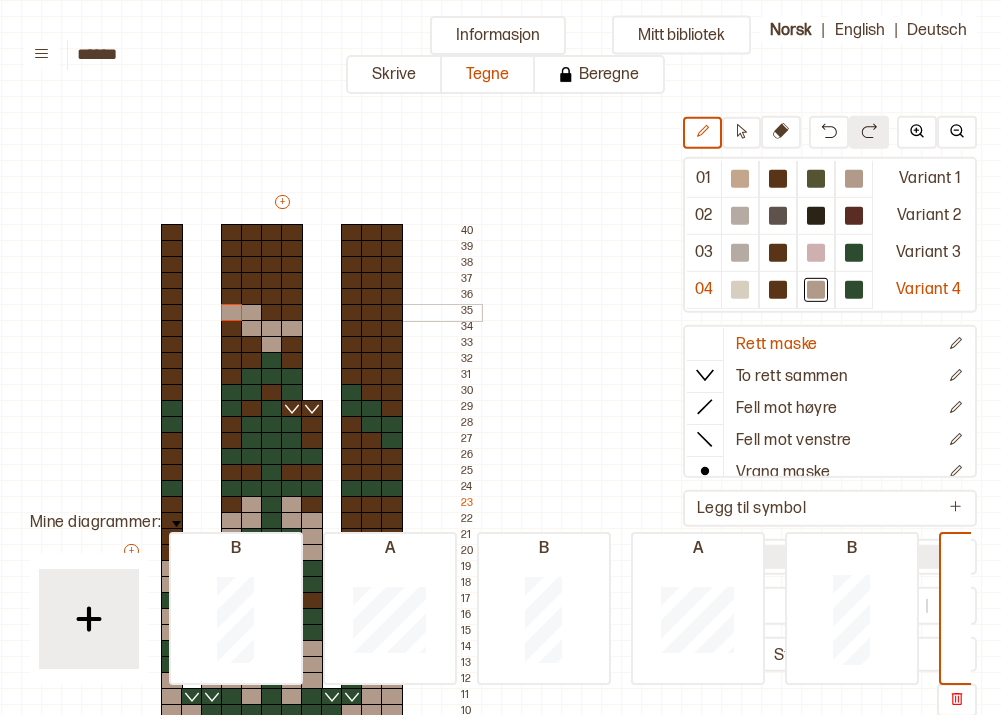click at bounding box center (232, 313) 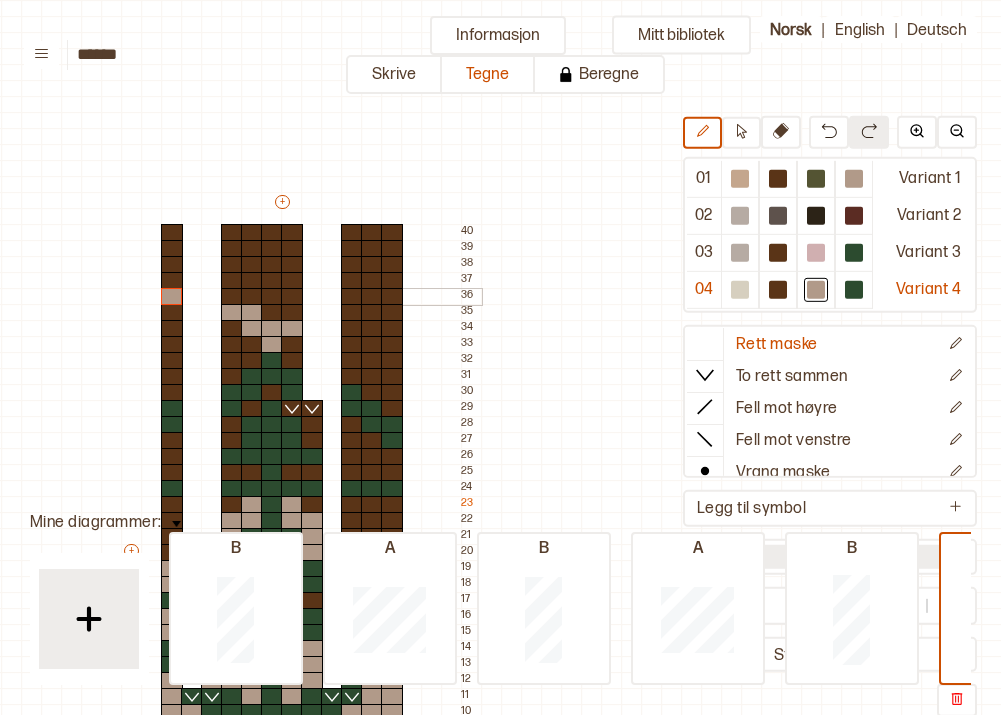 click at bounding box center (172, 297) 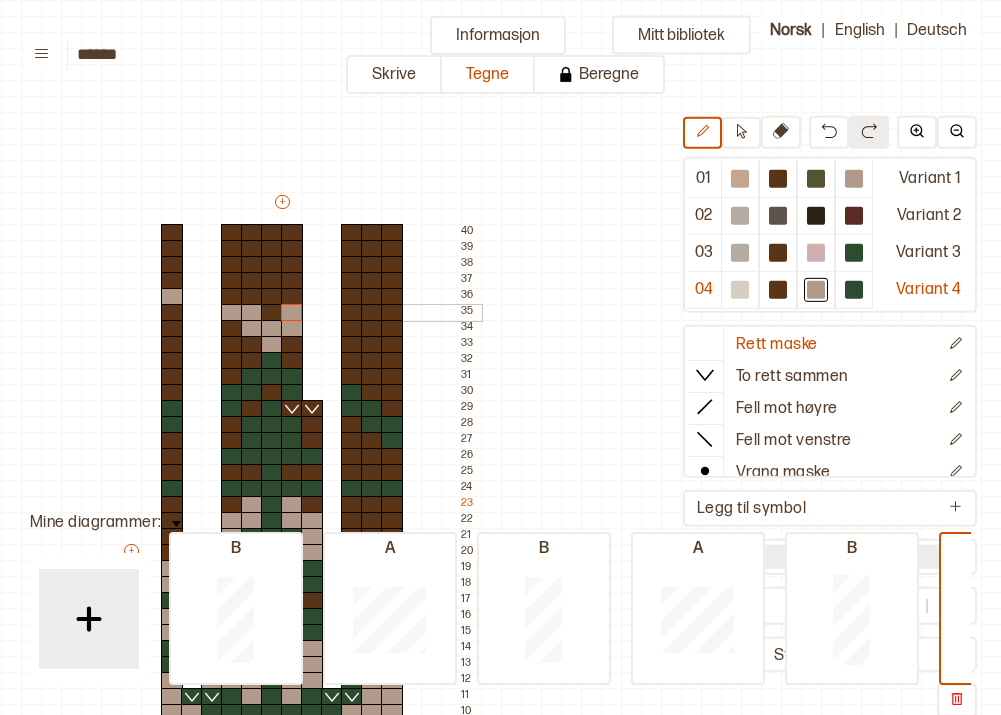 click at bounding box center (292, 313) 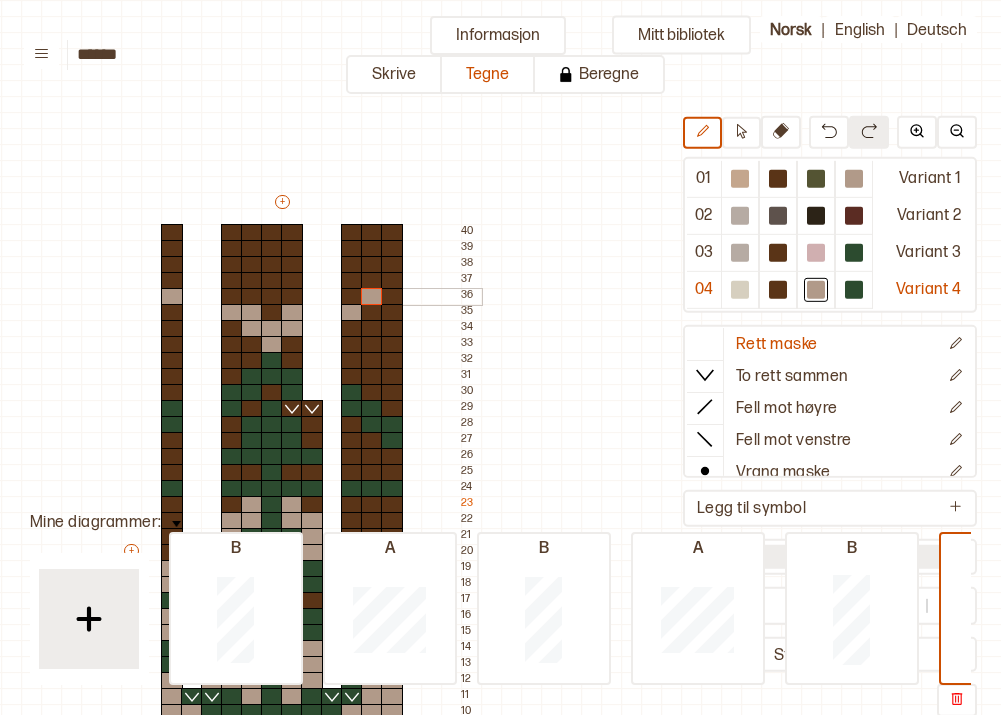 click at bounding box center (372, 297) 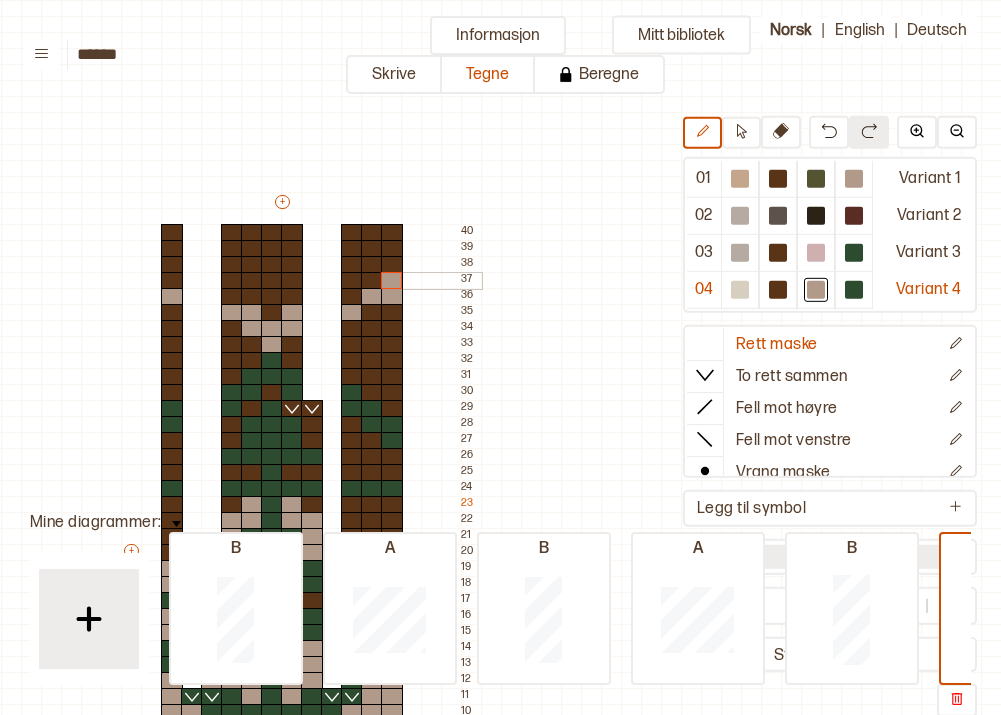 click at bounding box center (392, 281) 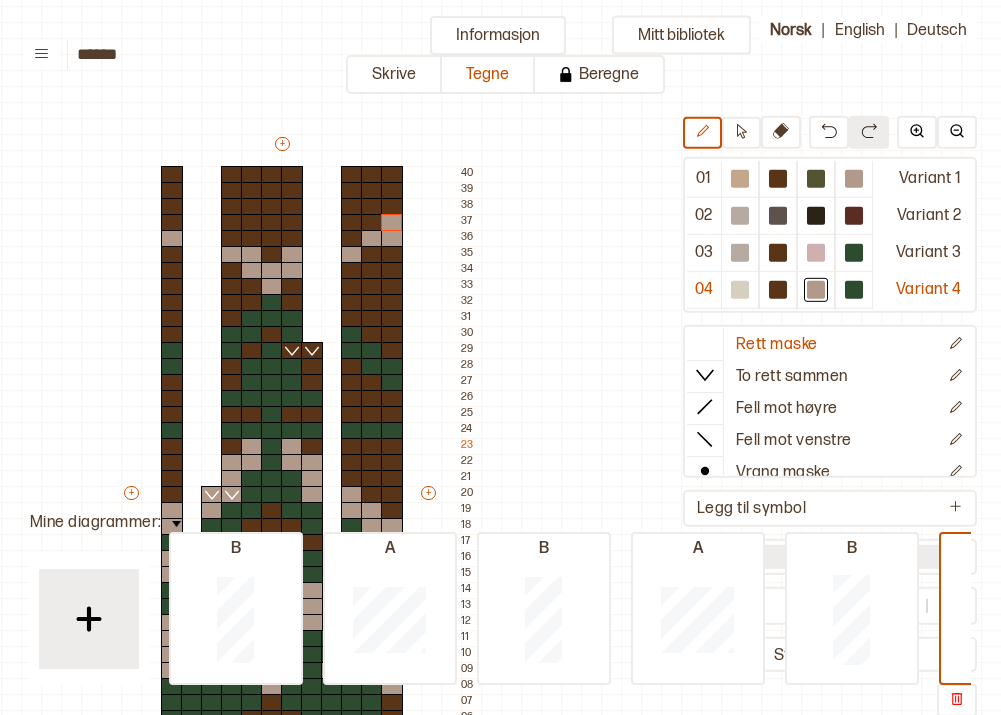 scroll, scrollTop: 56, scrollLeft: 219, axis: both 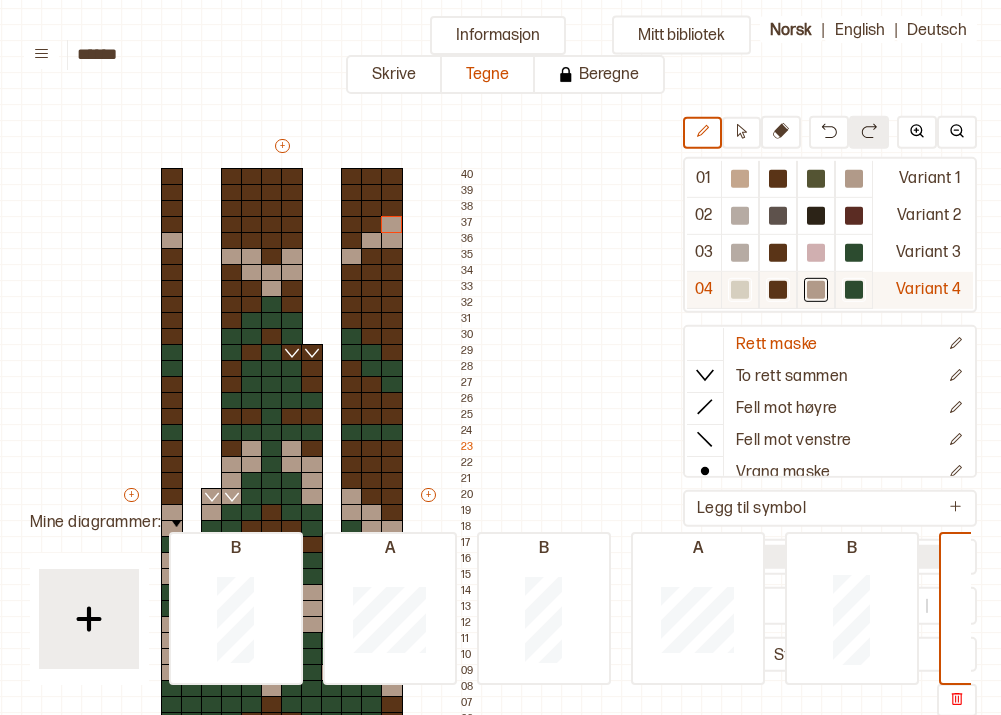 click at bounding box center [740, 179] 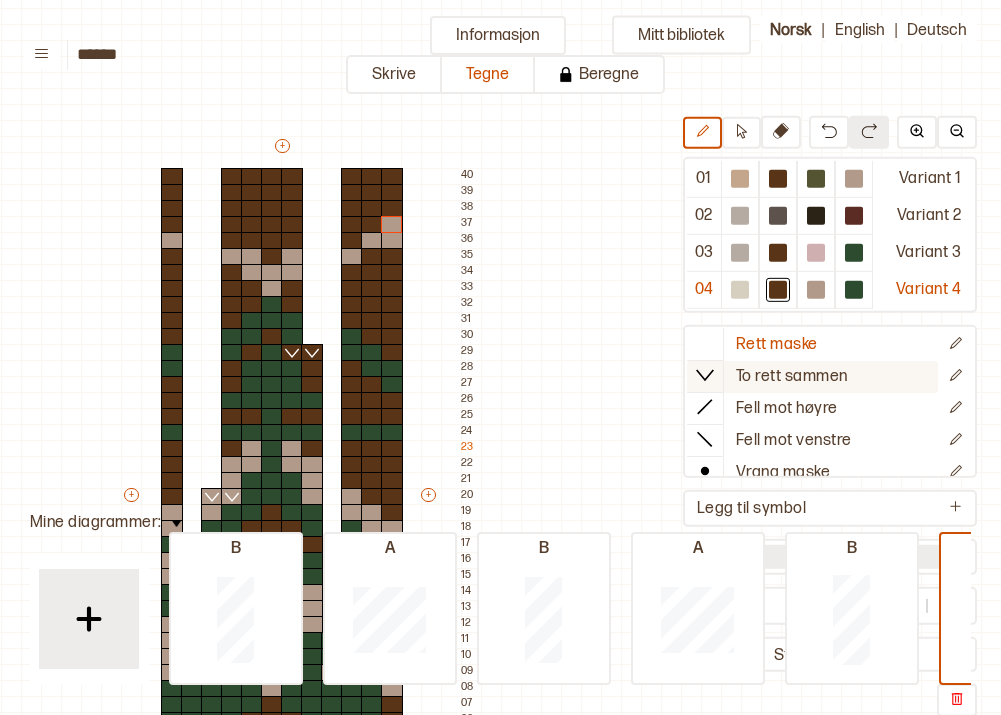 click on "To rett sammen" at bounding box center (777, 344) 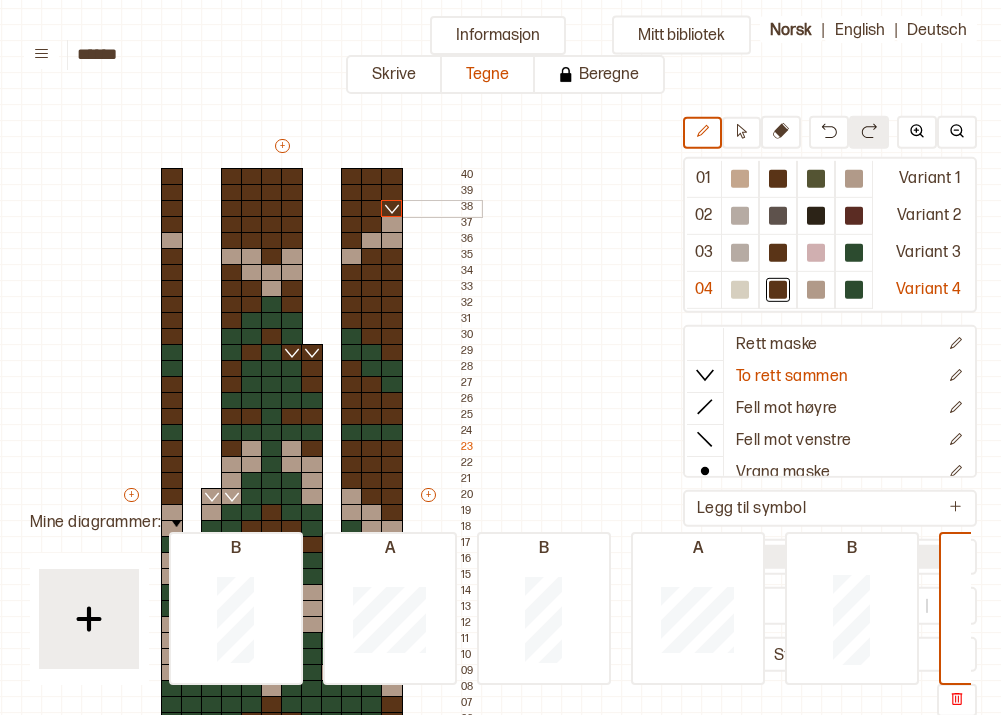 click at bounding box center [392, 209] 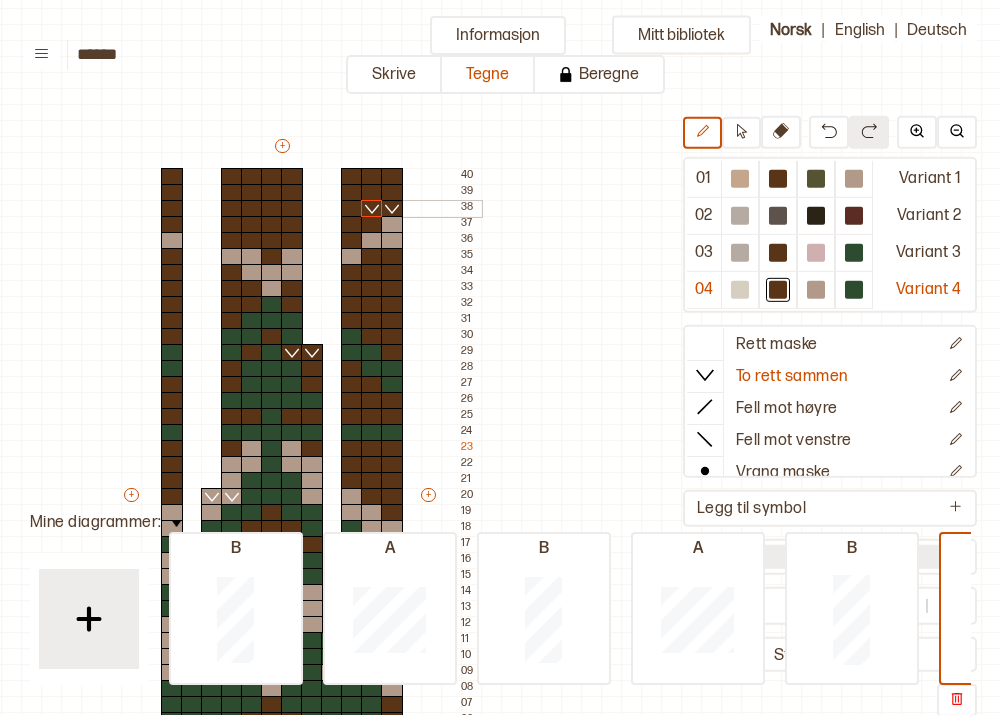click at bounding box center [372, 209] 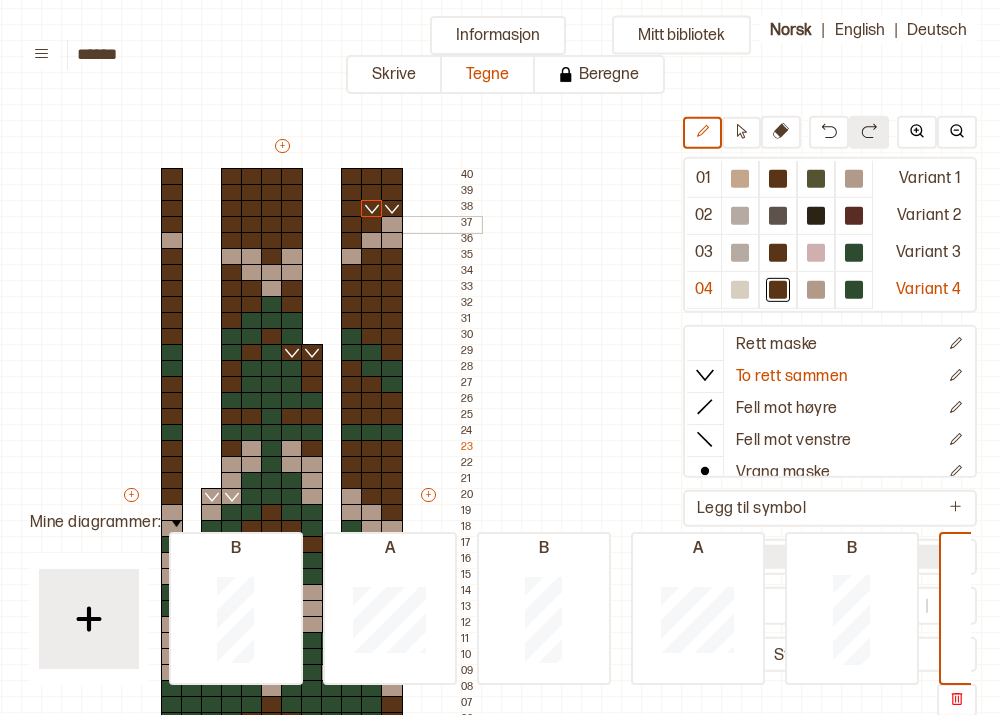 click at bounding box center [232, 225] 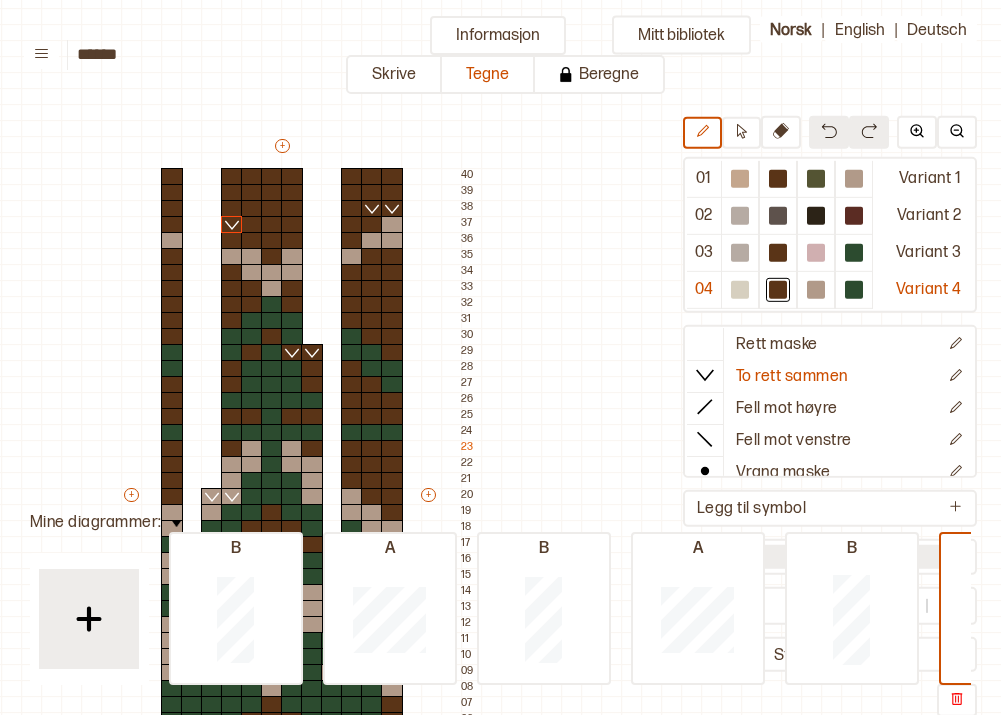 click at bounding box center (829, 132) 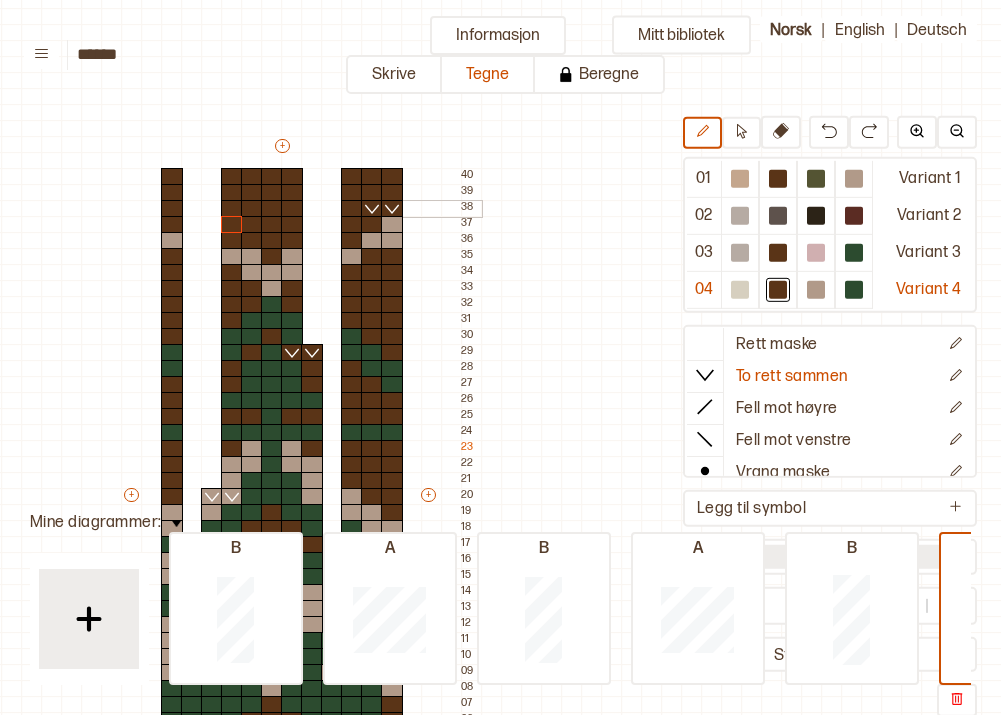 click at bounding box center [252, 209] 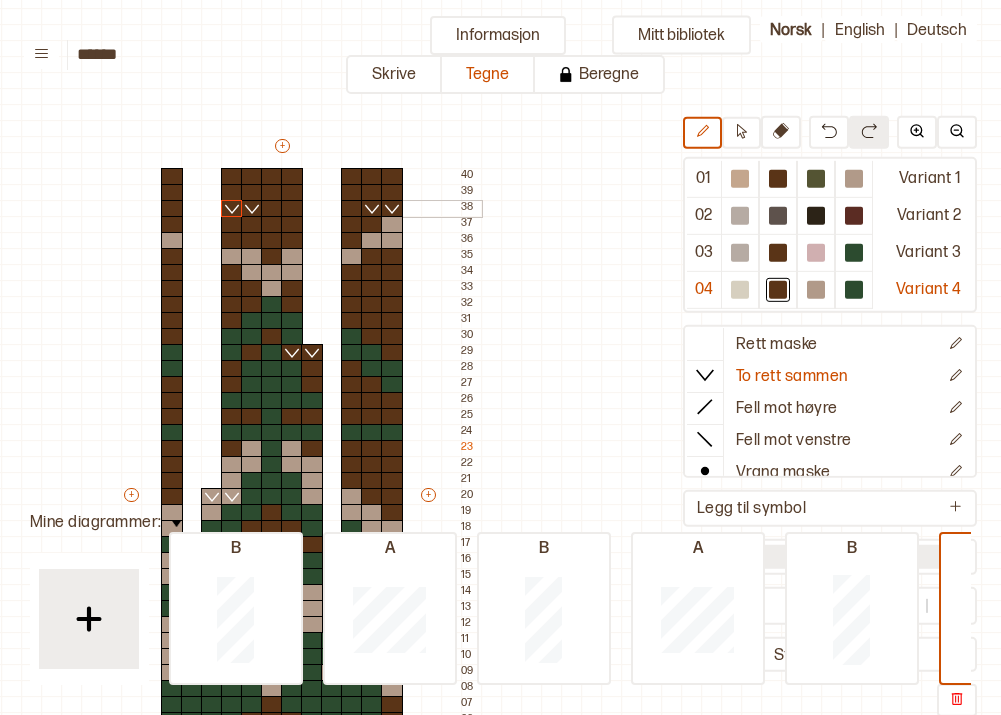 click at bounding box center (232, 209) 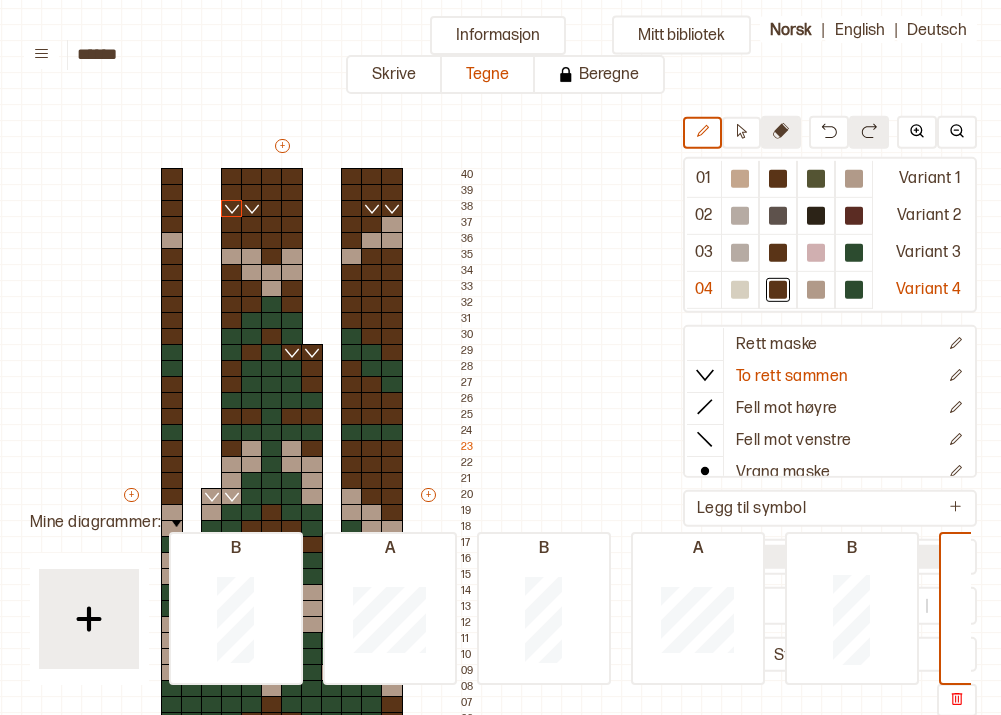 click at bounding box center [781, 131] 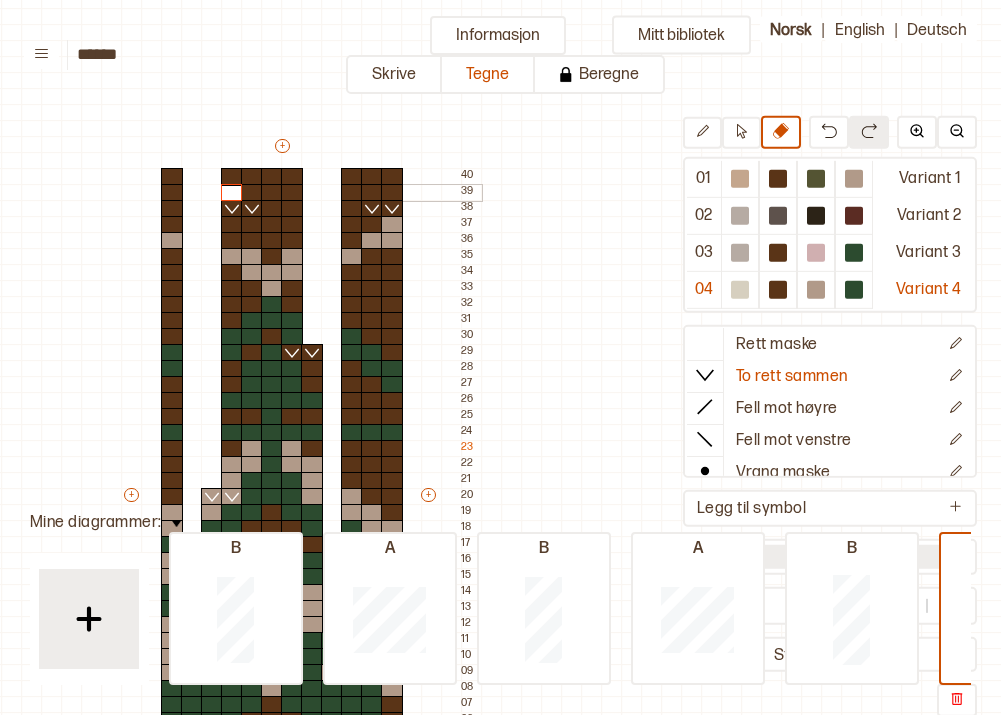 click at bounding box center (232, 193) 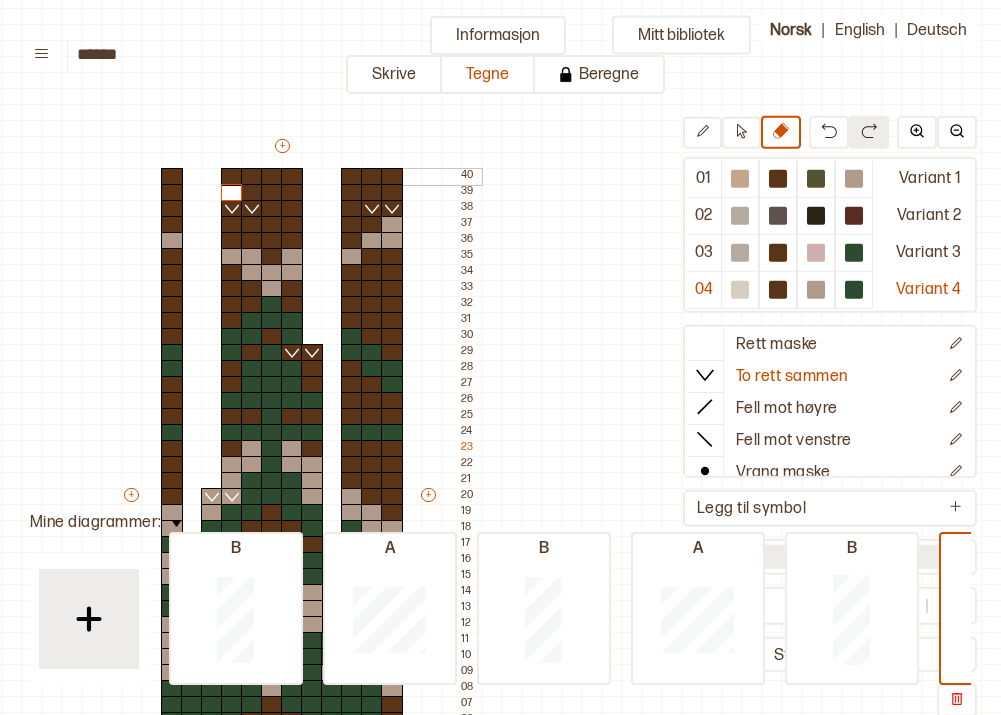 click at bounding box center [232, 177] 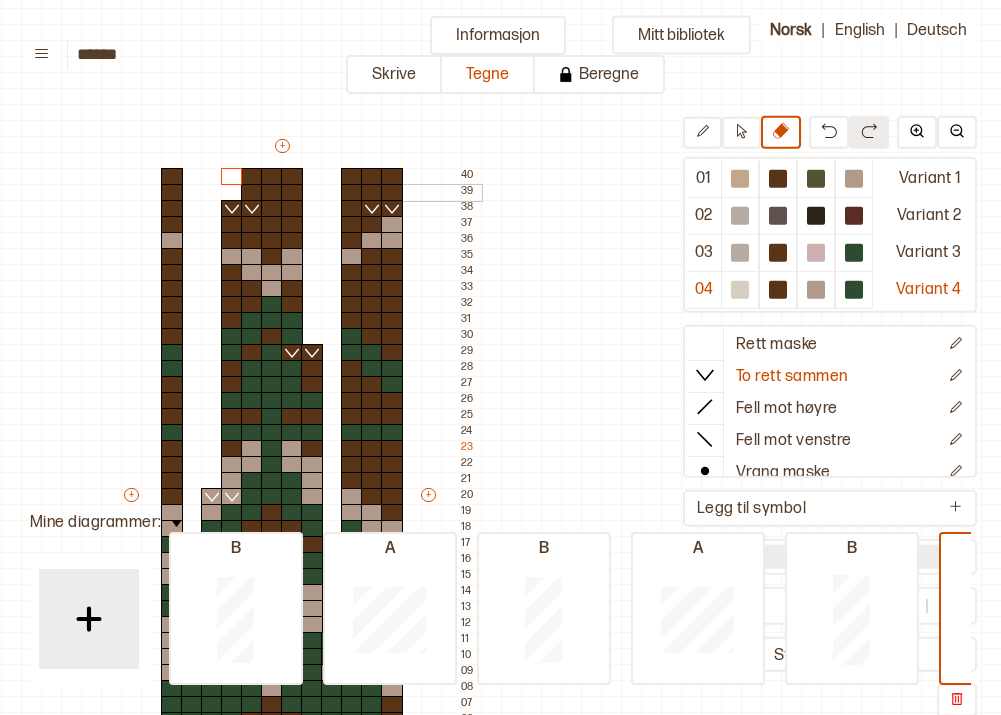 click at bounding box center [372, 193] 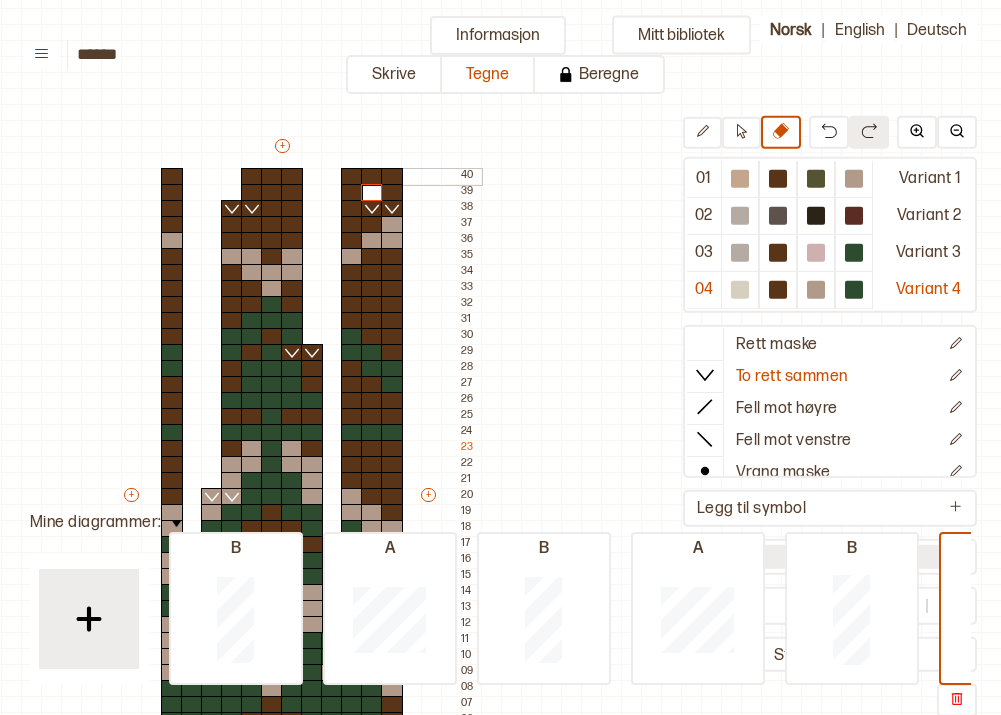 click at bounding box center (372, 177) 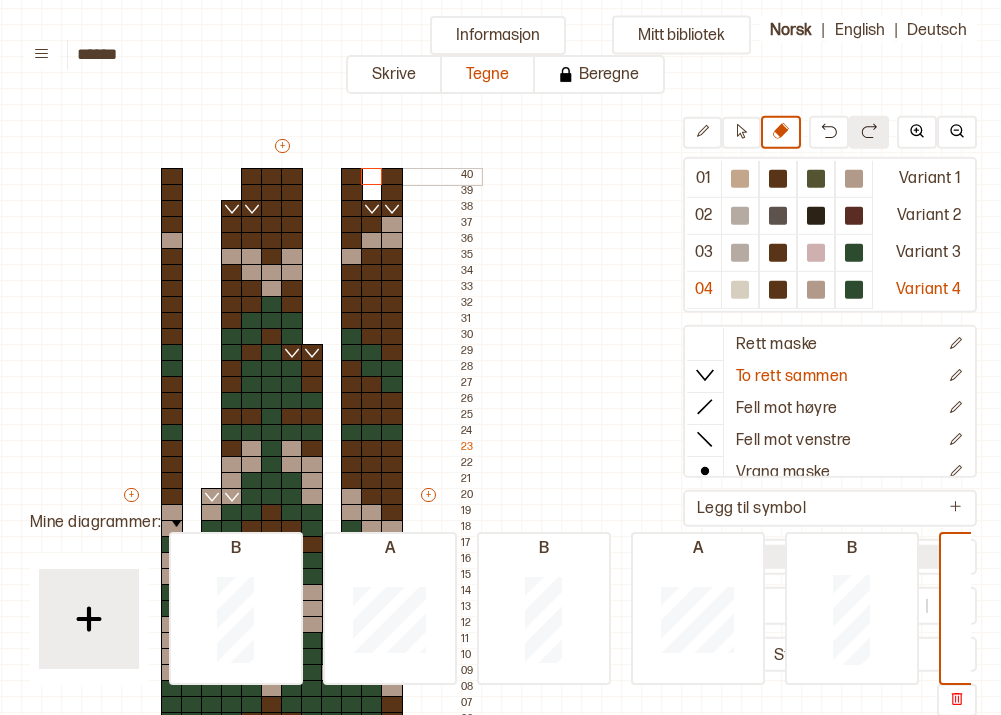 click at bounding box center [352, 193] 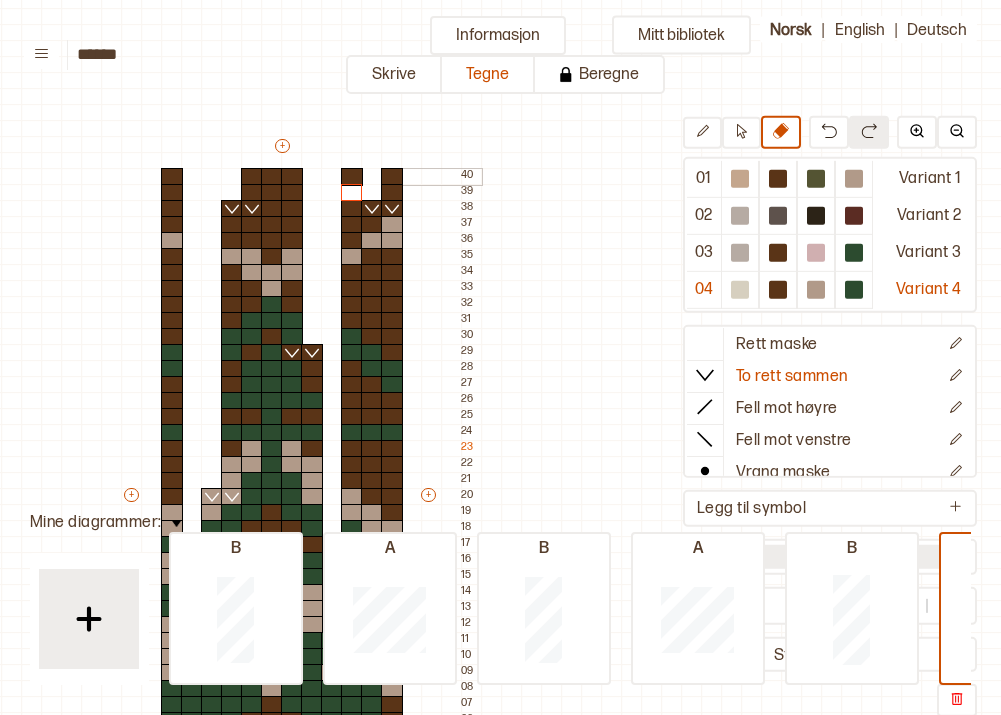 click at bounding box center (352, 177) 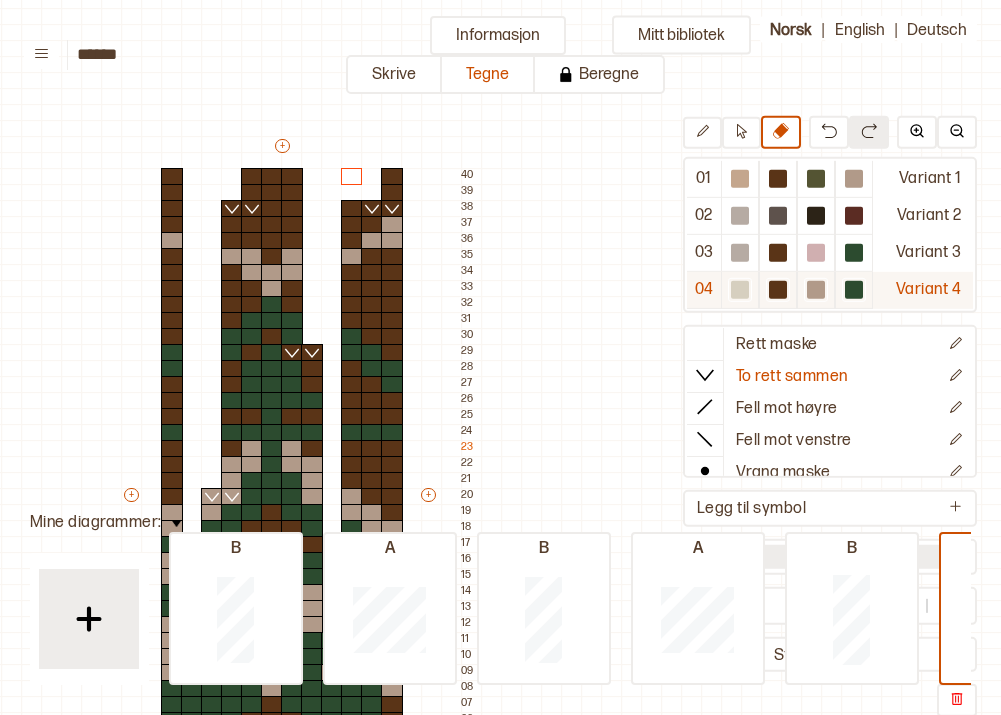 click at bounding box center (740, 179) 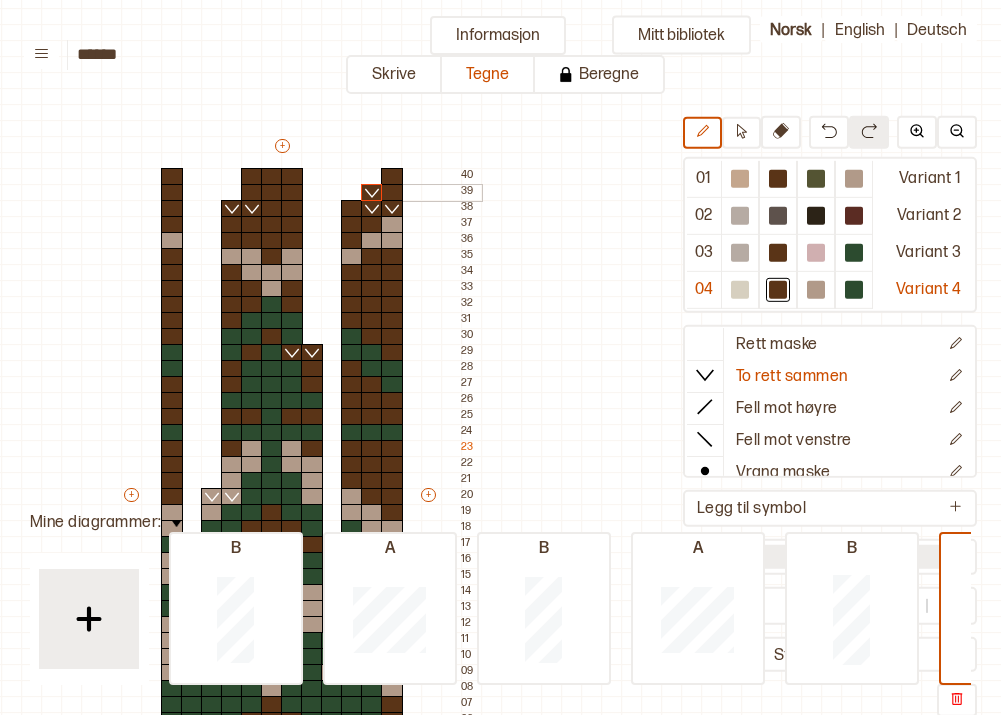 click at bounding box center [372, 193] 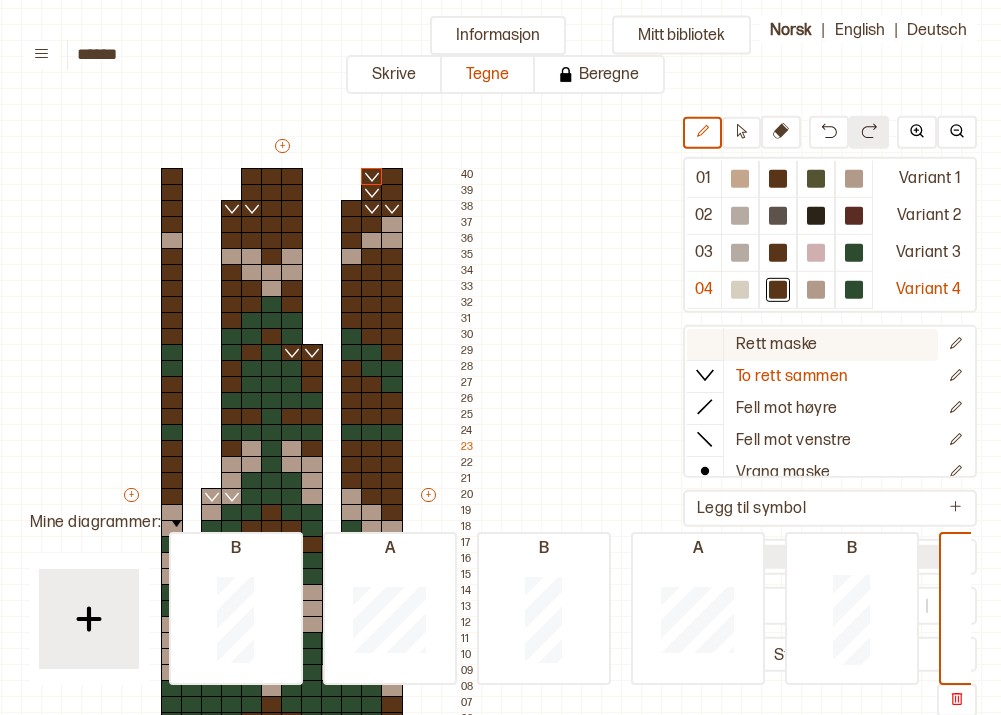 click on "Rett maske" at bounding box center (777, 344) 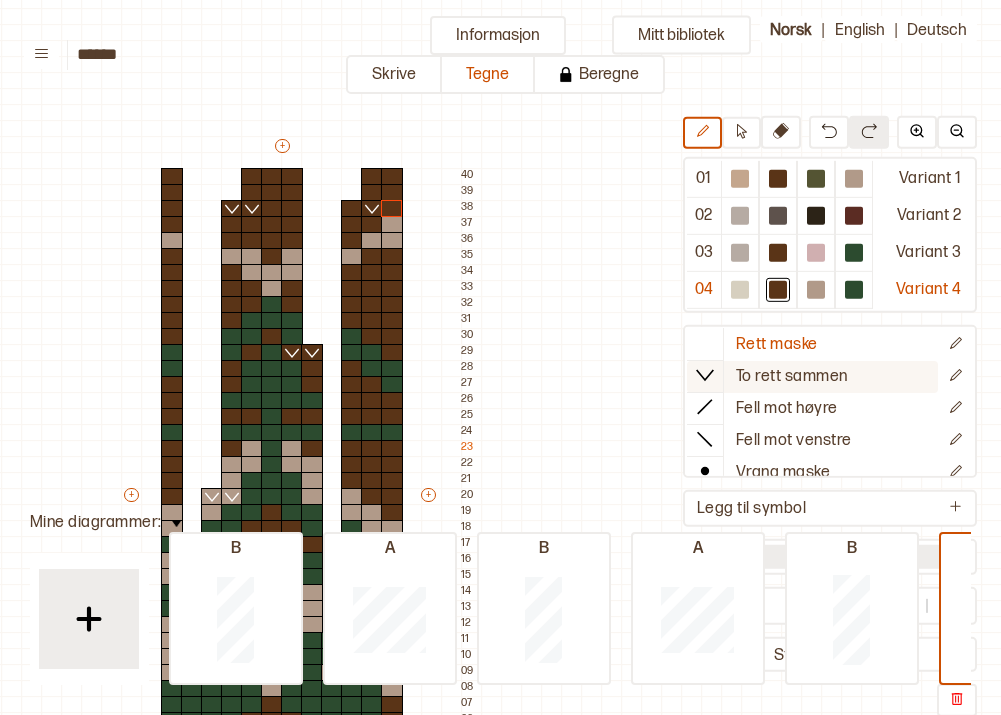 click on "To rett sammen" at bounding box center (777, 344) 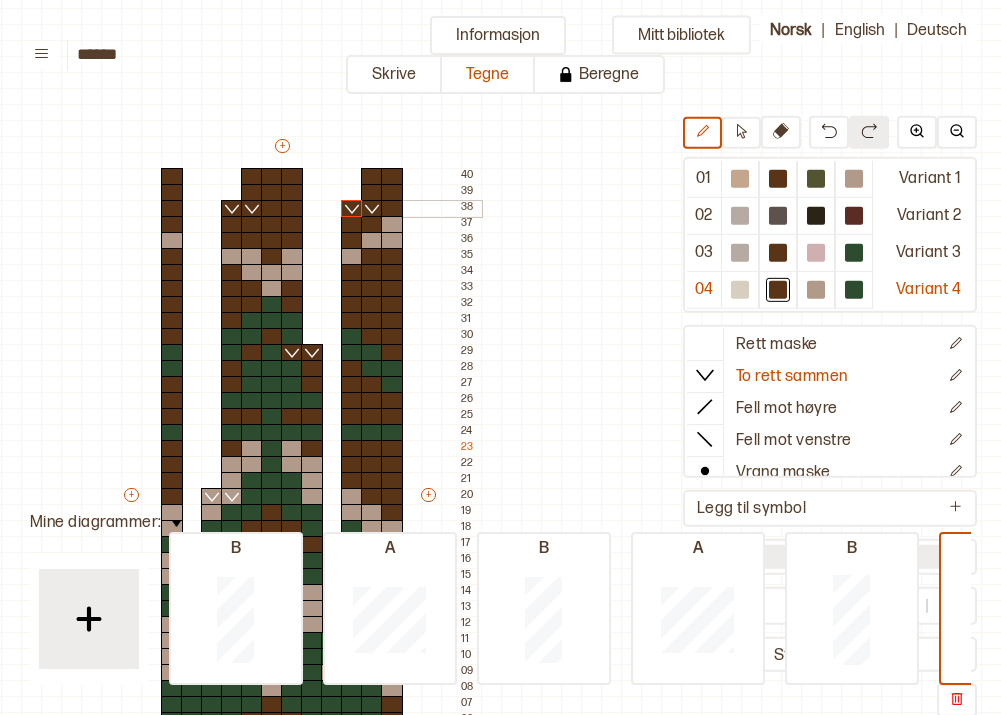 click at bounding box center (352, 209) 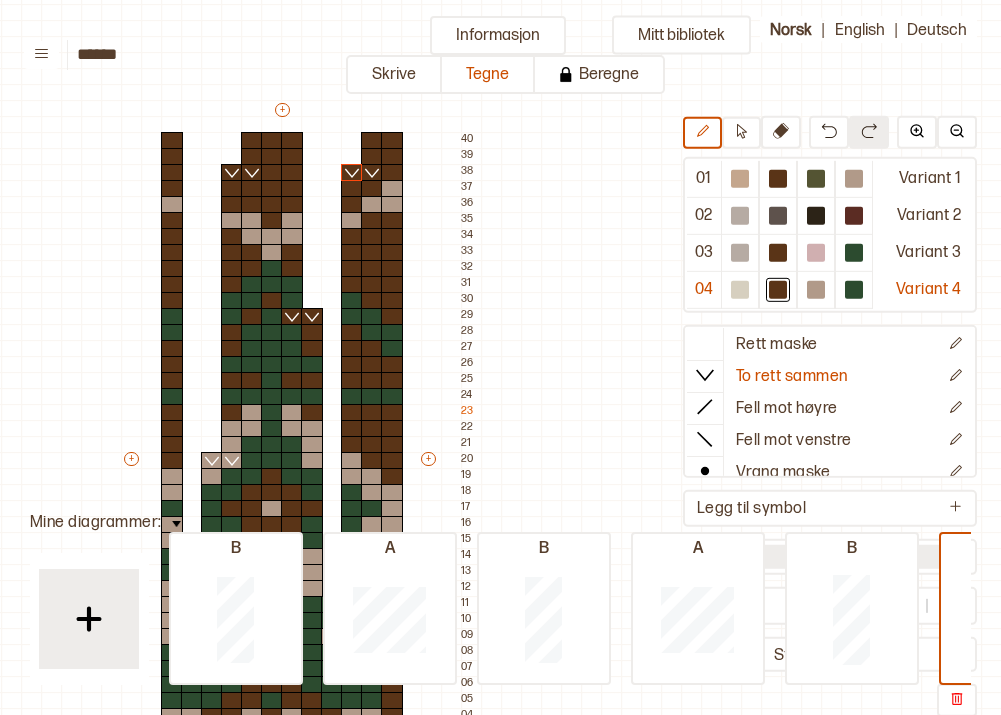 scroll, scrollTop: 94, scrollLeft: 219, axis: both 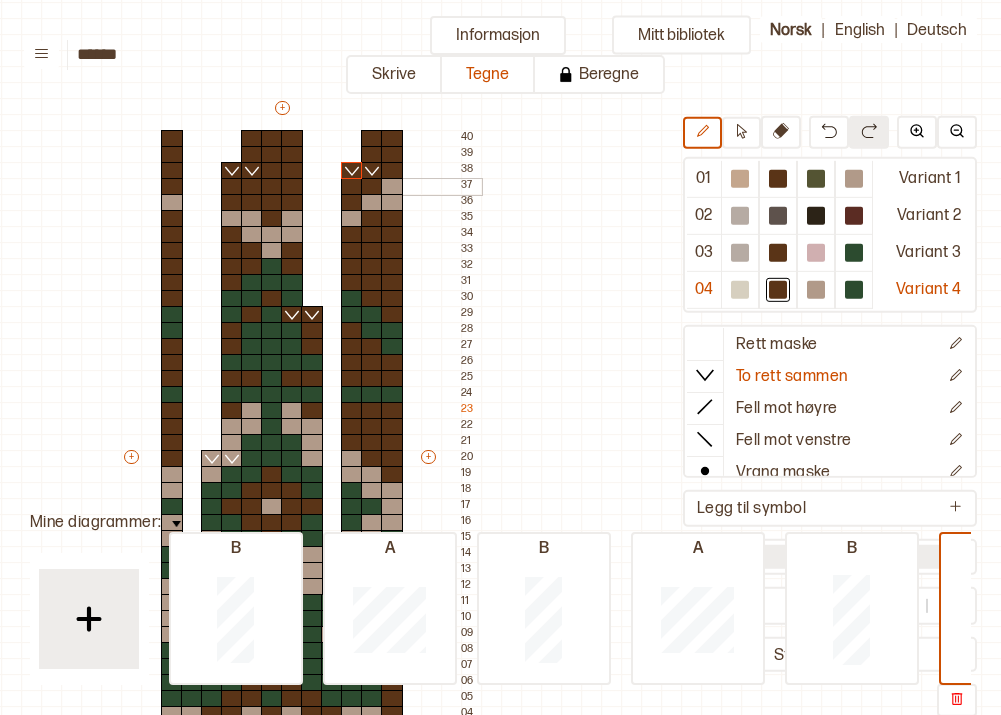 click at bounding box center (372, 187) 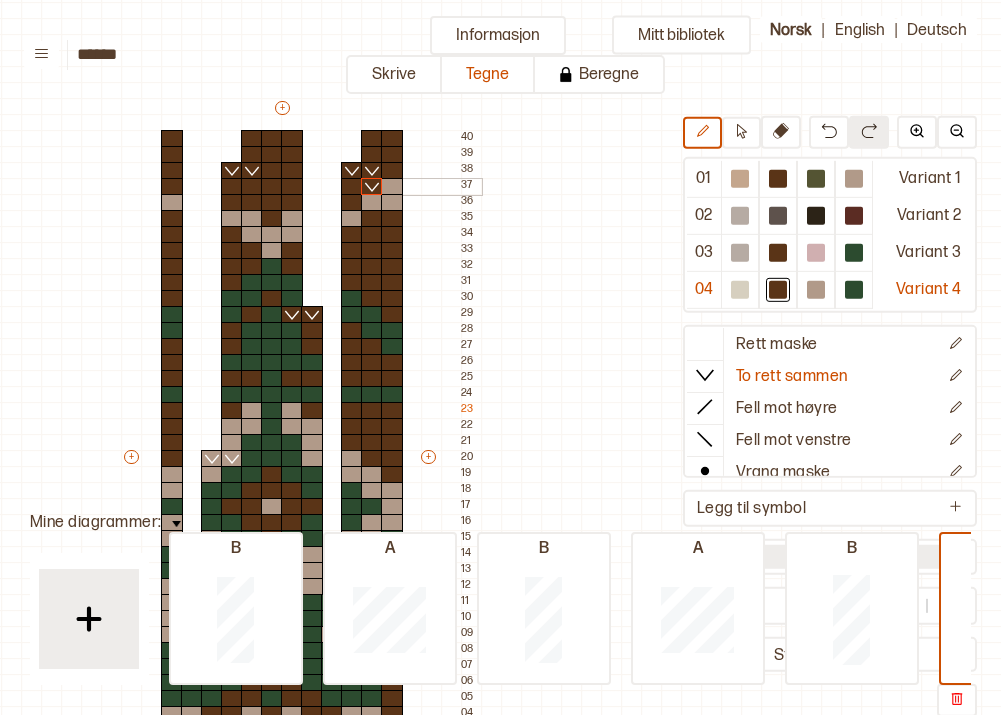 click at bounding box center [352, 187] 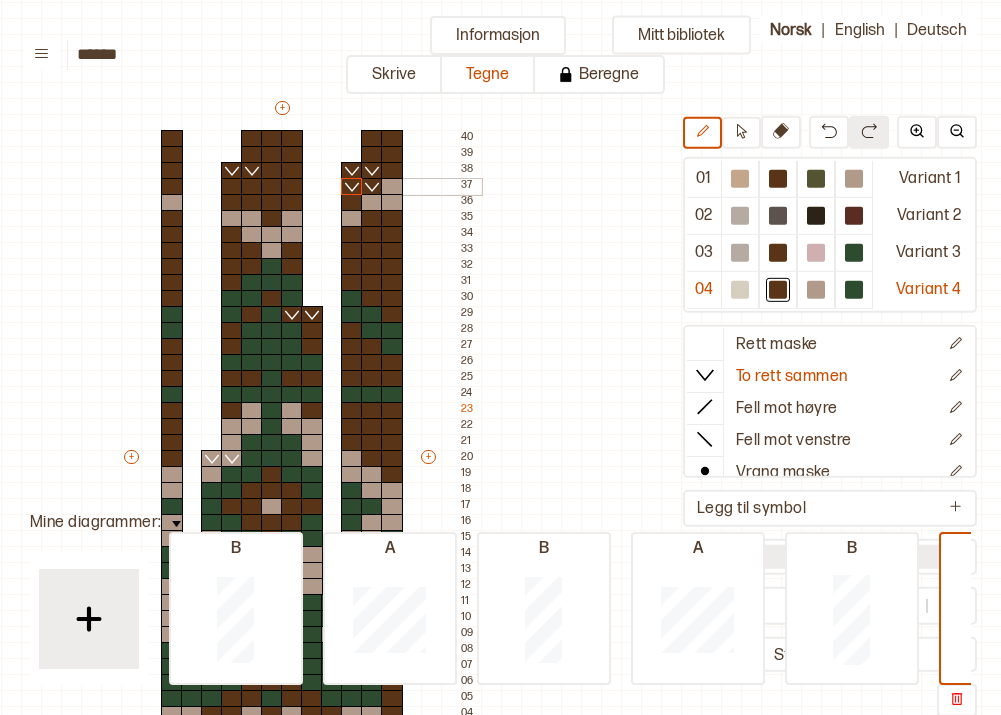 click at bounding box center [252, 187] 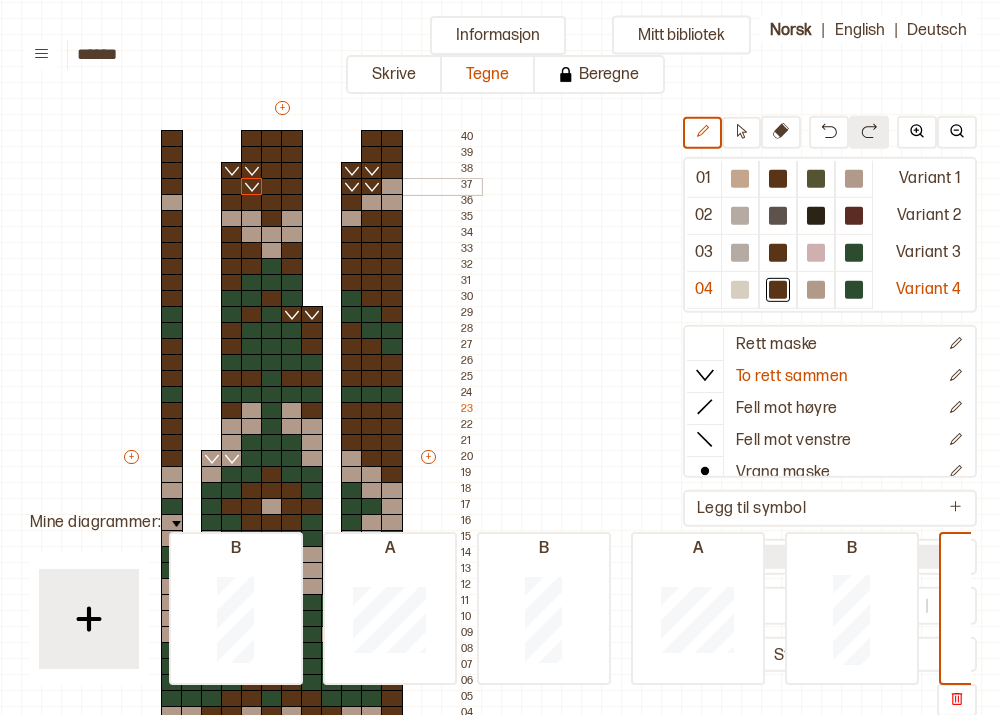 click at bounding box center (232, 187) 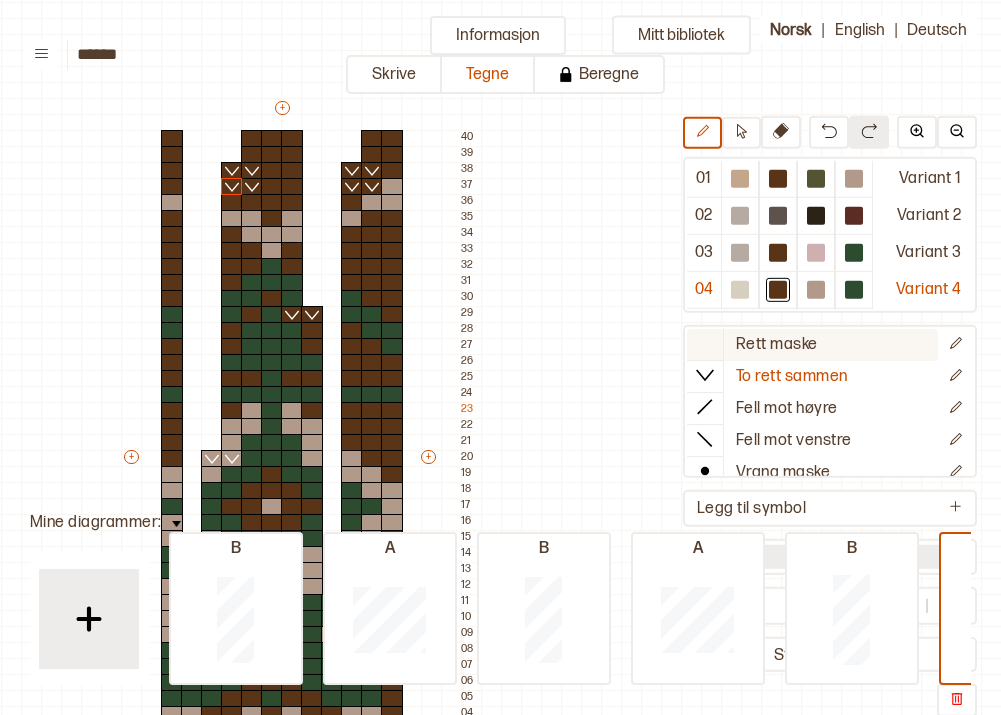 click on "Rett maske" at bounding box center (777, 344) 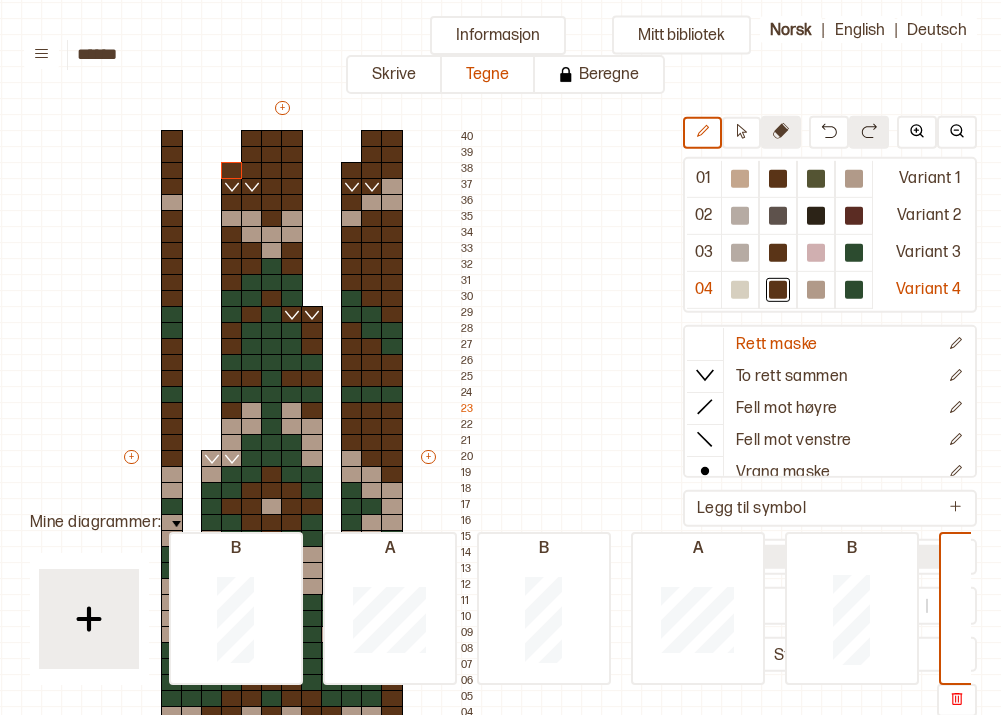 click at bounding box center [781, 131] 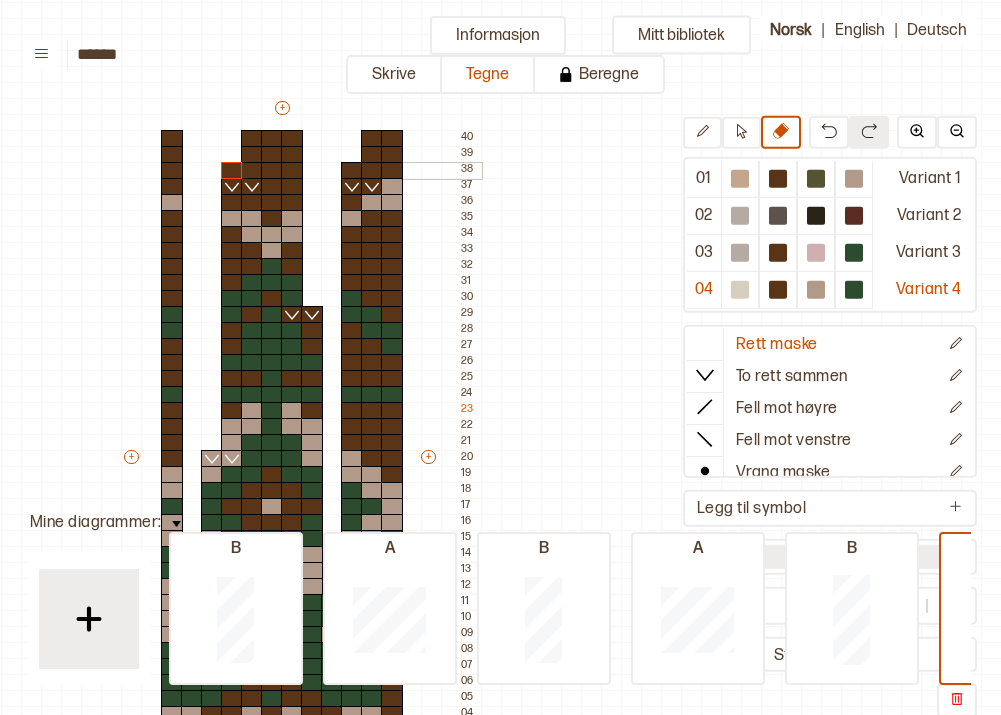 click at bounding box center (232, 171) 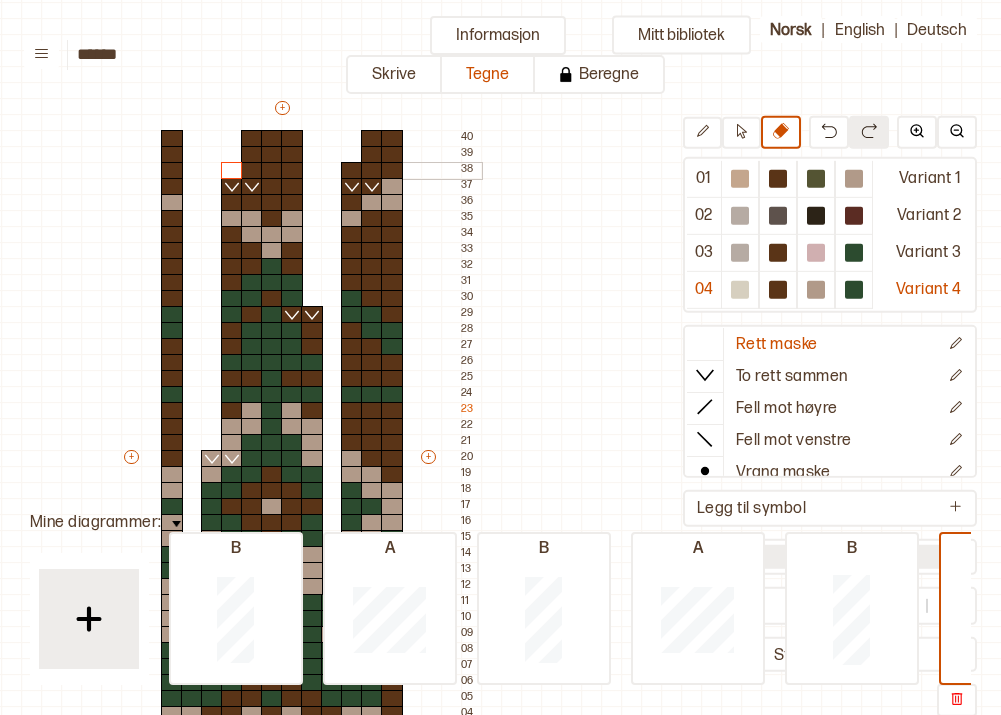 click at bounding box center [352, 171] 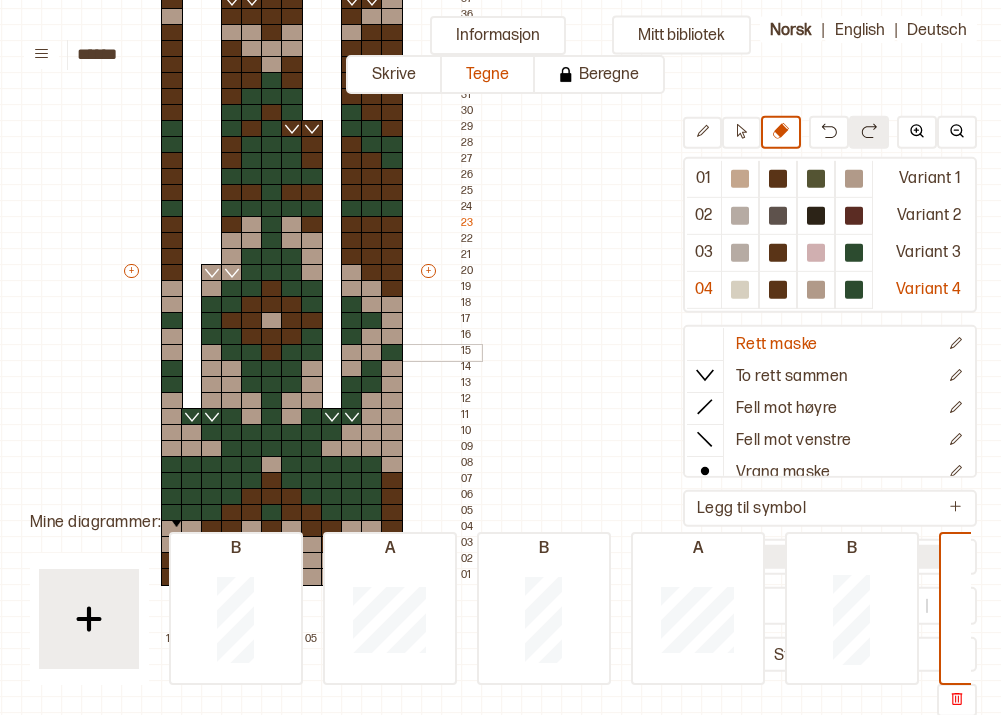 scroll, scrollTop: 283, scrollLeft: 219, axis: both 